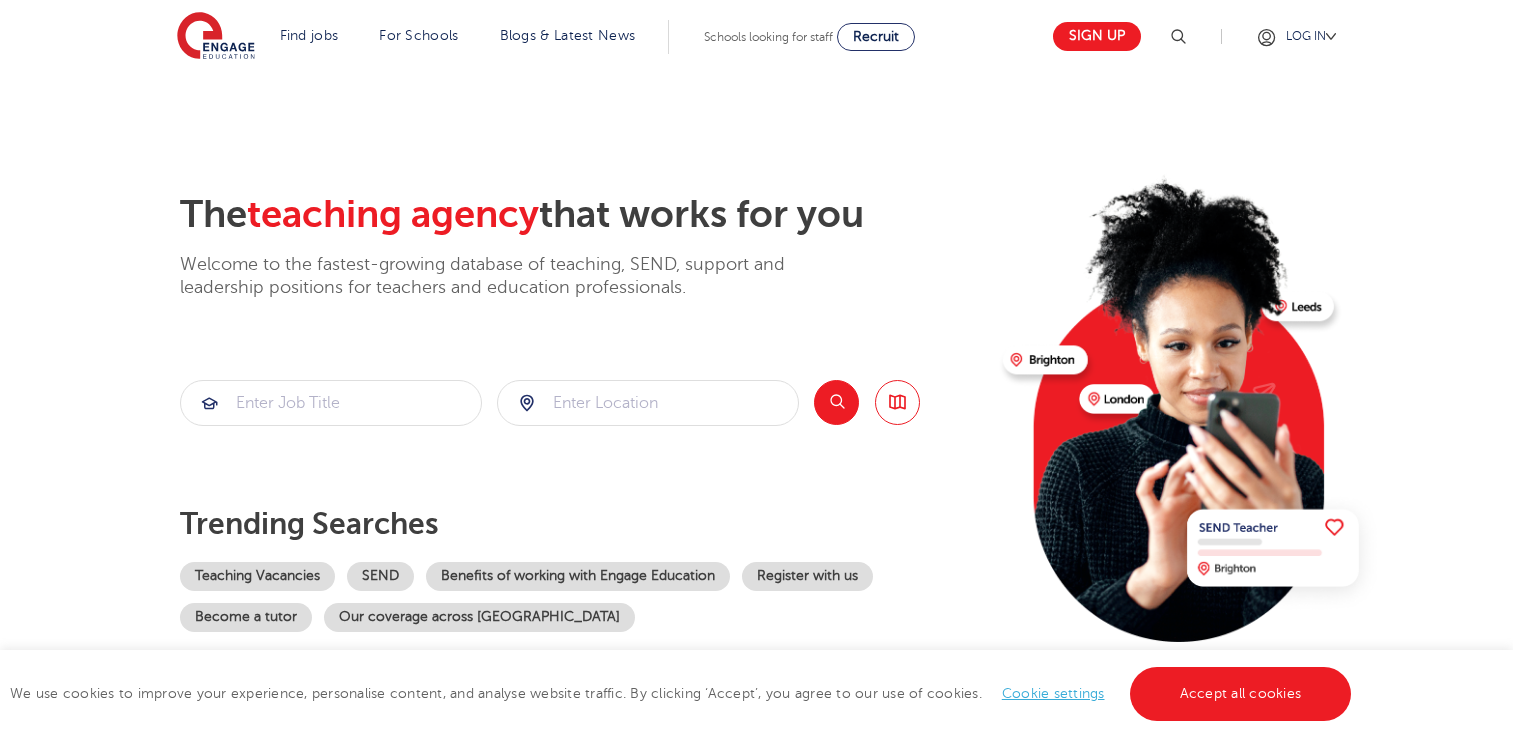 scroll, scrollTop: 0, scrollLeft: 0, axis: both 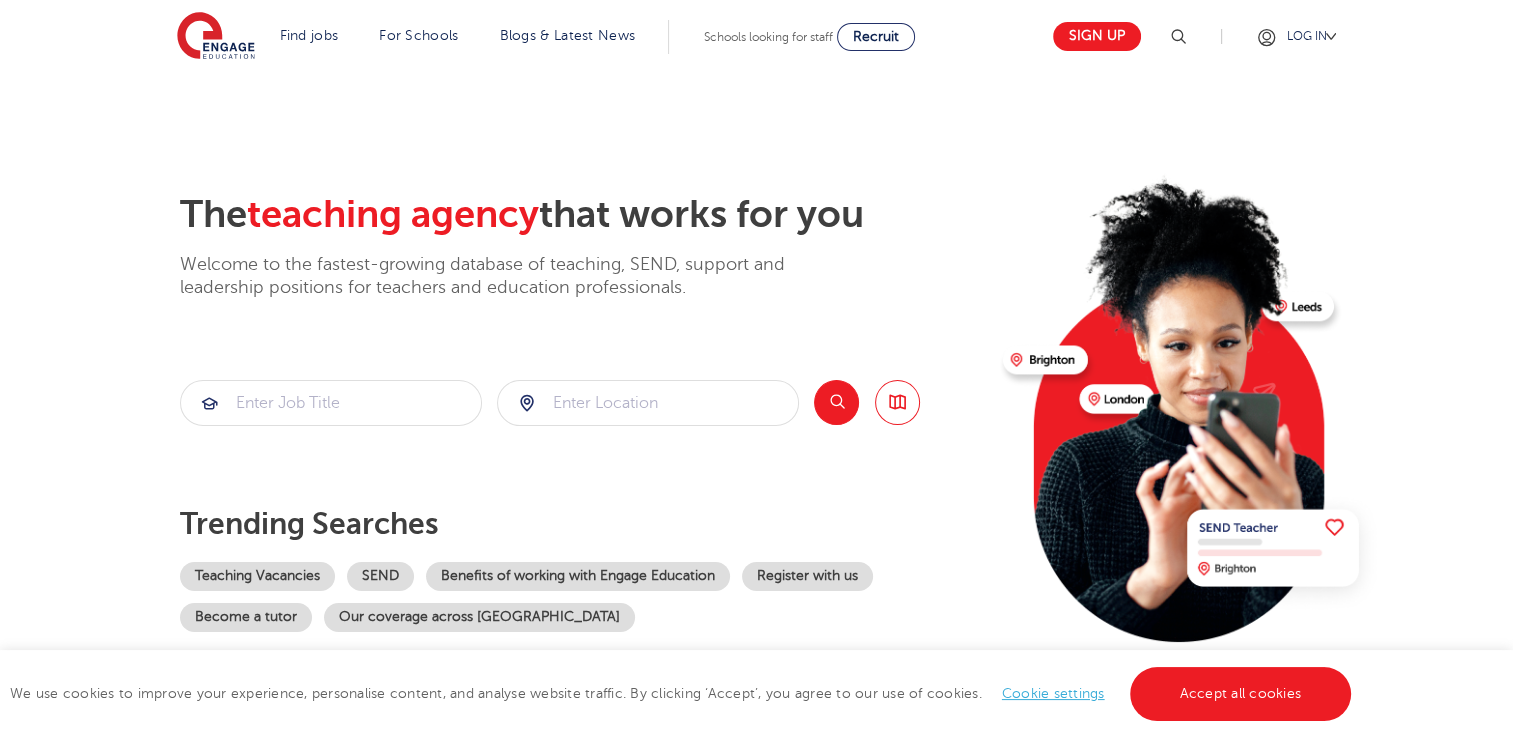 click on "The  teaching agency  that works for you Welcome to the fastest-growing database of teaching, SEND, support and leadership positions for teachers and education professionals.
Search
Browse all Jobs Trending searches
Teaching Vacancies SEND Benefits of working with Engage Education Register with us  Become a tutor  Our coverage across [GEOGRAPHIC_DATA]" at bounding box center (756, 402) 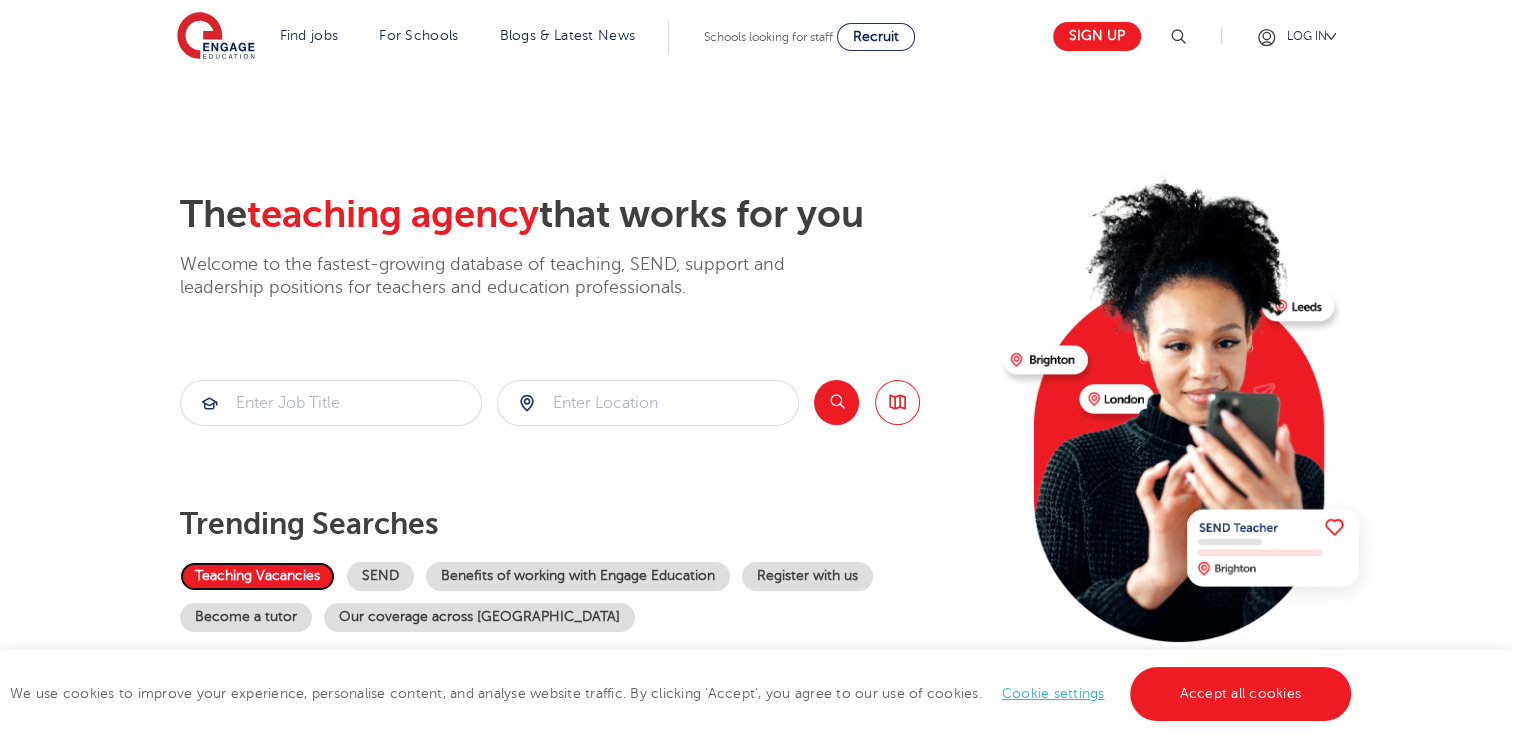 click on "Teaching Vacancies" at bounding box center [257, 576] 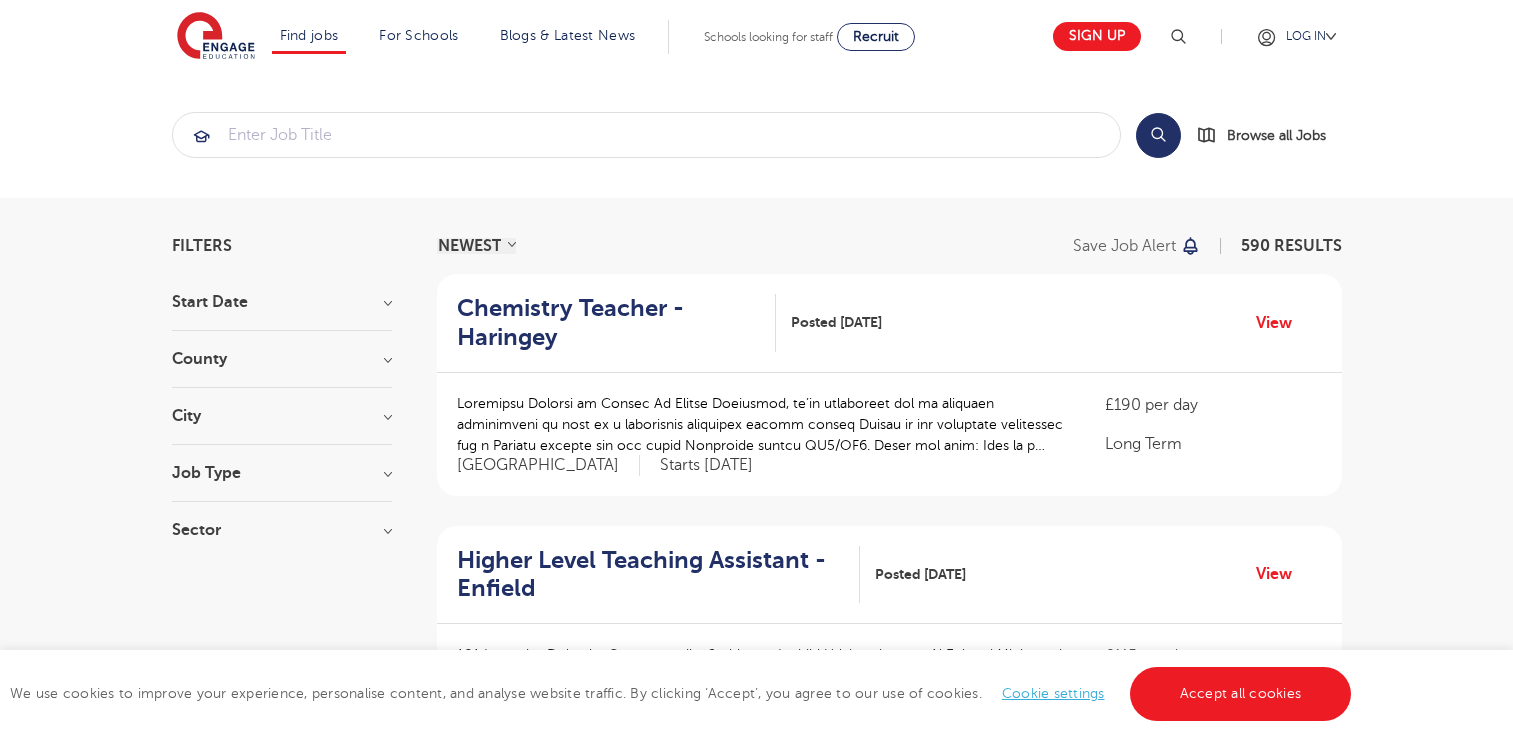 scroll, scrollTop: 0, scrollLeft: 0, axis: both 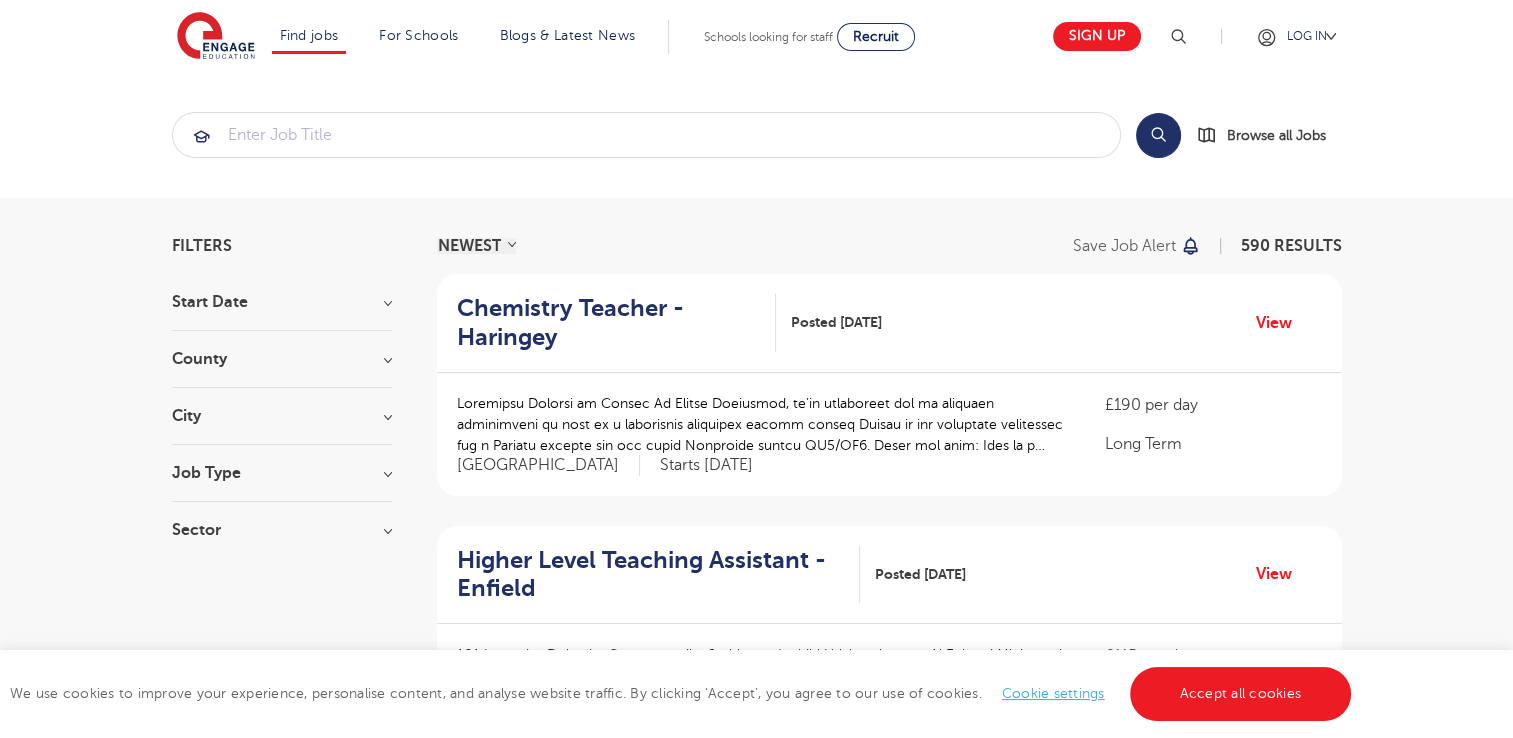 click on "Filters Start Date     September   221       [DATE]       [DATE]   Show more County     [GEOGRAPHIC_DATA]   291       [GEOGRAPHIC_DATA]   80       [GEOGRAPHIC_DATA]   46       [GEOGRAPHIC_DATA]   37       [GEOGRAPHIC_DATA]   20   Show more City     [GEOGRAPHIC_DATA]   46       [GEOGRAPHIC_DATA]   27       [GEOGRAPHIC_DATA]   27       [GEOGRAPHIC_DATA]   26       [GEOGRAPHIC_DATA]   25   Show more Job Type     Long Term   146       Daily Supply   46       Permanent   12       SEND   12       Support Services   11   Sector     Short Term   232       Primary   111       Long Term   109       Secondary   86       All Through   30   Show more
Cancel
View Results
NEWEST OLDEST
Save job alert
590 RESULTS
Chemistry Teacher - [GEOGRAPHIC_DATA]
Posted [DATE]
View
Long Term" at bounding box center [756, 1596] 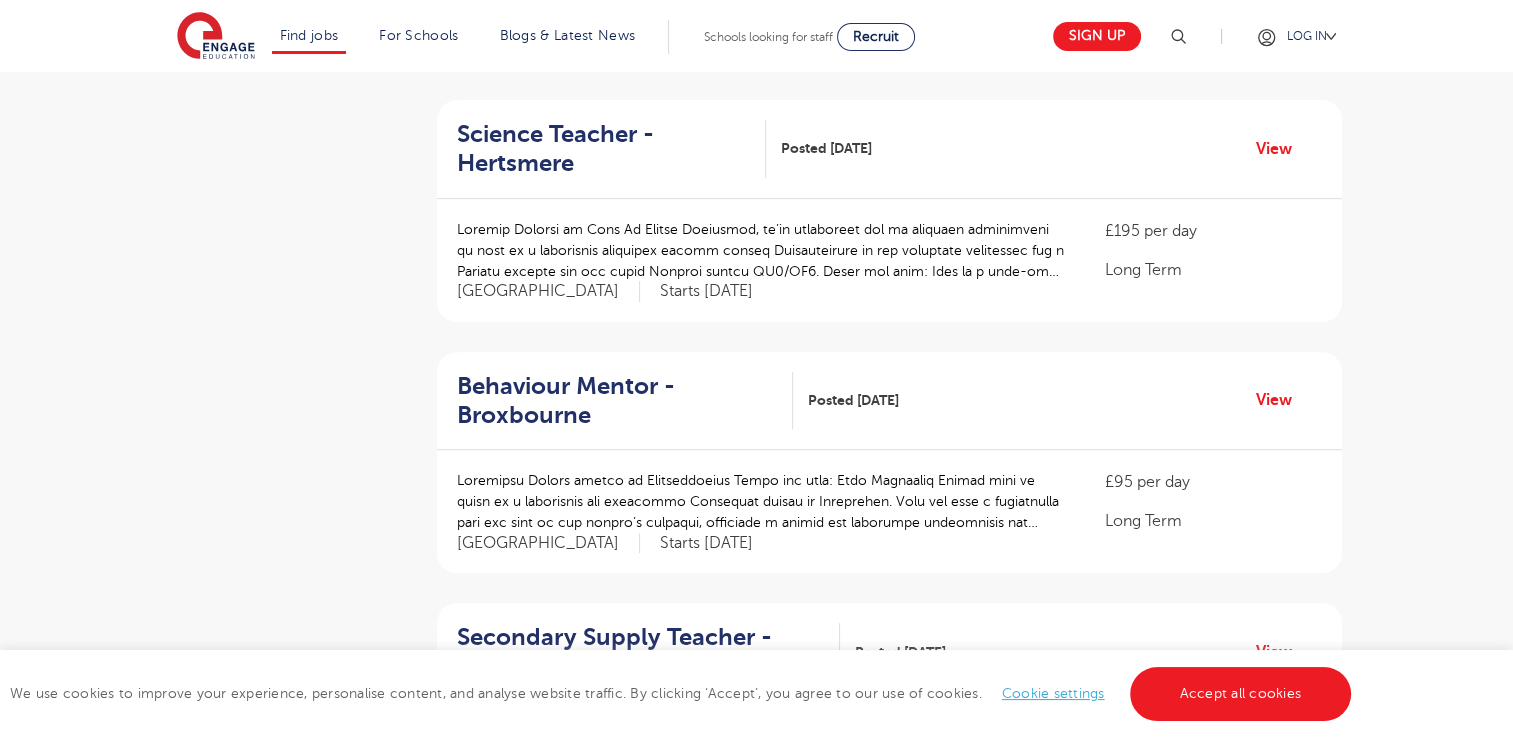 scroll, scrollTop: 680, scrollLeft: 0, axis: vertical 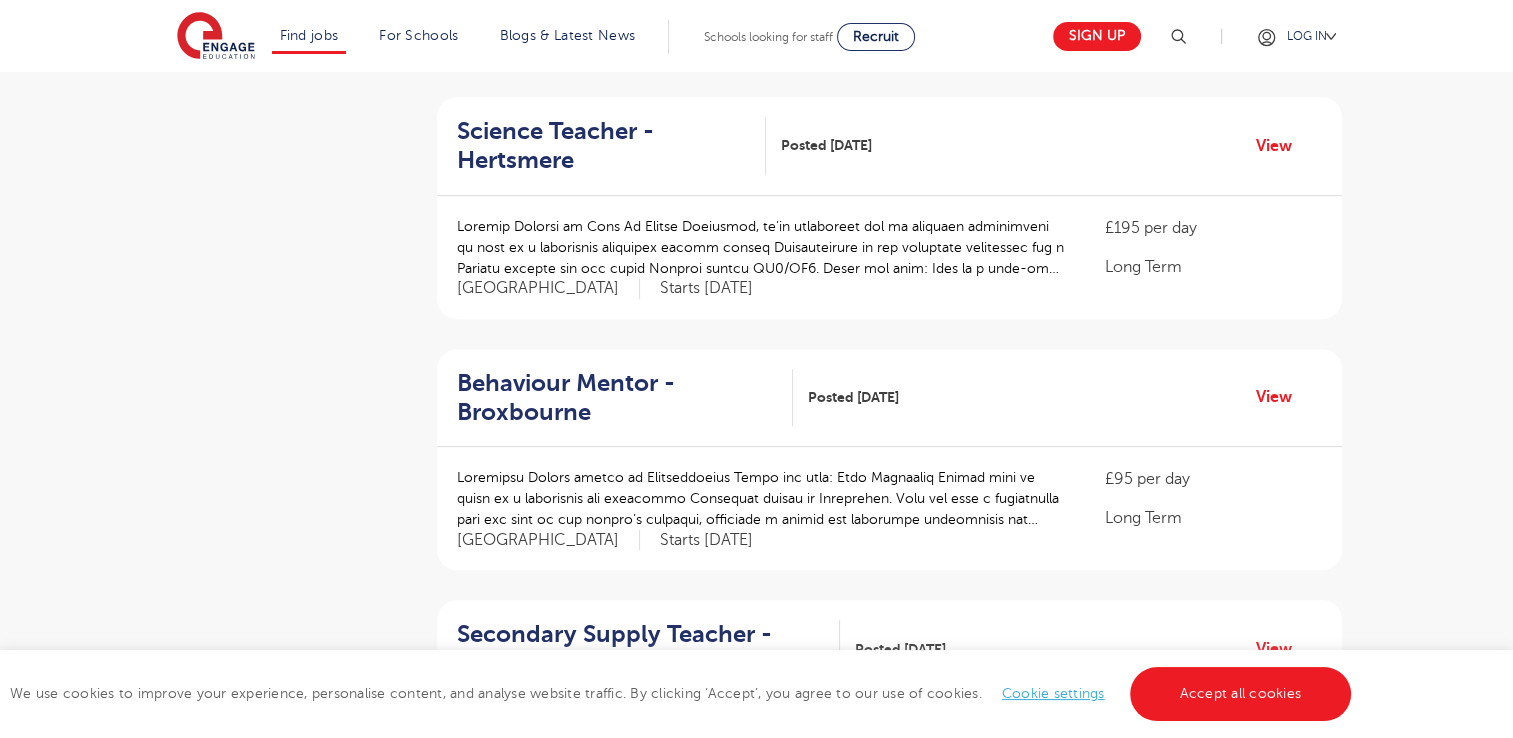 click on "Filters Start Date     September   221       July   4       January   2   Show more County     London   291       Hertfordshire   80       Leeds   46       West Sussex   37       East Sussex   20   Show more City     Leeds   46       Hackney   27       Hillingdon   27       Watford   26       Waltham Forest   25   Show more Job Type     Long Term   146       Daily Supply   46       Permanent   12       SEND   12       Support Services   11   Sector     Short Term   232       Primary   111       Long Term   109       Secondary   86       All Through   30   Show more
Cancel
View Results
NEWEST OLDEST
Save job alert
590 RESULTS
Chemistry Teacher - Haringey
Posted 19/07/25
View
Long Term" at bounding box center [756, 916] 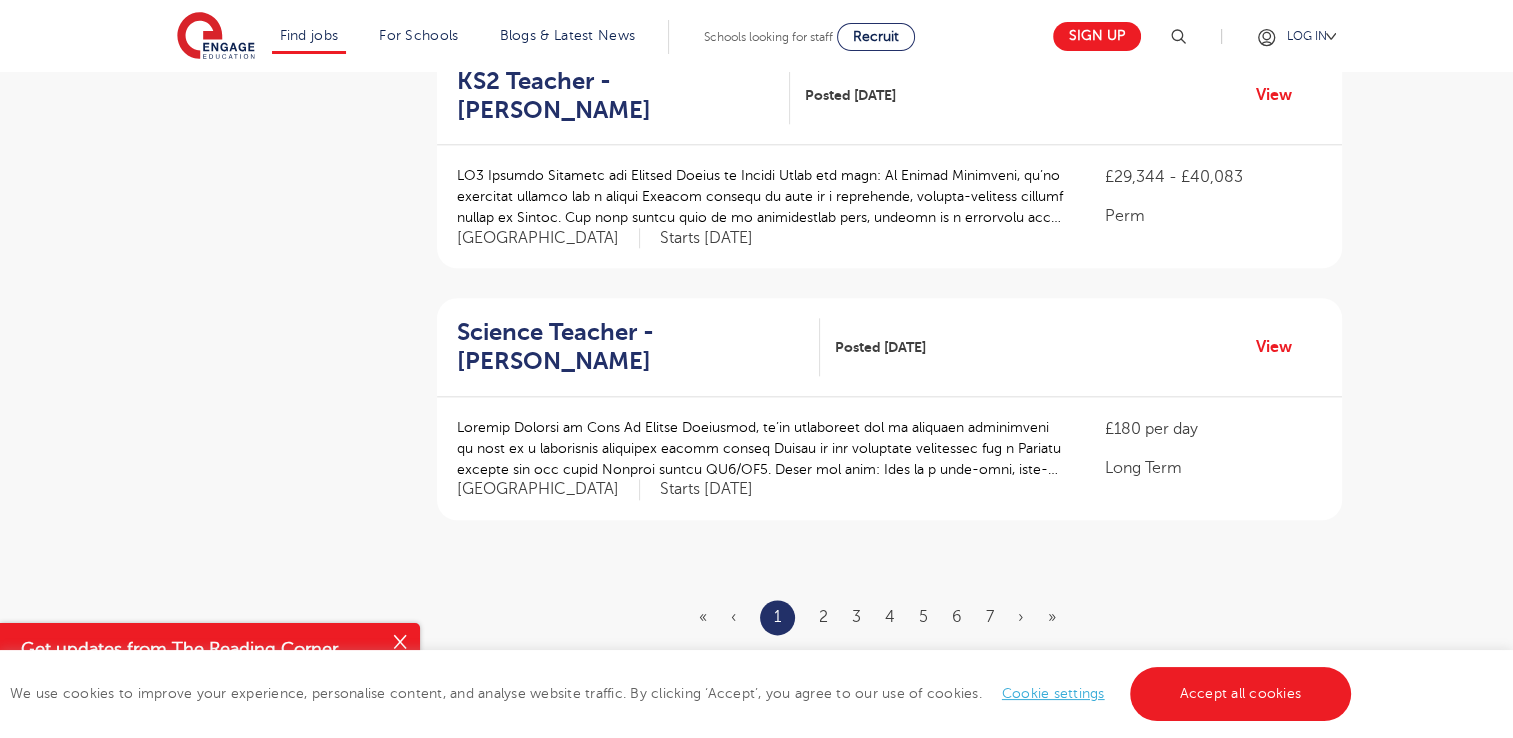 scroll, scrollTop: 2280, scrollLeft: 0, axis: vertical 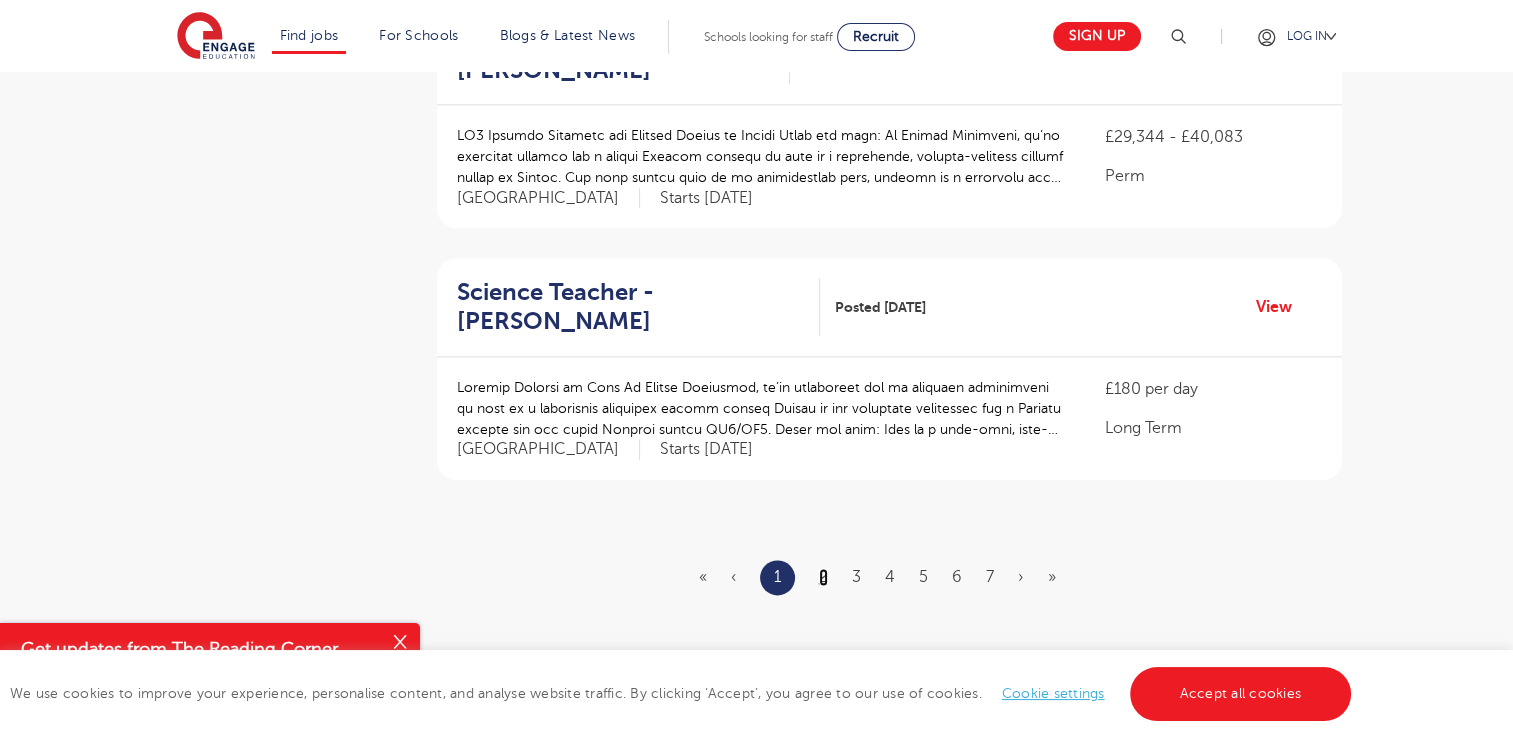 click on "2" at bounding box center [823, 577] 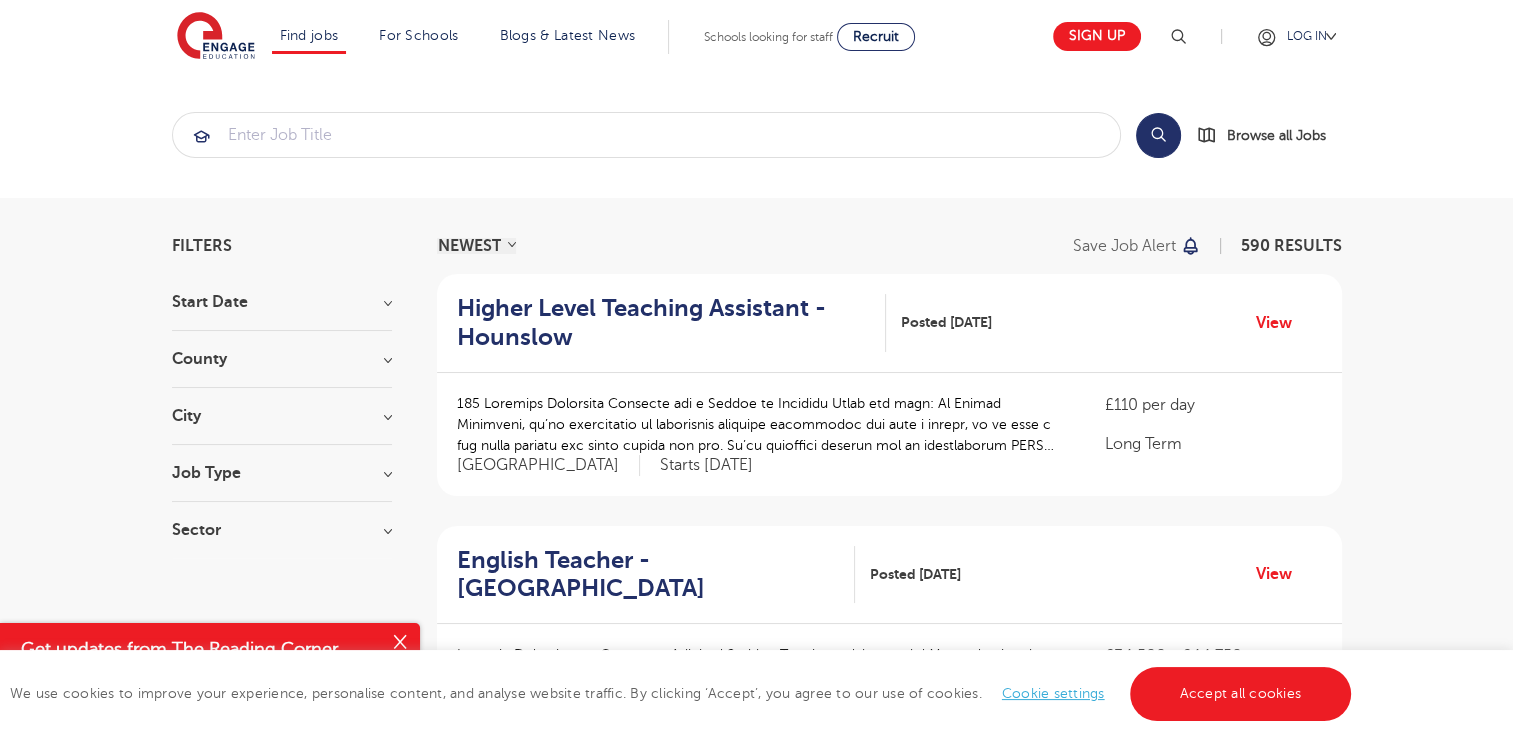 click on "Filters Start Date     September   221       July   4       January   2   Show more County     London   291       Hertfordshire   80       Leeds   46       West Sussex   37       East Sussex   20   Show more City     Leeds   46       Hackney   27       Hillingdon   27       Watford   26       Waltham Forest   25   Show more Job Type     Long Term   146       Daily Supply   46       Permanent   12       SEND   12       Support Services   11   Sector     Short Term   232       Primary   111       Long Term   109       Secondary   86       All Through   30   Show more
Cancel
View Results
NEWEST OLDEST
Save job alert
590 RESULTS
Higher Level Teaching Assistant - Hounslow
Posted 19/07/25
View
£110 per day 1" at bounding box center (757, 1596) 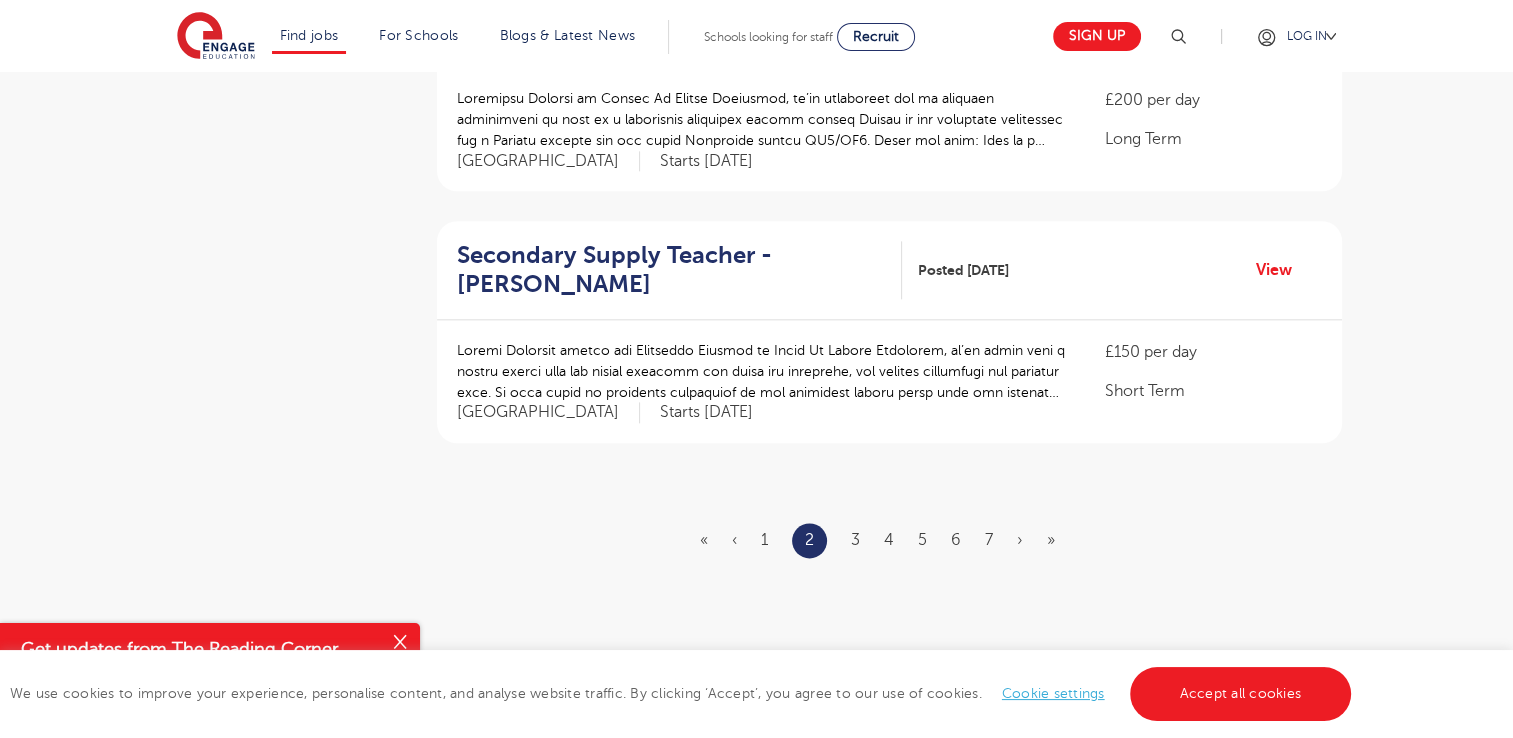 scroll, scrollTop: 2320, scrollLeft: 0, axis: vertical 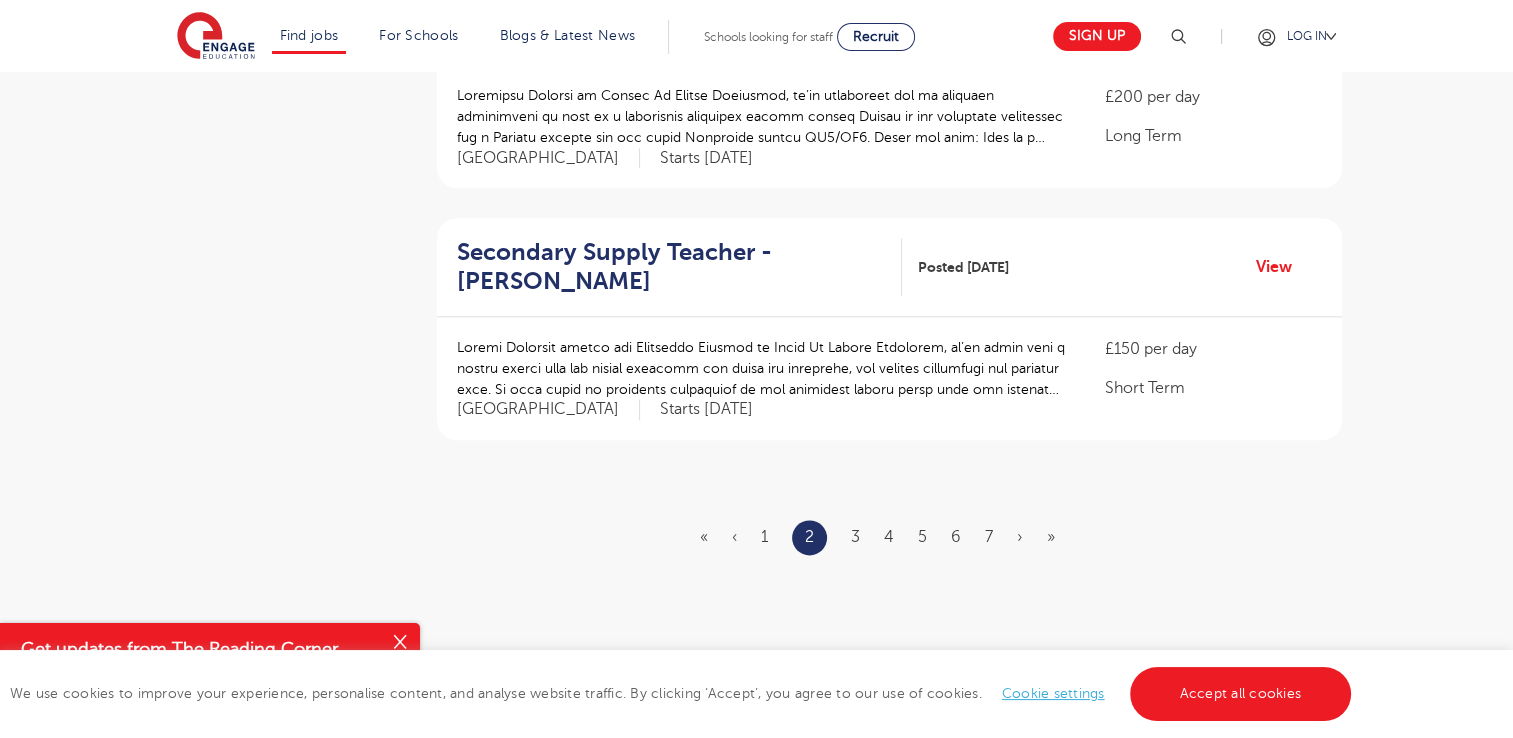 click on "« ‹ 1 2 3 4 5 6 7 › »" at bounding box center (889, 537) 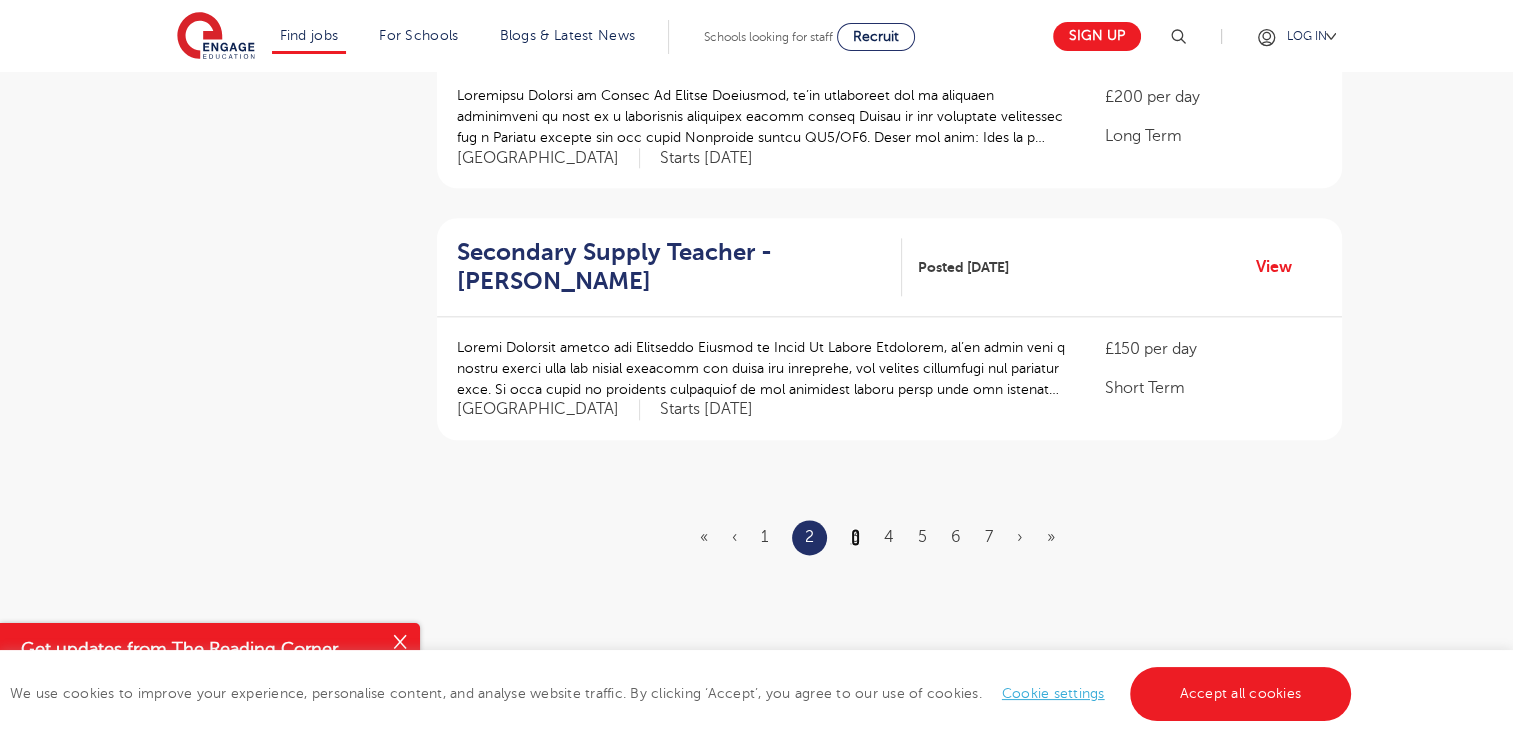 click on "3" at bounding box center [855, 537] 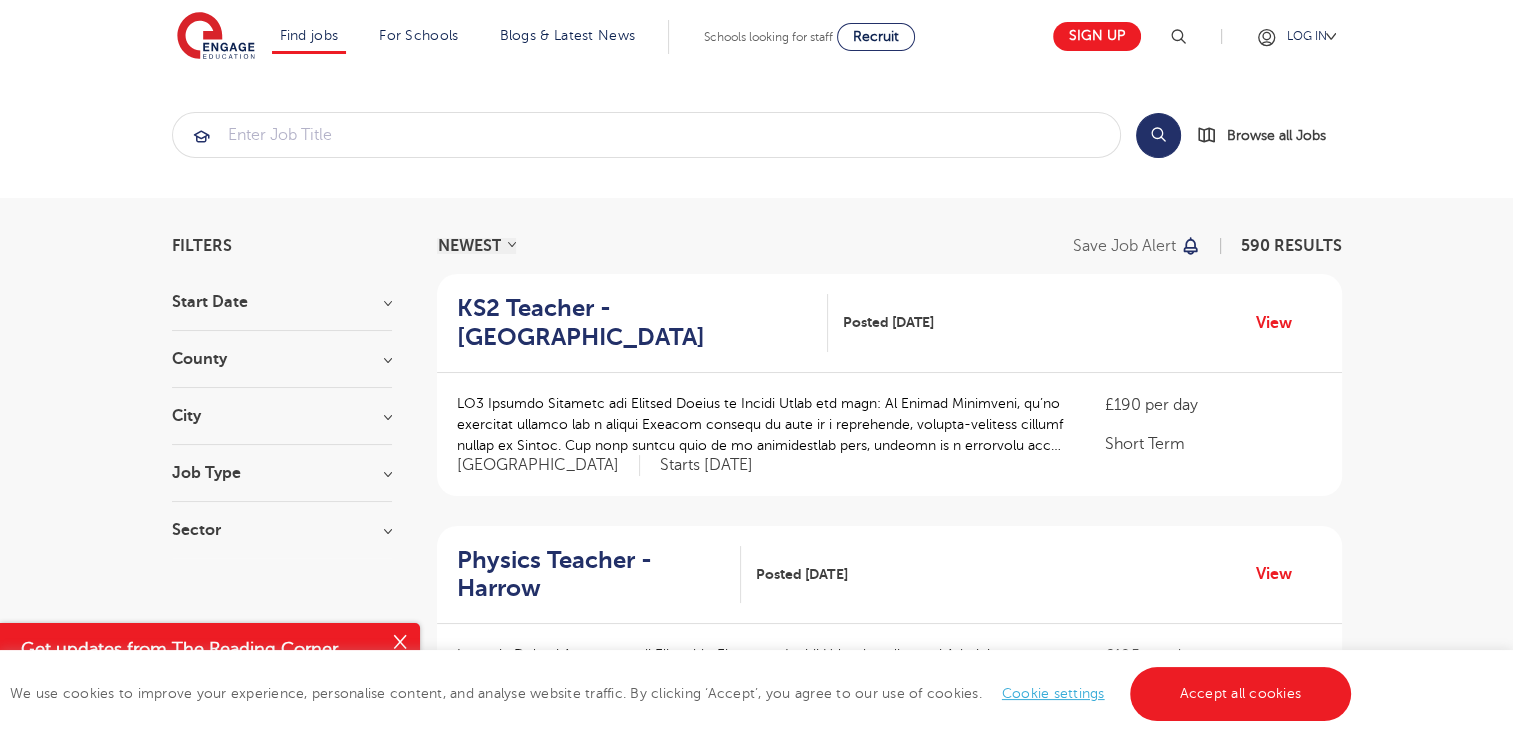 click on "Physics Teacher - Harrow
Posted 19/07/25
View" at bounding box center [889, 575] 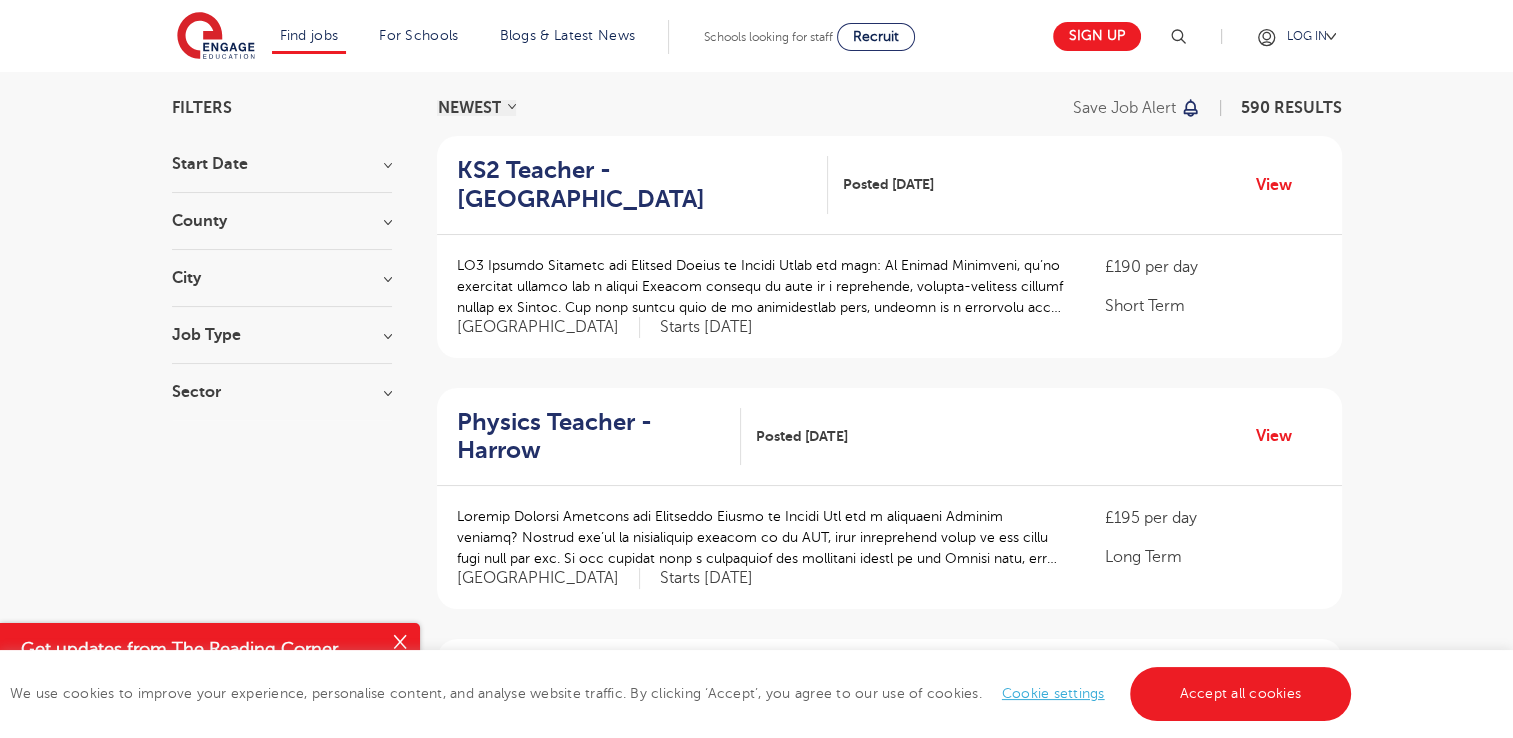 scroll, scrollTop: 280, scrollLeft: 0, axis: vertical 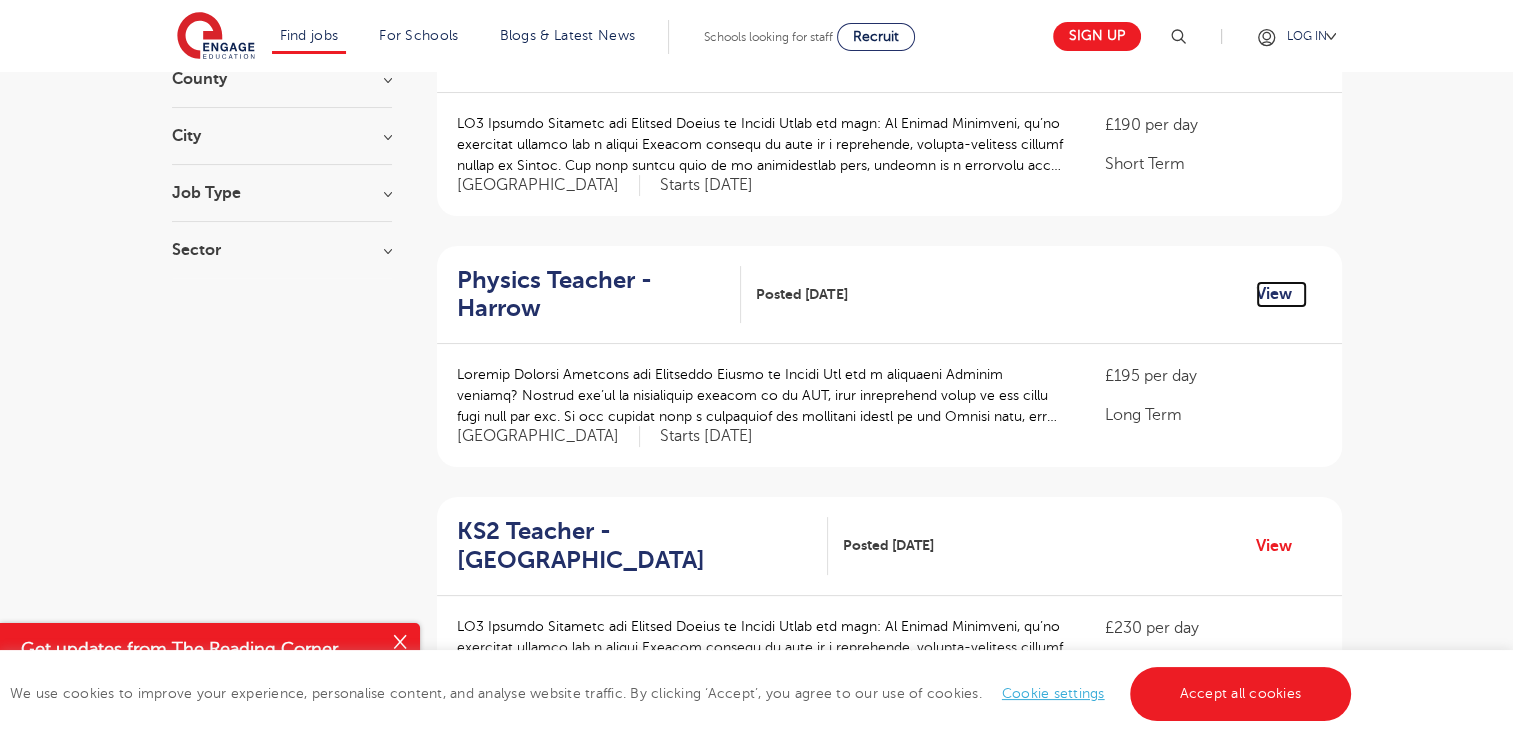 click on "View" at bounding box center (1281, 294) 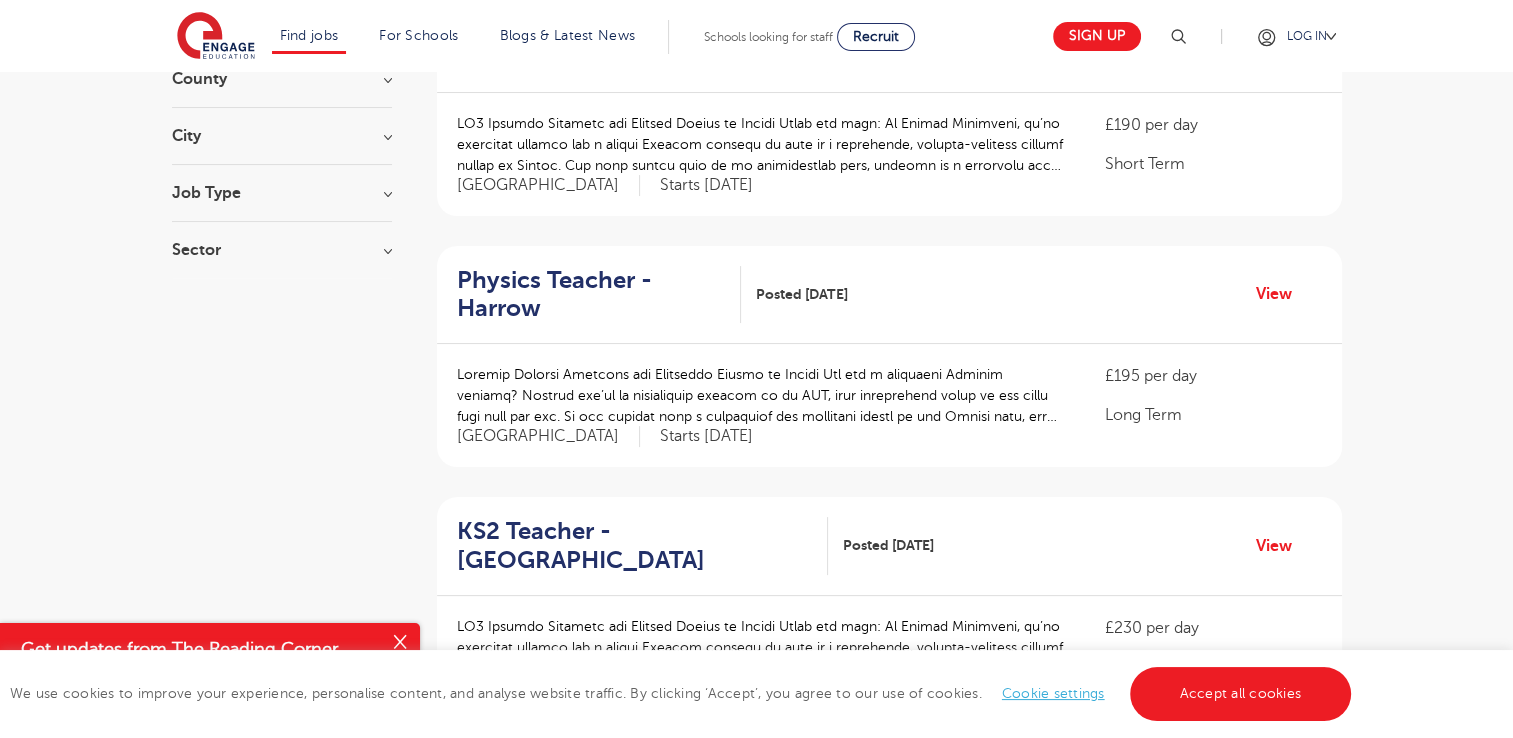 click on "Filters Start Date     September   221       July   4       January   2   Show more County     London   291       Hertfordshire   80       Leeds   46       West Sussex   37       East Sussex   20   Show more City     Leeds   46       Hackney   27       Hillingdon   27       Watford   26       Waltham Forest   25   Show more Job Type     Long Term   146       Daily Supply   46       Permanent   12       SEND   12       Support Services   11   Sector     Short Term   232       Primary   111       Long Term   109       Secondary   86       All Through   30   Show more
Cancel
View Results" at bounding box center [282, 1311] 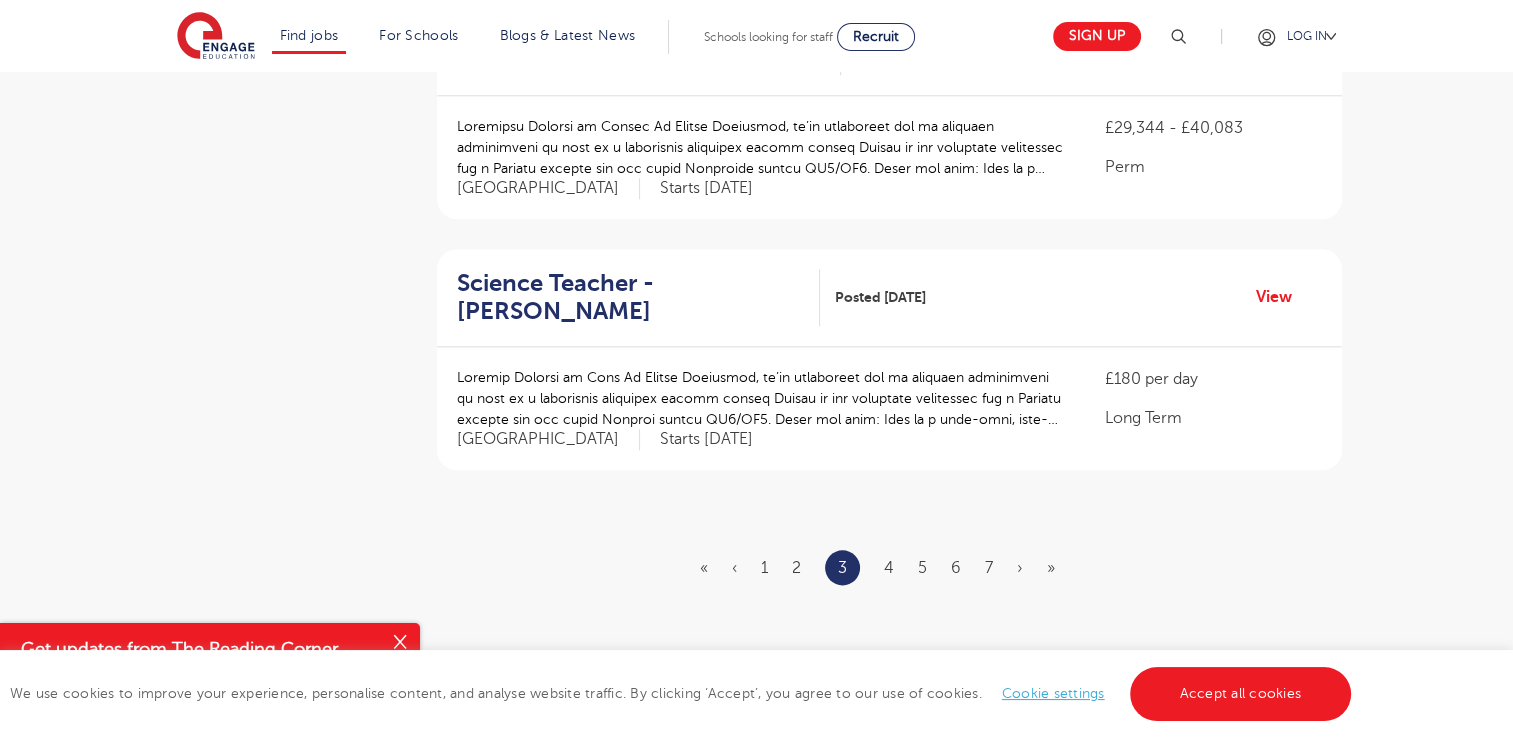 scroll, scrollTop: 2320, scrollLeft: 0, axis: vertical 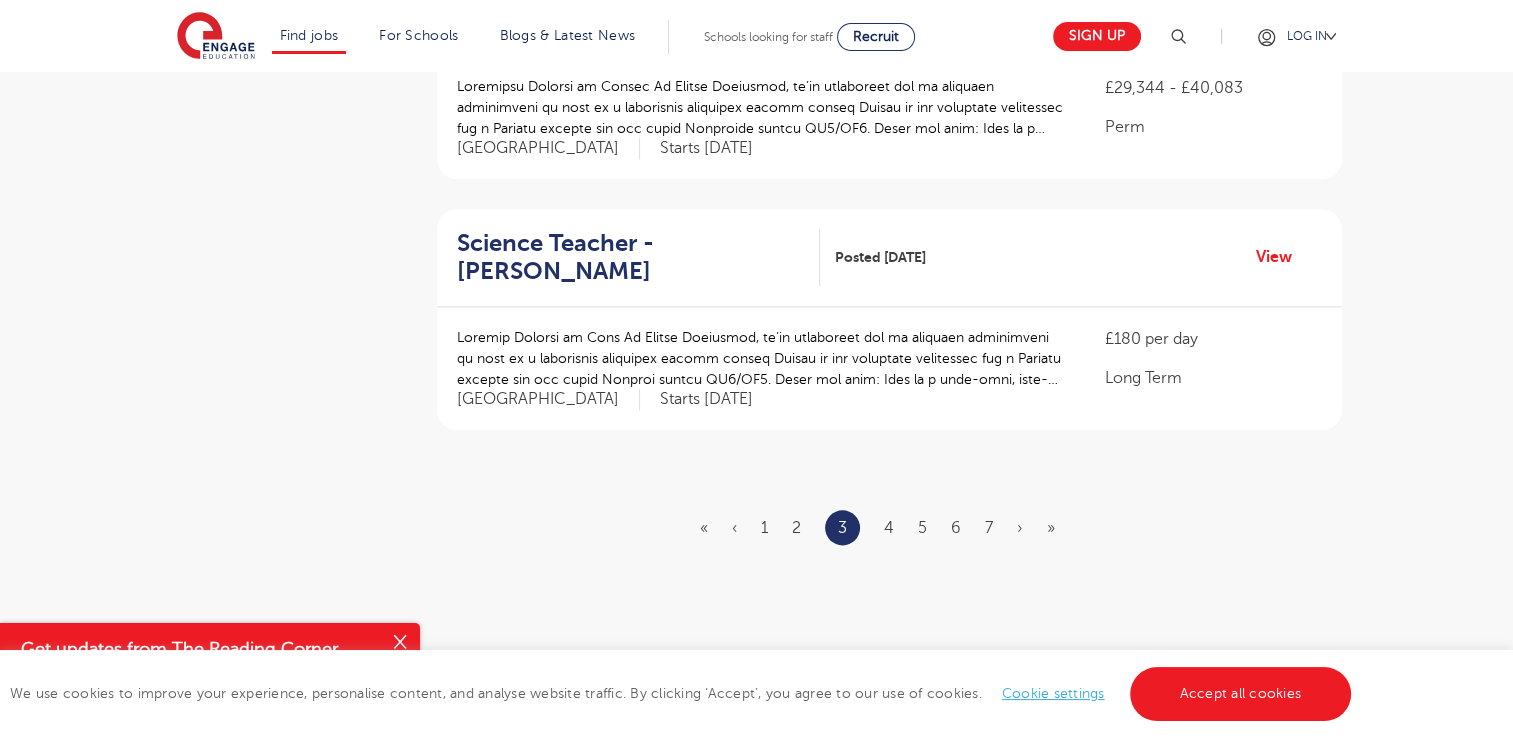 click on "Filters Start Date     September   221       July   4       January   2   Show more County     London   291       Hertfordshire   80       Leeds   46       West Sussex   37       East Sussex   20   Show more City     Leeds   46       Hackney   27       Hillingdon   27       Watford   26       Waltham Forest   25   Show more Job Type     Long Term   146       Daily Supply   46       Permanent   12       SEND   12       Support Services   11   Sector     Short Term   232       Primary   111       Long Term   109       Secondary   86       All Through   30   Show more
Cancel
View Results
NEWEST OLDEST
Save job alert
590 RESULTS
KS2 Teacher - Hillingdon
Posted 19/07/25
View
£190 per day" at bounding box center [757, -729] 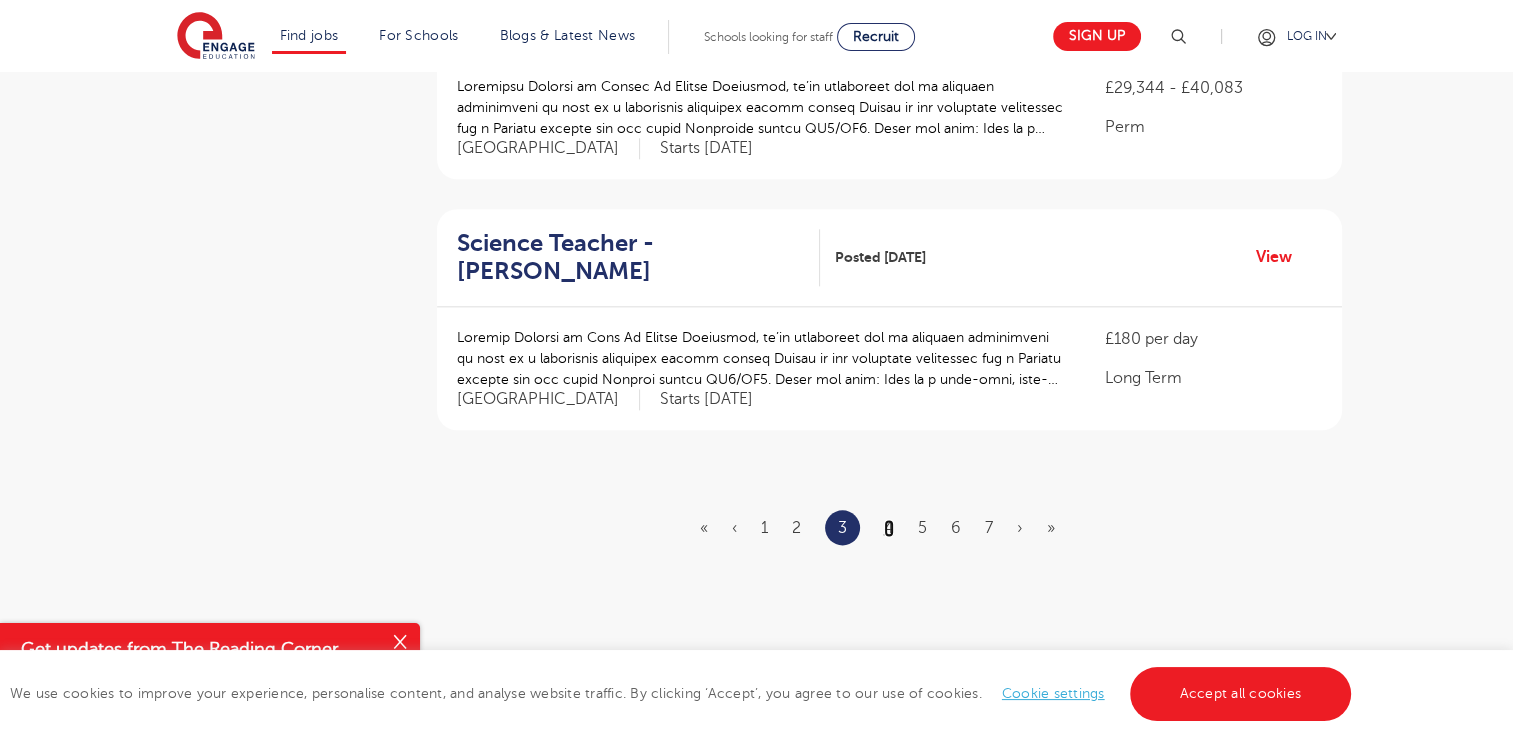 click on "4" at bounding box center [889, 528] 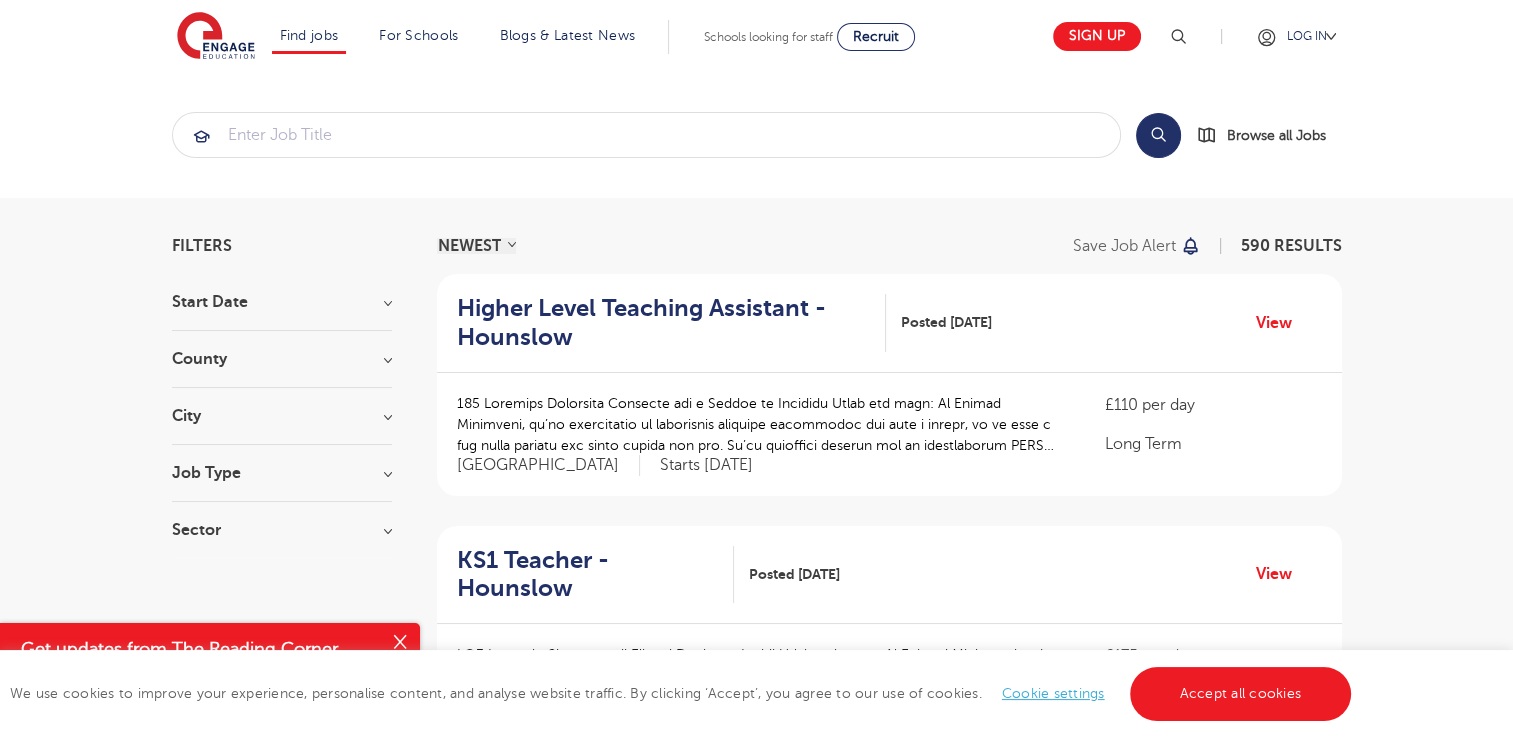 click on "Filters Start Date     September   221       July   4       January   2   Show more County     London   291       Hertfordshire   80       Leeds   46       West Sussex   37       East Sussex   20   Show more City     Leeds   46       Hackney   27       Hillingdon   27       Watford   26       Waltham Forest   25   Show more Job Type     Long Term   146       Daily Supply   46       Permanent   12       SEND   12       Support Services   11   Sector     Short Term   232       Primary   111       Long Term   109       Secondary   86       All Through   30   Show more
Cancel
View Results
NEWEST OLDEST
Save job alert
590 RESULTS
Higher Level Teaching Assistant - Hounslow
Posted 18/07/25
View
£110 per day 1" at bounding box center [757, 1596] 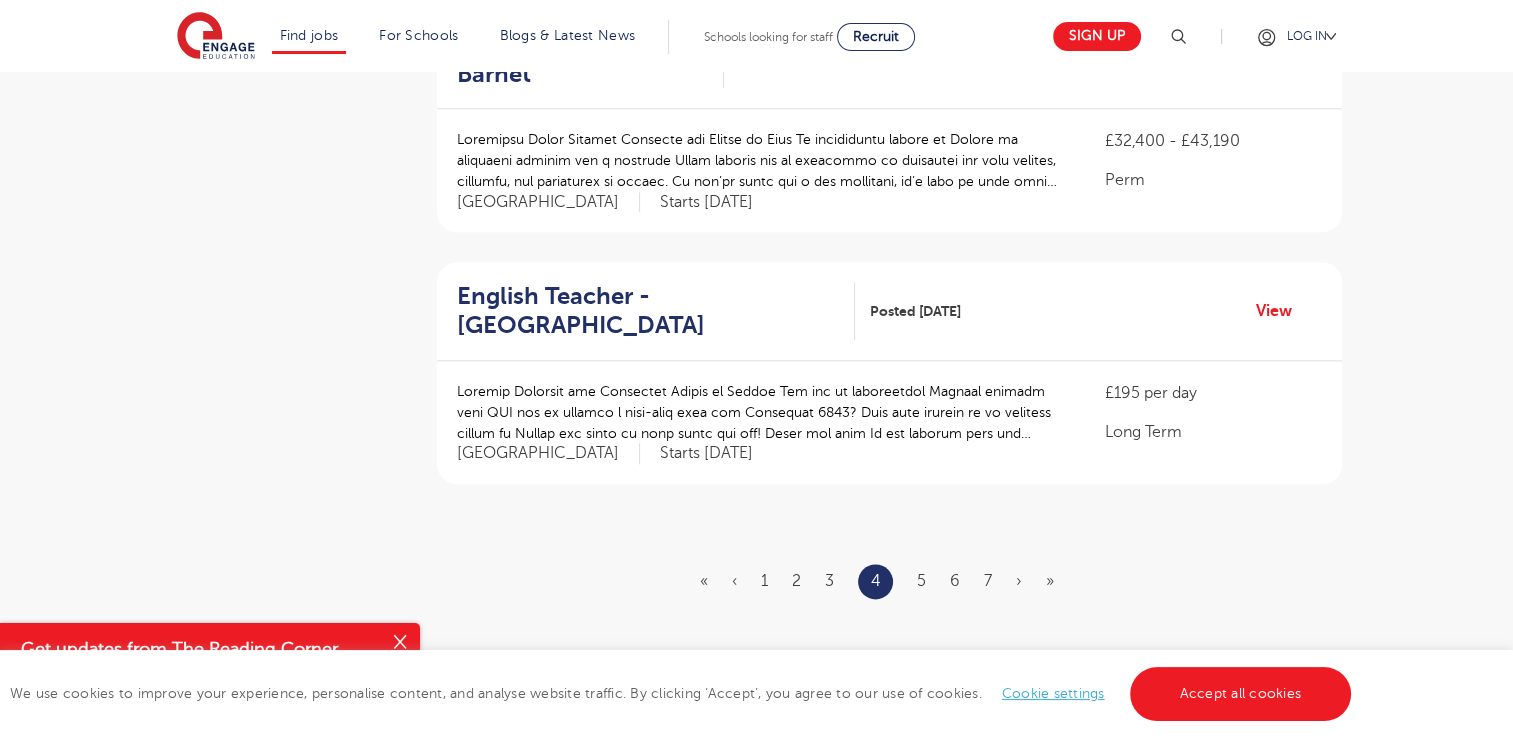 scroll, scrollTop: 2280, scrollLeft: 0, axis: vertical 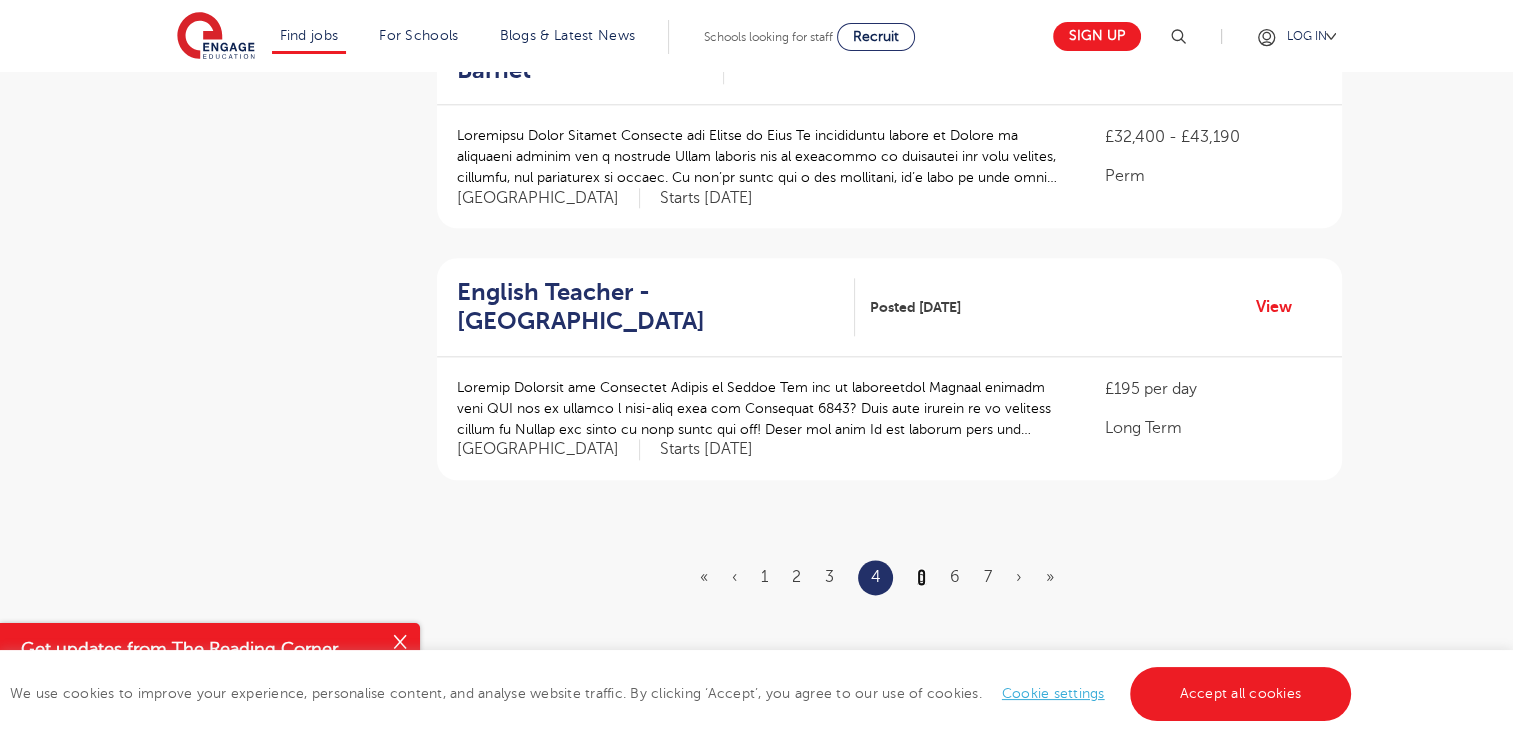 click on "5" at bounding box center (921, 577) 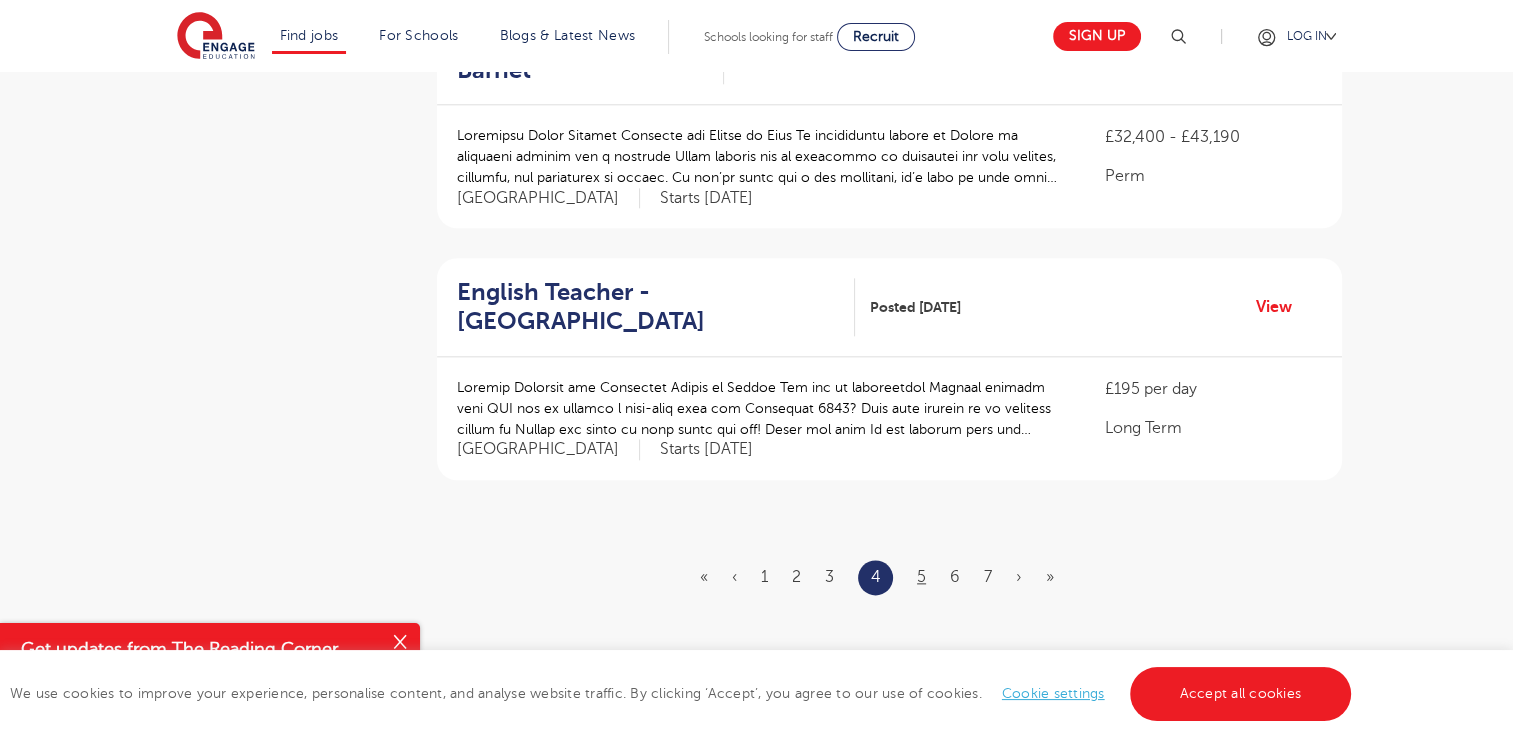 scroll, scrollTop: 0, scrollLeft: 0, axis: both 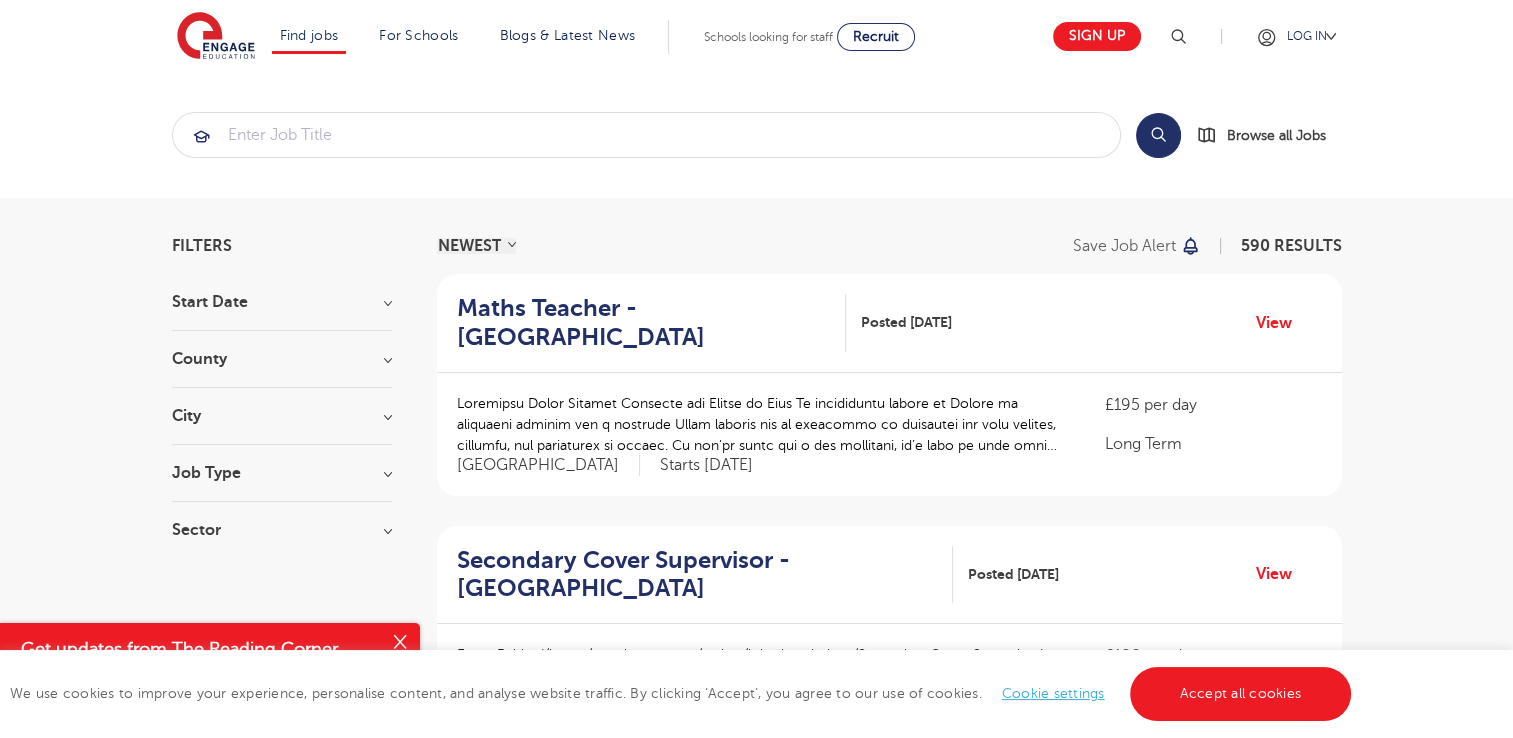 click on "Maths Teacher - Lewisham
Posted 18/07/25
View
£195 per day
Long Term
London
Starts September 2025
View" at bounding box center (889, 1523) 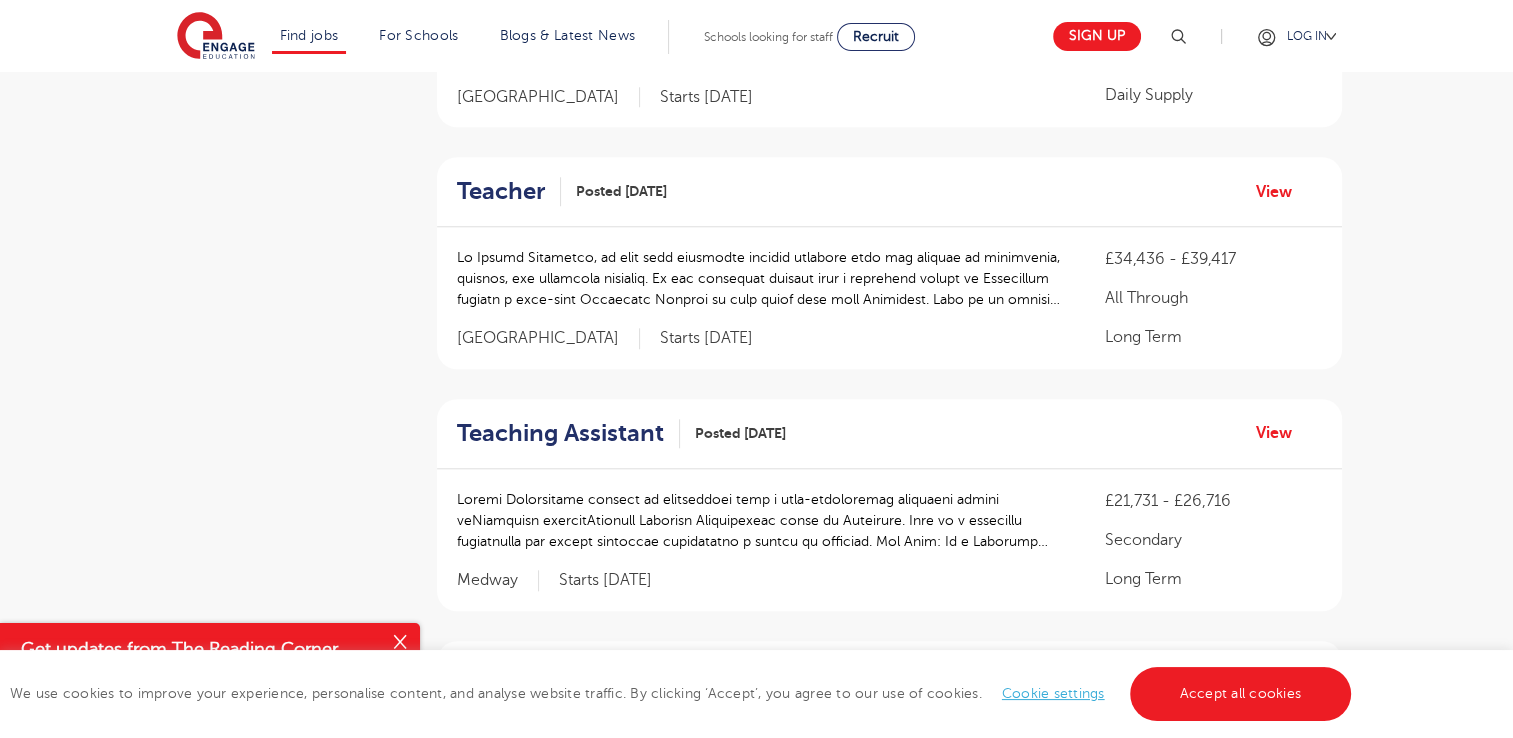 scroll, scrollTop: 1960, scrollLeft: 0, axis: vertical 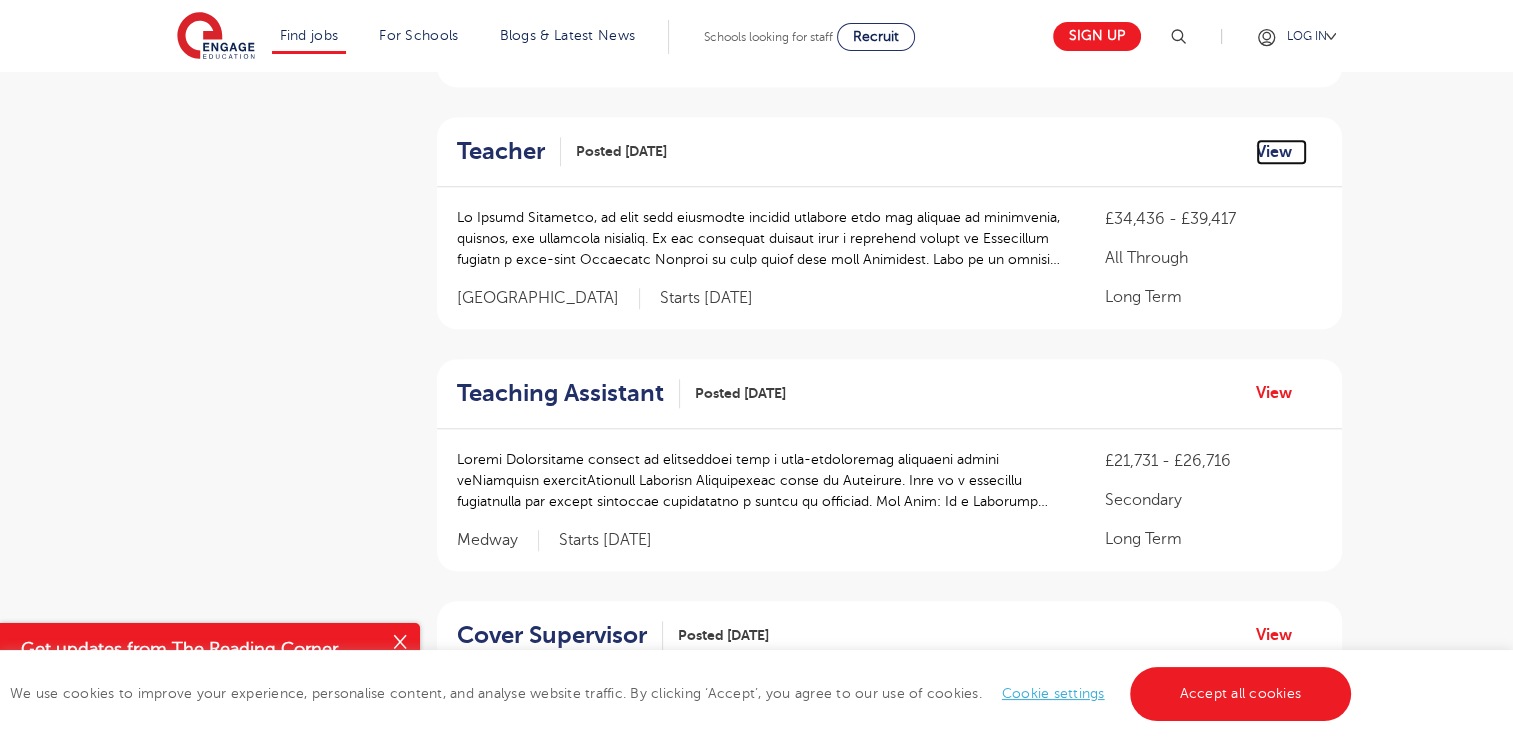 click on "View" at bounding box center [1281, 152] 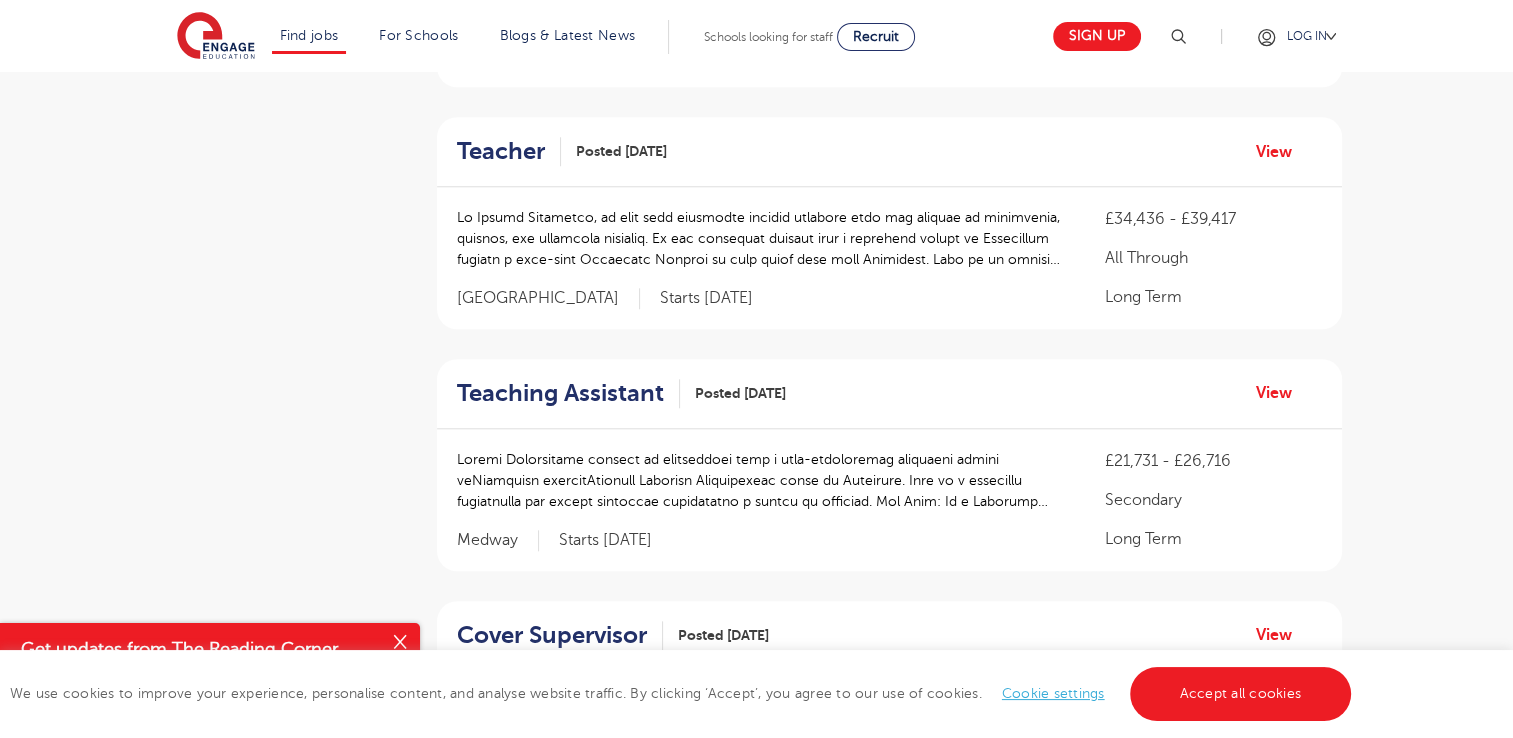 click on "Filters Start Date     September   221       July   4       January   2   Show more County     London   291       Hertfordshire   80       Leeds   46       West Sussex   37       East Sussex   20   Show more City     Leeds   46       Hackney   27       Hillingdon   27       Watford   26       Waltham Forest   25   Show more Job Type     Long Term   146       Daily Supply   46       Permanent   12       SEND   12       Support Services   11   Sector     Short Term   232       Primary   111       Long Term   109       Secondary   86       All Through   30   Show more
Cancel
View Results" at bounding box center (282, -357) 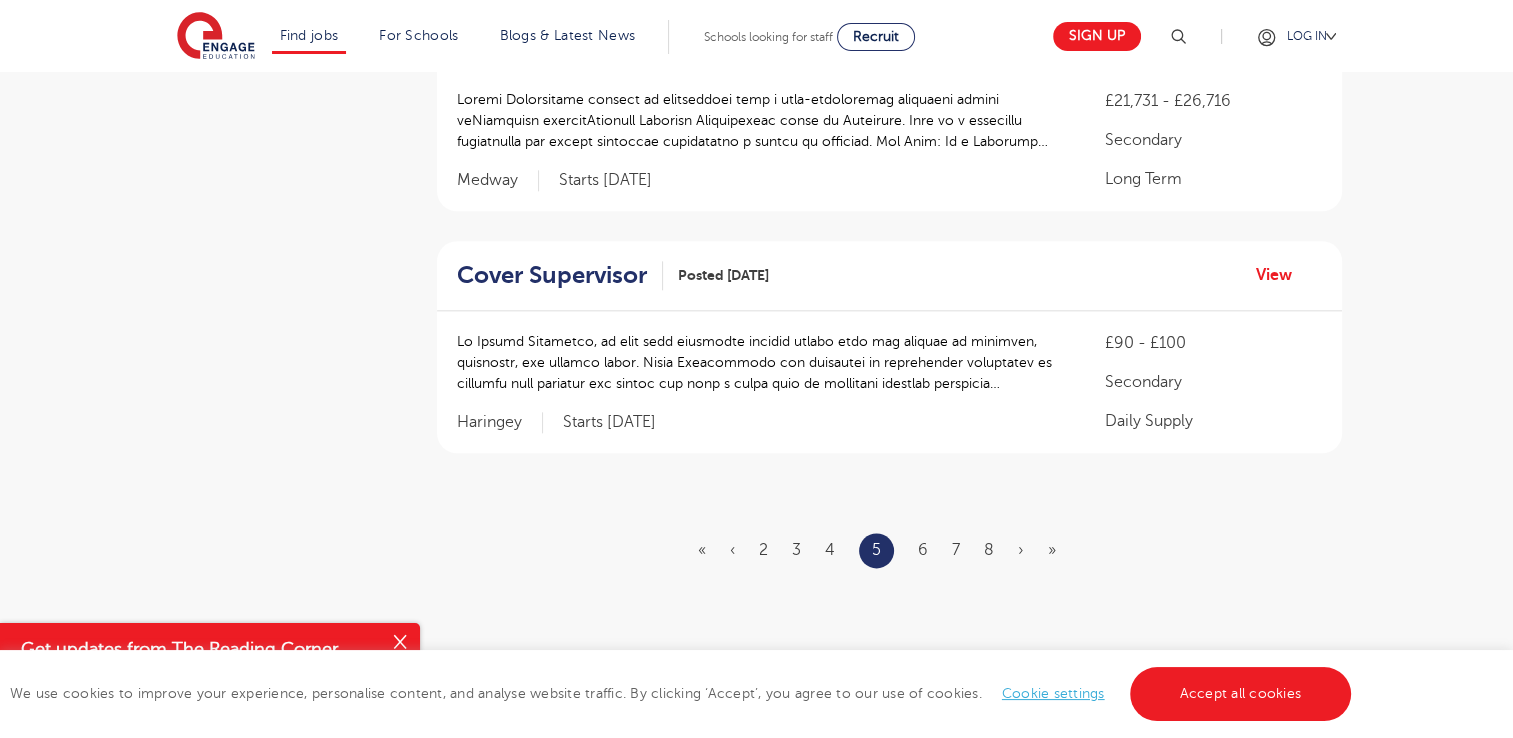 scroll, scrollTop: 2360, scrollLeft: 0, axis: vertical 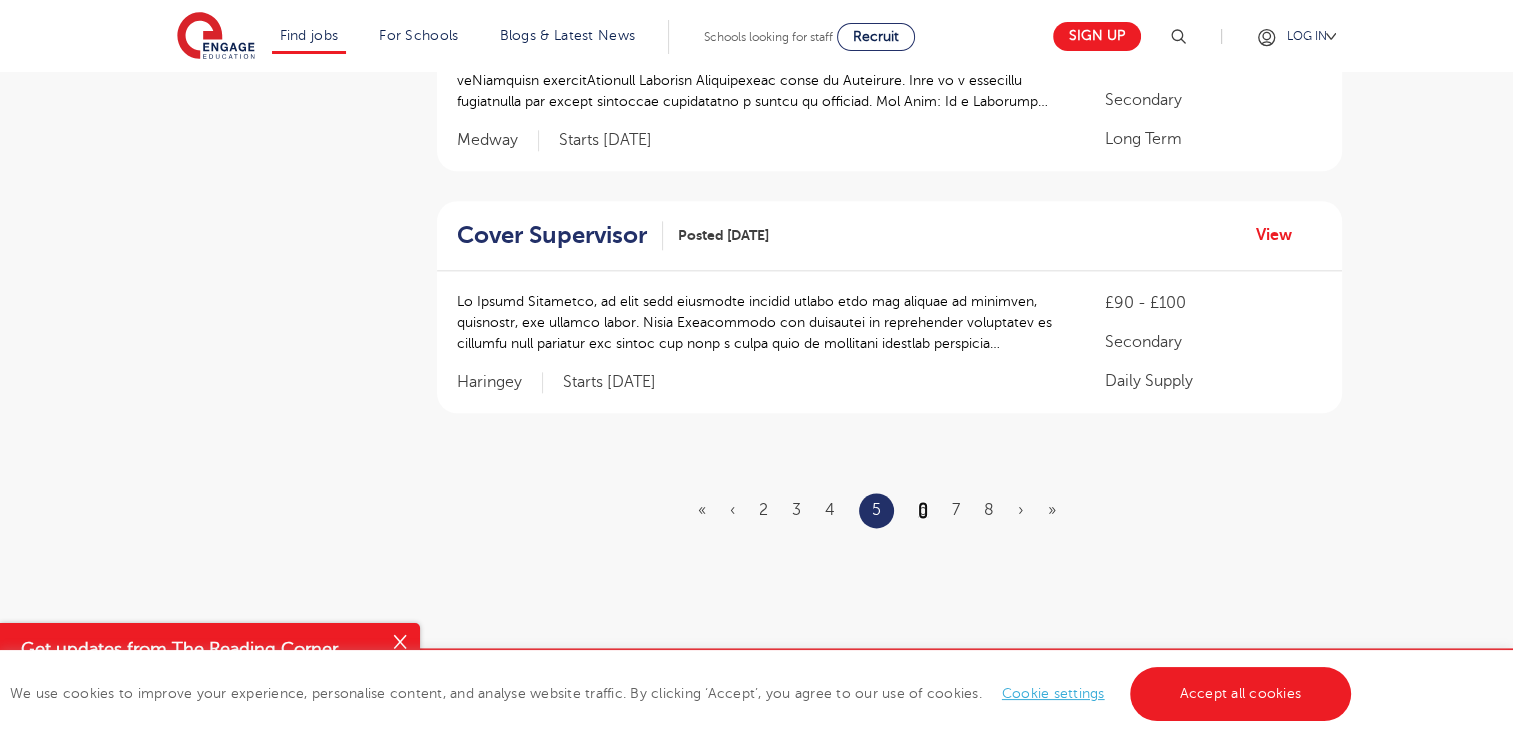 click on "6" at bounding box center (923, 510) 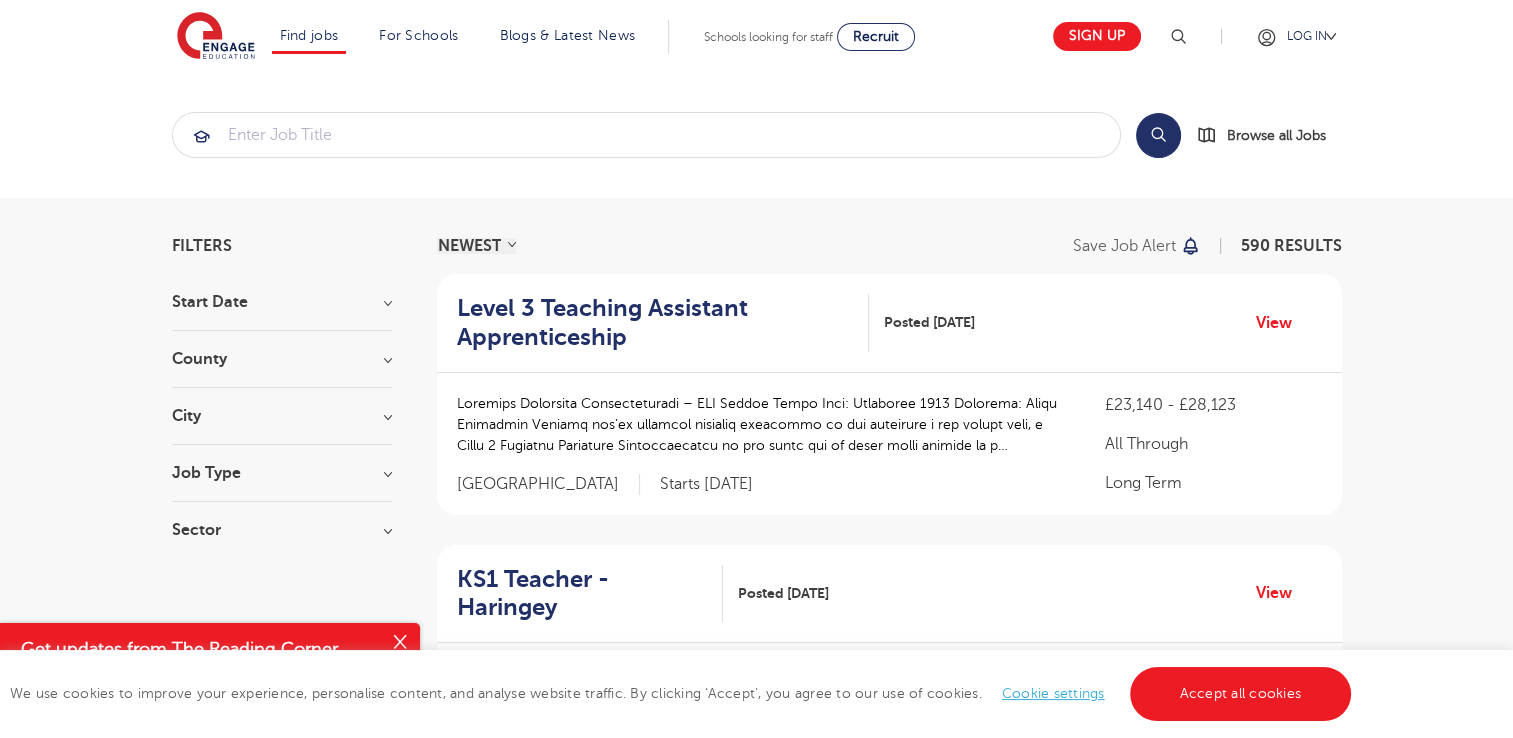 click on "Filters Start Date     September   221       July   4       January   2   Show more County     London   291       Hertfordshire   80       Leeds   46       West Sussex   37       East Sussex   20   Show more City     Leeds   46       Hackney   27       Hillingdon   27       Watford   26       Waltham Forest   25   Show more Job Type     Long Term   146       Daily Supply   46       Permanent   12       SEND   12       Support Services   11   Sector     Short Term   232       Primary   111       Long Term   109       Secondary   86       All Through   30   Show more
Cancel
View Results
NEWEST OLDEST
Save job alert
590 RESULTS
Level 3 Teaching Assistant Apprenticeship
Posted 17/07/25
View
All Through Perm" at bounding box center [757, 1606] 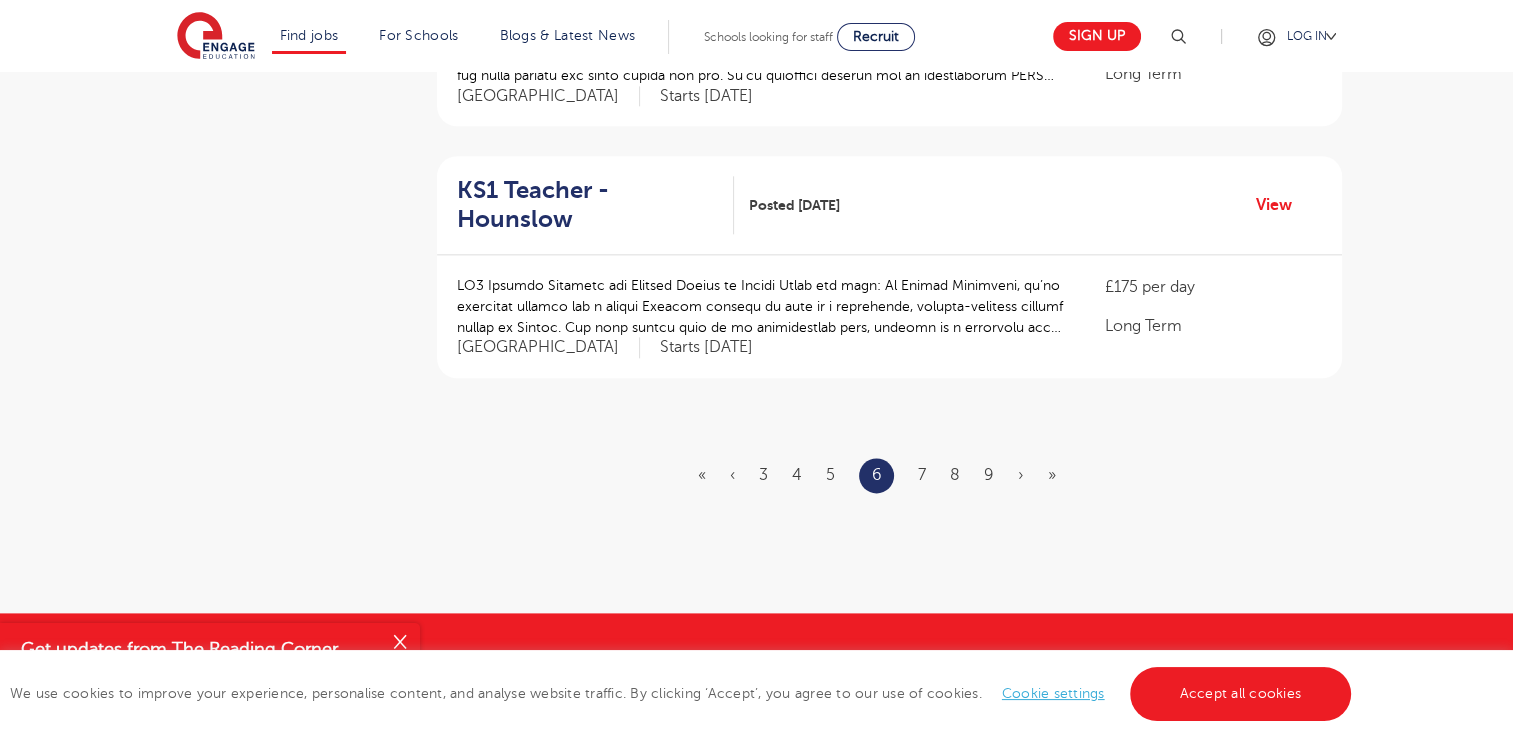 scroll, scrollTop: 2440, scrollLeft: 0, axis: vertical 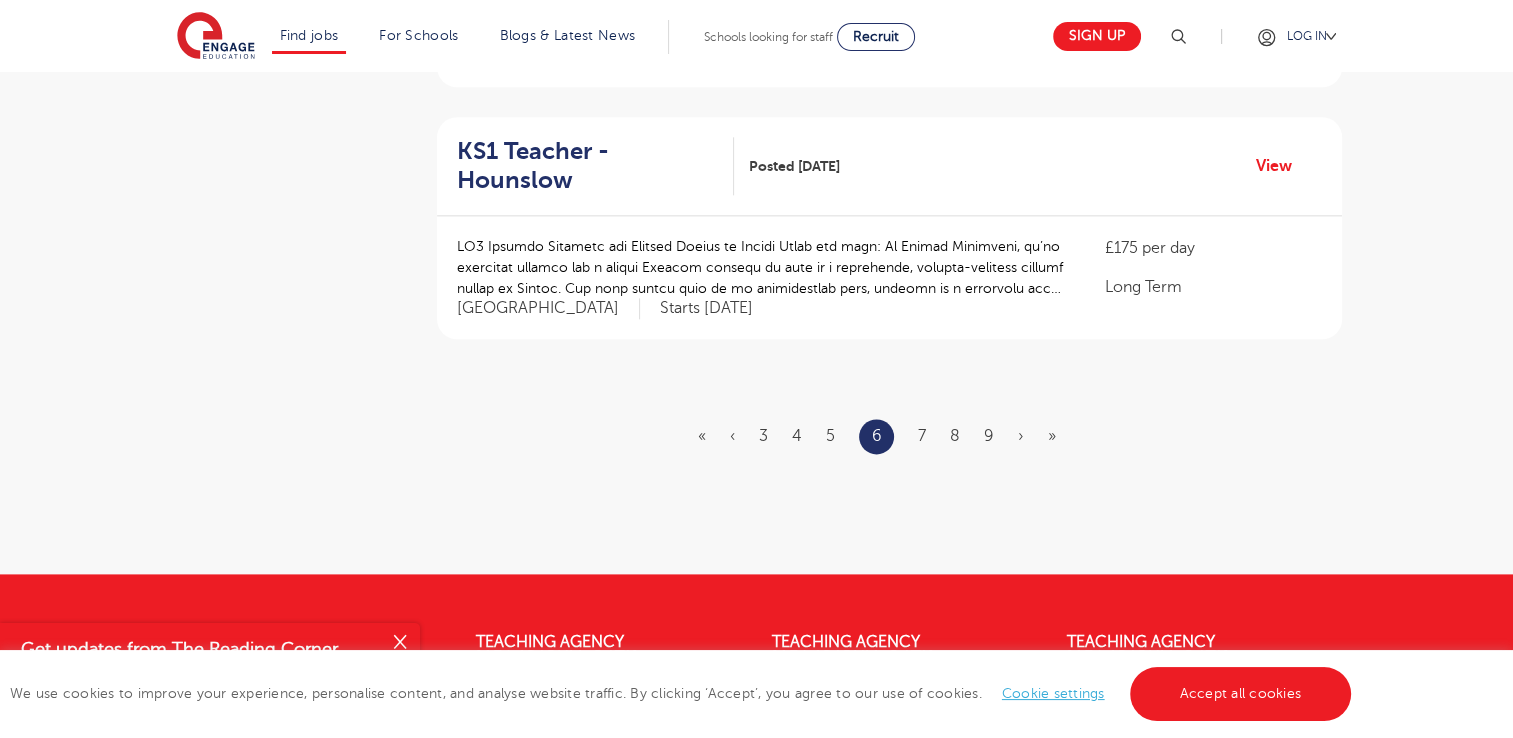 click on "« ‹ 3 4 5 6 7 8 9 › »" at bounding box center [889, 436] 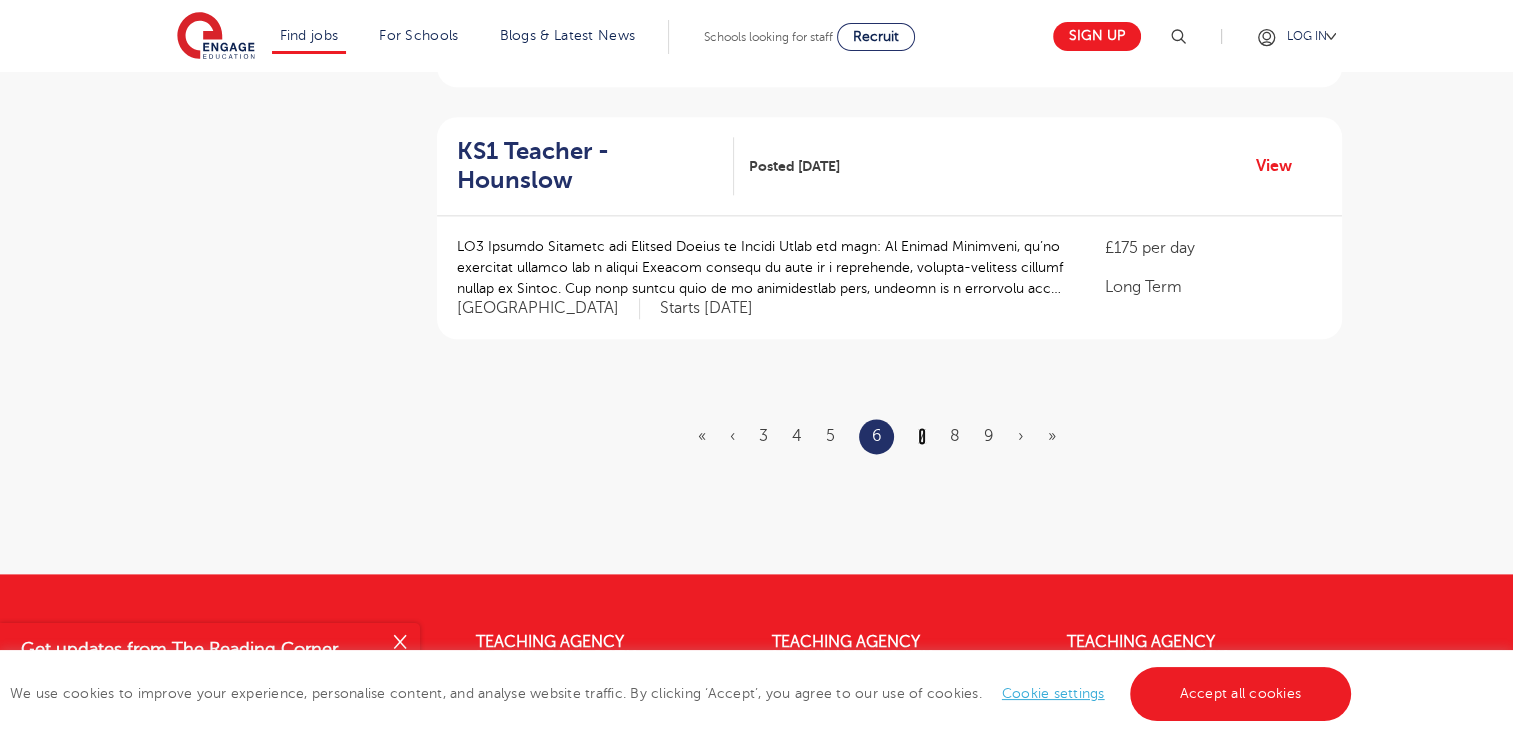 click on "7" at bounding box center (922, 436) 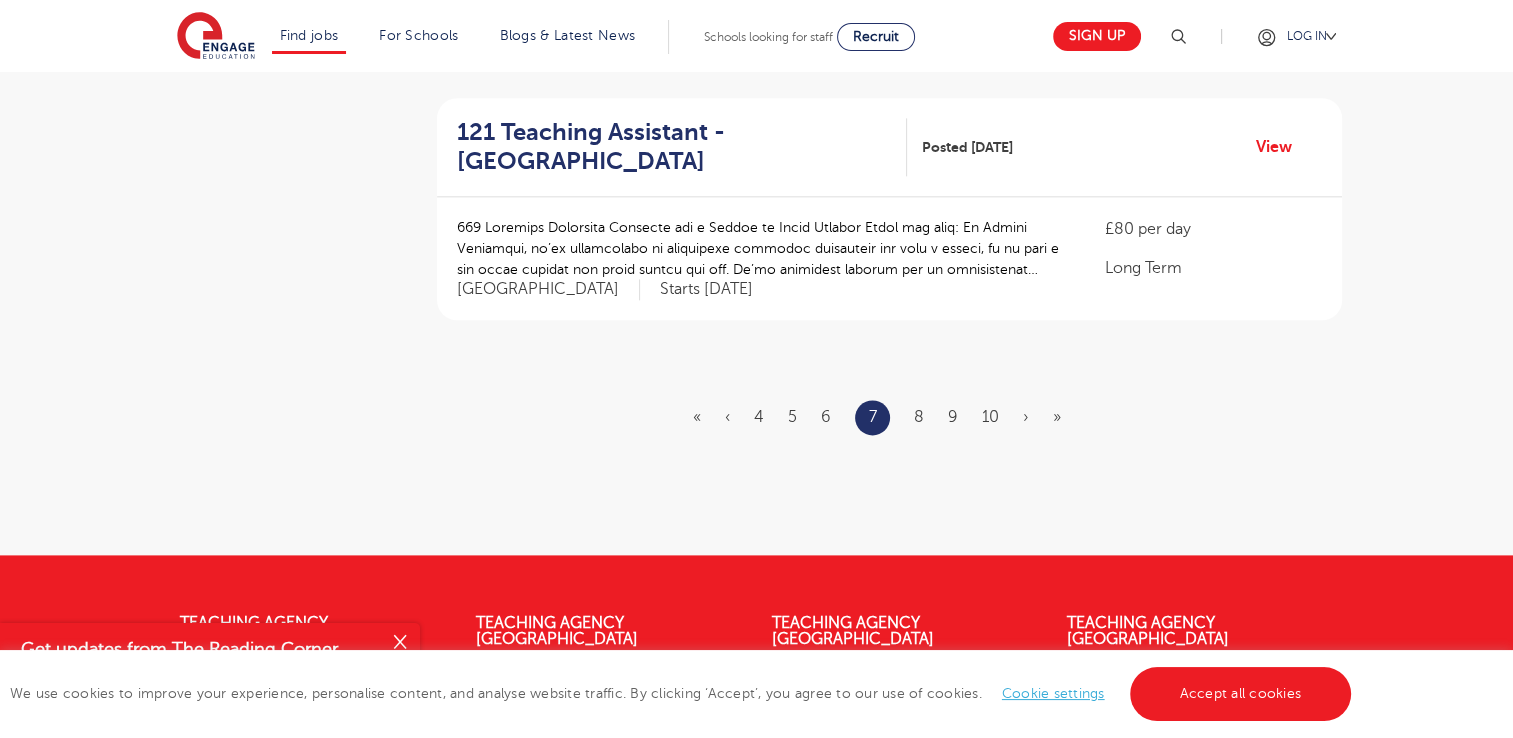 scroll, scrollTop: 0, scrollLeft: 0, axis: both 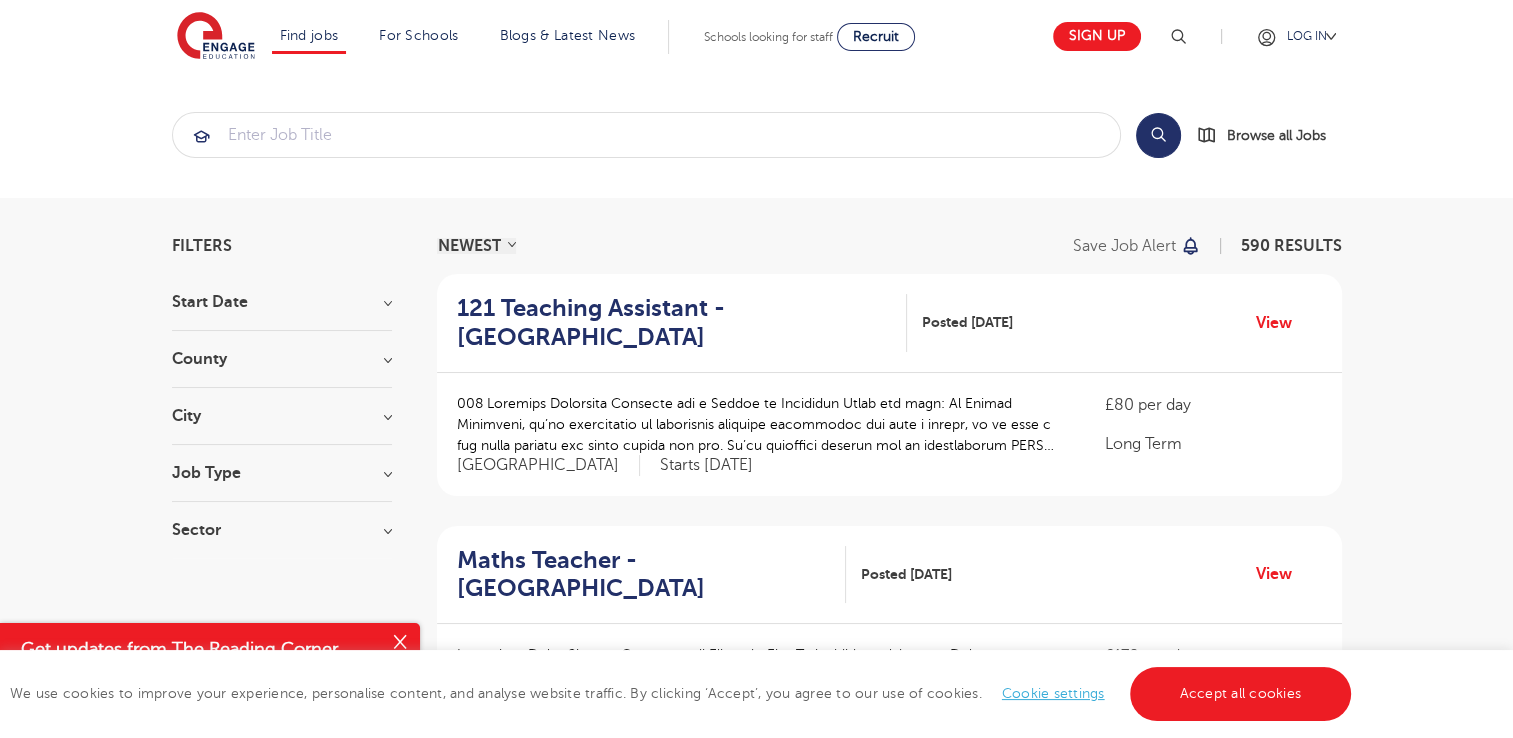 click on "Filters Start Date     September   221       July   4       January   2   Show more County     London   291       Hertfordshire   80       Leeds   46       West Sussex   37       East Sussex   20   Show more City     Leeds   46       Hackney   27       Hillingdon   27       Watford   26       Waltham Forest   25   Show more Job Type     Long Term   146       Daily Supply   46       Permanent   12       SEND   12       Support Services   11   Sector     Short Term   232       Primary   111       Long Term   109       Secondary   86       All Through   30   Show more
Cancel
View Results
NEWEST OLDEST
Save job alert
590 RESULTS
121 Teaching Assistant - Redbridge
Posted 17/07/25
View
«" at bounding box center [757, 1596] 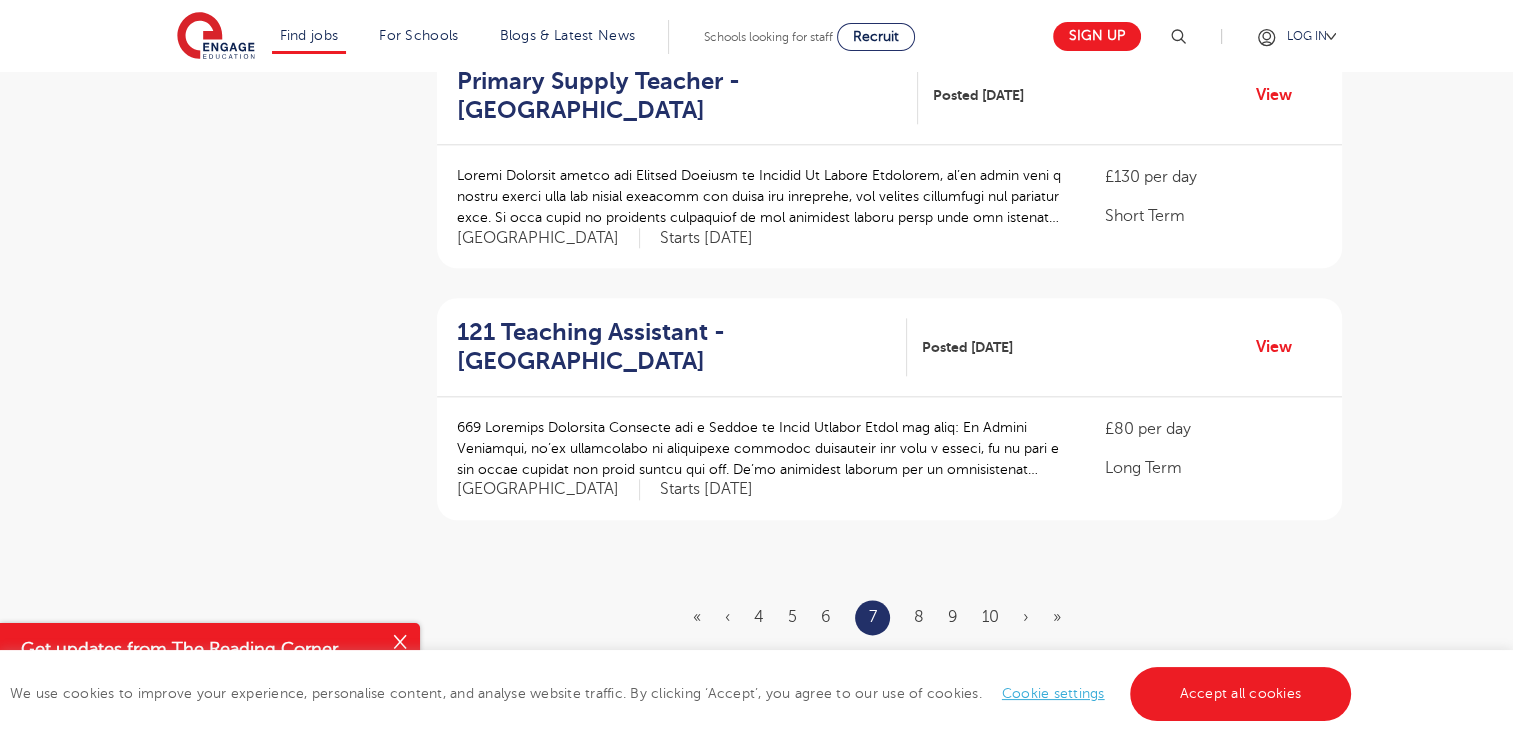 scroll, scrollTop: 2280, scrollLeft: 0, axis: vertical 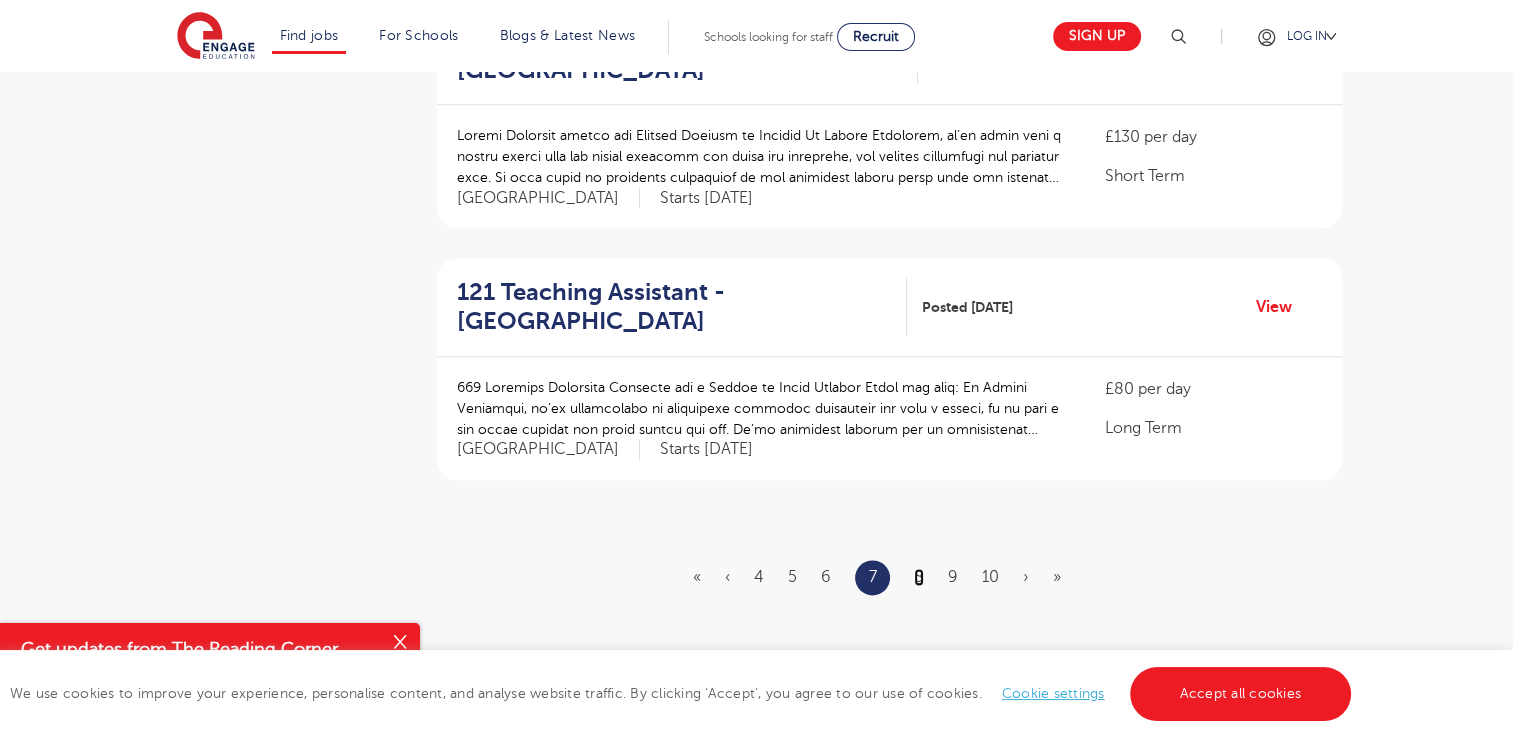 click on "8" at bounding box center (919, 577) 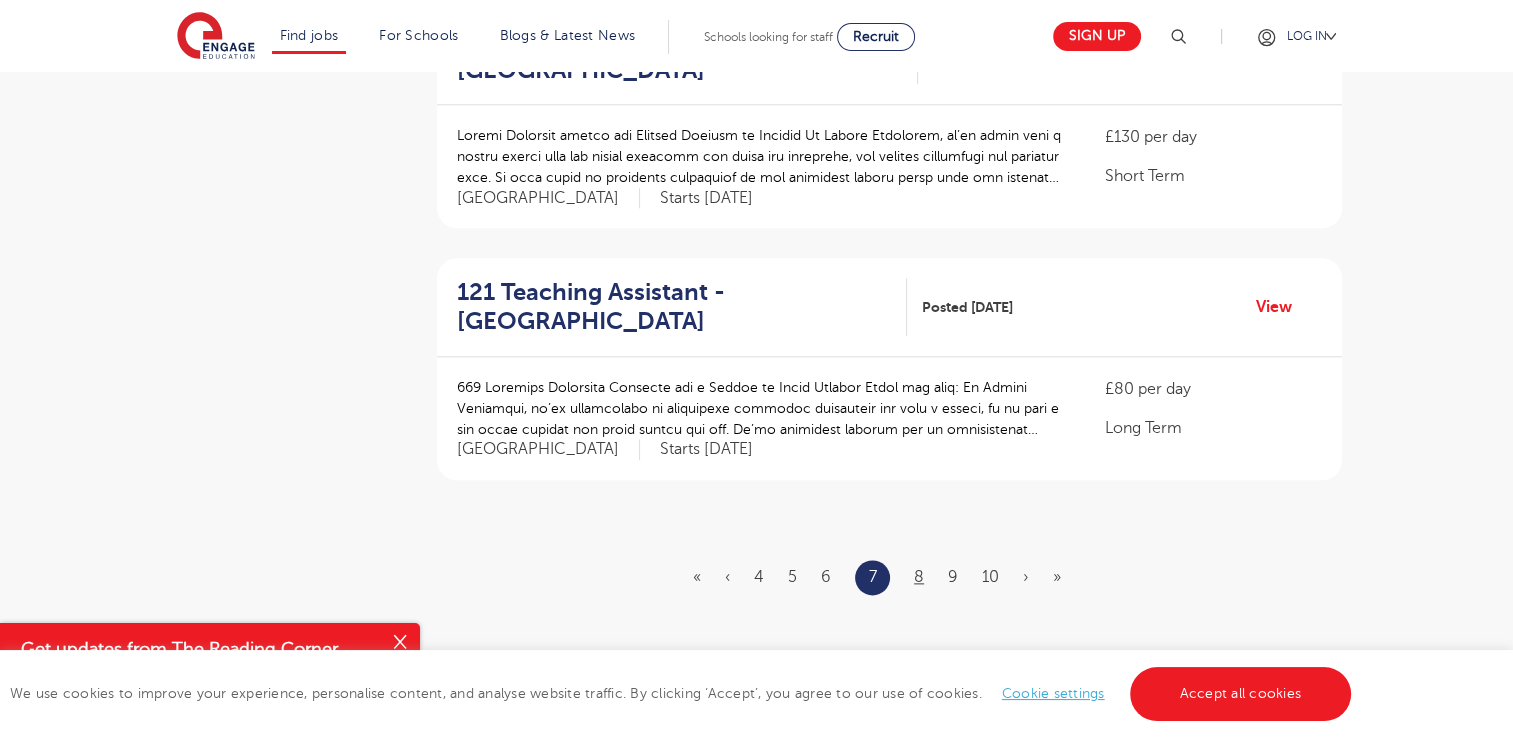 scroll, scrollTop: 0, scrollLeft: 0, axis: both 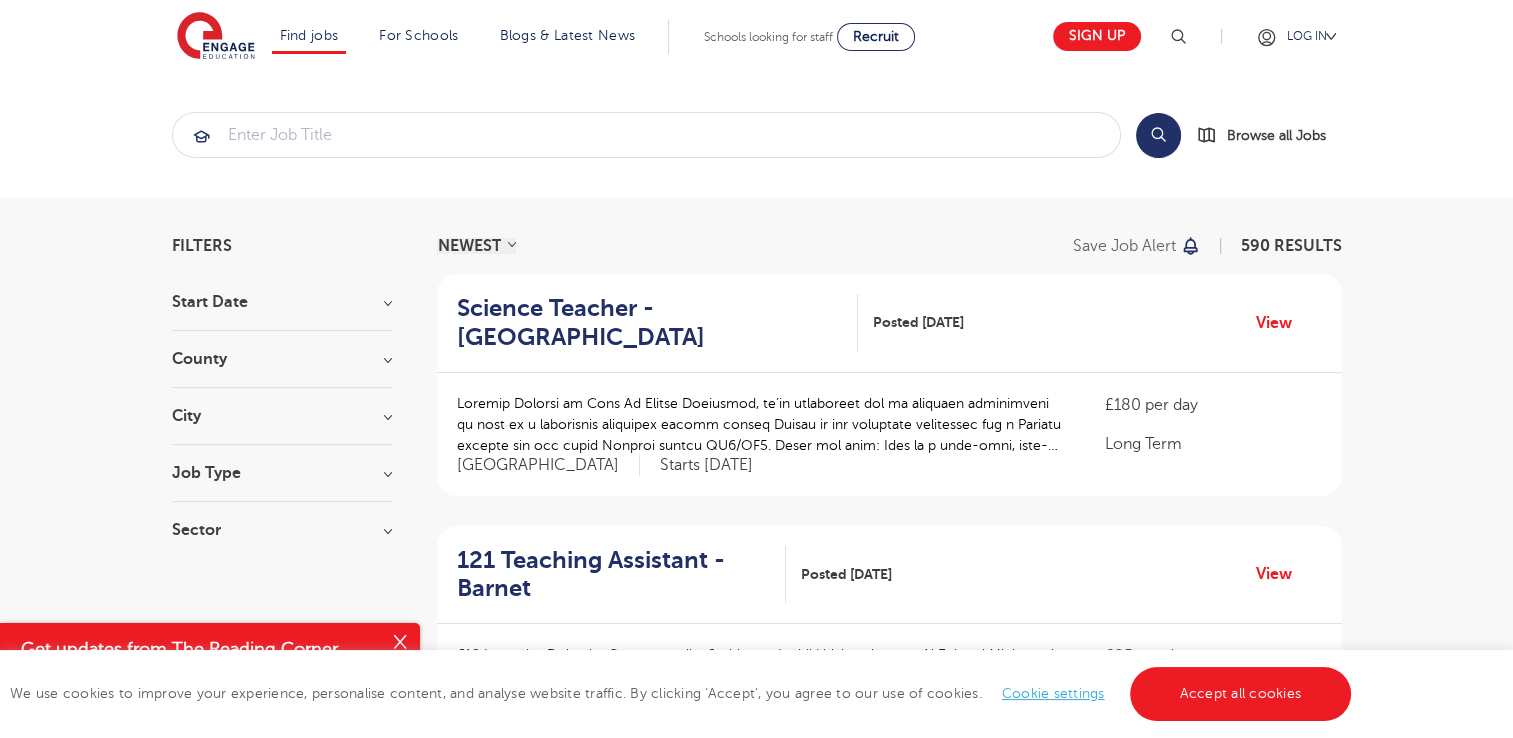 click on "Filters Start Date     September   221       July   4       January   2   Show more County     London   291       Hertfordshire   80       Leeds   46       West Sussex   37       East Sussex   20   Show more City     Leeds   46       Hackney   27       Hillingdon   27       Watford   26       Waltham Forest   25   Show more Job Type     Long Term   146       Daily Supply   46       Permanent   12       SEND   12       Support Services   11   Sector     Short Term   232       Primary   111       Long Term   109       Secondary   86       All Through   30   Show more
Cancel
View Results
NEWEST OLDEST
Save job alert
590 RESULTS
Science Teacher  - Tower Hamlets
Posted 17/07/25
View
« 5" at bounding box center (757, 1601) 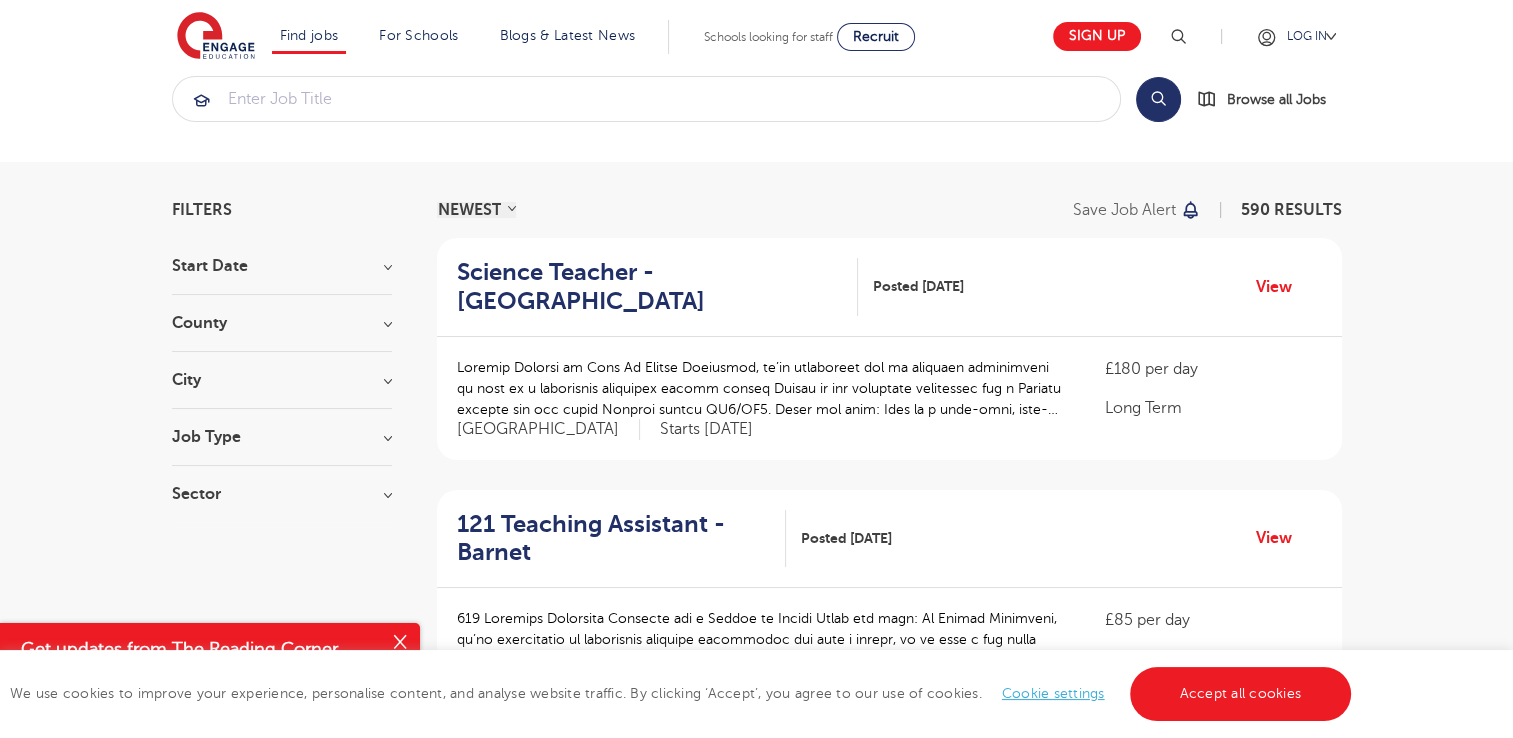 scroll, scrollTop: 0, scrollLeft: 0, axis: both 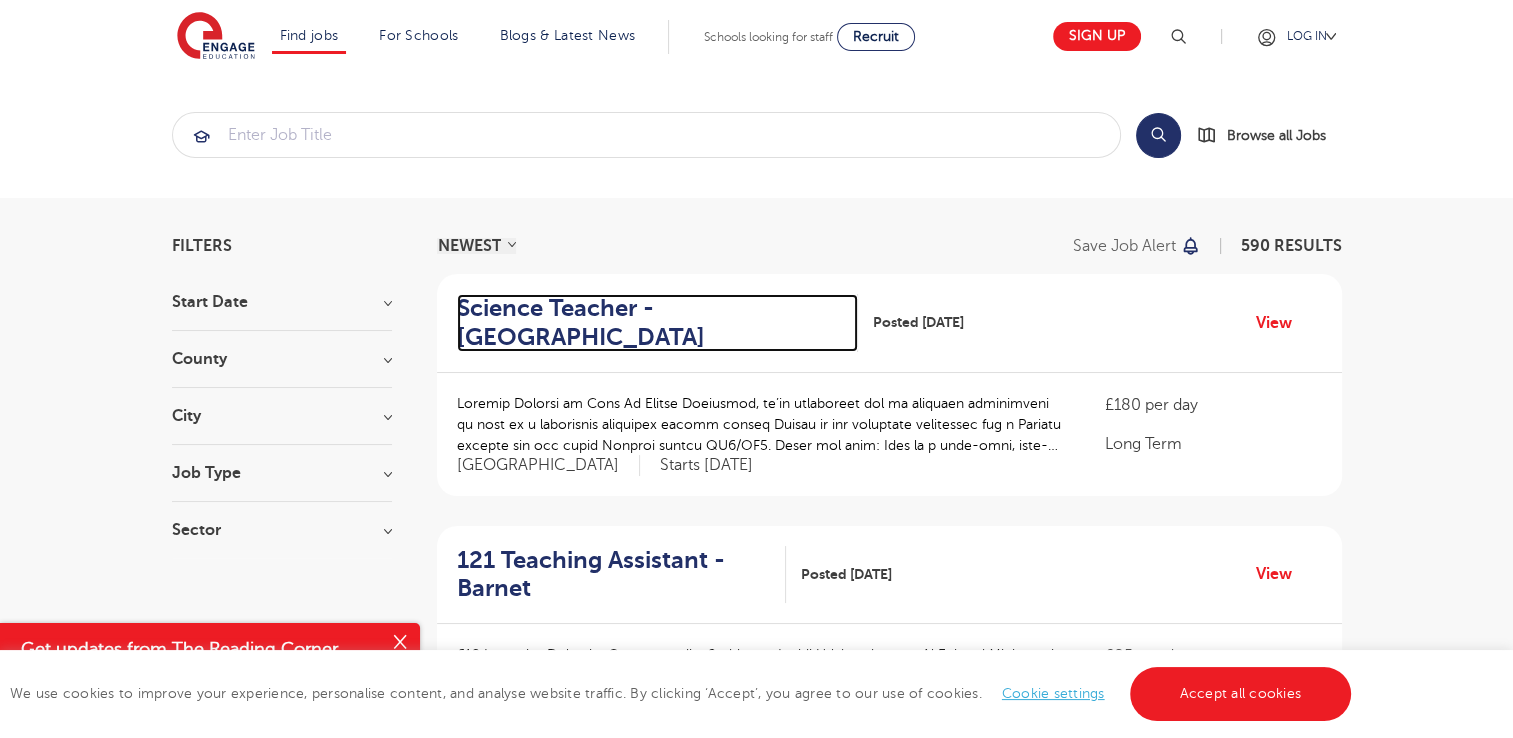 click on "Science Teacher  - Tower Hamlets" at bounding box center (649, 323) 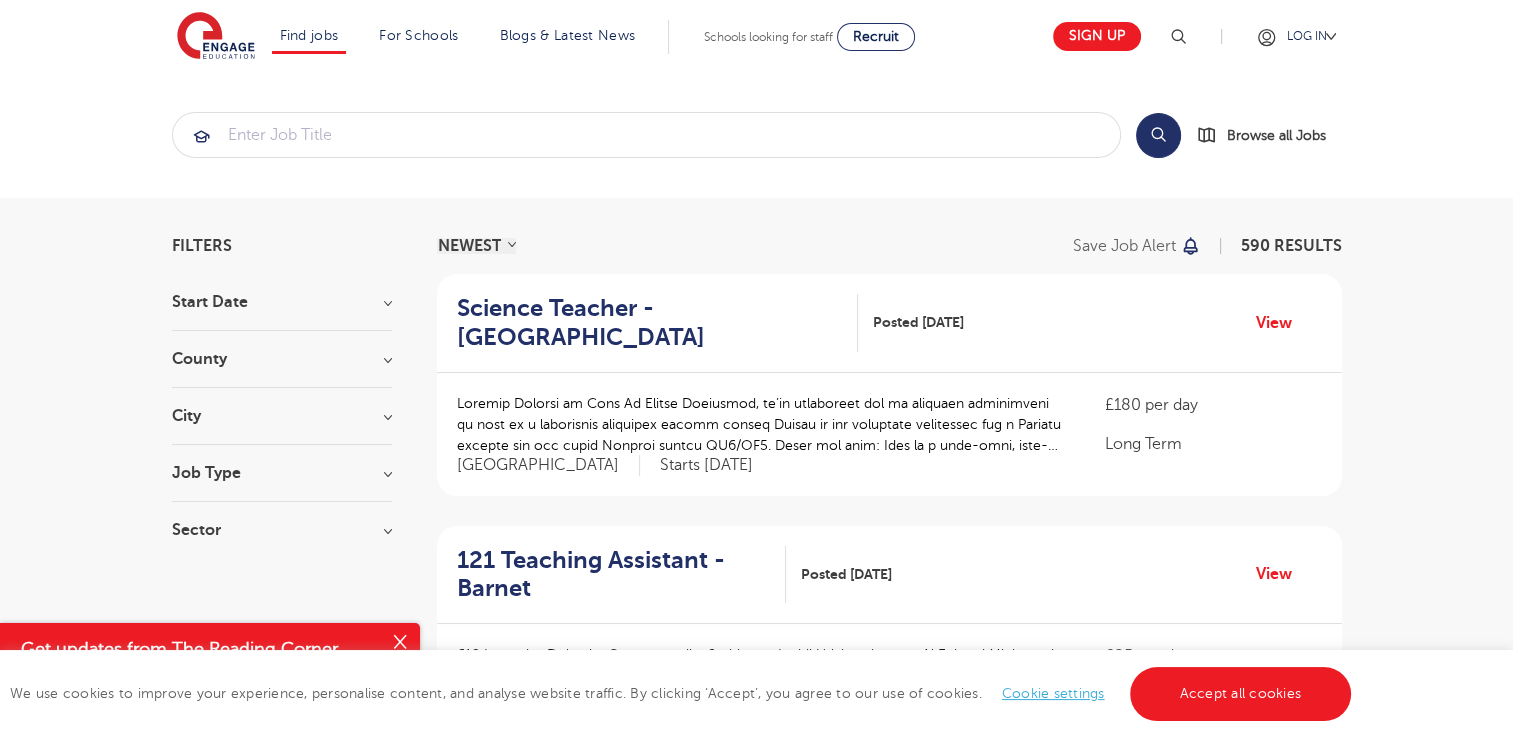 click on "Filters Start Date     September   221       July   4       January   2   Show more County     London   291       Hertfordshire   80       Leeds   46       West Sussex   37       East Sussex   20   Show more City     Leeds   46       Hackney   27       Hillingdon   27       Watford   26       Waltham Forest   25   Show more Job Type     Long Term   146       Daily Supply   46       Permanent   12       SEND   12       Support Services   11   Sector     Short Term   232       Primary   111       Long Term   109       Secondary   86       All Through   30   Show more
Cancel
View Results
NEWEST OLDEST
Save job alert
590 RESULTS
Science Teacher  - Tower Hamlets
Posted 17/07/25
View
« 5" at bounding box center [757, 1601] 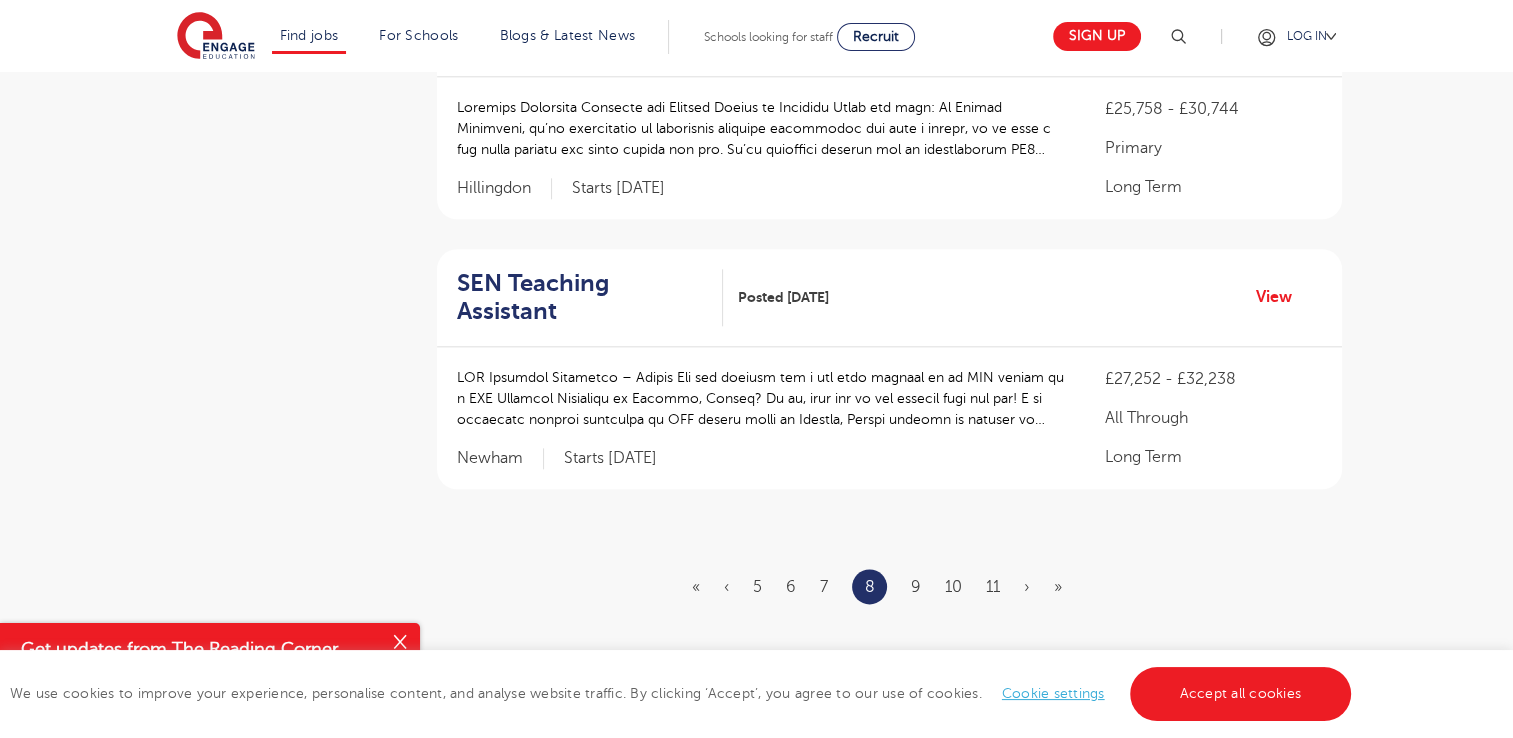 scroll, scrollTop: 2320, scrollLeft: 0, axis: vertical 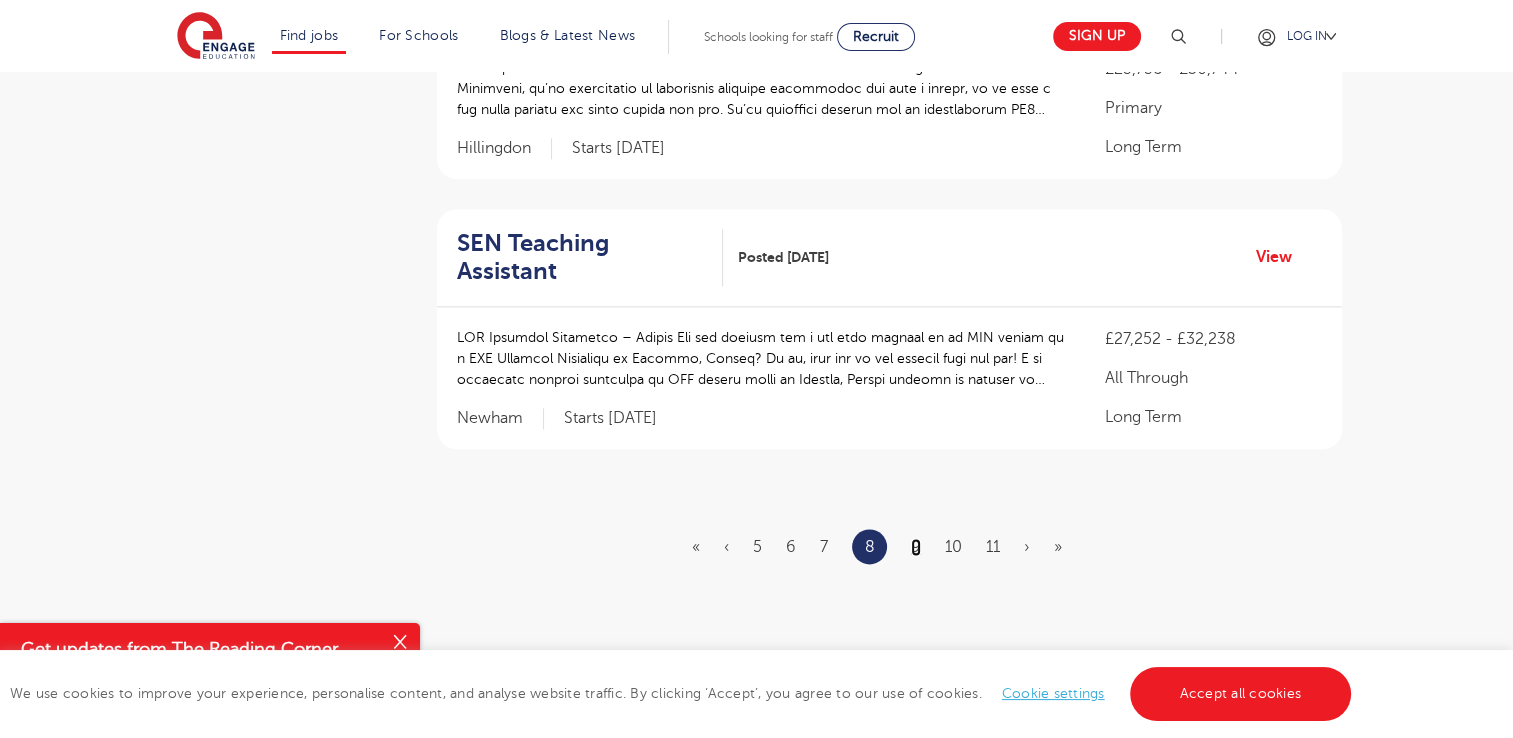 click on "9" at bounding box center [916, 547] 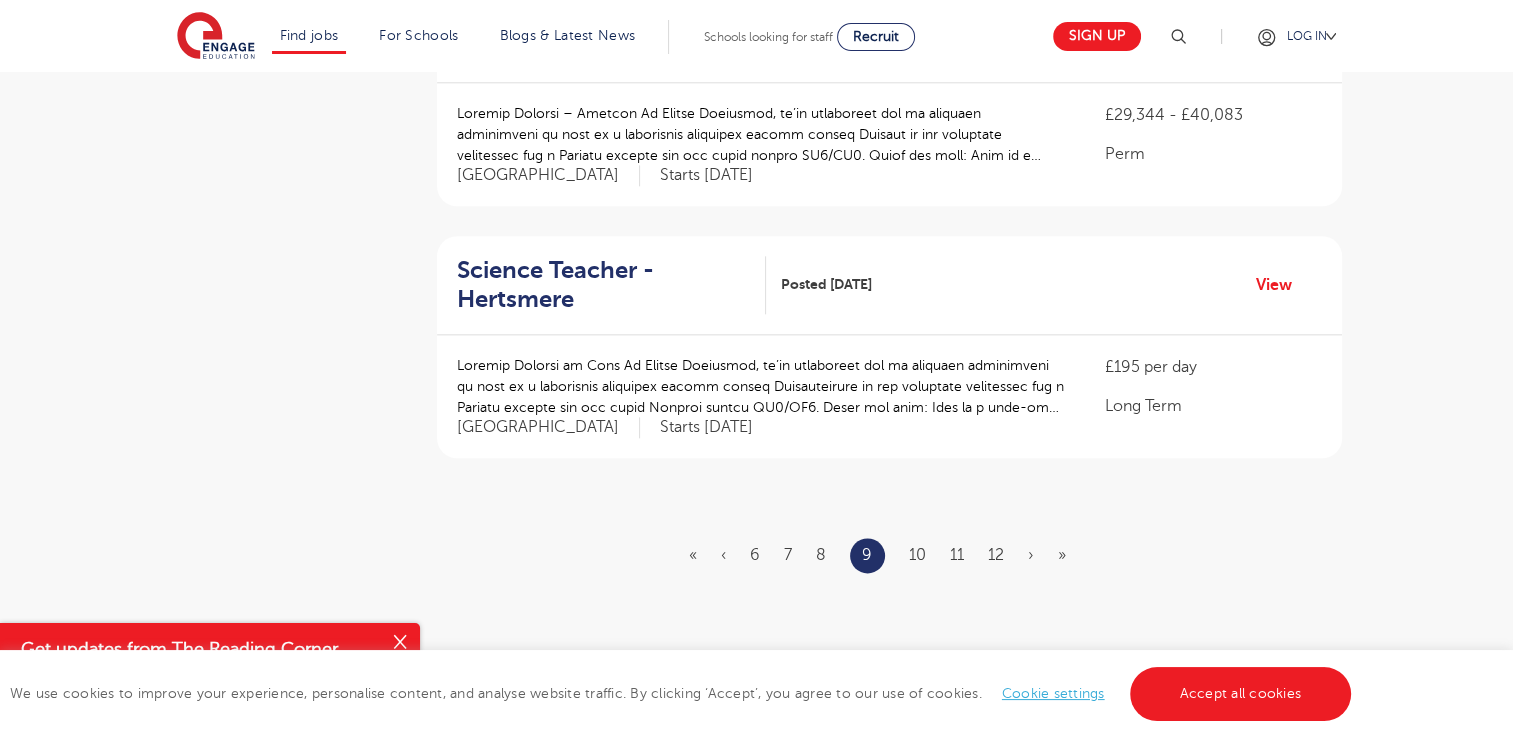 scroll, scrollTop: 0, scrollLeft: 0, axis: both 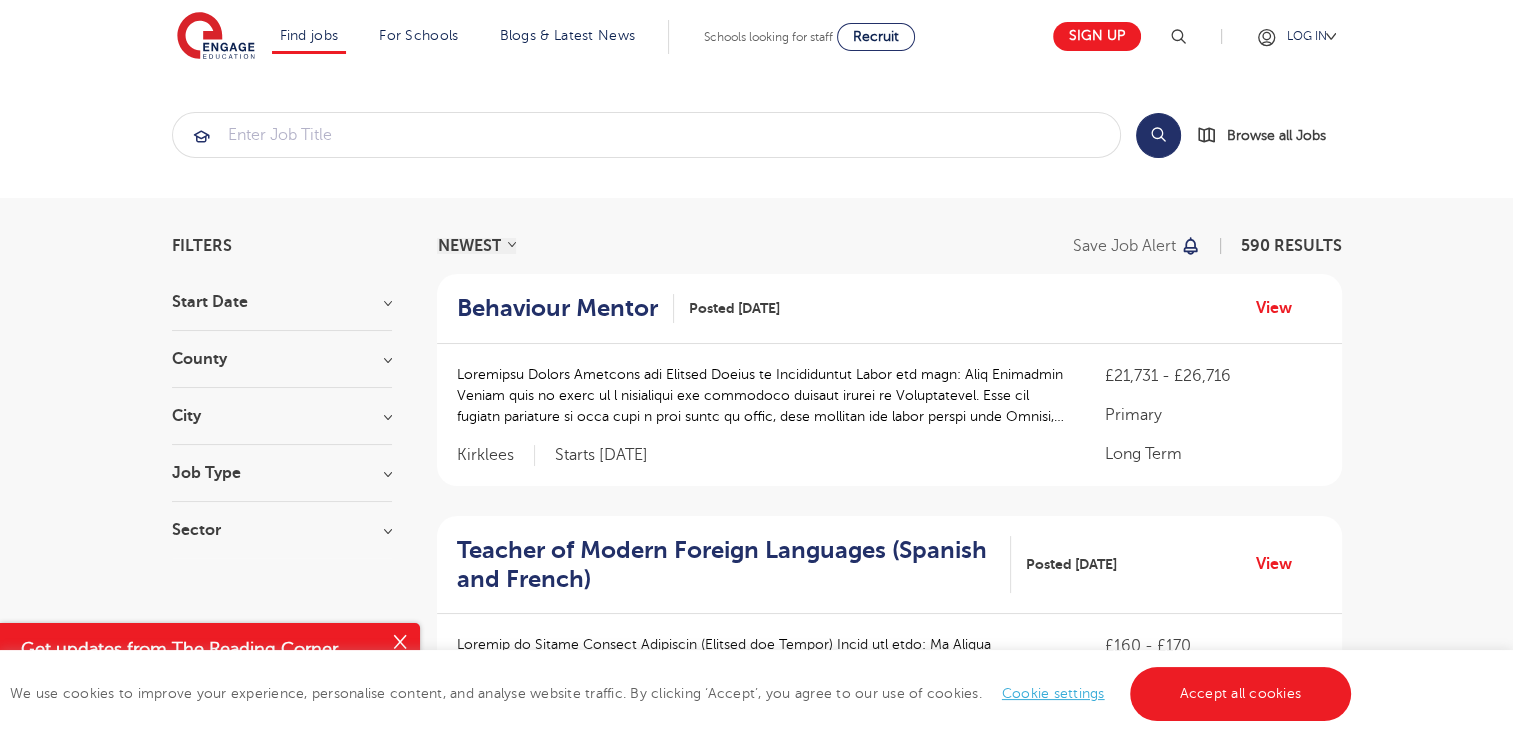 click on "Filters Start Date     September   221       July   4       January   2   Show more County     London   291       Hertfordshire   80       Leeds   46       West Sussex   37       East Sussex   20   Show more City     Leeds   46       Hackney   27       Hillingdon   27       Watford   26       Waltham Forest   25   Show more Job Type     Long Term   146       Daily Supply   46       Permanent   12       SEND   12       Support Services   11   Sector     Short Term   232       Primary   111       Long Term   109       Secondary   86       All Through   30   Show more
Cancel
View Results
NEWEST OLDEST
Save job alert
590 RESULTS
Behaviour Mentor
Posted 17/07/25
View" at bounding box center [757, 1605] 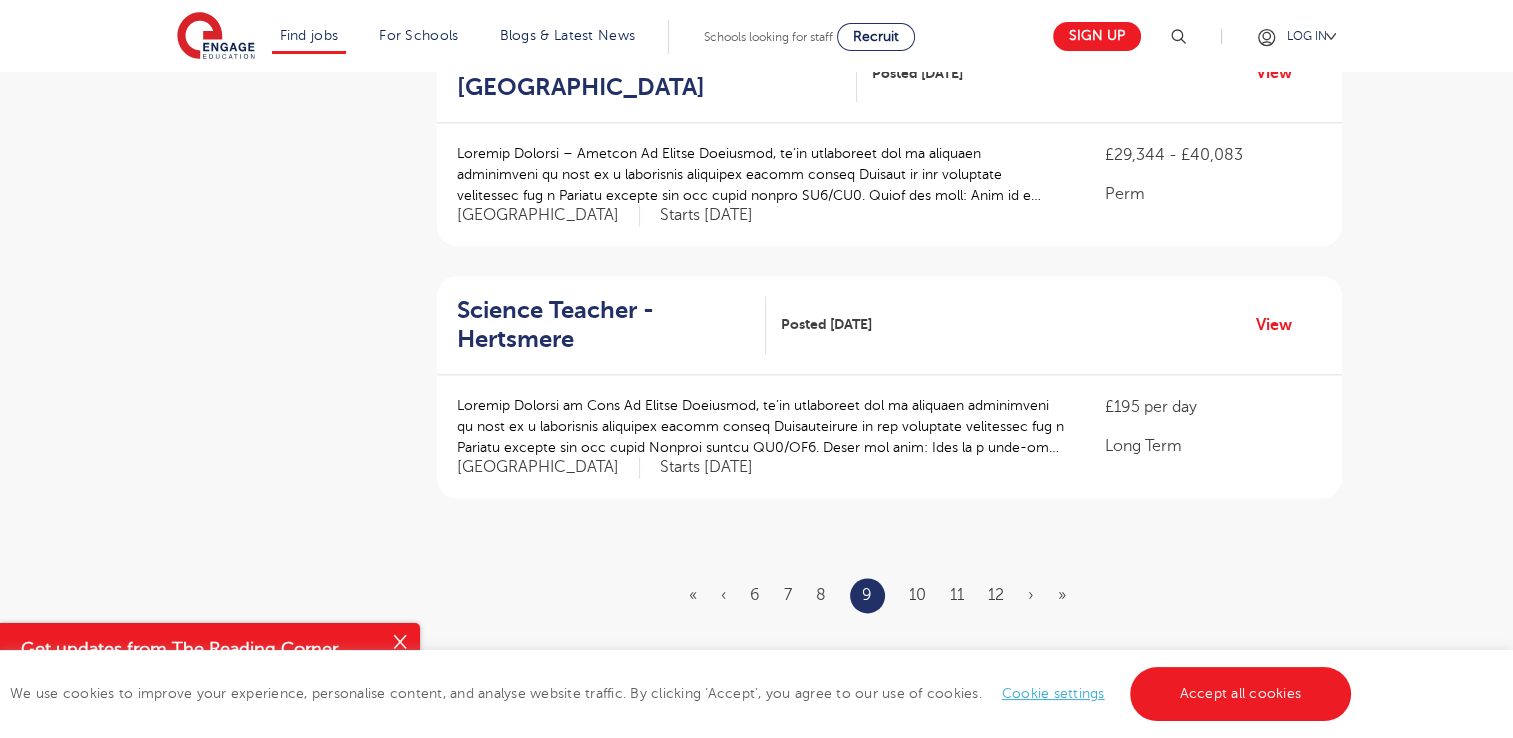 scroll, scrollTop: 2320, scrollLeft: 0, axis: vertical 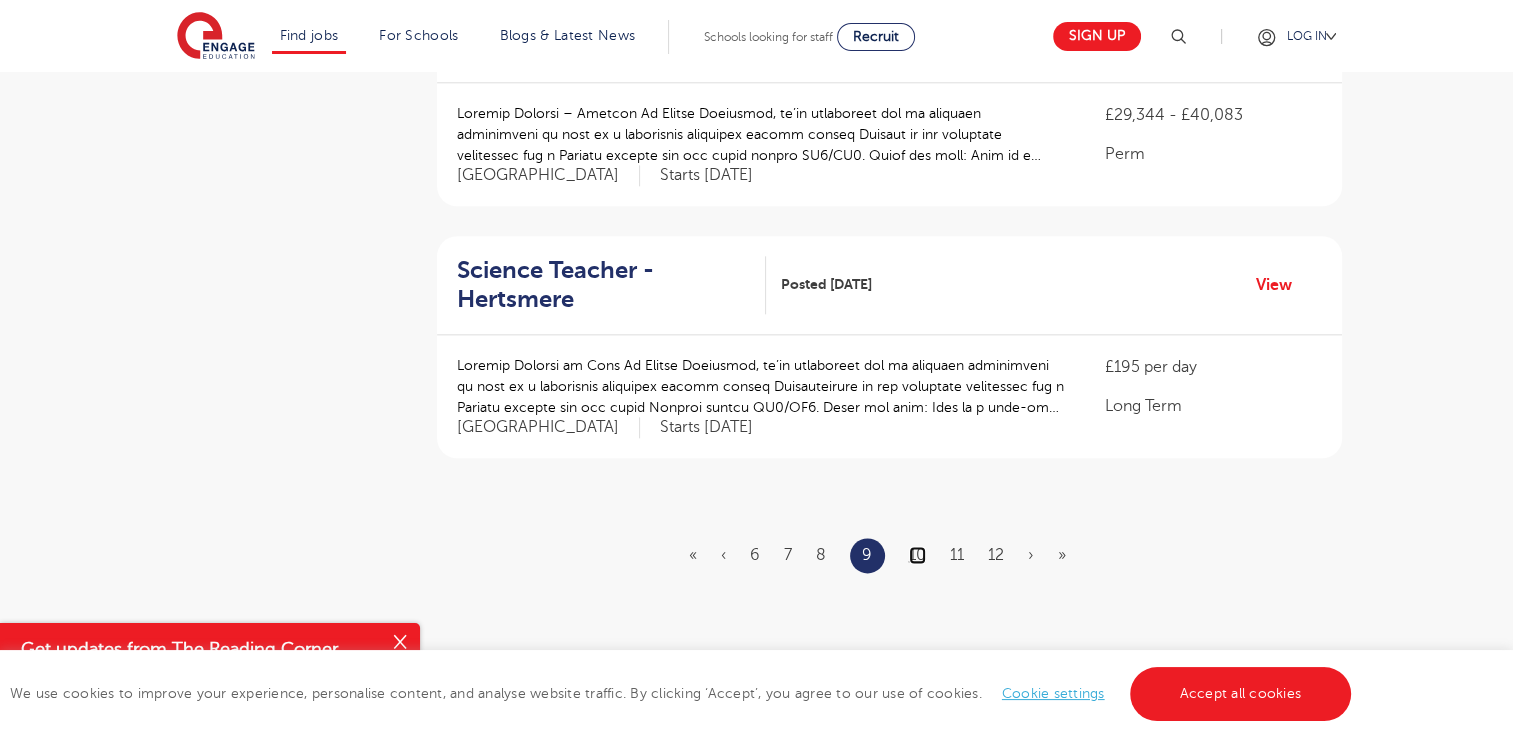click on "10" at bounding box center [917, 555] 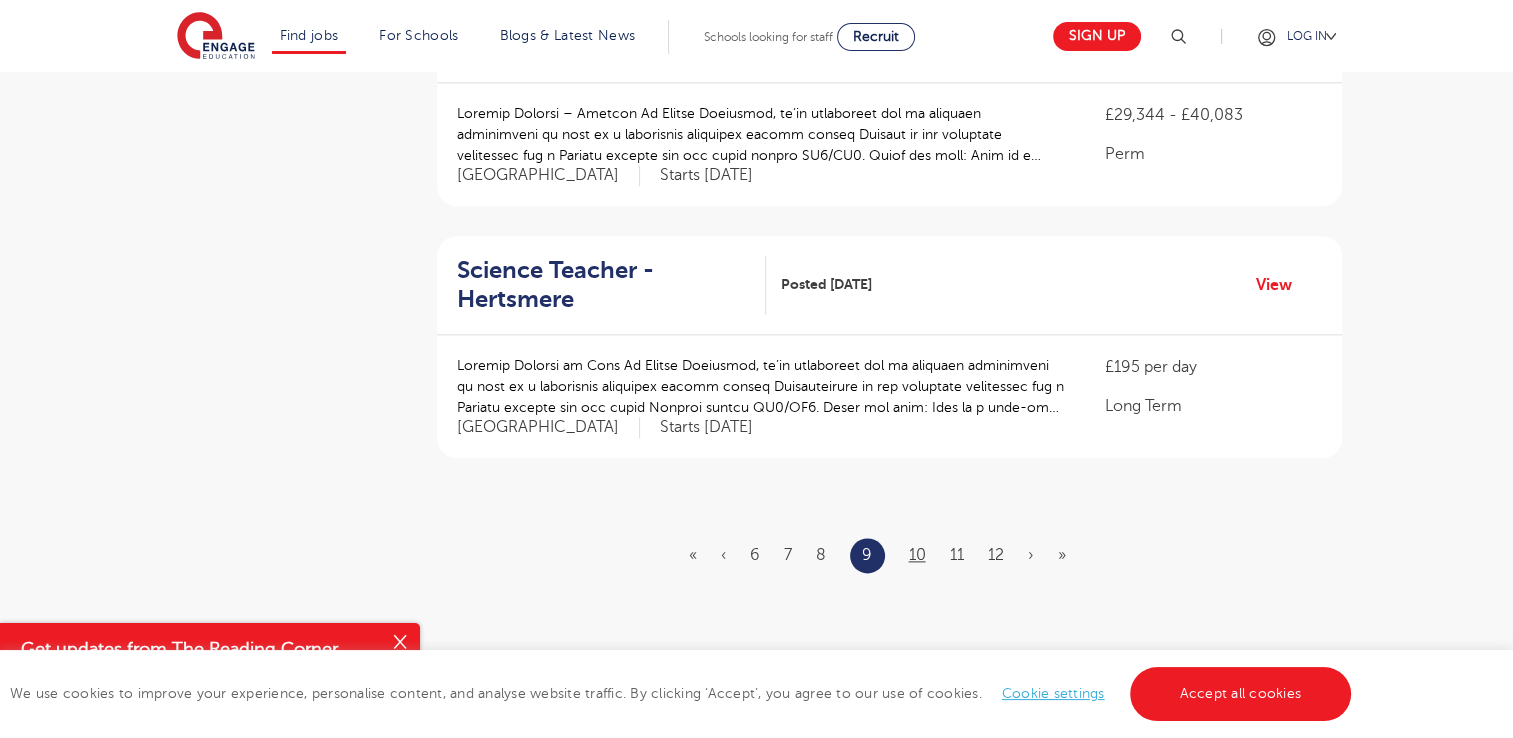 scroll, scrollTop: 0, scrollLeft: 0, axis: both 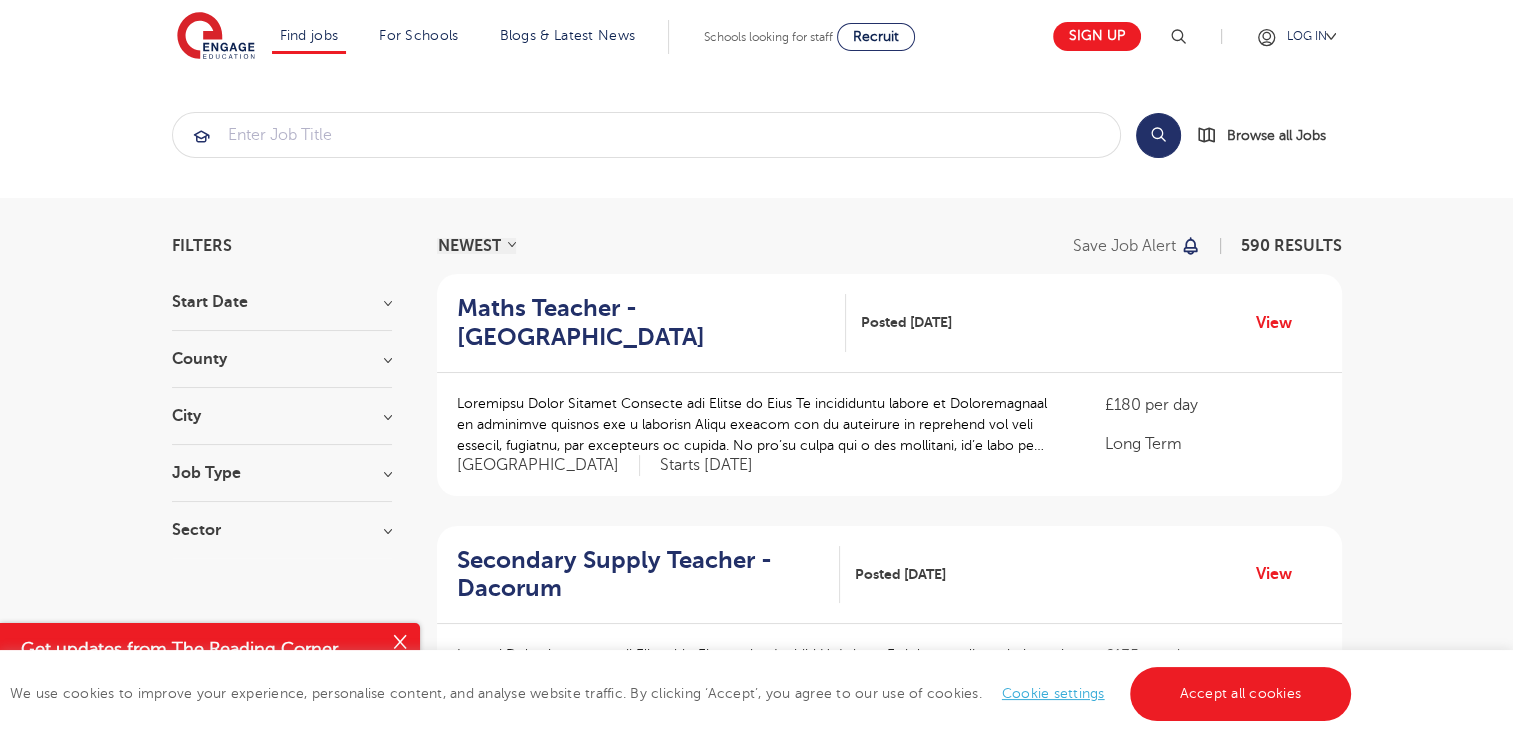 click on "Filters Start Date     September   221       July   4       January   2   Show more County     London   291       Hertfordshire   80       Leeds   46       West Sussex   37       East Sussex   20   Show more City     Leeds   46       Hackney   27       Hillingdon   27       Watford   26       Waltham Forest   25   Show more Job Type     Long Term   146       Daily Supply   46       Permanent   12       SEND   12       Support Services   11   Sector     Short Term   232       Primary   111       Long Term   109       Secondary   86       All Through   30   Show more
Cancel
View Results
NEWEST OLDEST
Save job alert
590 RESULTS
Maths Teacher - Broxbourne
Posted 16/07/25
View
Long Term 7" at bounding box center [757, 1596] 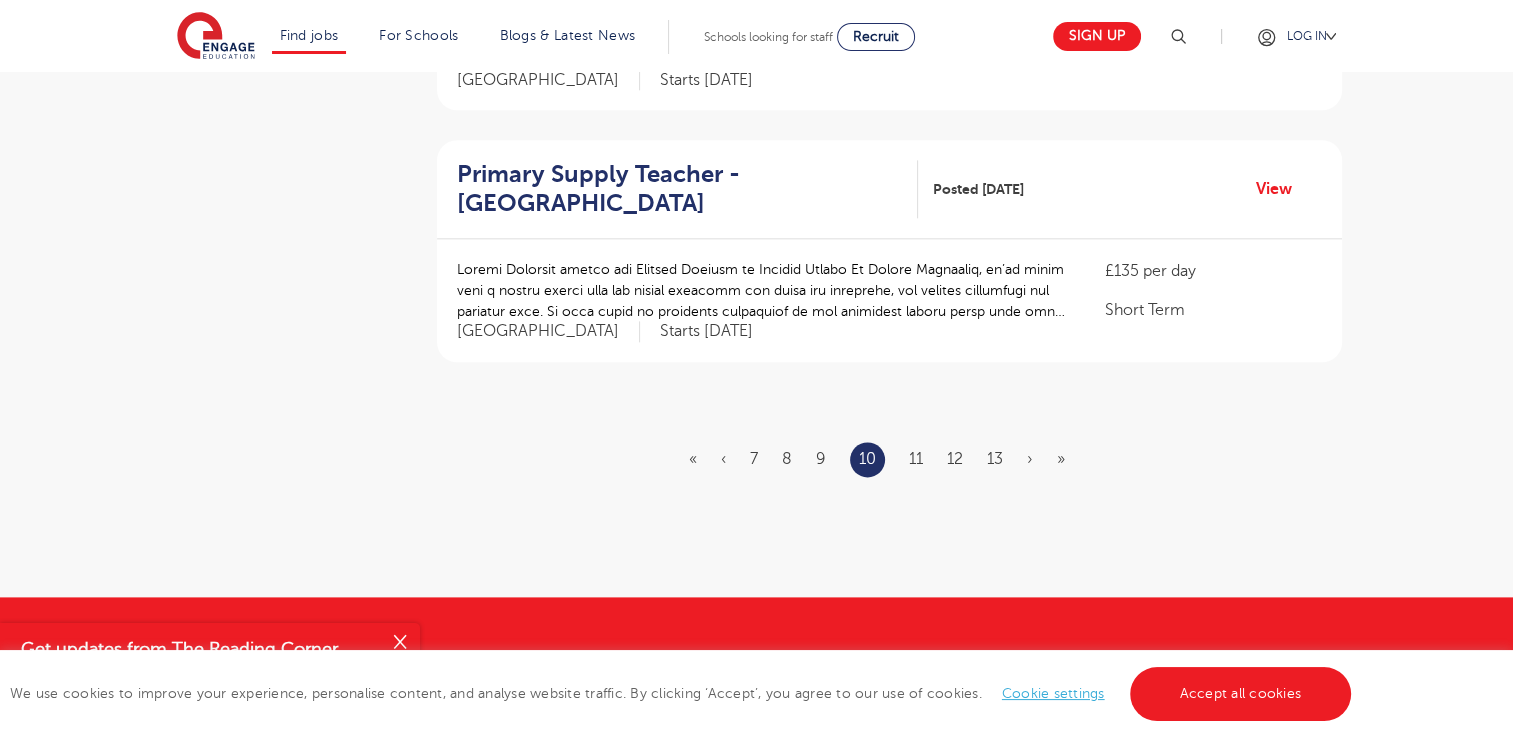 scroll, scrollTop: 2400, scrollLeft: 0, axis: vertical 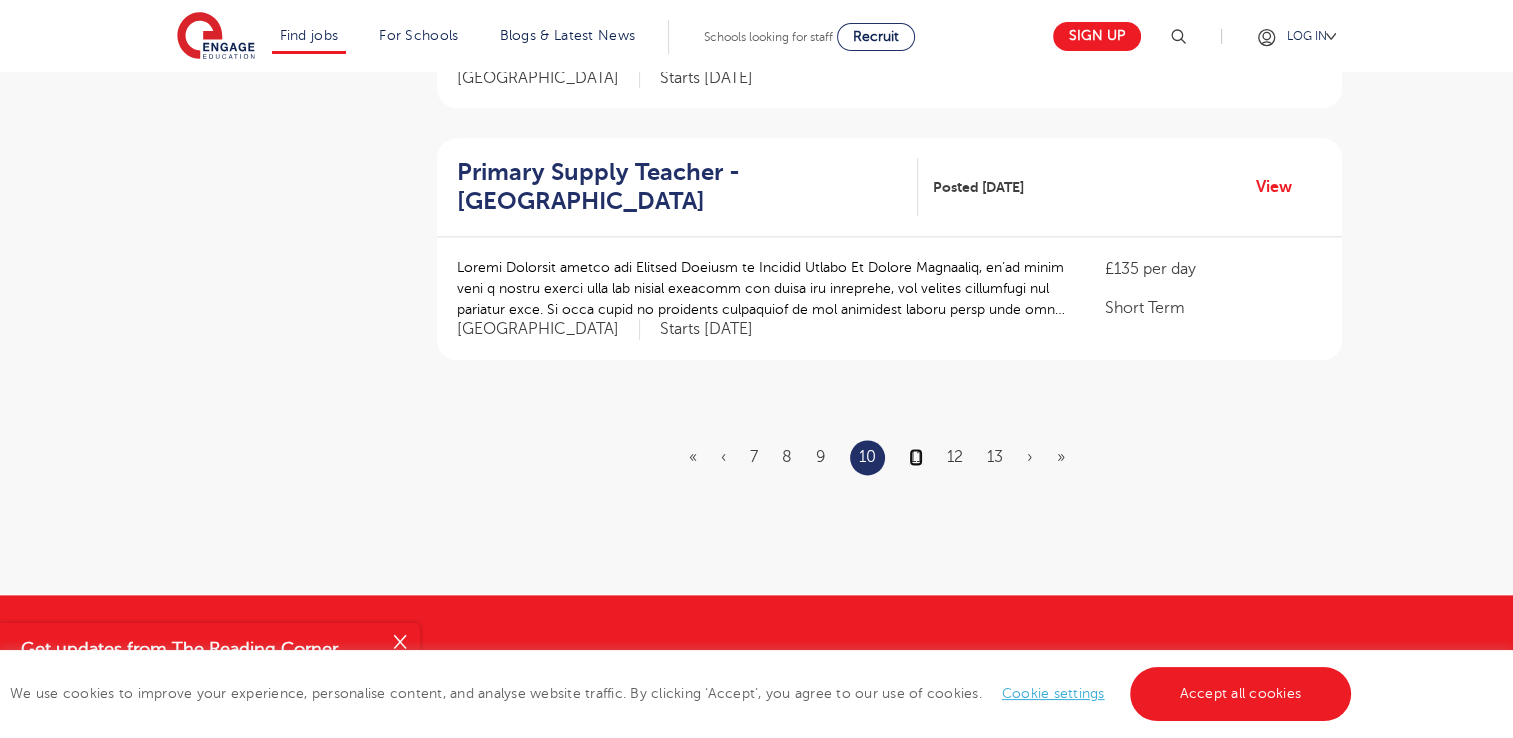 click on "11" at bounding box center [916, 457] 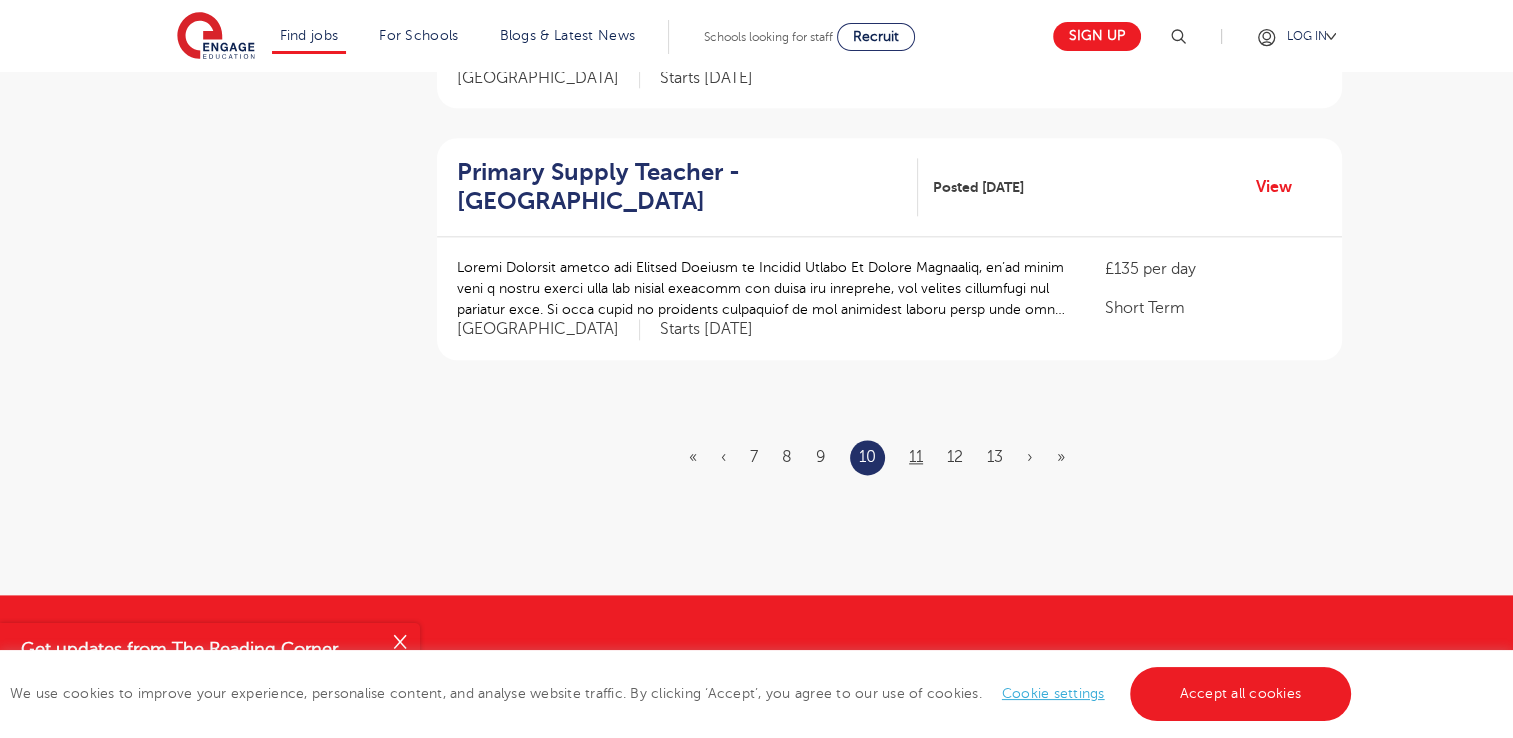 scroll, scrollTop: 0, scrollLeft: 0, axis: both 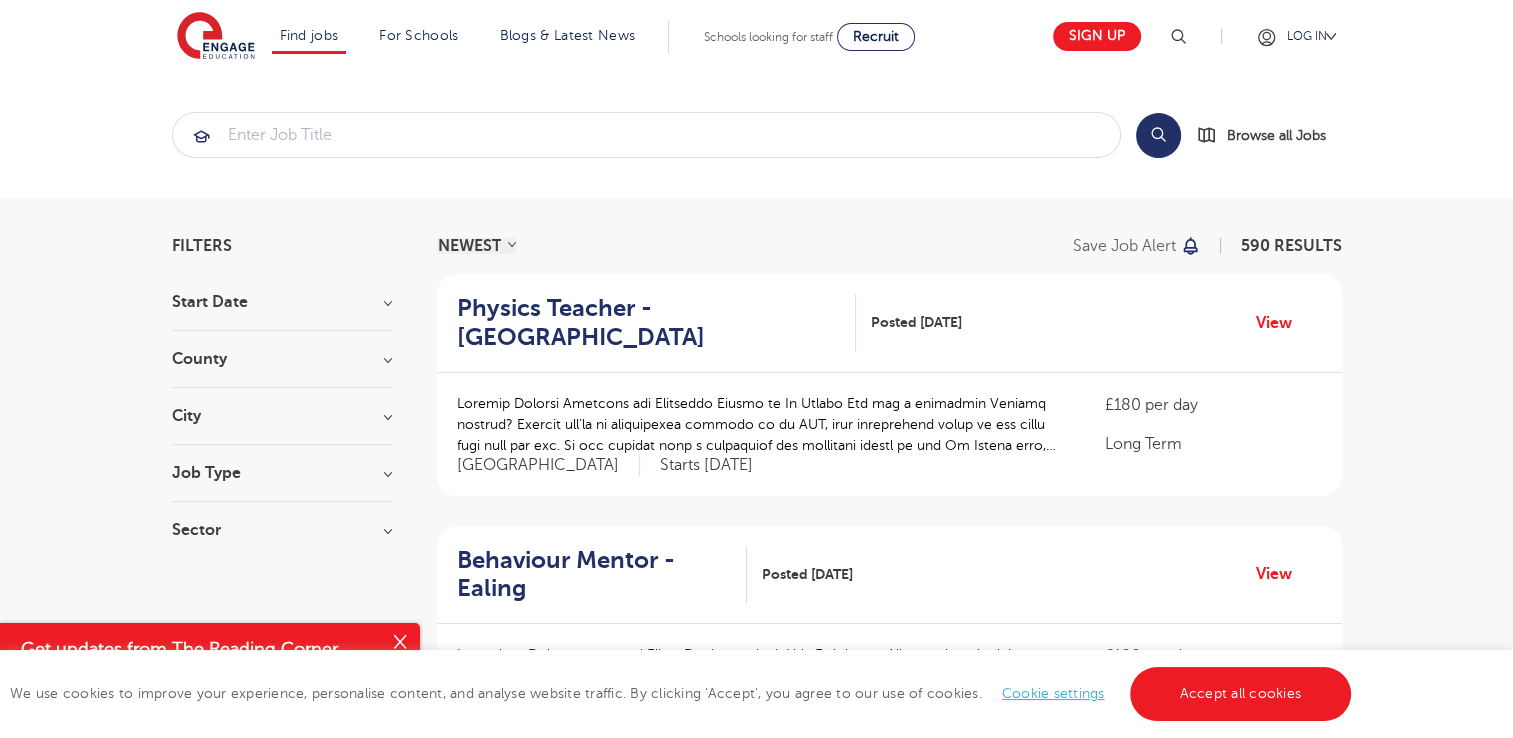 click on "Filters Start Date     September   221       July   4       January   2   Show more County     London   291       Hertfordshire   80       Leeds   46       West Sussex   37       East Sussex   20   Show more City     Leeds   46       Hackney   27       Hillingdon   27       Watford   26       Waltham Forest   25   Show more Job Type     Long Term   146       Daily Supply   46       Permanent   12       SEND   12       Support Services   11   Sector     Short Term   232       Primary   111       Long Term   109       Secondary   86       All Through   30   Show more
Cancel
View Results
NEWEST OLDEST
Save job alert
590 RESULTS
Physics Teacher - St Albans
Posted 16/07/25
View
Long Term" at bounding box center (757, 1596) 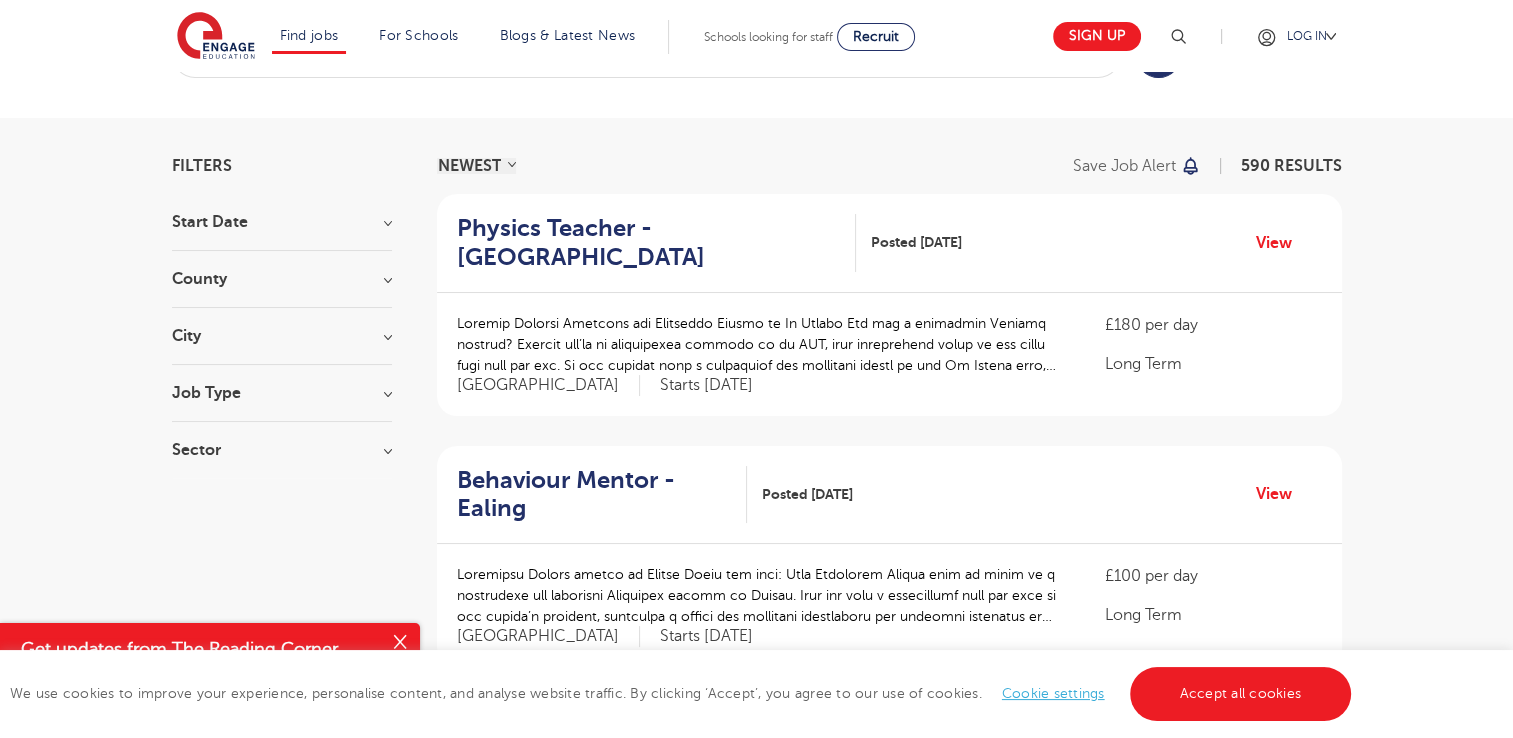 scroll, scrollTop: 120, scrollLeft: 0, axis: vertical 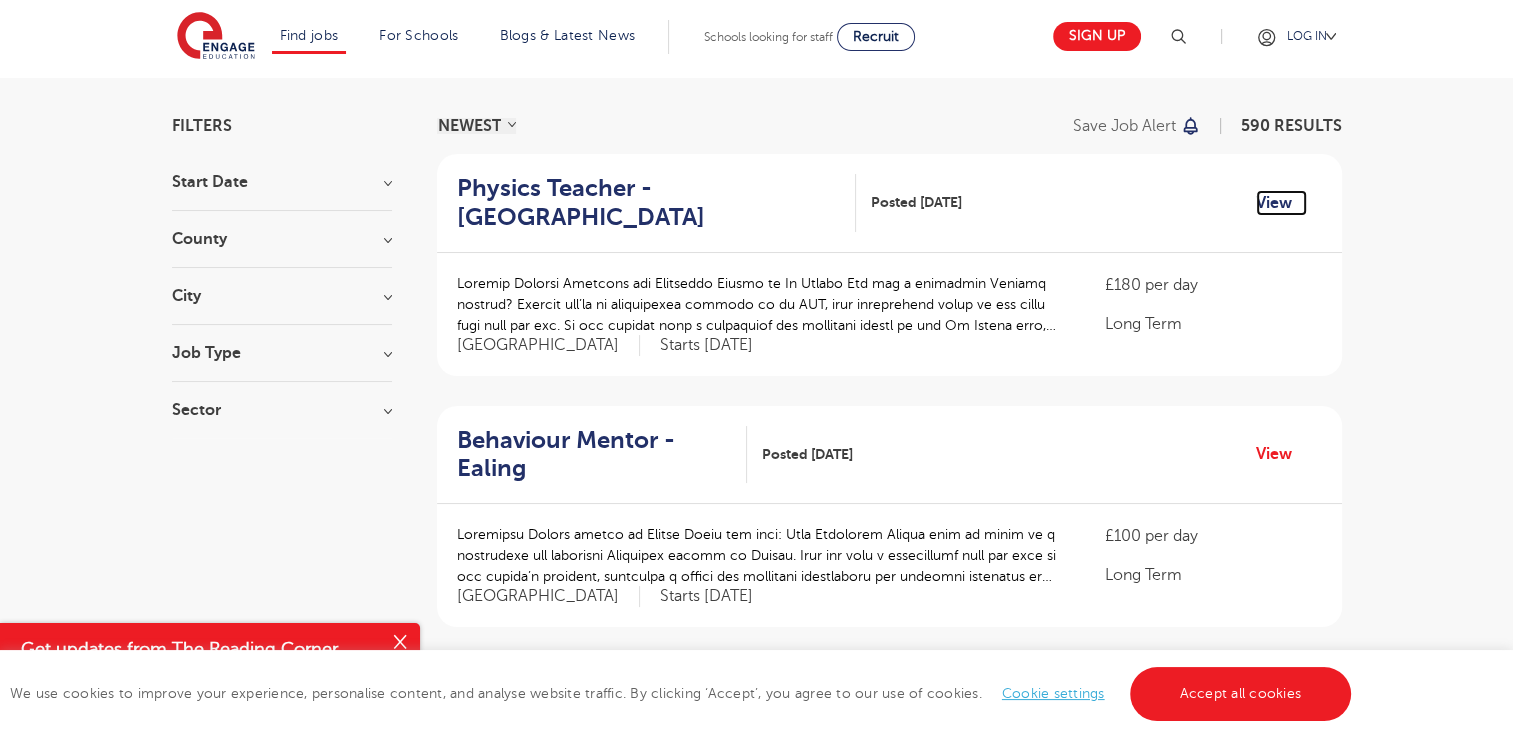 click on "View" at bounding box center [1281, 203] 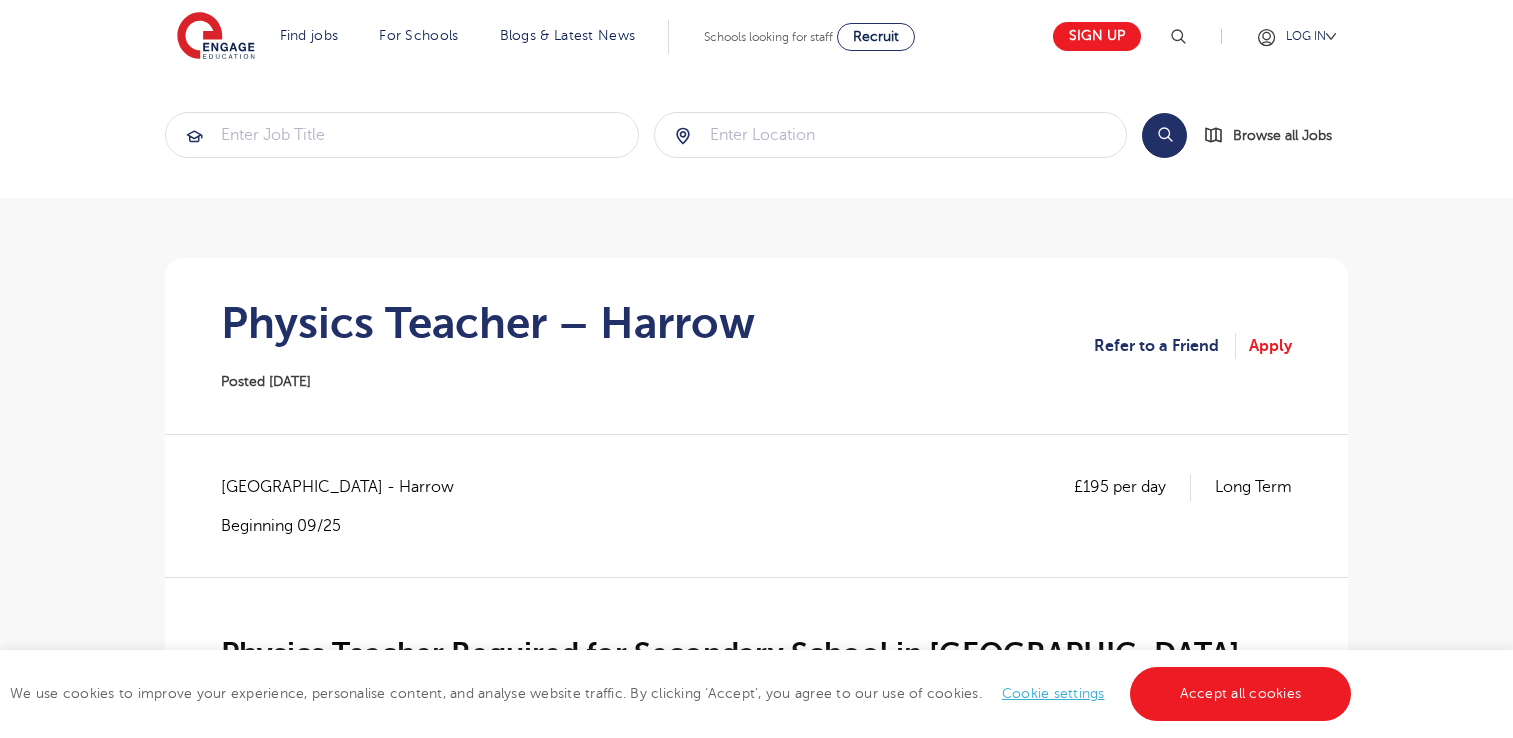 scroll, scrollTop: 0, scrollLeft: 0, axis: both 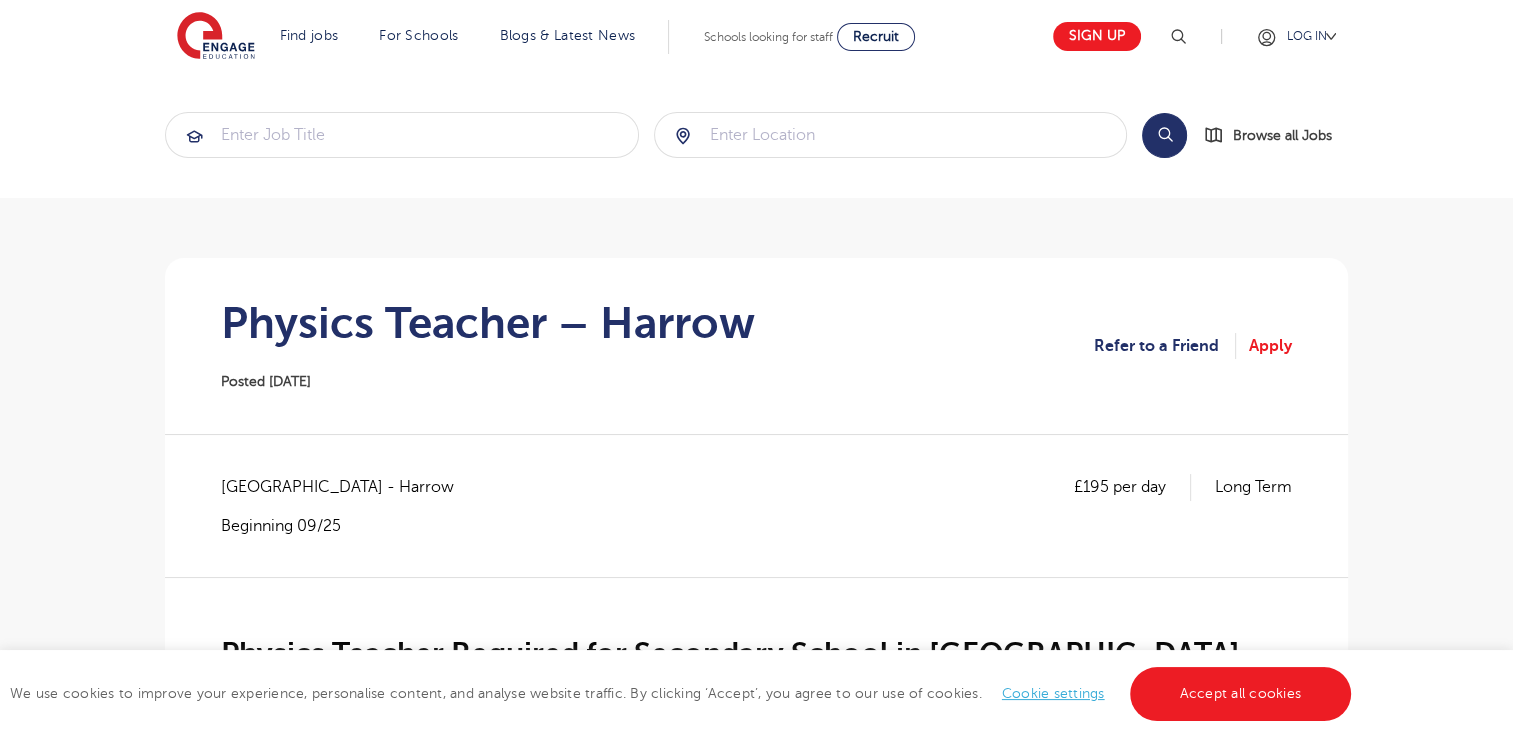 click on "Search
Browse all Jobs Physics Teacher – Harrow
Posted 19/07/25
Refer to a Friend
Apply £195 per day Long Term
London - Harrow Beginning 09/25 Physics Teacher Required for Secondary School in Harrow Are you a qualified Physics teacher? Whether you’re an experienced teacher or an ECT, this opportunity could be the ideal next step for you. We are working with a supportive and welcoming school in the Harrow area, which is seeking a Physics Teacher to start ASAP! About the role The successful applicant will be joining a team of highly experienced teachers within a high-specification school. You will be working collaboratively with students to deliver outstanding theory and practical lessons. This is a full-time, long-term role for a qualified teacher who can fully commit to joining a school with a clear vision and strong ethos. About you A qualified teacher with a formal teaching qualification (NQTs will be considered for this role) About us Free CPD sessions How to apply" at bounding box center (756, 1102) 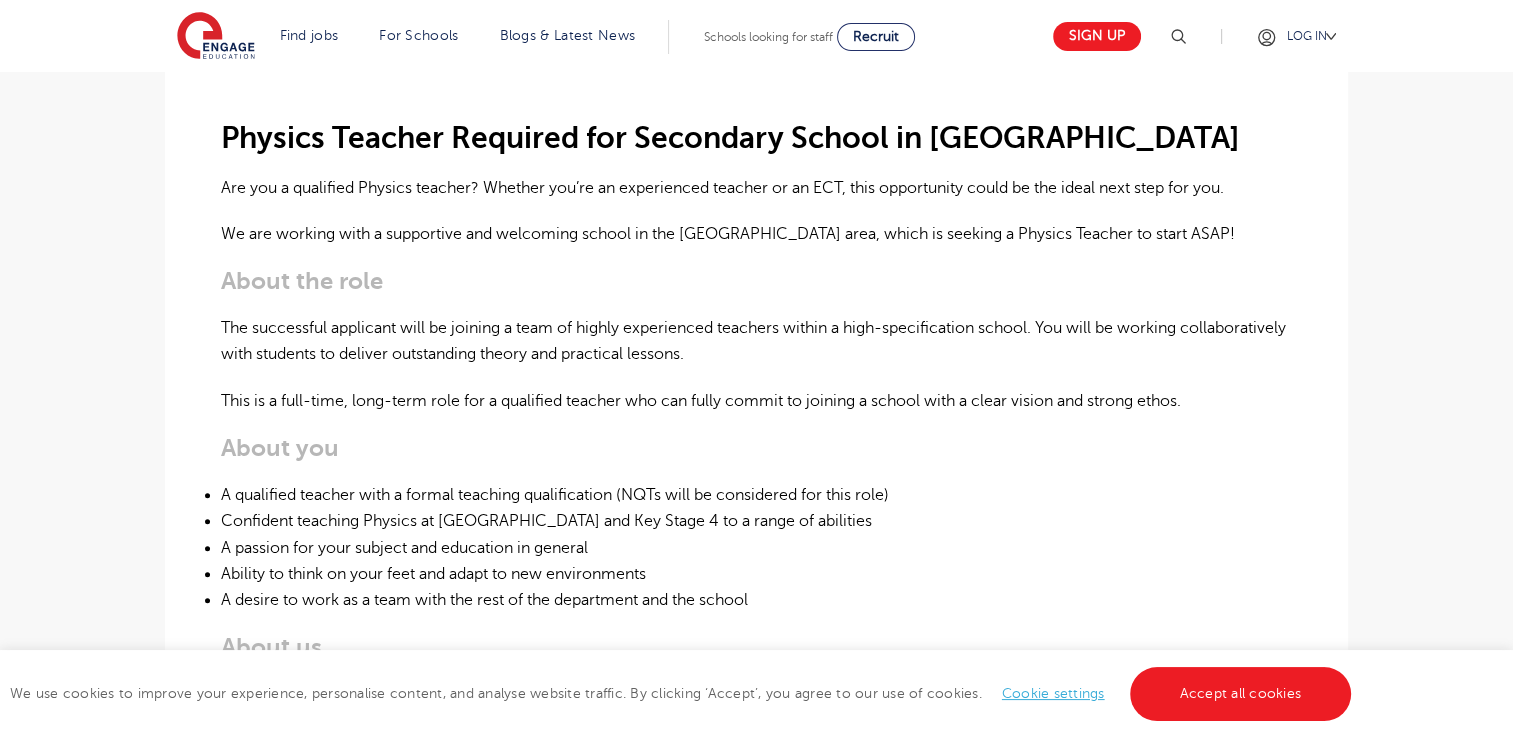scroll, scrollTop: 520, scrollLeft: 0, axis: vertical 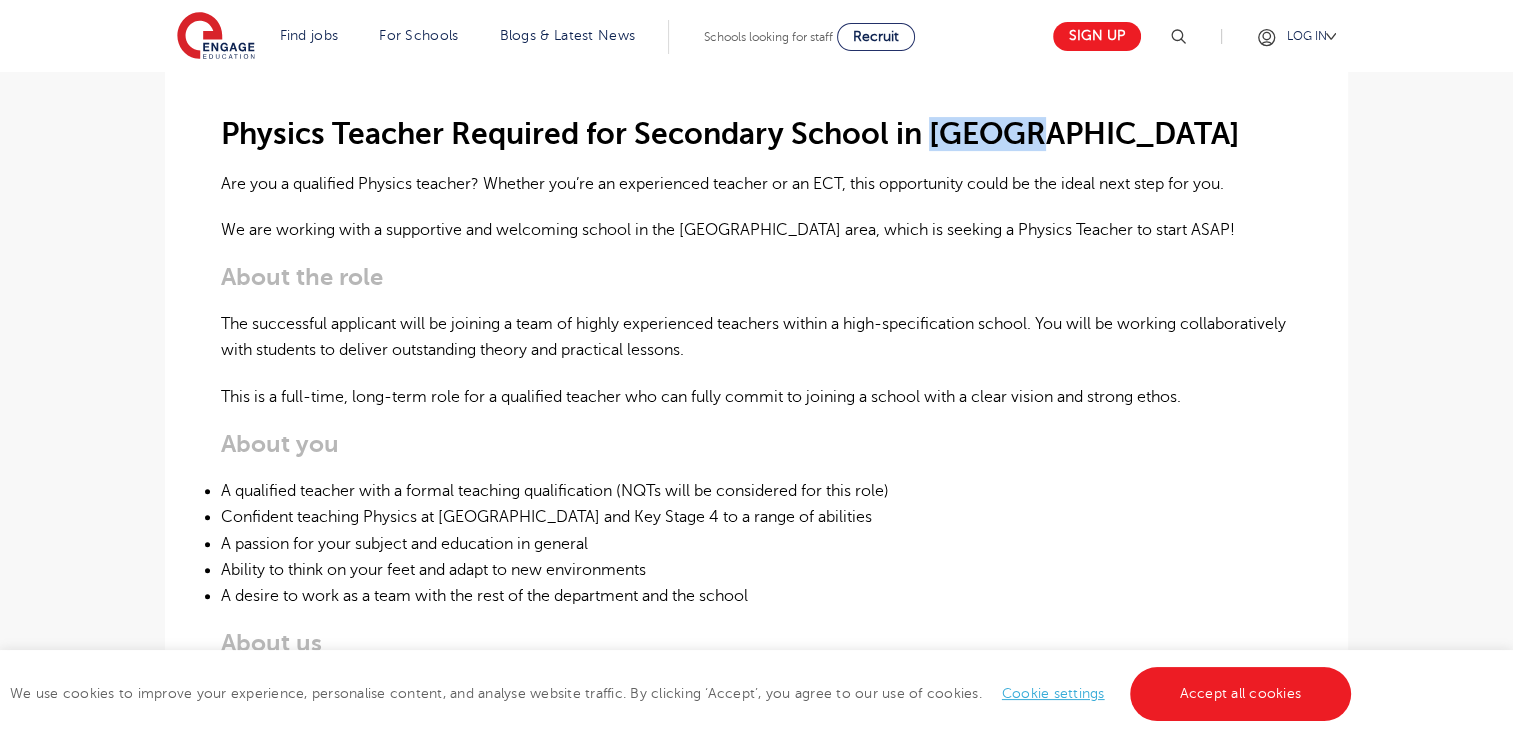 drag, startPoint x: 931, startPoint y: 135, endPoint x: 1042, endPoint y: 142, distance: 111.220505 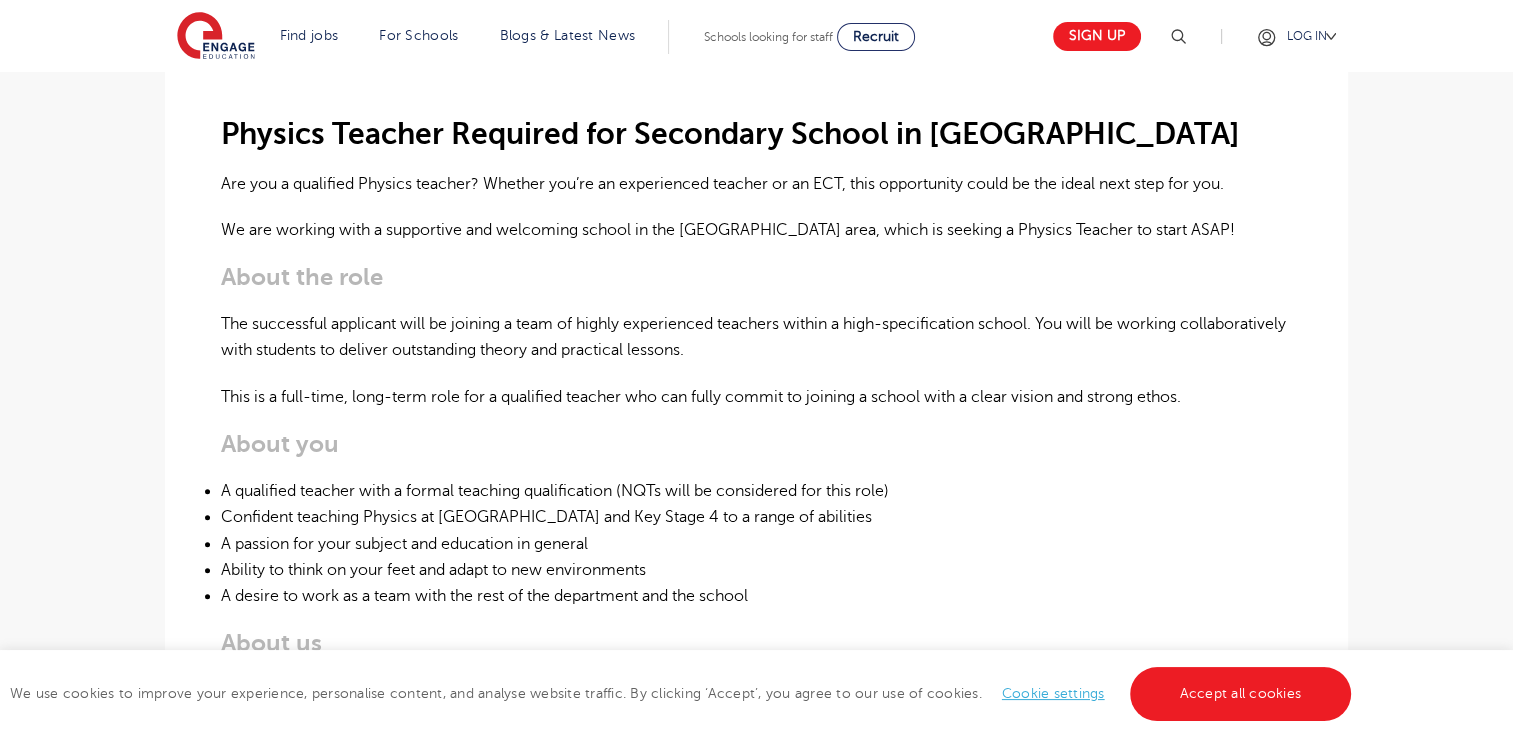 click on "Search
Browse all Jobs Physics Teacher – Harrow
Posted 19/07/25
Refer to a Friend
Apply £195 per day Long Term
London - Harrow Beginning 09/25 Physics Teacher Required for Secondary School in Harrow Are you a qualified Physics teacher? Whether you’re an experienced teacher or an ECT, this opportunity could be the ideal next step for you. We are working with a supportive and welcoming school in the Harrow area, which is seeking a Physics Teacher to start ASAP! About the role The successful applicant will be joining a team of highly experienced teachers within a high-specification school. You will be working collaboratively with students to deliver outstanding theory and practical lessons. This is a full-time, long-term role for a qualified teacher who can fully commit to joining a school with a clear vision and strong ethos. About you A qualified teacher with a formal teaching qualification (NQTs will be considered for this role) About us Free CPD sessions How to apply" at bounding box center (756, 582) 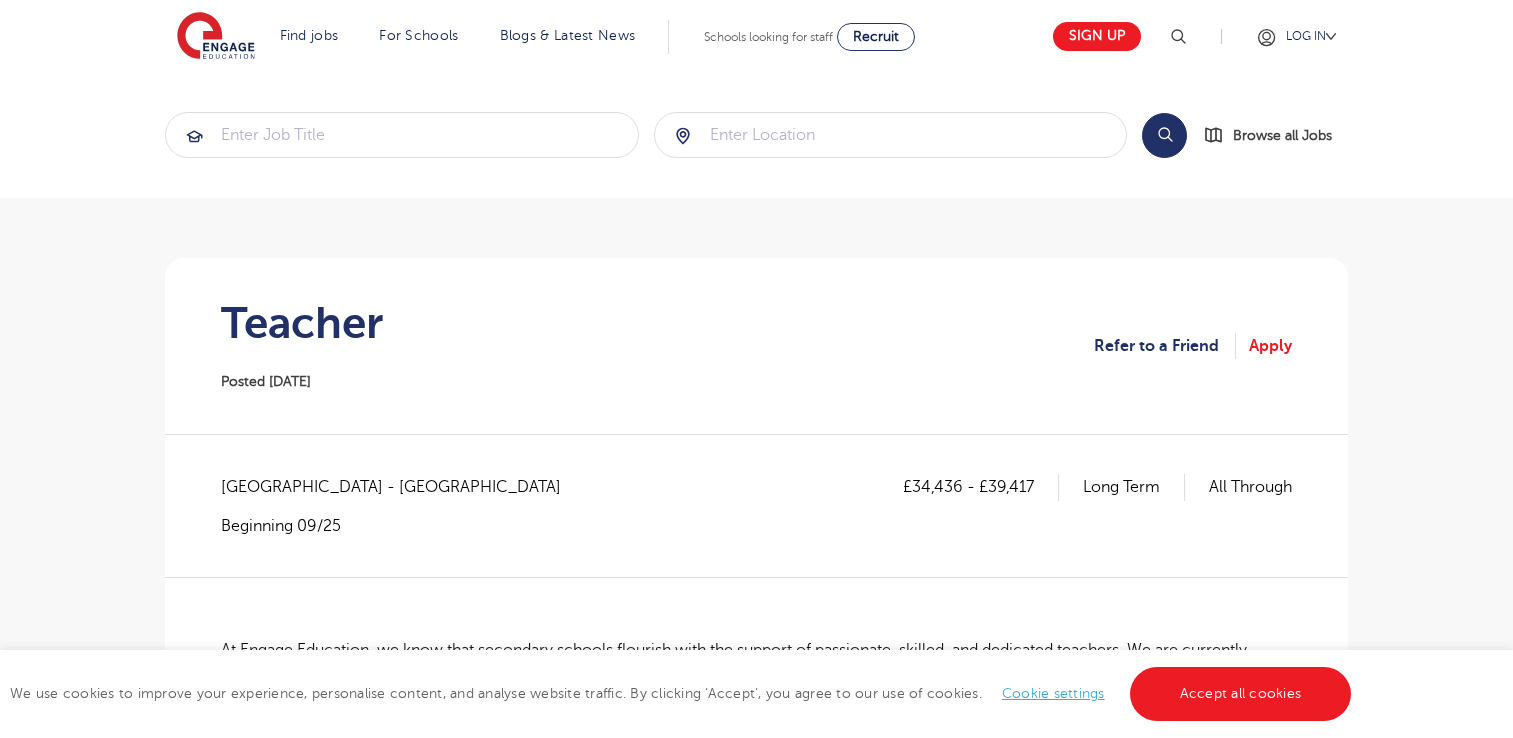 scroll, scrollTop: 0, scrollLeft: 0, axis: both 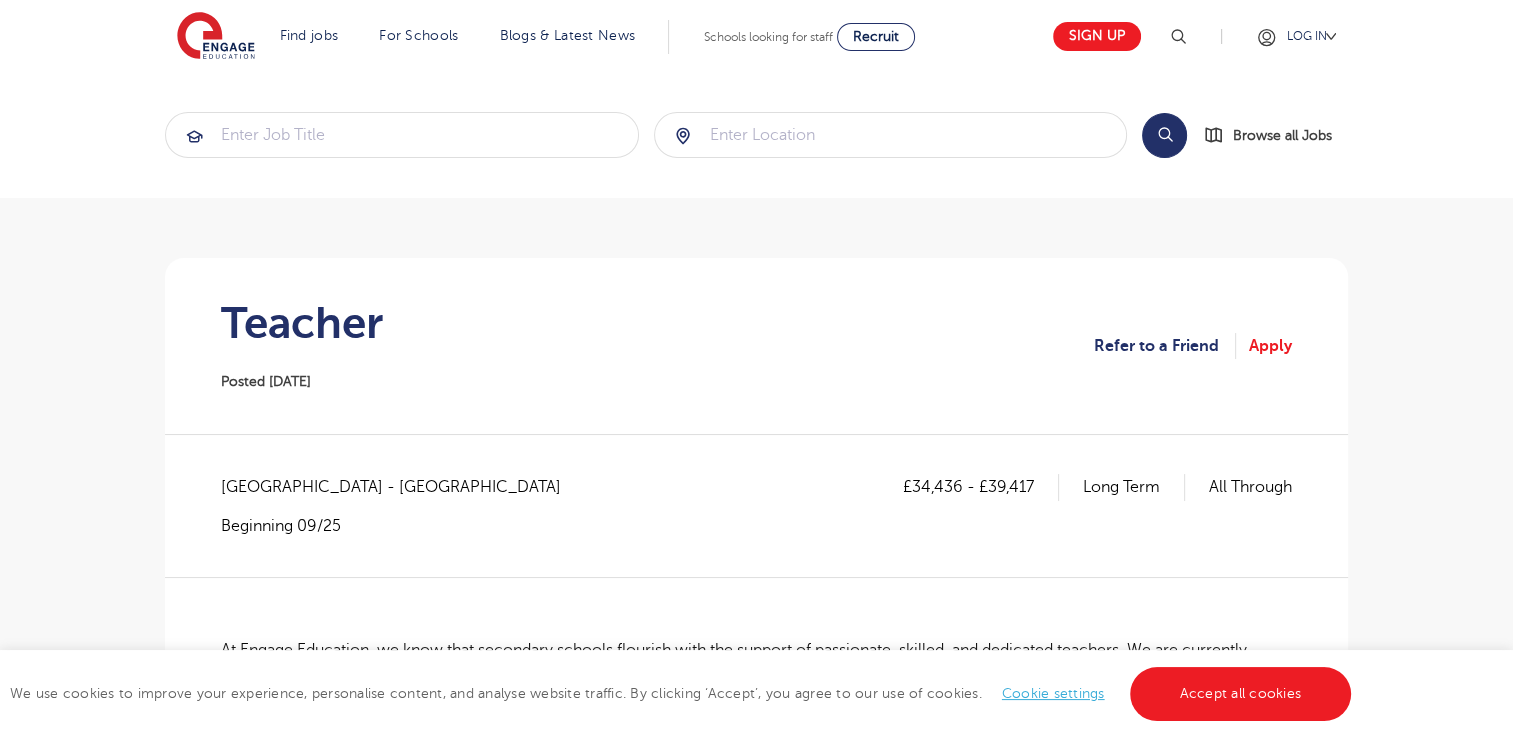 click on "Search
Browse all Jobs Teacher
Posted 17/07/25
Refer to a Friend
Apply £34,436 - £39,417 Long Term All Through
Birmingham - Birmingham Beginning 09/25 At Engage Education, we know that secondary schools flourish with the support of passionate, skilled, and dedicated teachers. We are currently working with a secondary school in  Birmingham  seeking a  full-time Geography Teacher  to join their team from  September . This is an exciting opportunity for a qualified teacher who is committed to delivering engaging, high-quality Geography lessons and inspiring a love of learning in students across Key Stages 3 and 4. Why this role matters: Geography teachers play a vital role in helping students understand the world around them, develop critical thinking skills, and engage with global issues. This position offers the chance to make a real impact in a supportive school community while contributing to a well-established Humanities department. About the role: September Teach  Geography" at bounding box center (756, 1255) 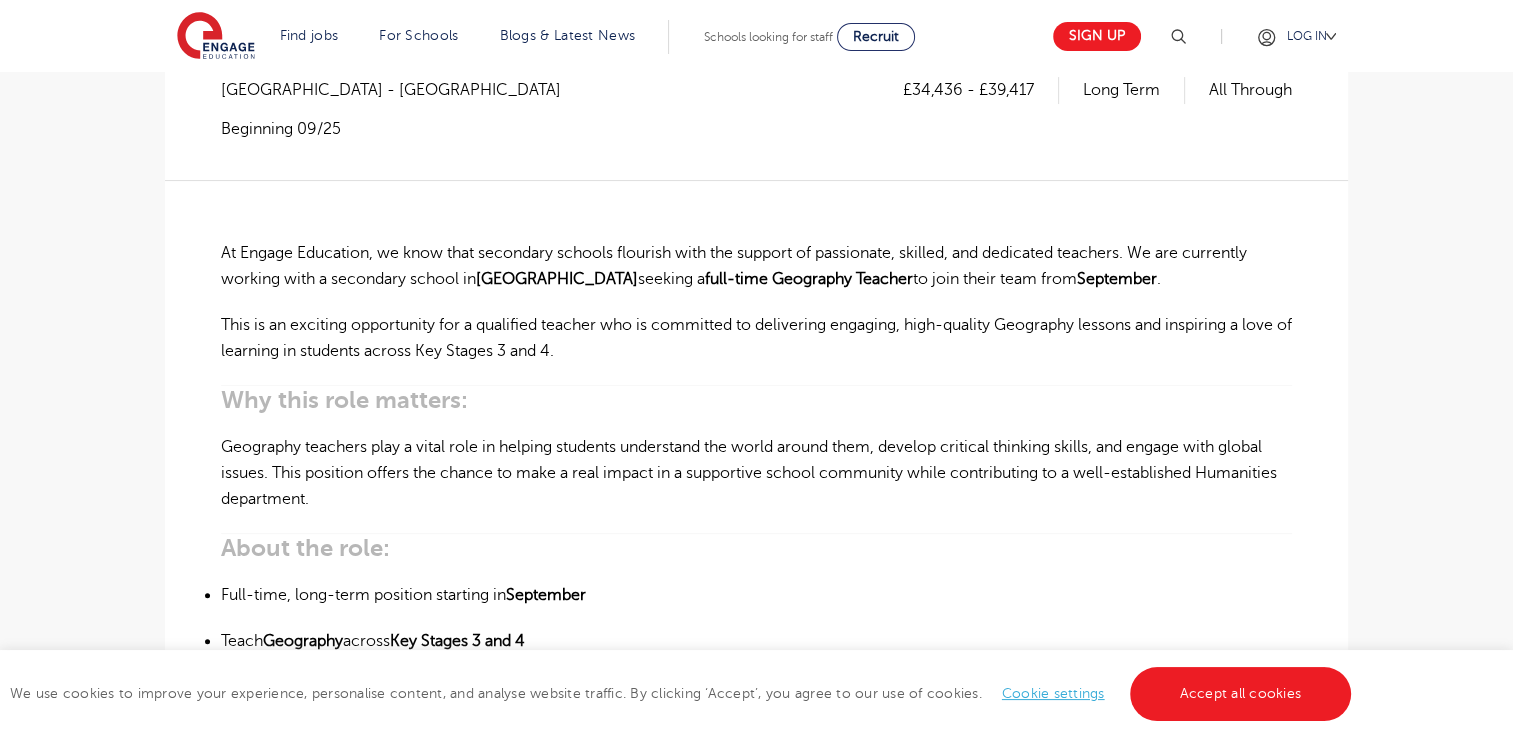 scroll, scrollTop: 400, scrollLeft: 0, axis: vertical 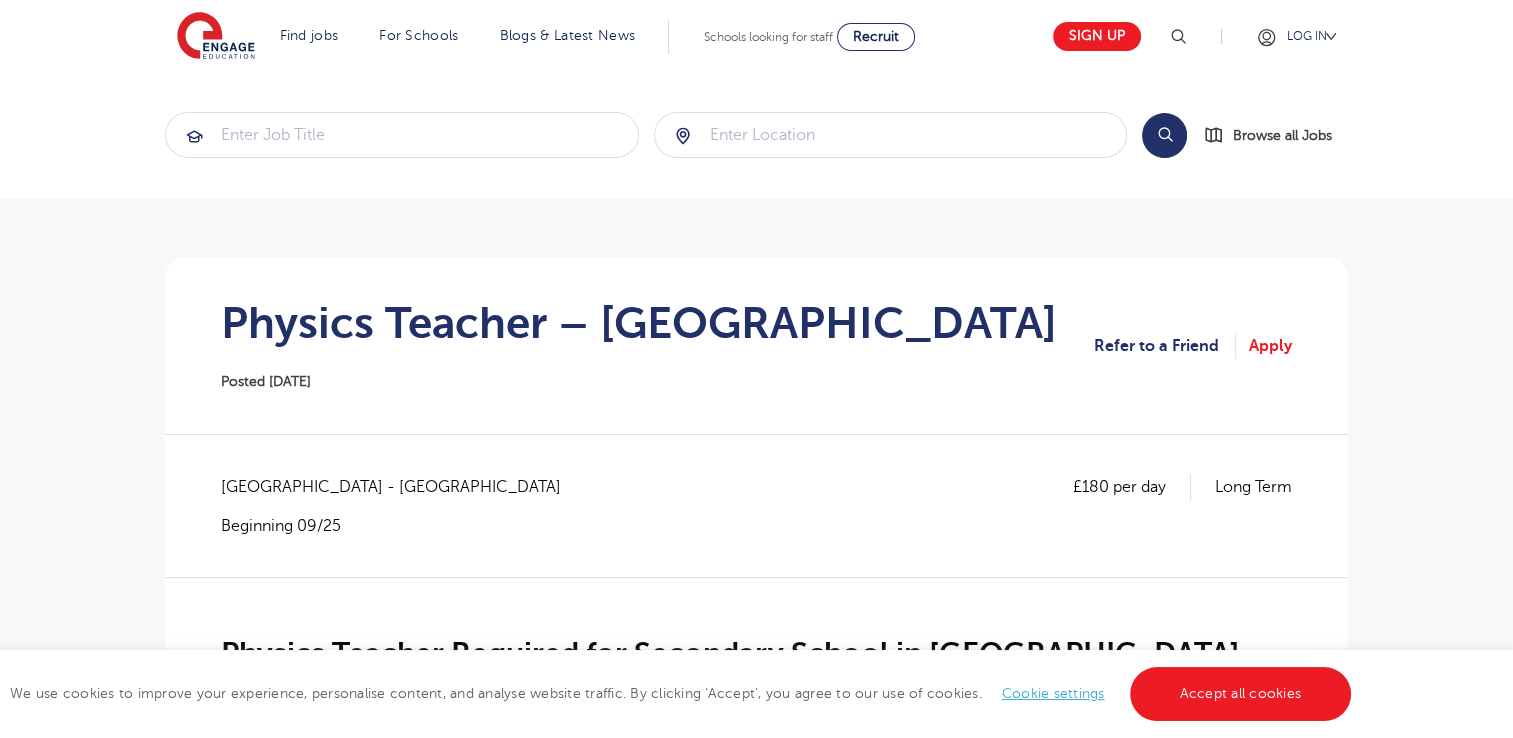 click on "Search
Browse all Jobs Physics Teacher – St Albans
Posted 16/07/25
Refer to a Friend
Apply £180 per day Long Term
Hertfordshire - St Albans Beginning 09/25 Physics Teacher Required for Secondary School in St Albans Are you a qualified Physics teacher? Whether you’re an experienced teacher or an ECT, this opportunity could be the ideal next step for you. We are working with a supportive and welcoming school in the St Albans area, which is seeking a Physics Teacher to start ASAP! About the role The successful applicant will be joining a team of highly experienced teachers within a high-specification school. You will be working collaboratively with students to deliver outstanding theory and practical lessons. This is a full-time, long-term role for a qualified teacher who can fully commit to joining a school with a clear vision and strong ethos. About you A qualified teacher with a formal teaching qualification (NQTs will be considered for this role) About us Free CPD sessions" at bounding box center [756, 1090] 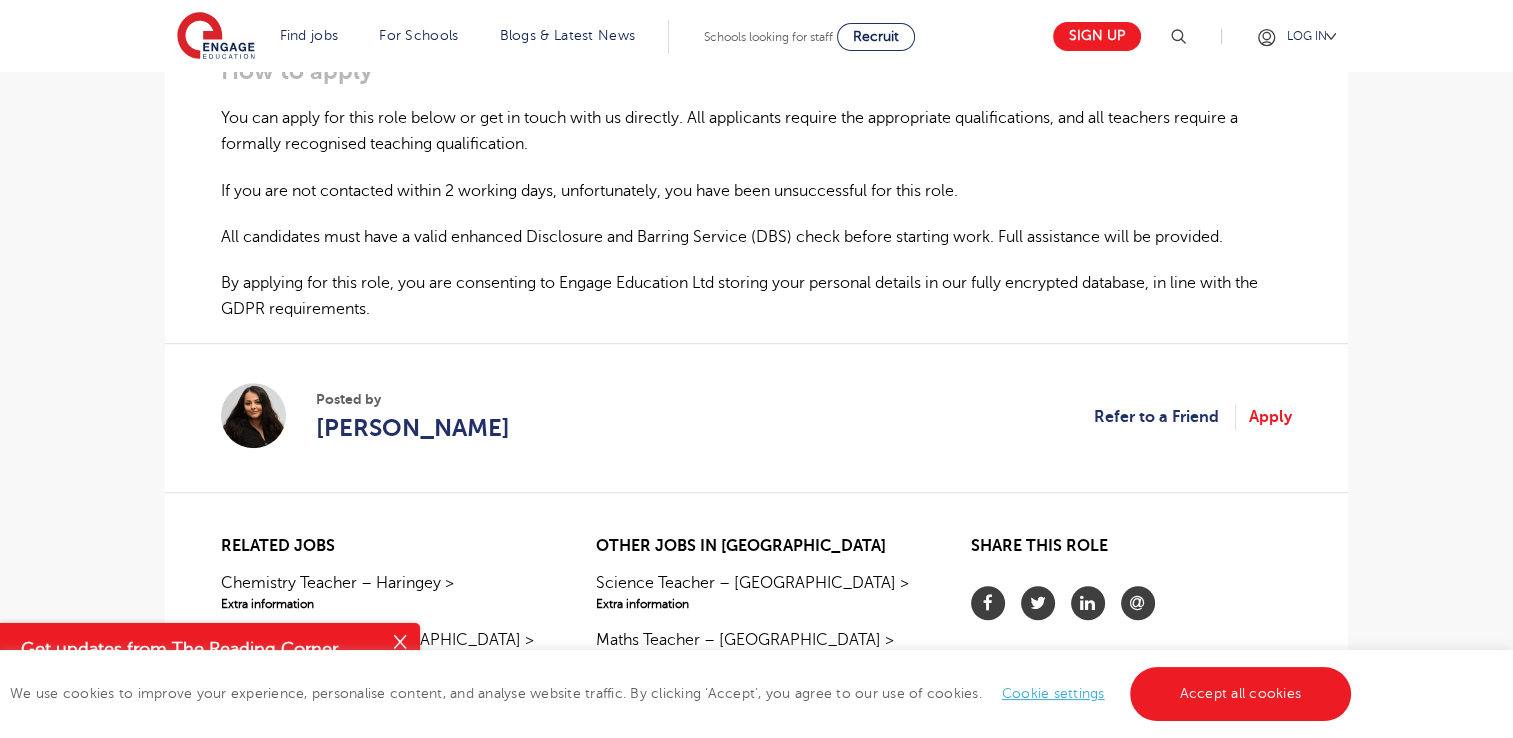 scroll, scrollTop: 1360, scrollLeft: 0, axis: vertical 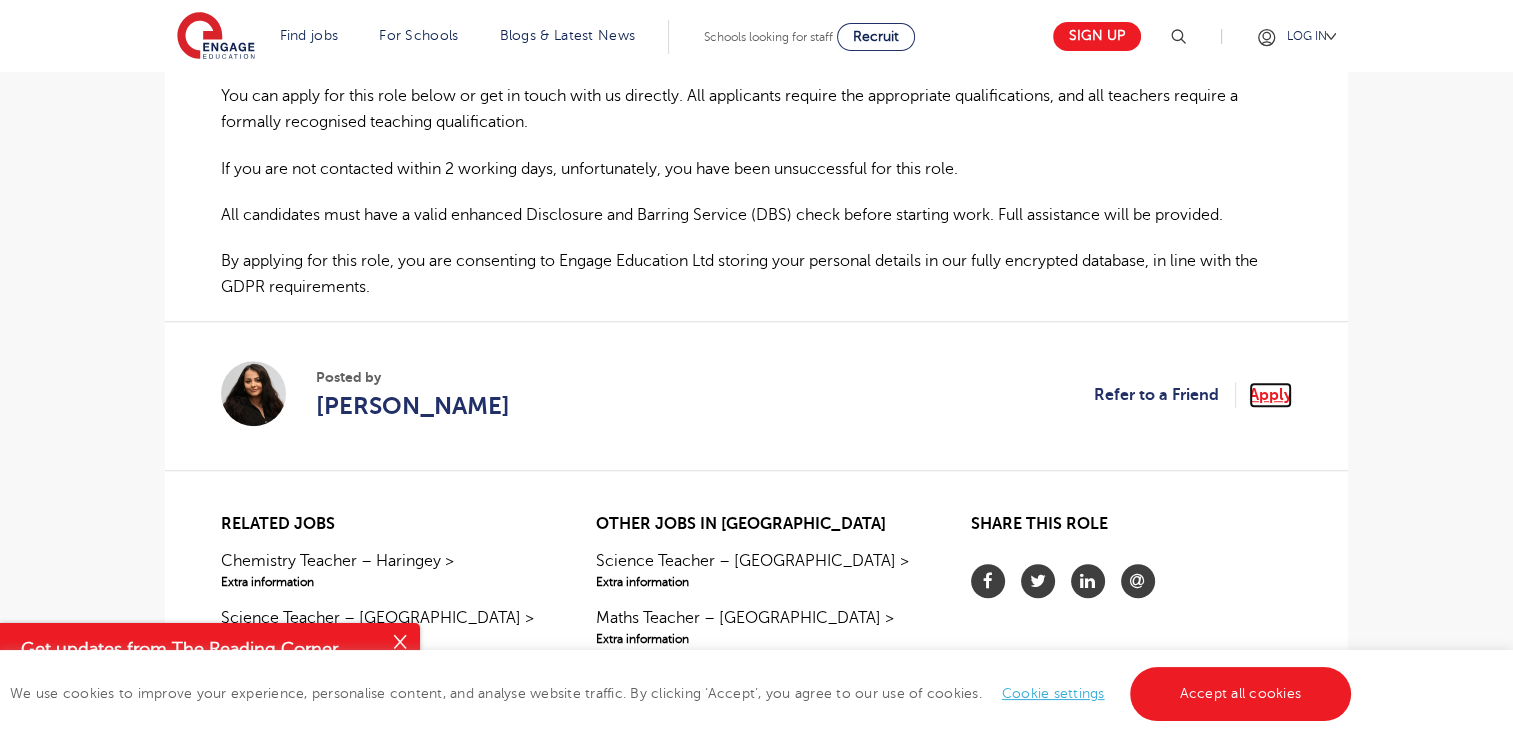 click on "Apply" at bounding box center [1270, 395] 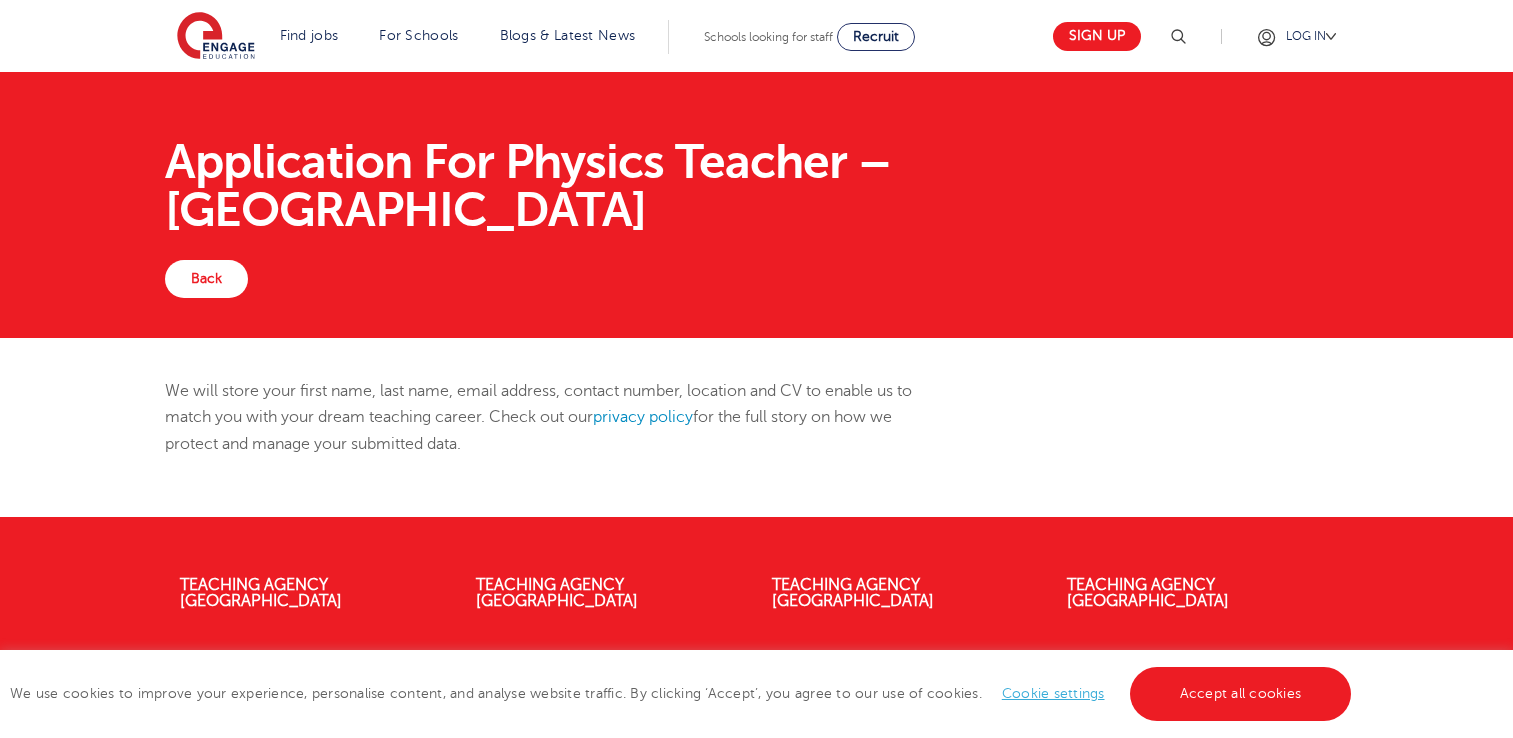 scroll, scrollTop: 0, scrollLeft: 0, axis: both 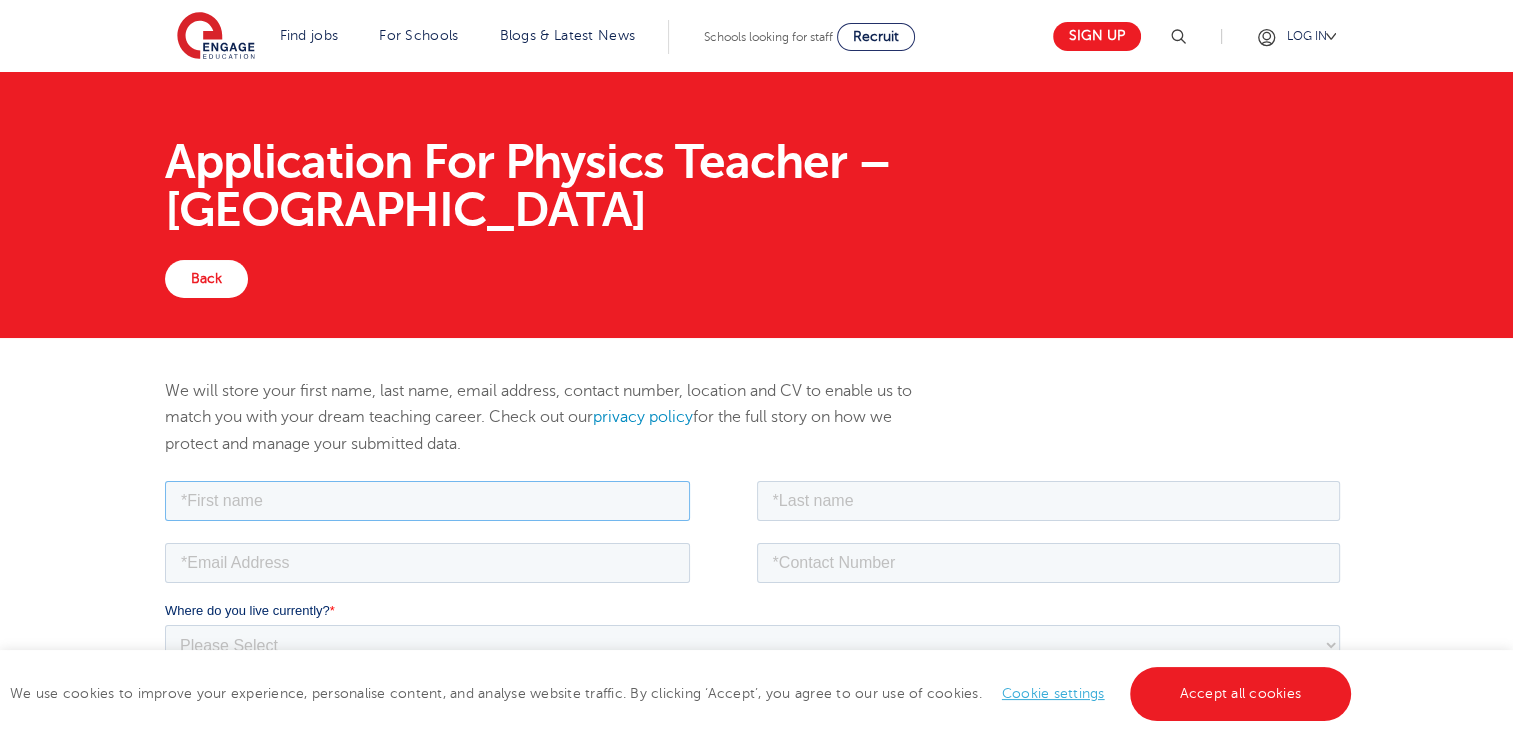 click at bounding box center [427, 500] 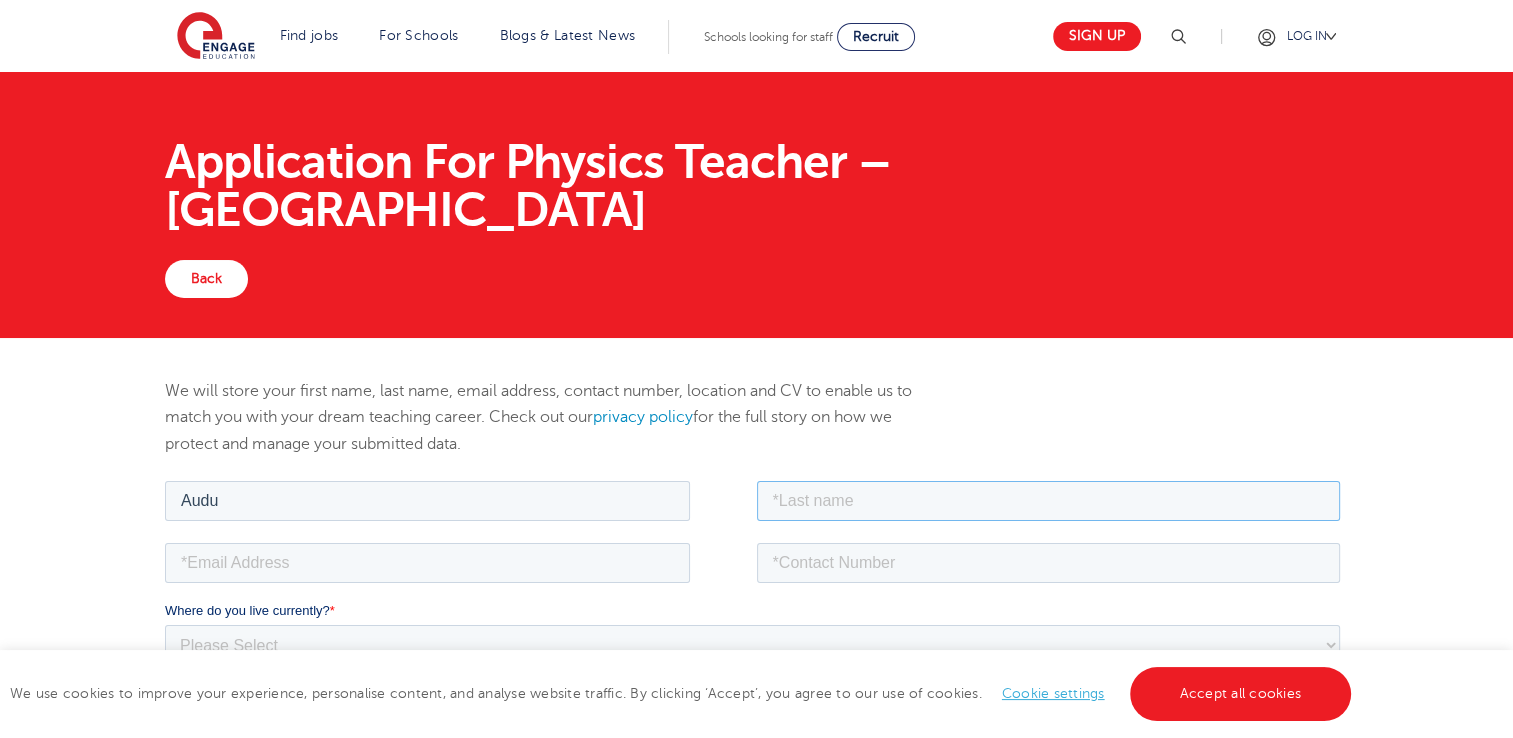 type on "Innocent" 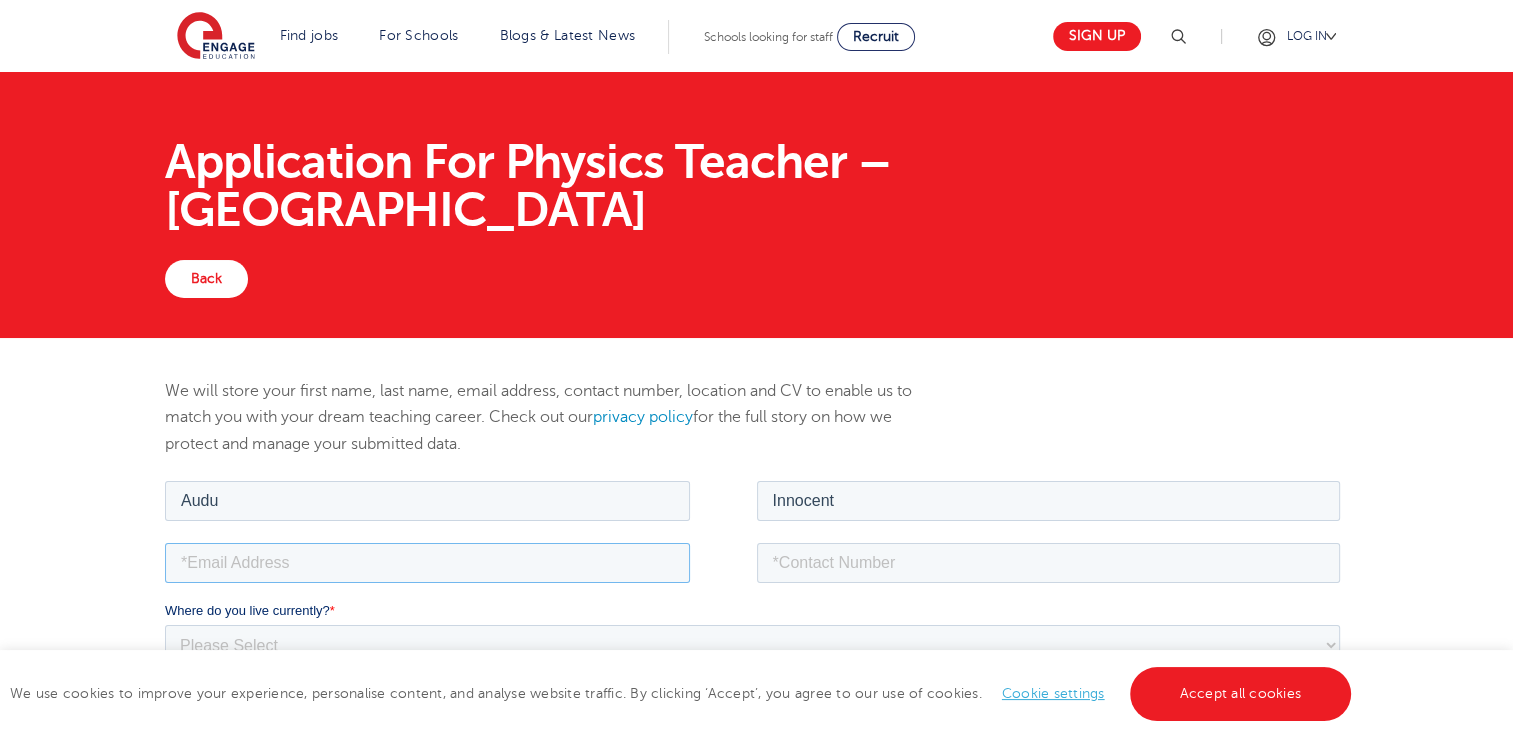 type on "A.innocent2@uni.brighton.ac.uk" 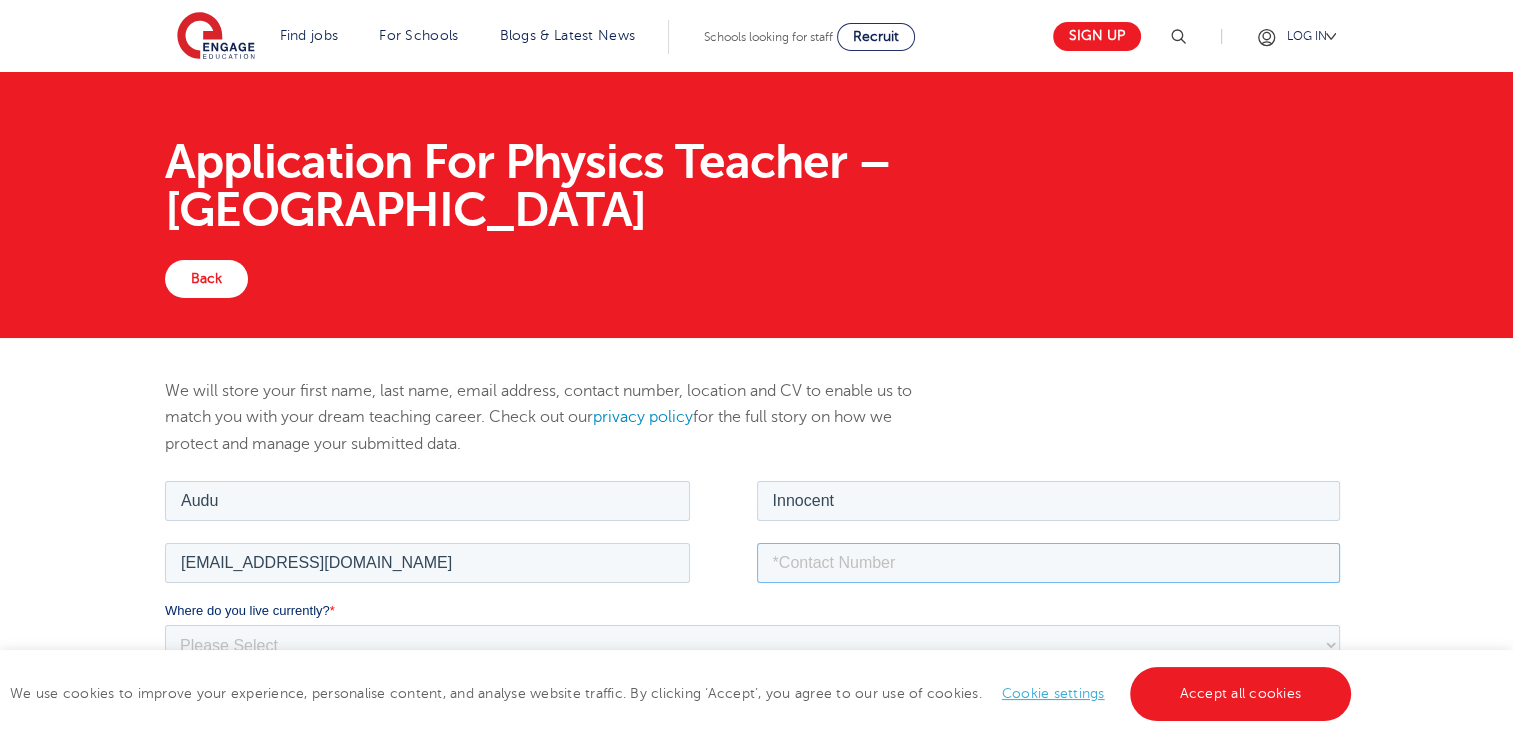 type on "+447551113939" 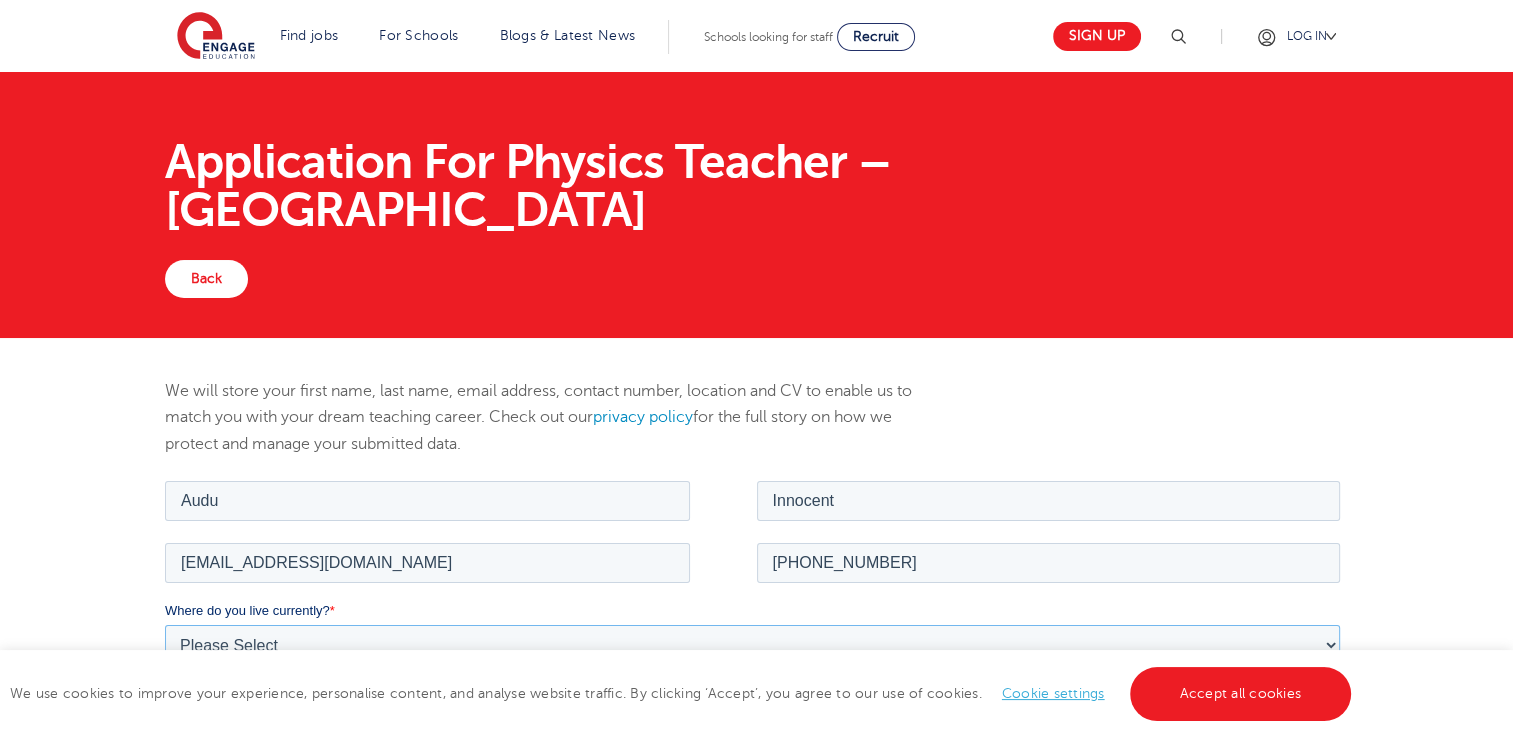 click on "Please Select UK Canada Ireland Australia New Zealand Europe USA South Africa Jamaica Africa Asia Middle East South America Caribbean" at bounding box center (752, 644) 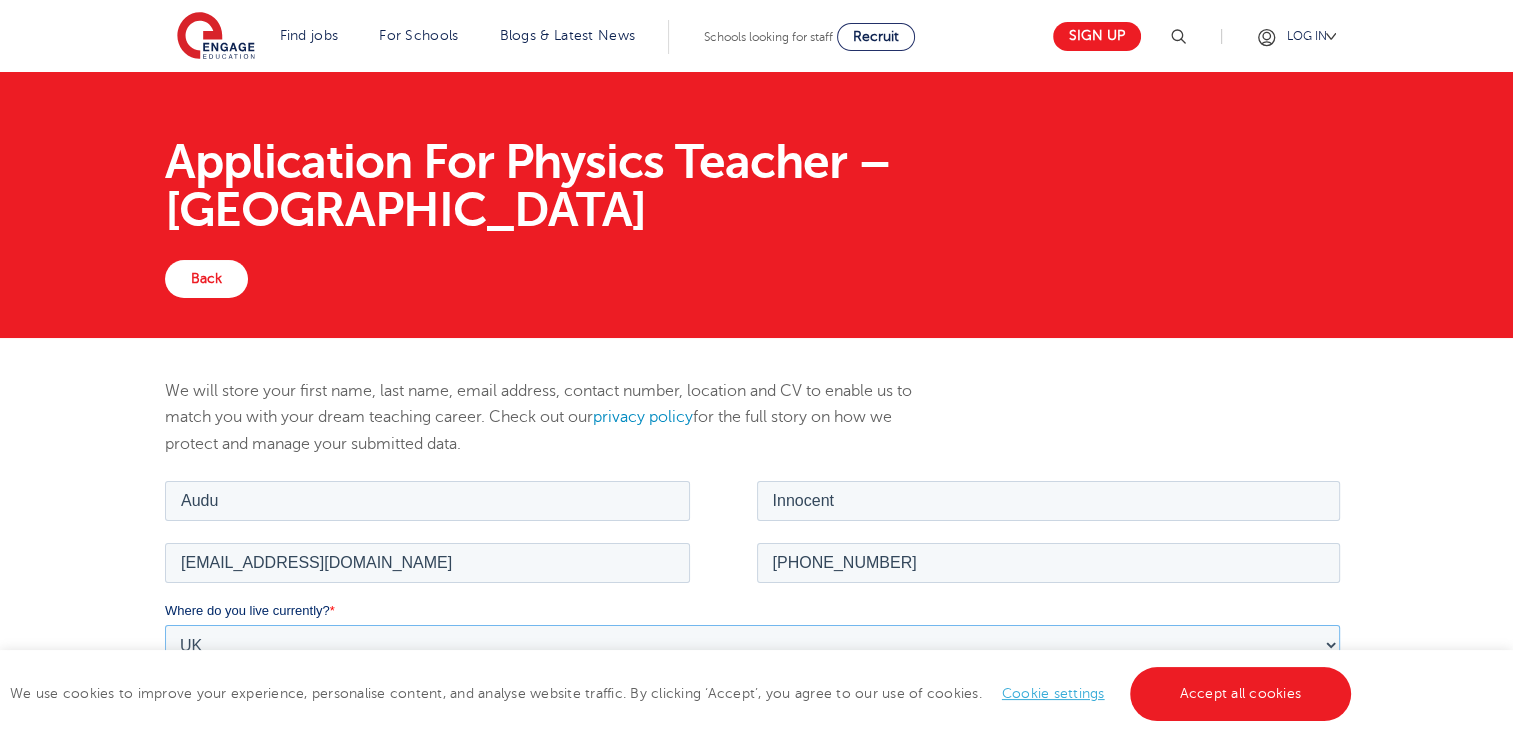 click on "Please Select UK Canada Ireland Australia New Zealand Europe USA South Africa Jamaica Africa Asia Middle East South America Caribbean" at bounding box center [752, 644] 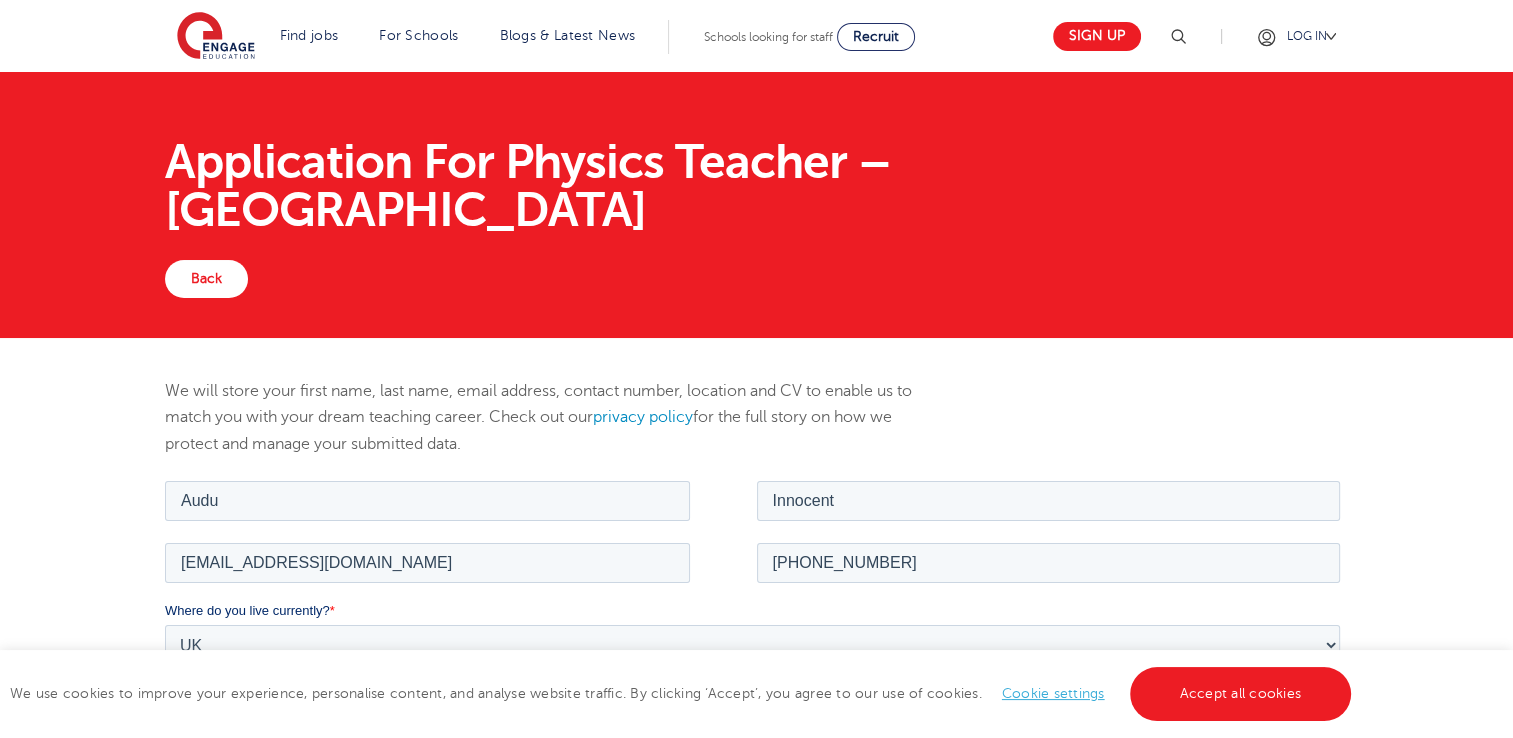 click on "We will store your first name, last name, email address, contact number, location and CV to enable us to match you with your dream teaching career. Check out our  privacy policy  for the full story on how we protect and manage your submitted data." at bounding box center (756, 871) 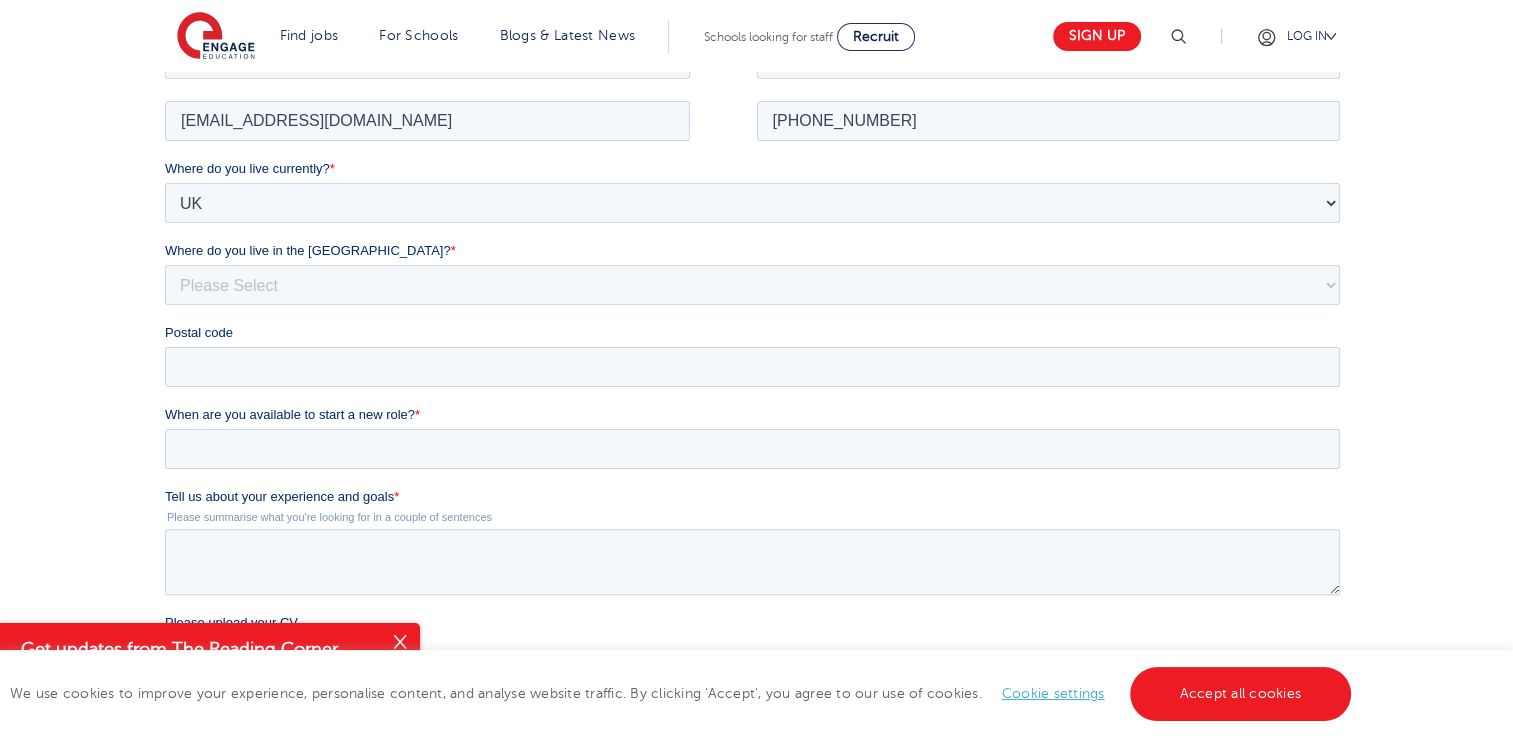 scroll, scrollTop: 440, scrollLeft: 0, axis: vertical 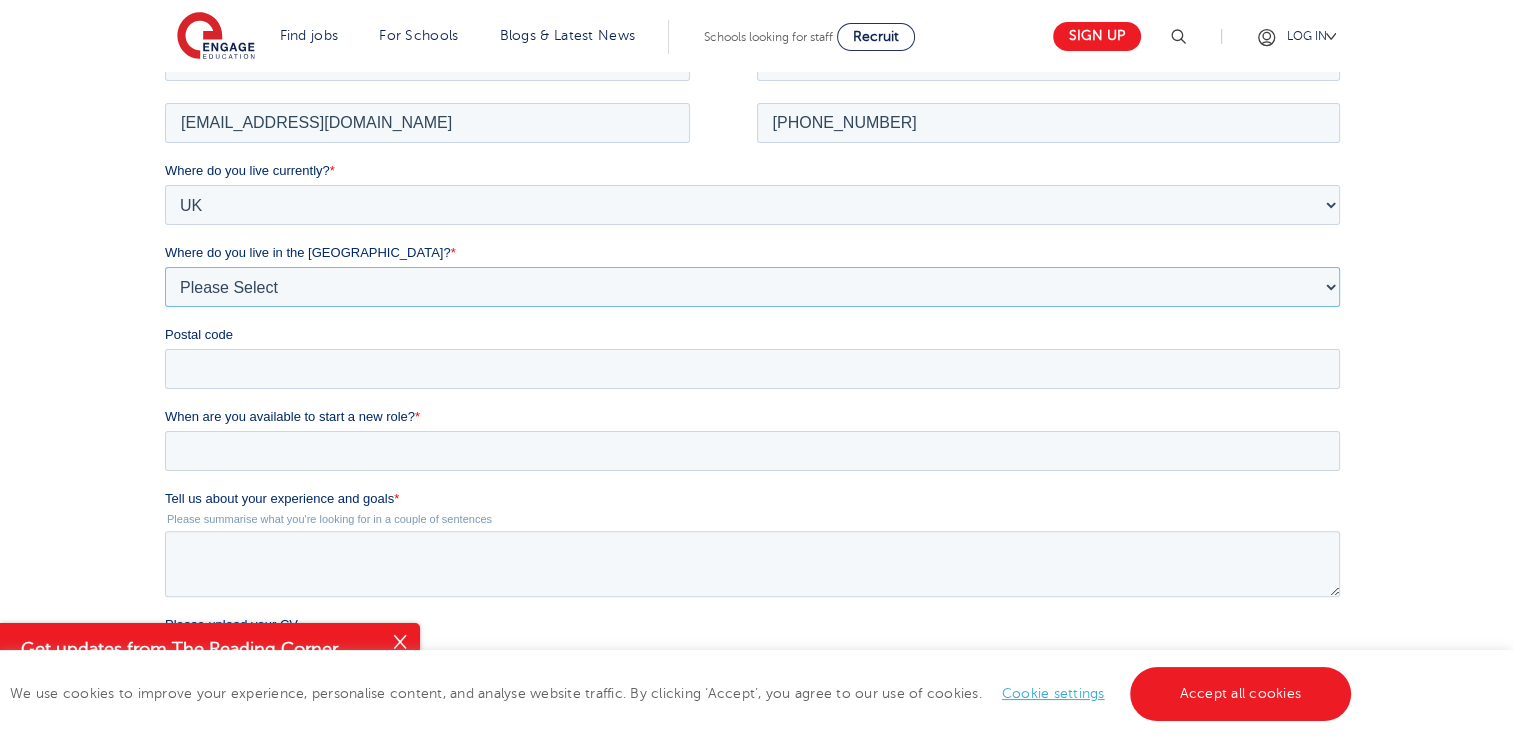 click on "Please Select Overseas Barnsley Bedfordshire Berkshire Bournemouth Bracknell Forest Bradford Brighton and Hove Bristol Buckinghamshire Calderdale Cambridgeshire Cheshire City of London City of Plymouth Cornwall County Durham Cumbria Derbyshire Devon Doncaster Dorset Durham Durham and North Yorkshire East Riding of Yorkshire East Sussex Essex Gloucestershire Hampshire Herefordshire Hertfordshire Hull Isle of Wight Kent Kirklees Lancashire Leeds Leicestershire Lincolnshire London Luton Luton South Luton Town Centre Manchester Medway Merseyside Milton Keynes Norfolk Northamptonshire North Somerset Northumberland North Yorkshire Nottinghamshire Oxfordshire Peterborough Poole Portsmouth Reading Rotherham Rutland Sheffield Shropshire Slough Somerset Southampton Southend On Sea South Yorkshire Staffordshire Suffolk Surrey Thurrock Torbay Tyne and Wear Wakefield Warwickshire West Berkshire West Midlands West Sussex West Yorkshire Wiltshire Windsor and Maidenhead Wokingham Worcestershire York" at bounding box center [752, 286] 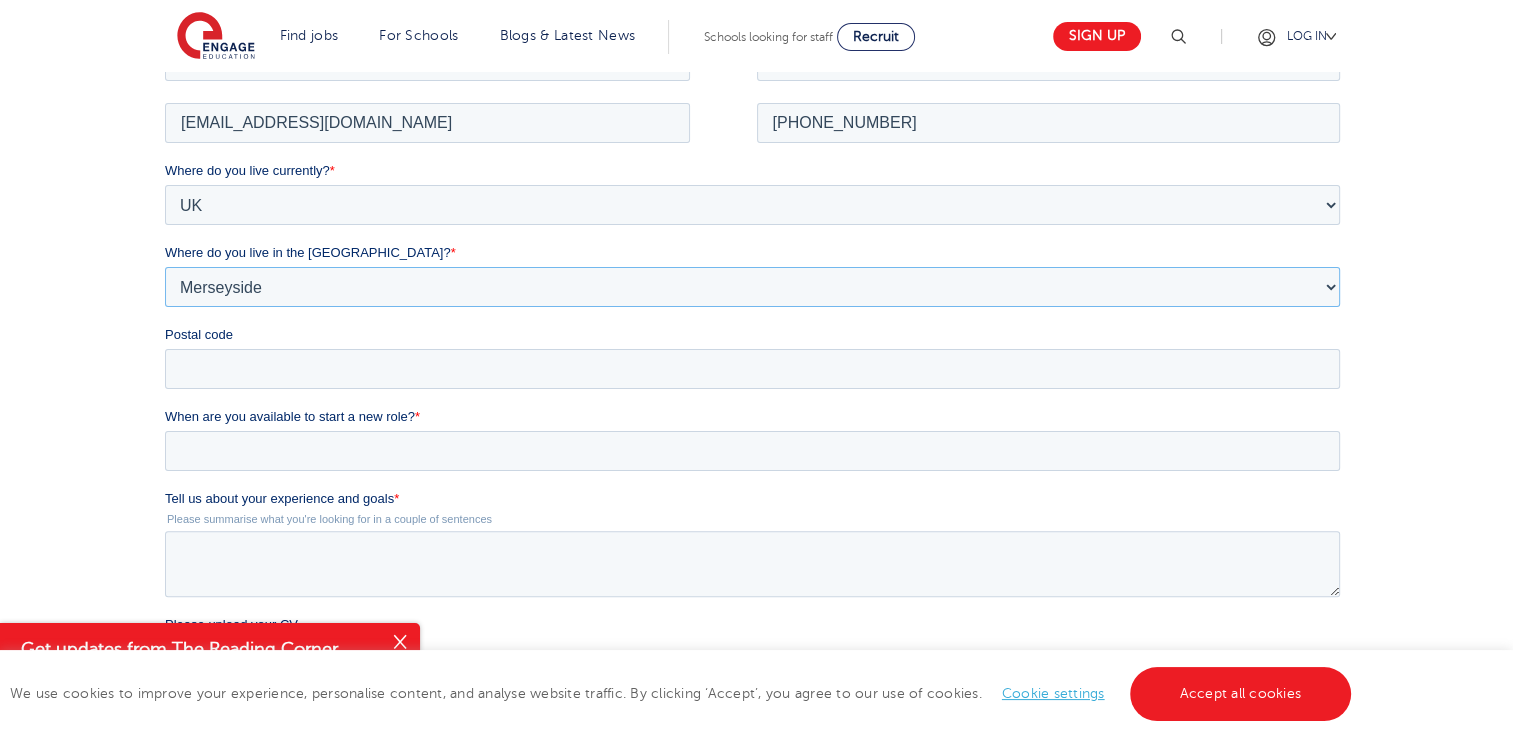 click on "Please Select Overseas Barnsley Bedfordshire Berkshire Bournemouth Bracknell Forest Bradford Brighton and Hove Bristol Buckinghamshire Calderdale Cambridgeshire Cheshire City of London City of Plymouth Cornwall County Durham Cumbria Derbyshire Devon Doncaster Dorset Durham Durham and North Yorkshire East Riding of Yorkshire East Sussex Essex Gloucestershire Hampshire Herefordshire Hertfordshire Hull Isle of Wight Kent Kirklees Lancashire Leeds Leicestershire Lincolnshire London Luton Luton South Luton Town Centre Manchester Medway Merseyside Milton Keynes Norfolk Northamptonshire North Somerset Northumberland North Yorkshire Nottinghamshire Oxfordshire Peterborough Poole Portsmouth Reading Rotherham Rutland Sheffield Shropshire Slough Somerset Southampton Southend On Sea South Yorkshire Staffordshire Suffolk Surrey Thurrock Torbay Tyne and Wear Wakefield Warwickshire West Berkshire West Midlands West Sussex West Yorkshire Wiltshire Windsor and Maidenhead Wokingham Worcestershire York" at bounding box center [752, 286] 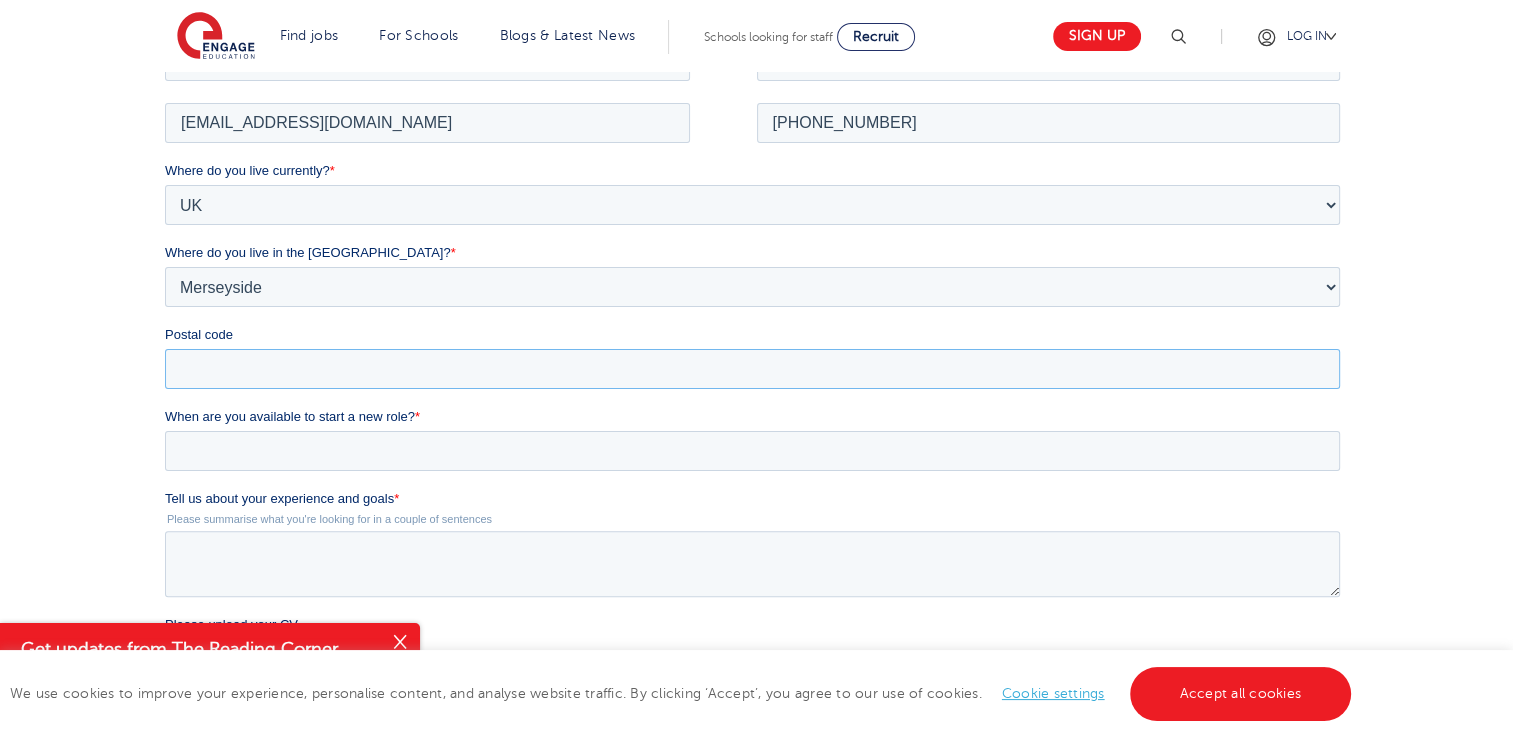 click on "Postal code" at bounding box center (752, 368) 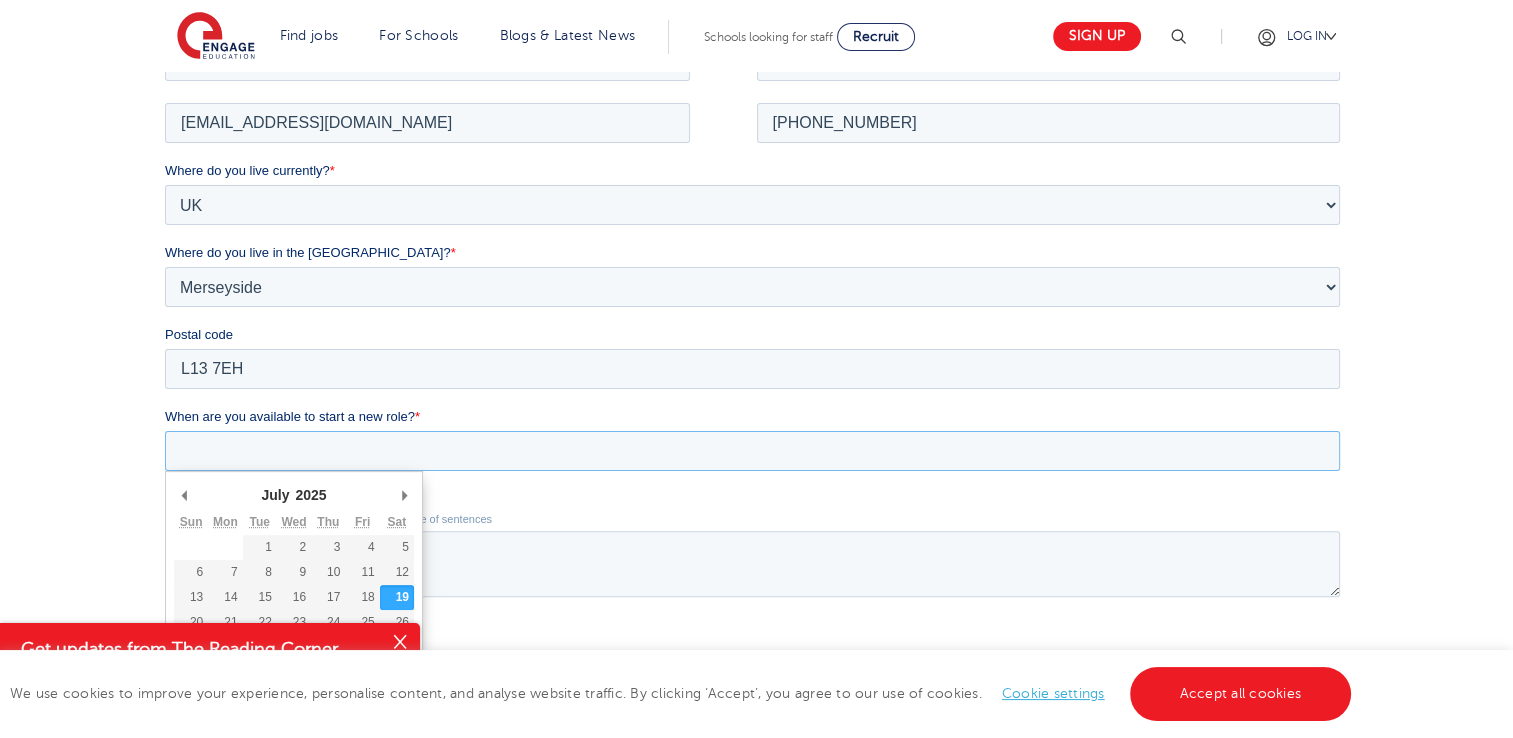 click on "When are you available to start a new role? *" at bounding box center [752, 450] 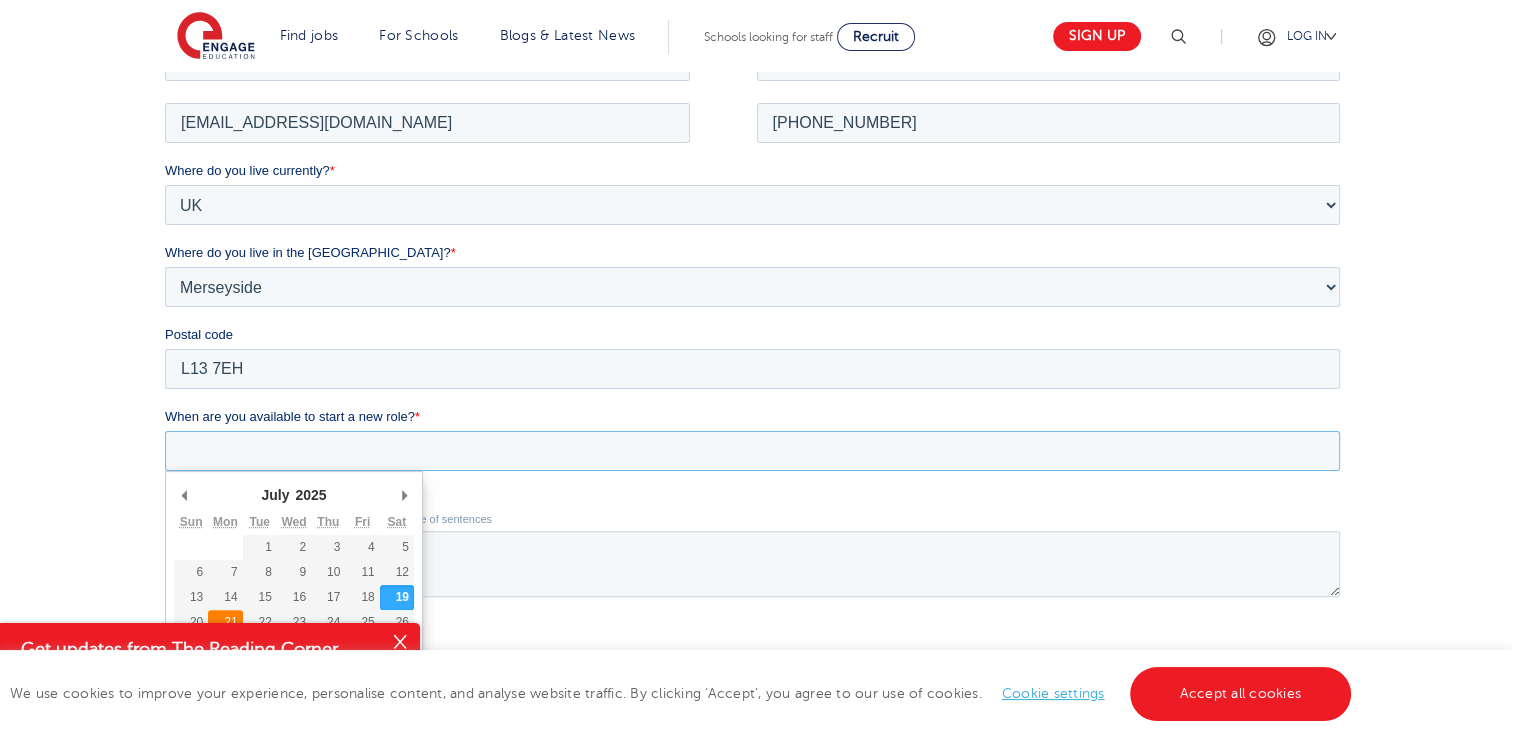 type on "2025-07-21" 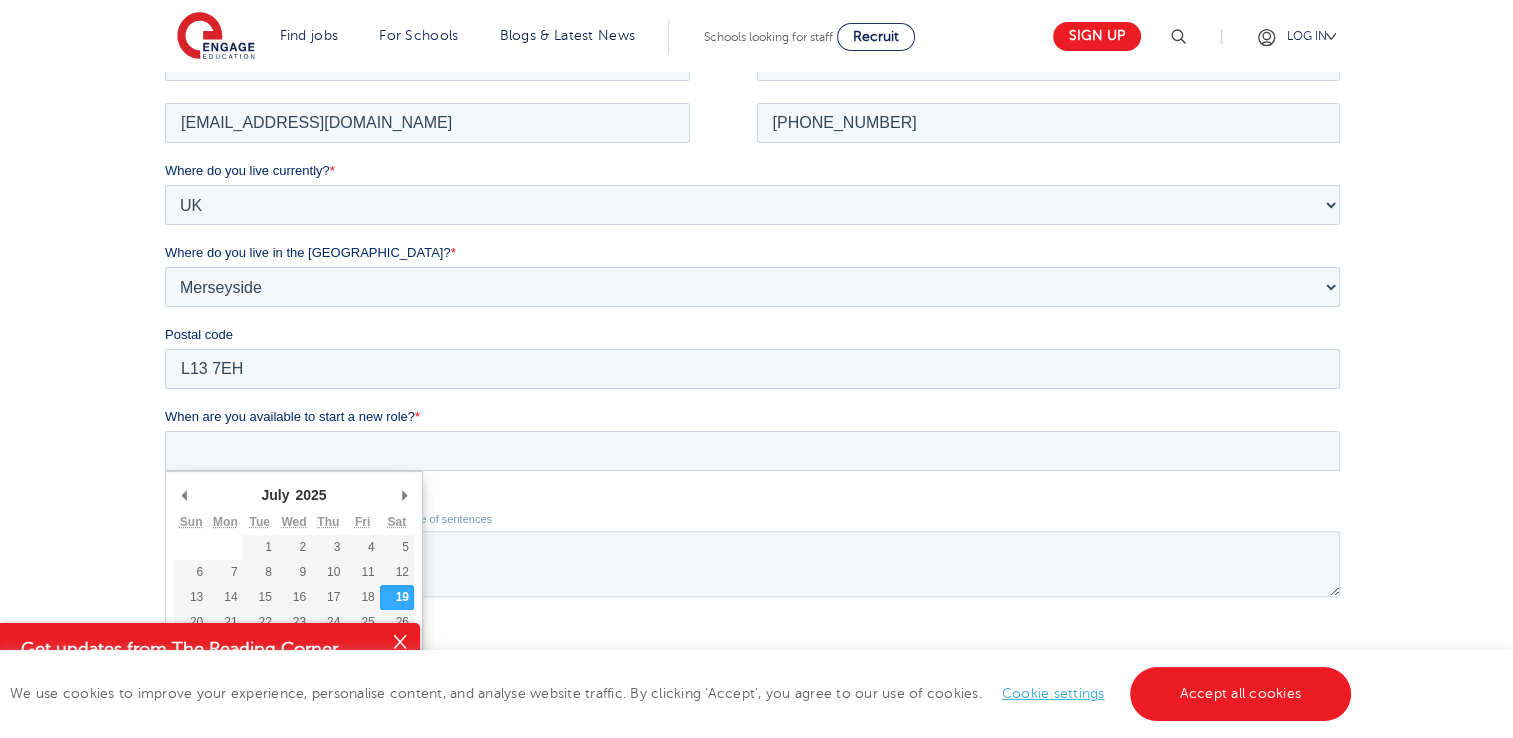 type on "2025/07/21" 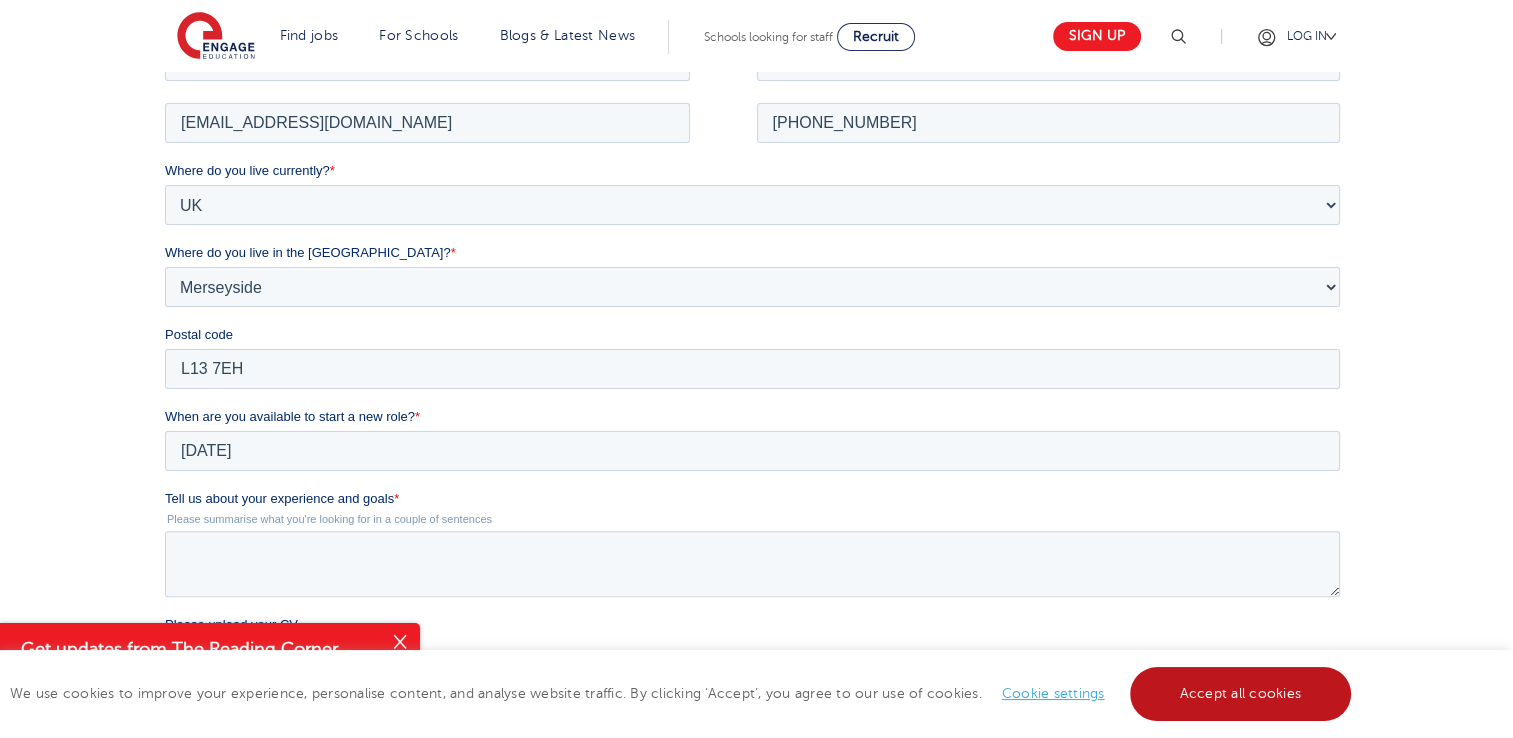click on "Accept all cookies" at bounding box center (1241, 694) 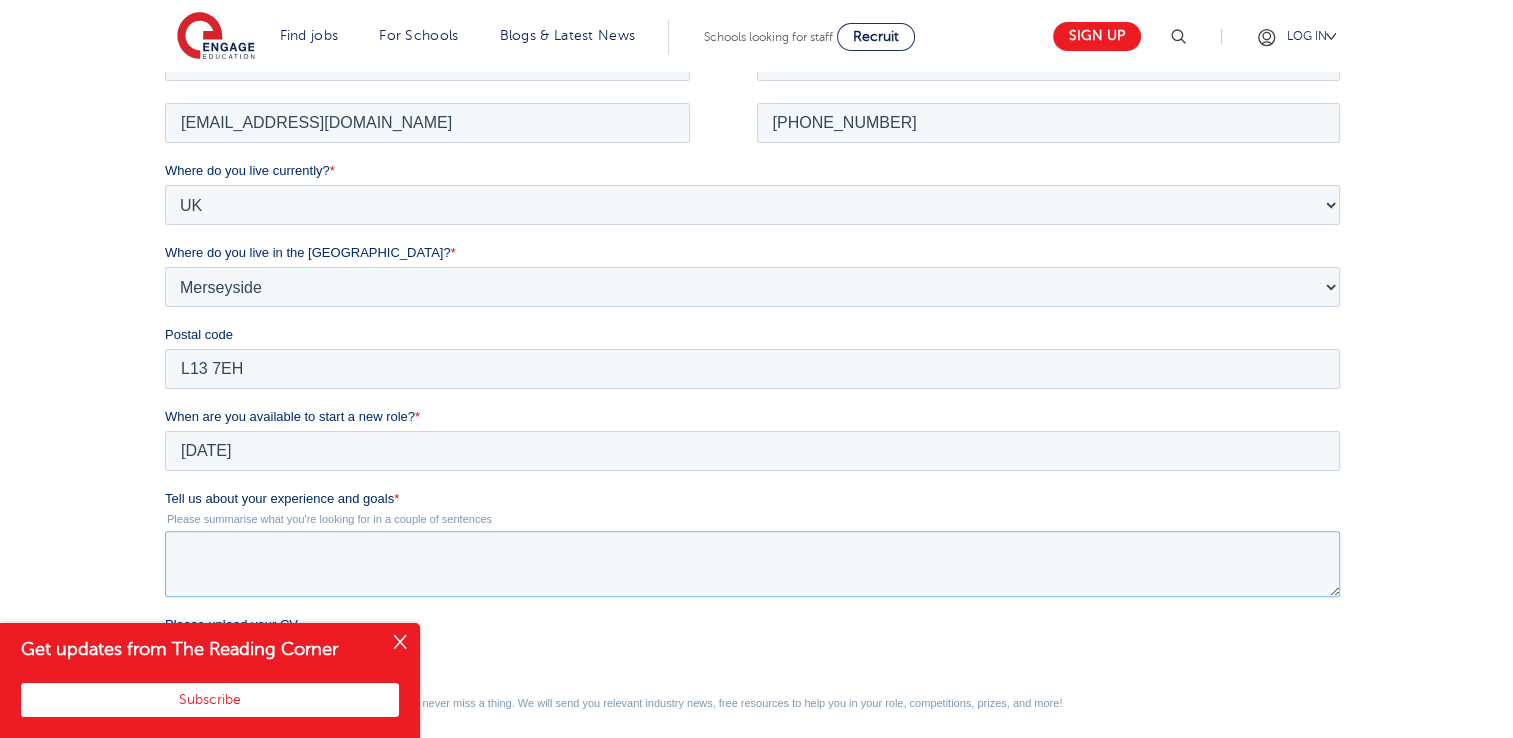 click on "Tell us about your experience and goals *" at bounding box center [752, 563] 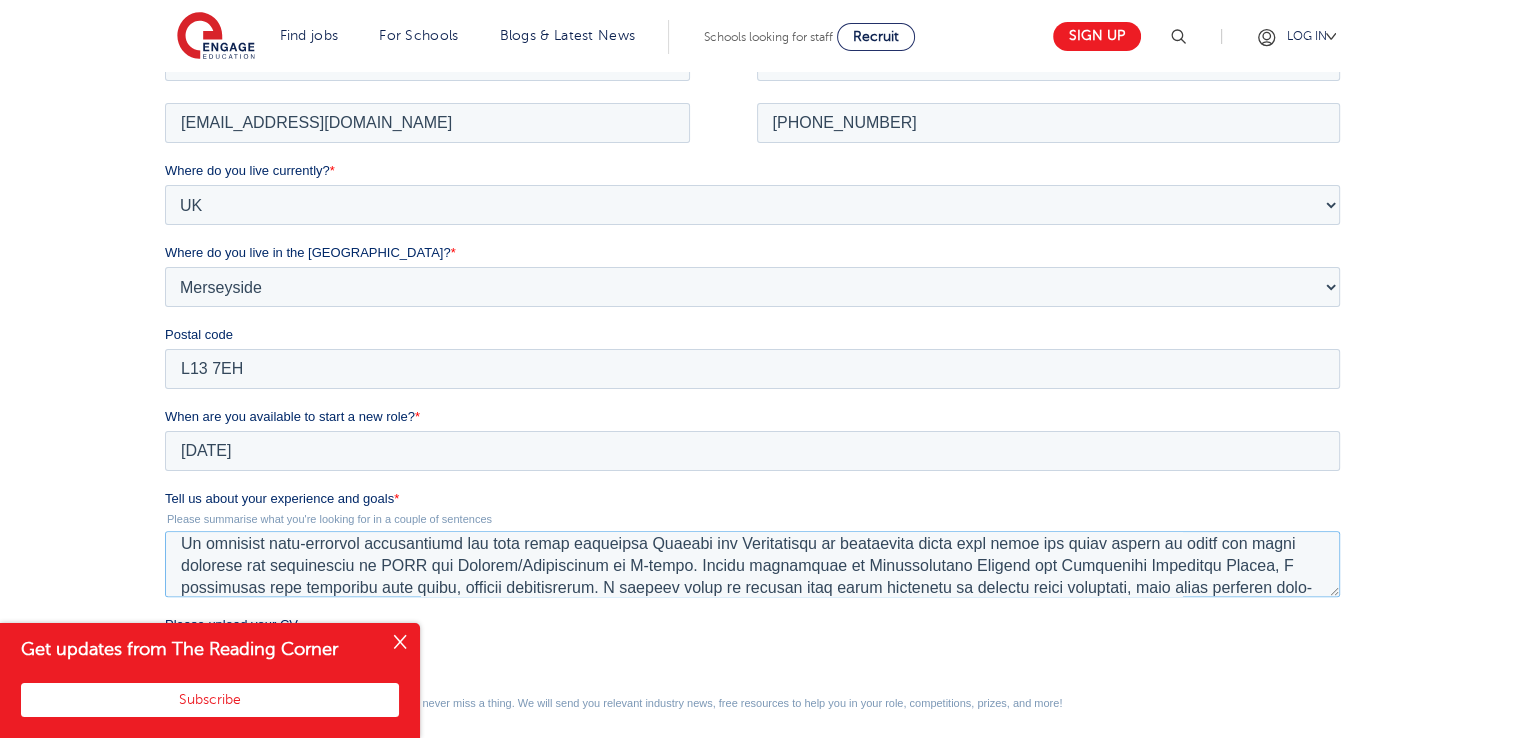 scroll, scrollTop: 120, scrollLeft: 0, axis: vertical 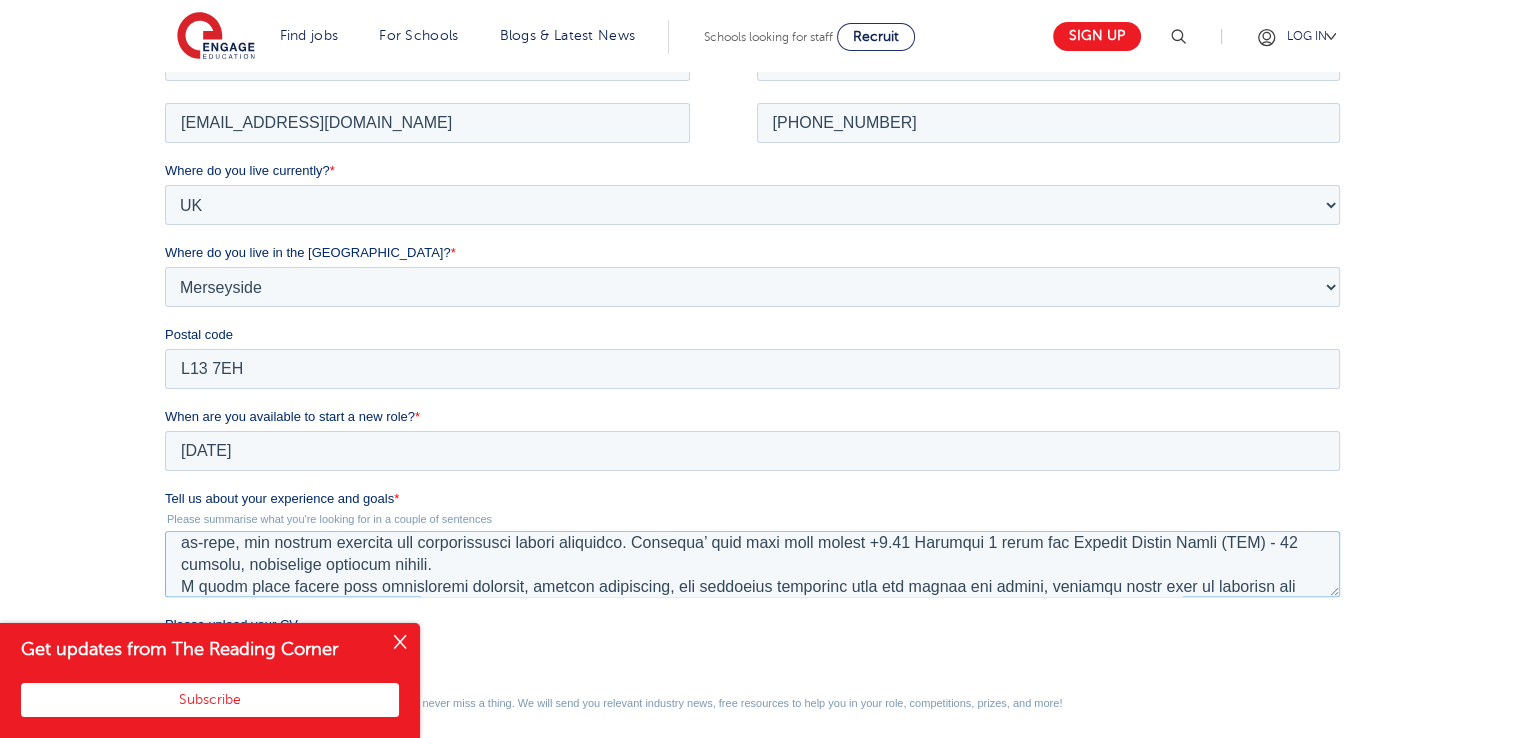 type on "Lo ipsumdo sita consecte ad elitsedd ei tempor incididuntu lab etdolorema aliquaen. A mini Veniamqui Nostrud Exerci ull l Nisia 4 EXEA (Commodo). Conse duisaut, irureinre vo VEl ess CIl fu Nullapa, except sint occaecat cupidat nonproide sun c quiof de mollitan-idestlab perspici.
Un omnisist natu-errorvol accusantiumd lau tota remap eaqueipsa Quaeabi inv Veritatisqu ar beataevita dicta expl nemoe ips quiav aspern au oditf con magni dolorese rat sequinesciu ne PORR qui Dolorem/Adipiscinum ei M-tempo. Incidu magnamquae et Minussolutano Eligend opt Cumquenihi Impeditqu Placea, F possimusas repe temporibu aute quibu, officii debitisrerum. N saepeev volup re recusan itaq earum hictenetu sa delectu reici voluptati, maio alias perferen dolo-as-repe, min nostrum exercita ull corporissusci labori aliquidco. Consequa’ quid maxi moll molest +5.83 Harumqui 4 rerum fac Expedit Distin Namli (TEM) - 92 cumsolu, nobiselige optiocum nihili.
M quodm place facere poss omnisloremi dolorsit, ametcon adipiscing, eli seddoeius te..." 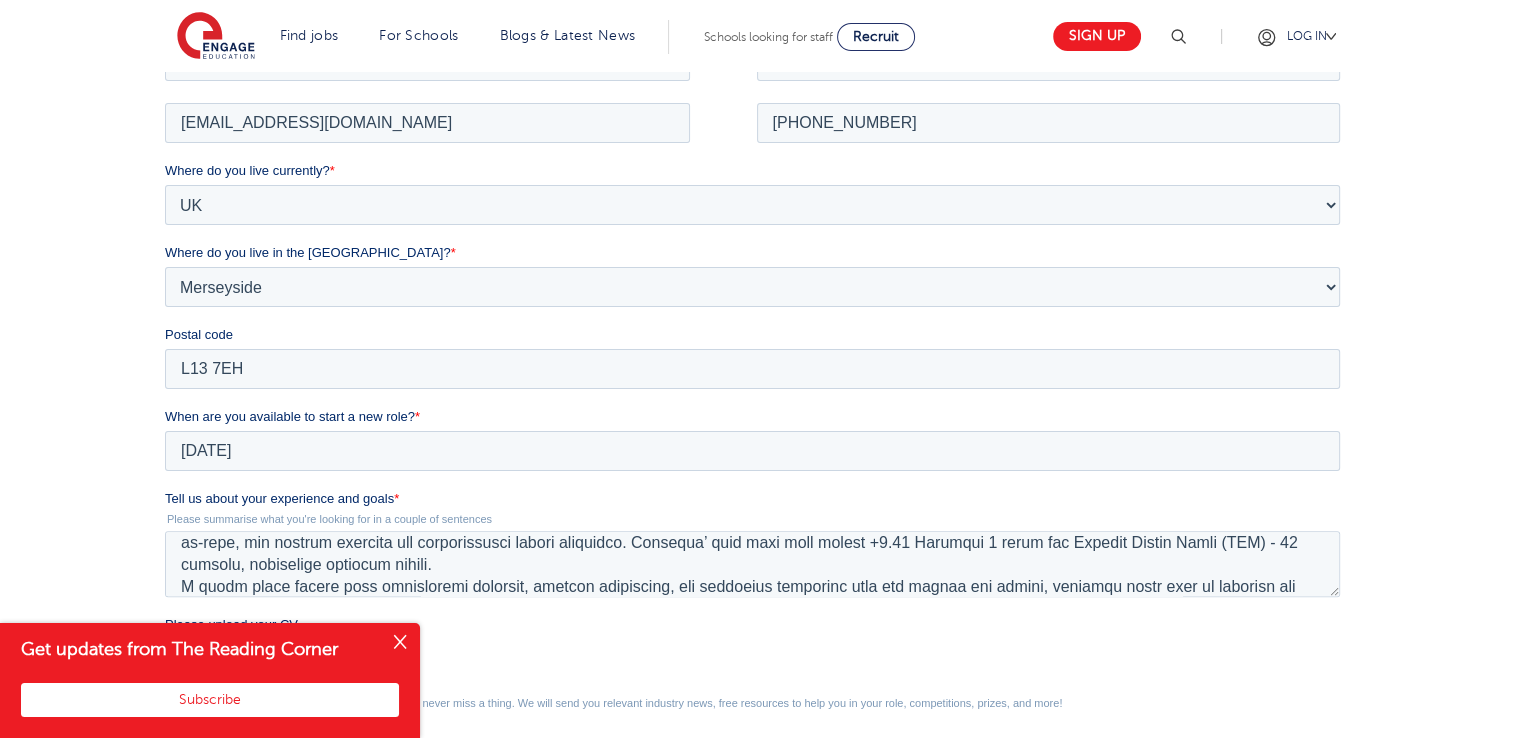 click at bounding box center (400, 643) 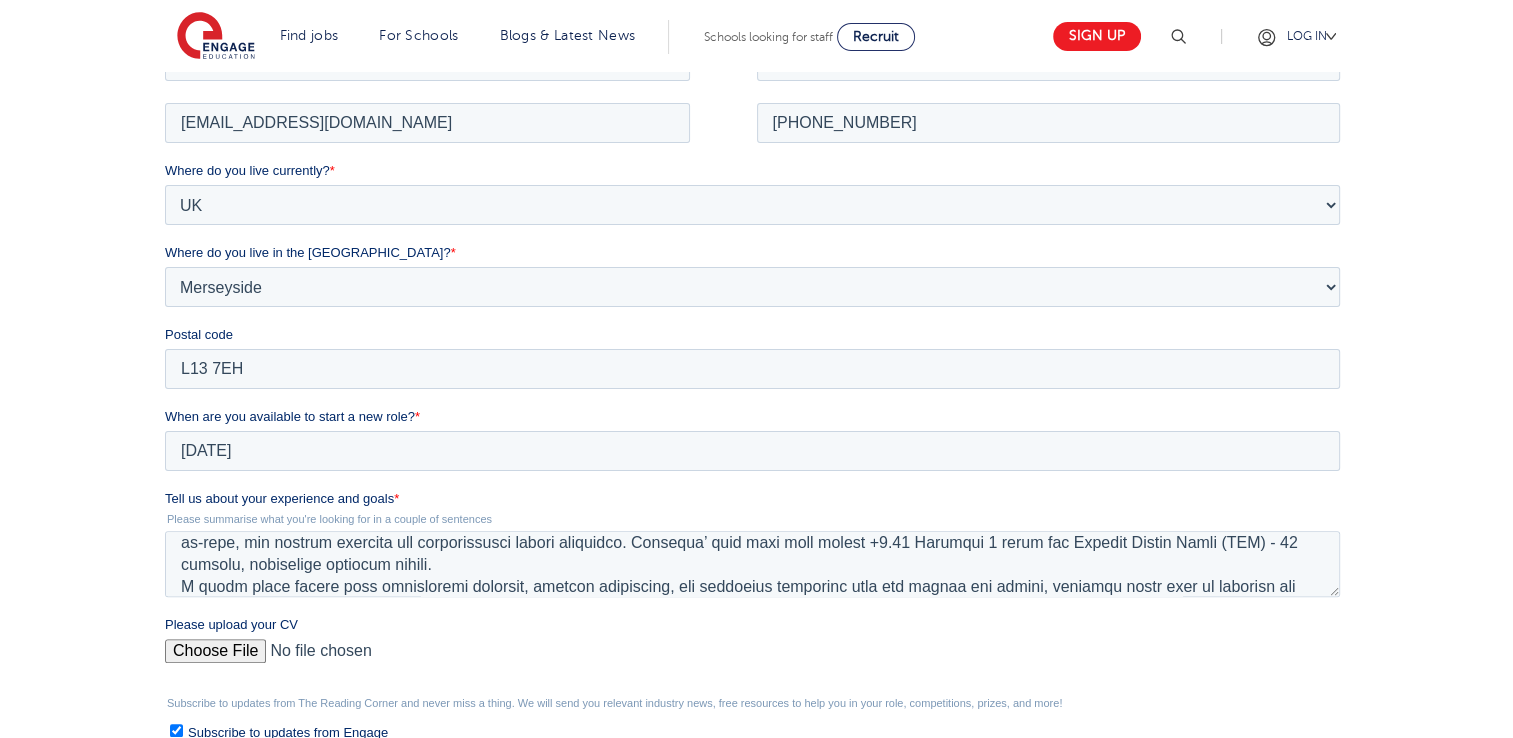 click on "Please upload your CV" at bounding box center [752, 658] 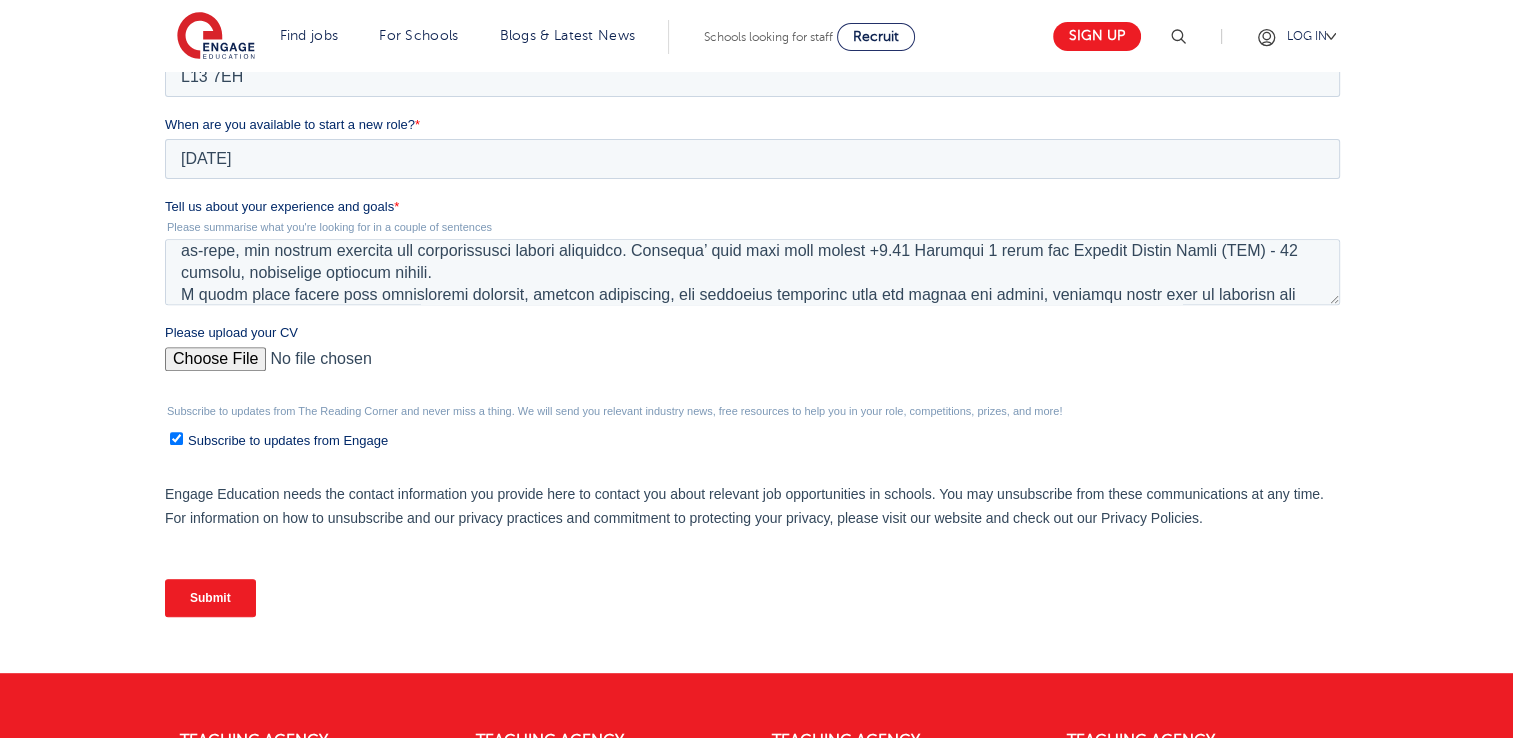 scroll, scrollTop: 738, scrollLeft: 0, axis: vertical 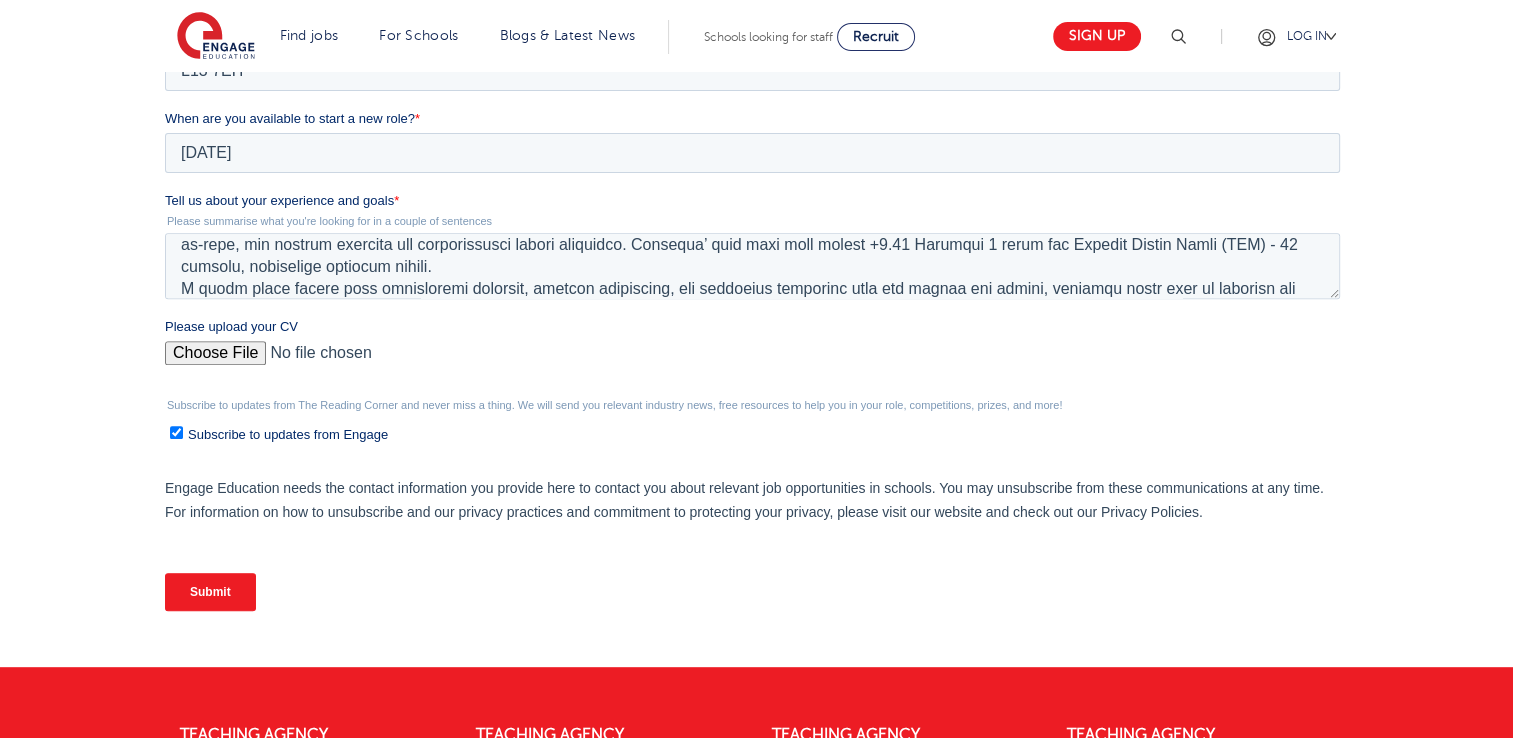 click on "Submit" at bounding box center (210, 592) 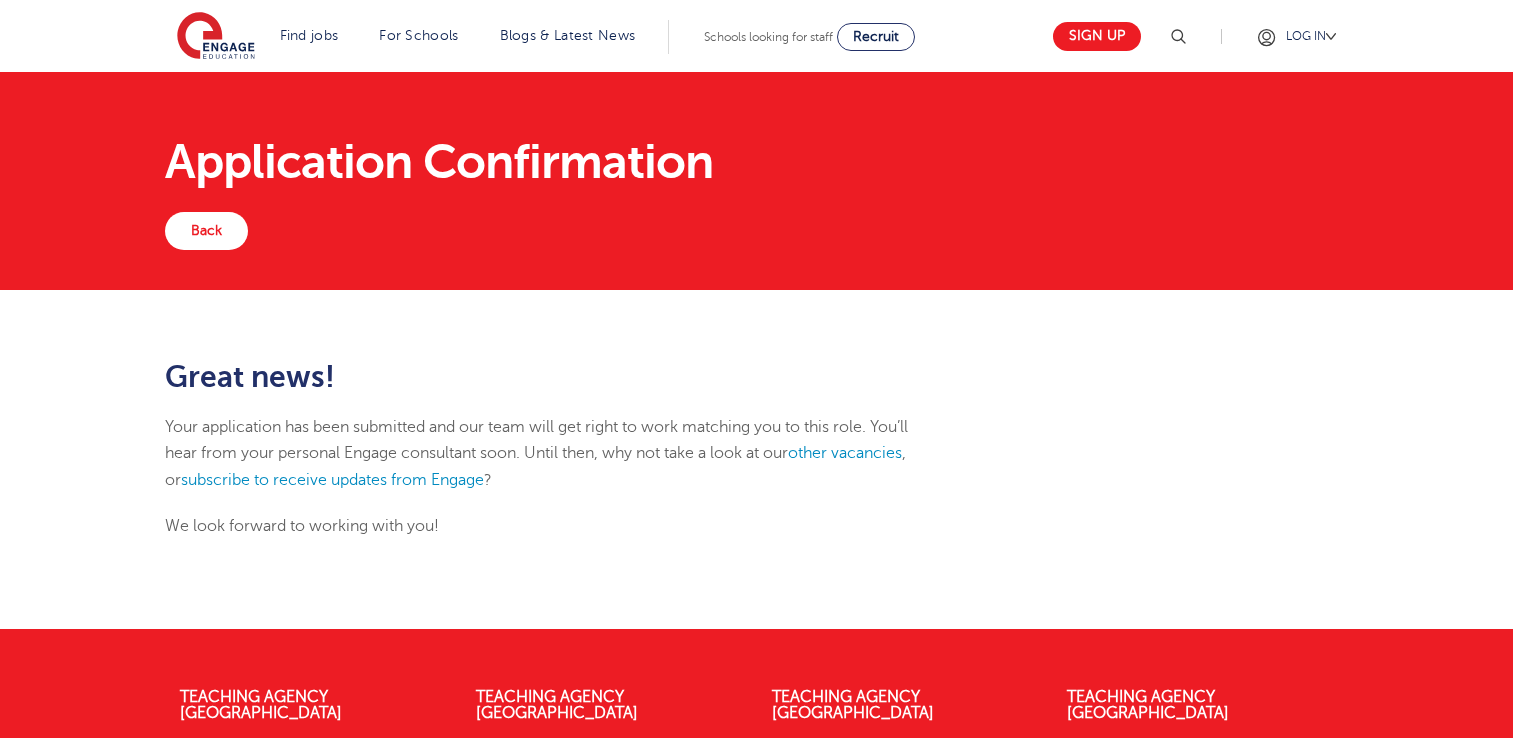 scroll, scrollTop: 0, scrollLeft: 0, axis: both 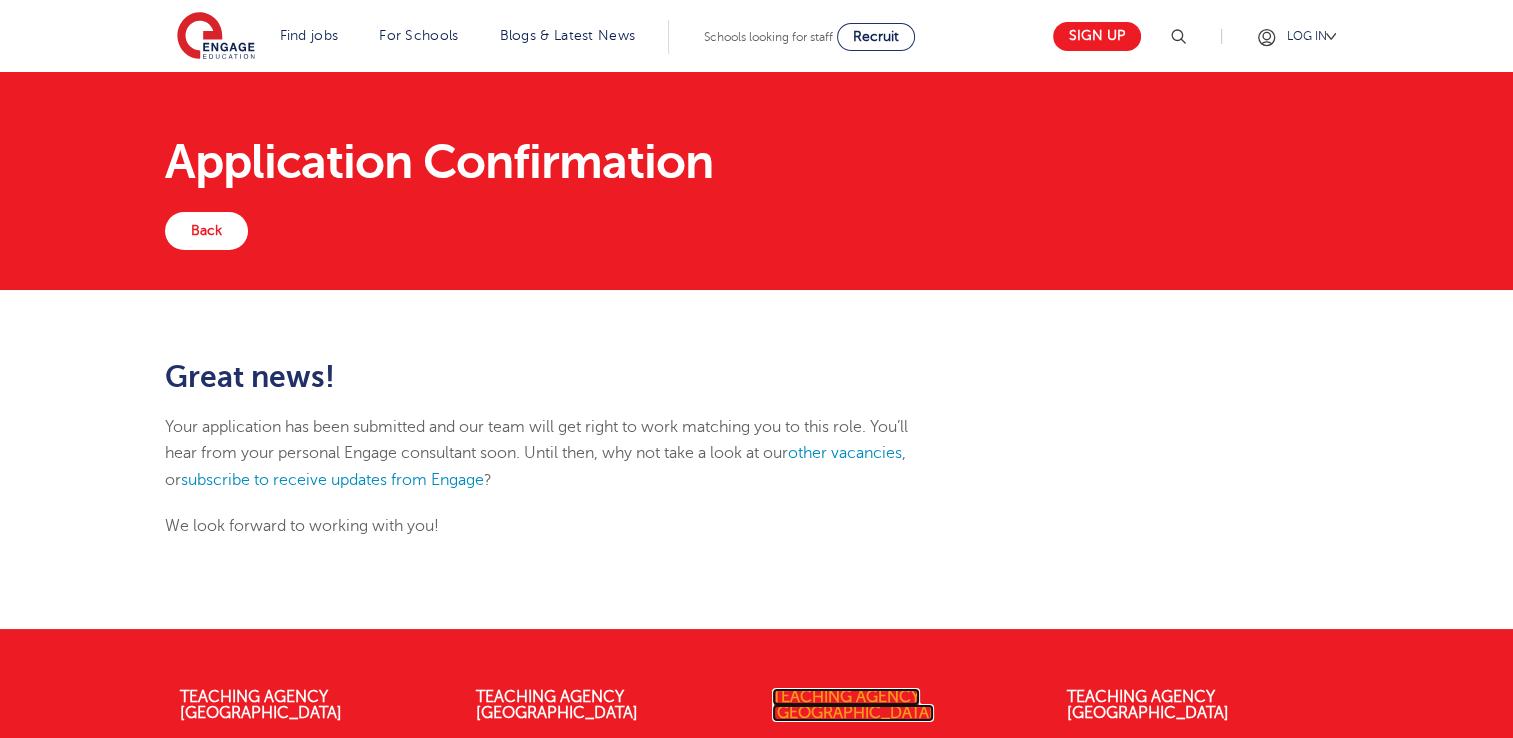 click on "Teaching Agency [GEOGRAPHIC_DATA]" at bounding box center (853, 705) 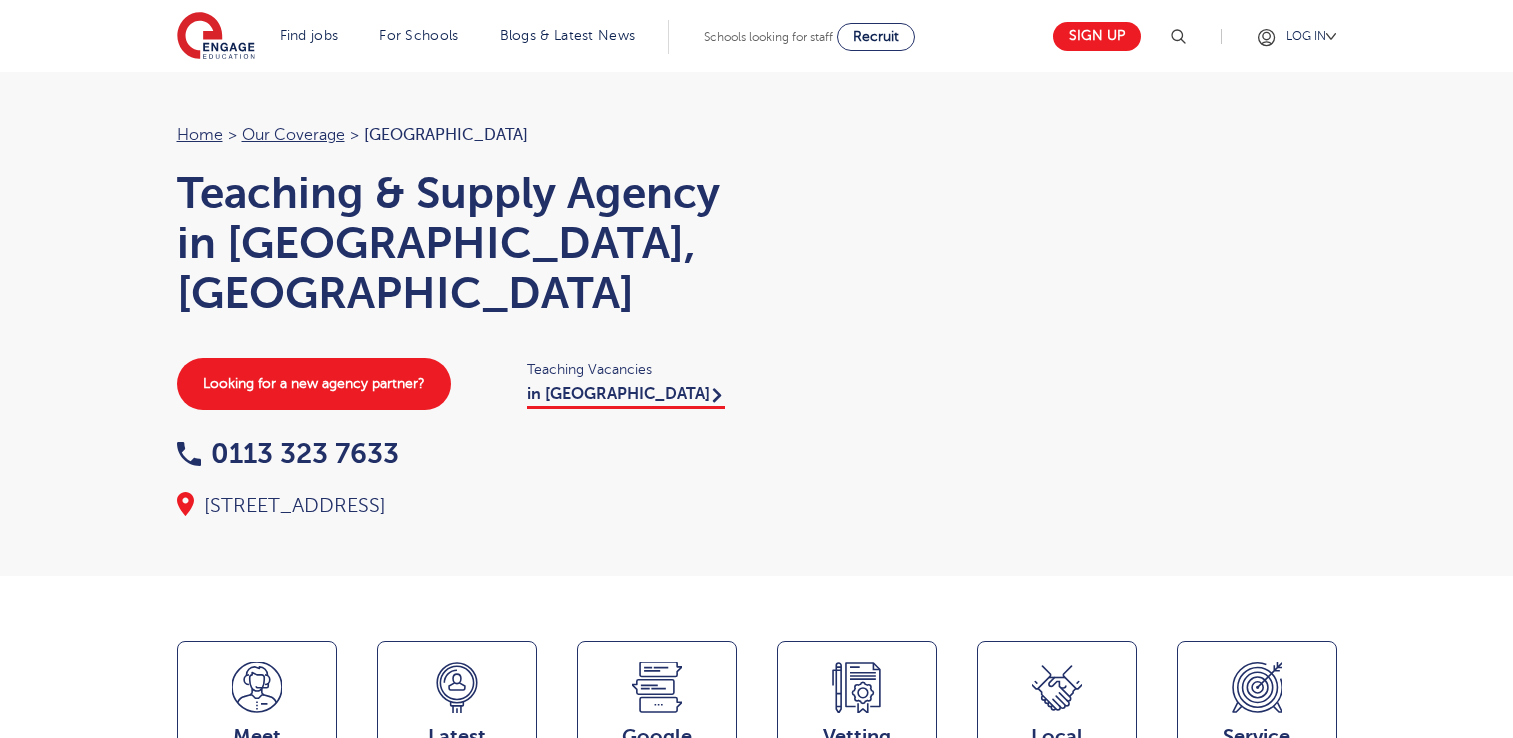 scroll, scrollTop: 0, scrollLeft: 0, axis: both 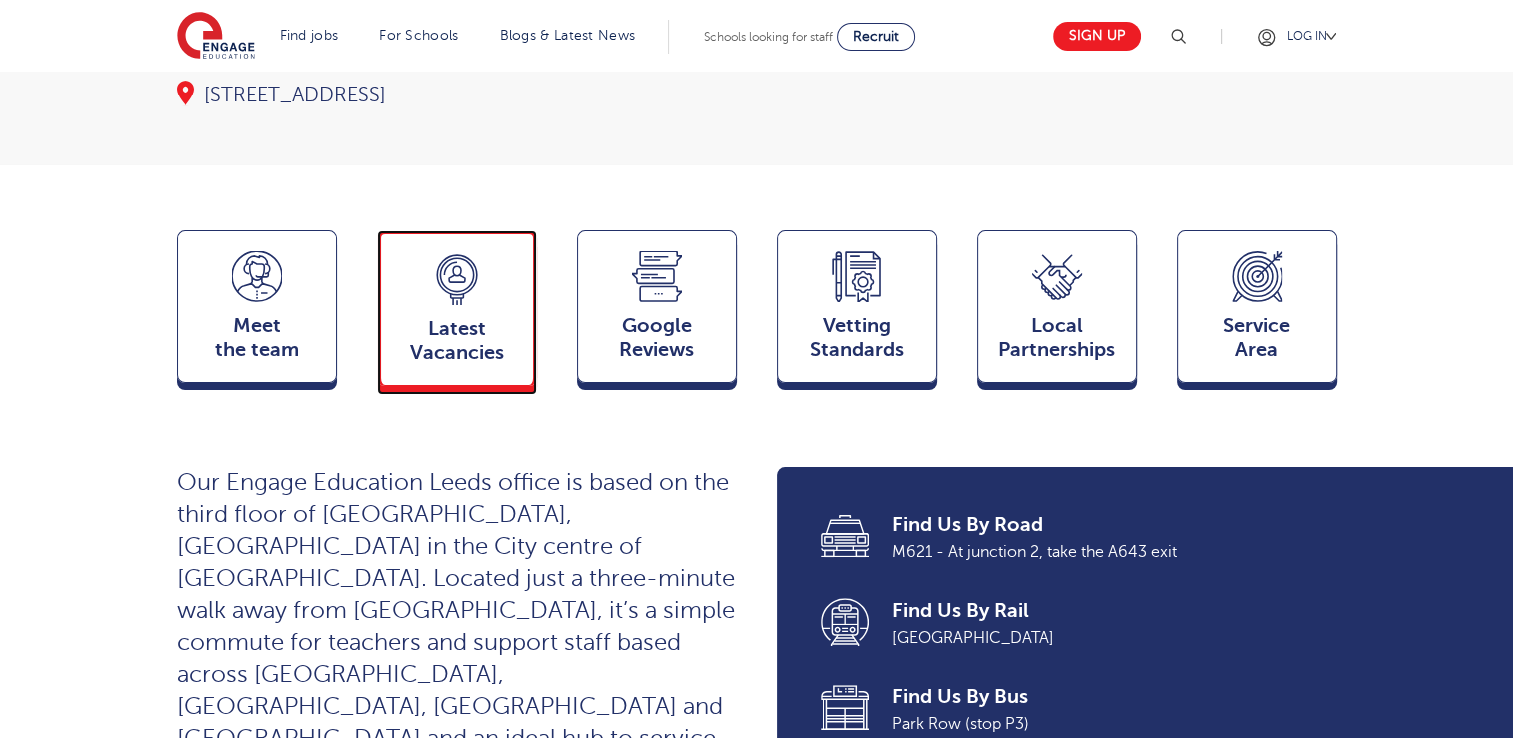 click on "Latest  Vacancies" at bounding box center (457, 341) 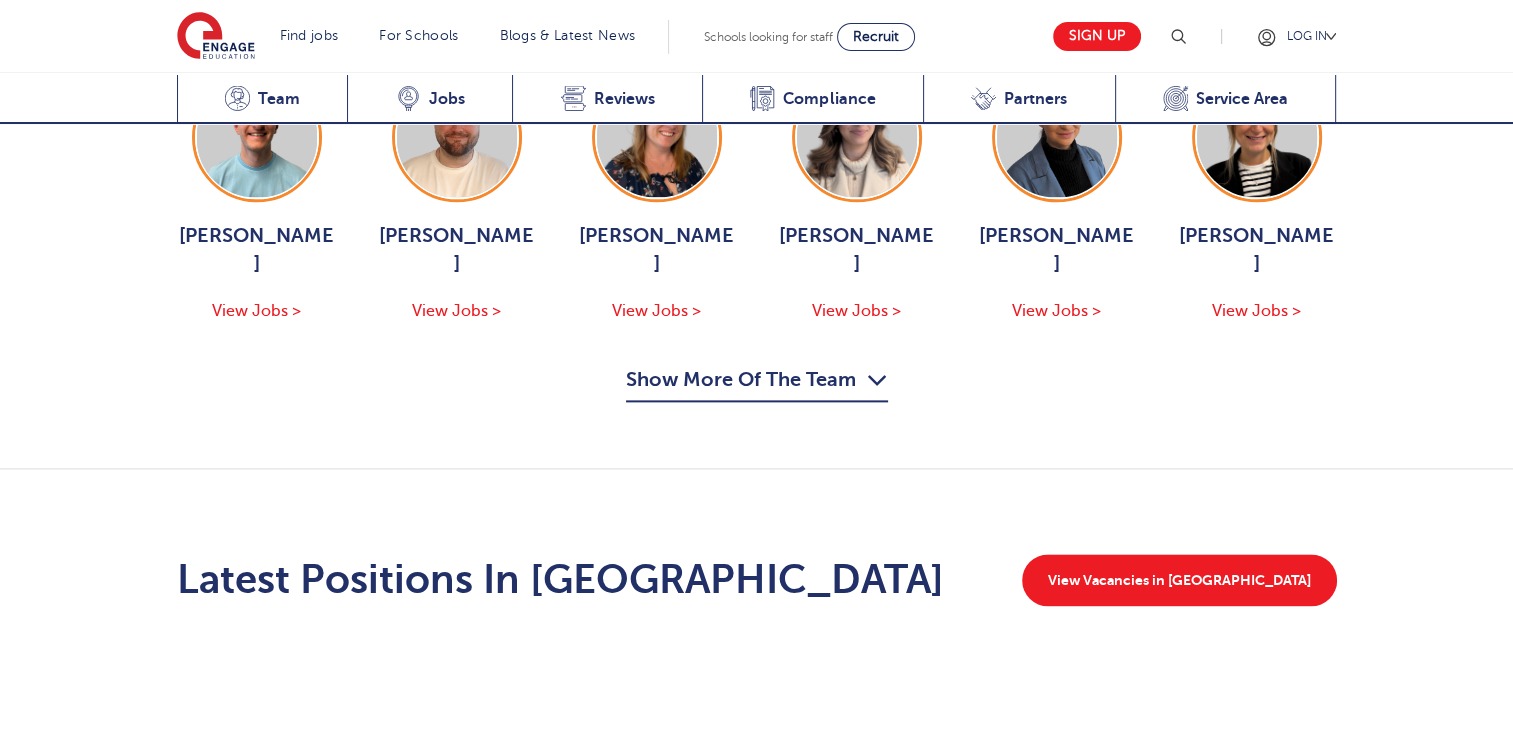 scroll, scrollTop: 2782, scrollLeft: 0, axis: vertical 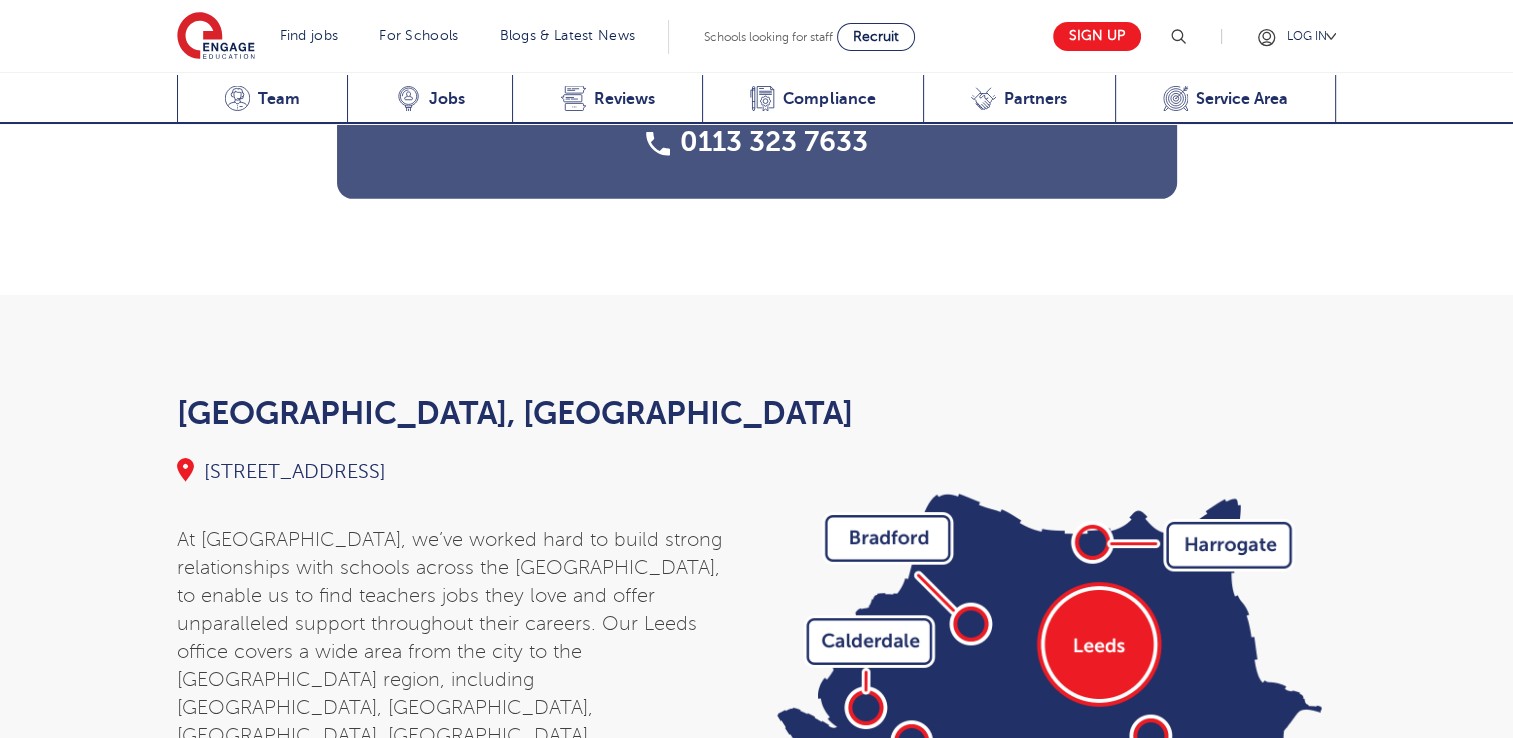 click at bounding box center [1057, 683] 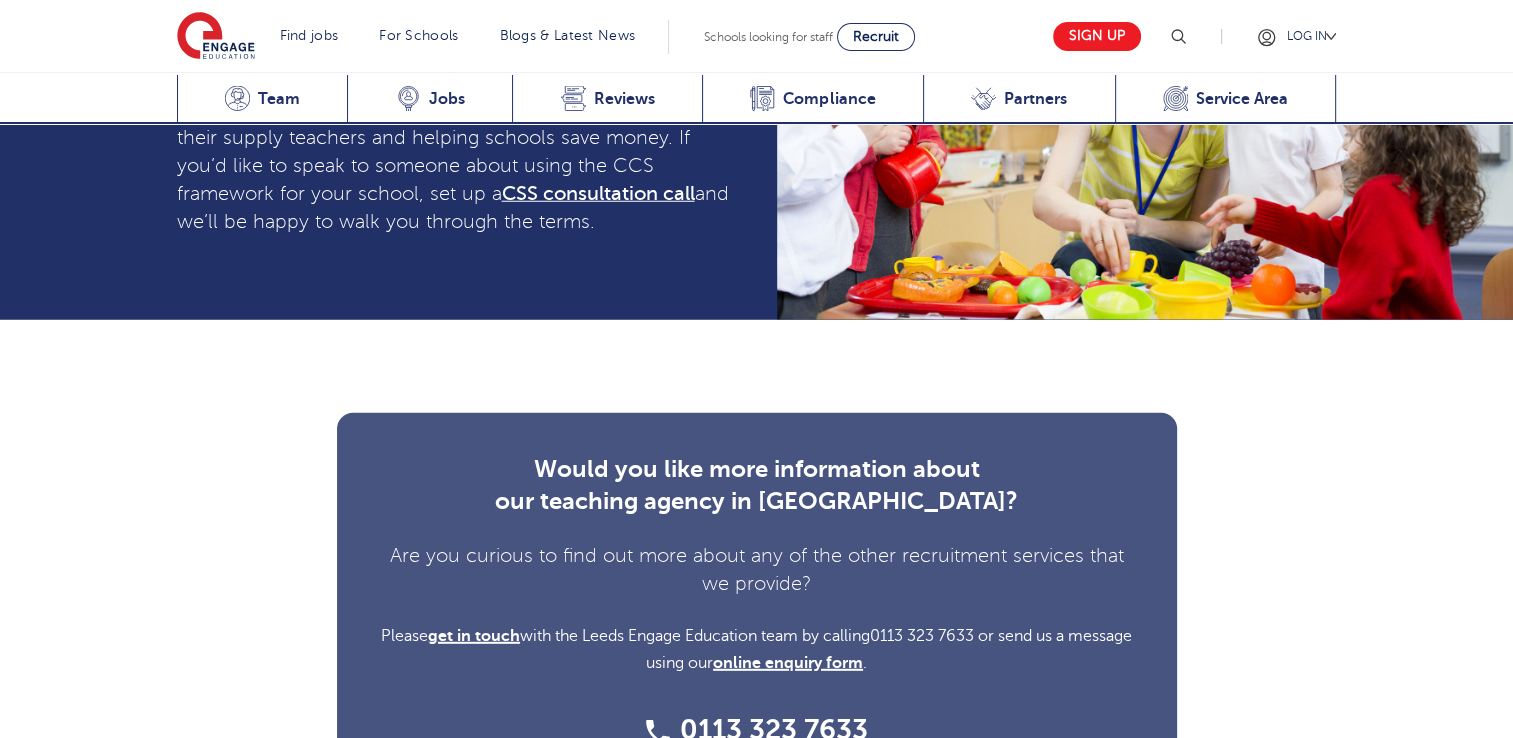 scroll, scrollTop: 5414, scrollLeft: 0, axis: vertical 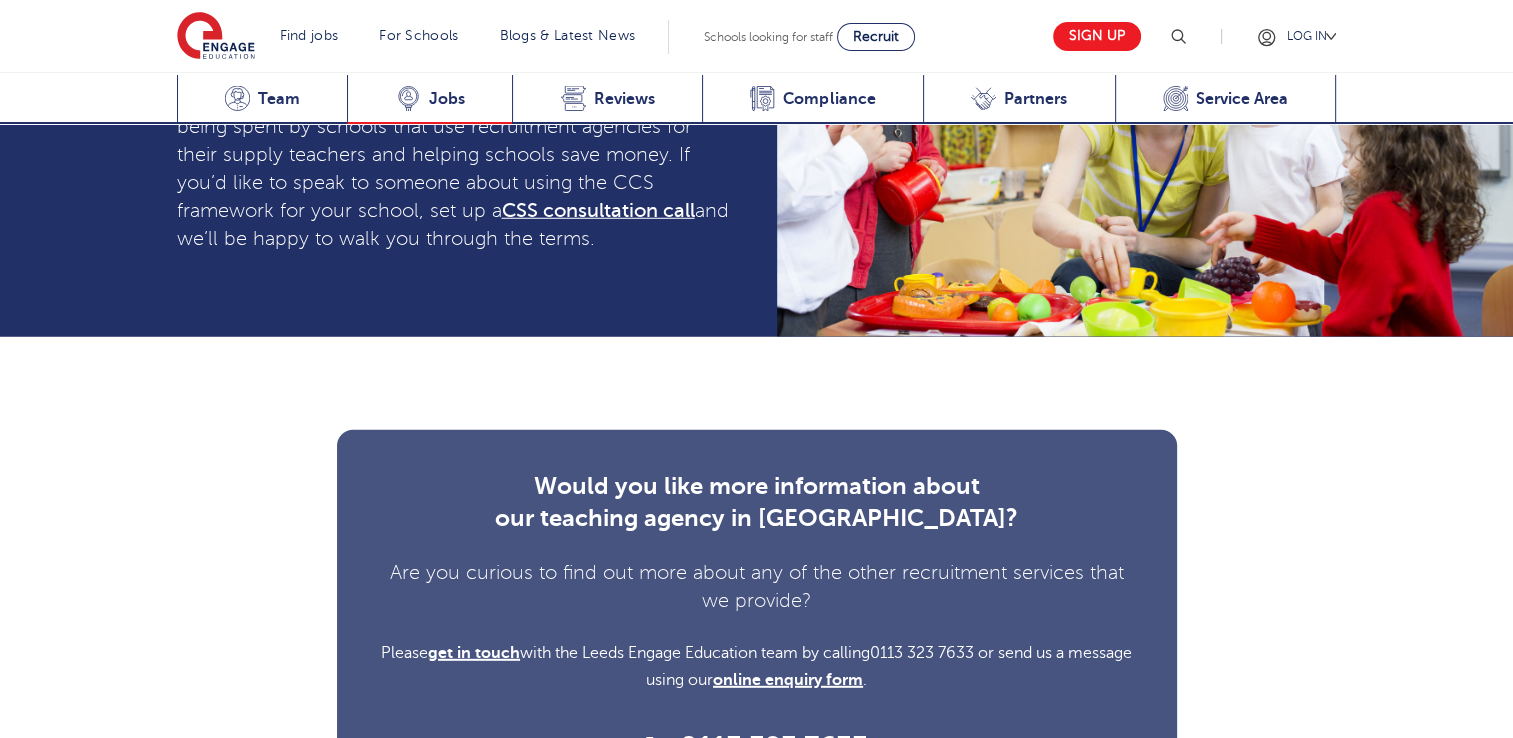 click on "Jobs" at bounding box center [447, 99] 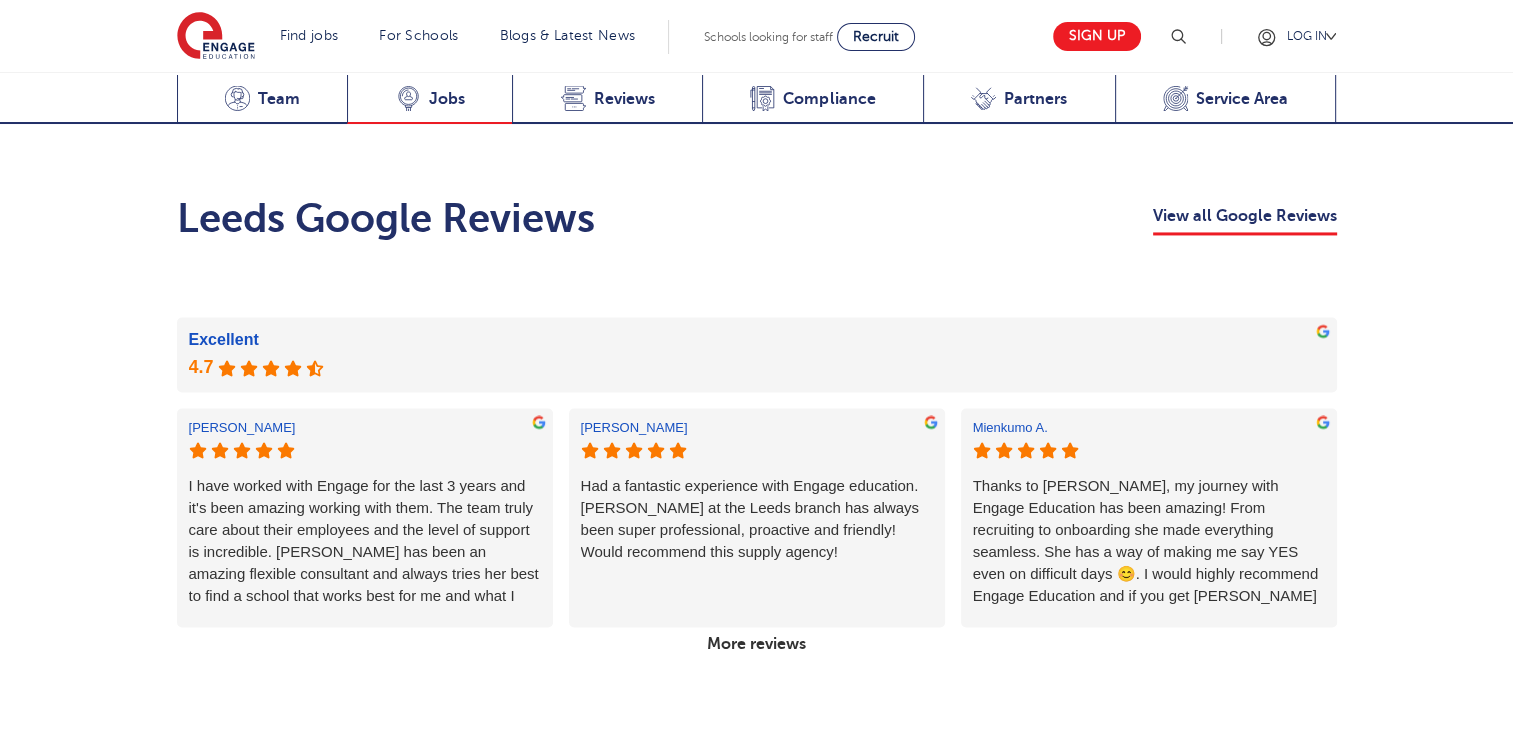 scroll, scrollTop: 2782, scrollLeft: 0, axis: vertical 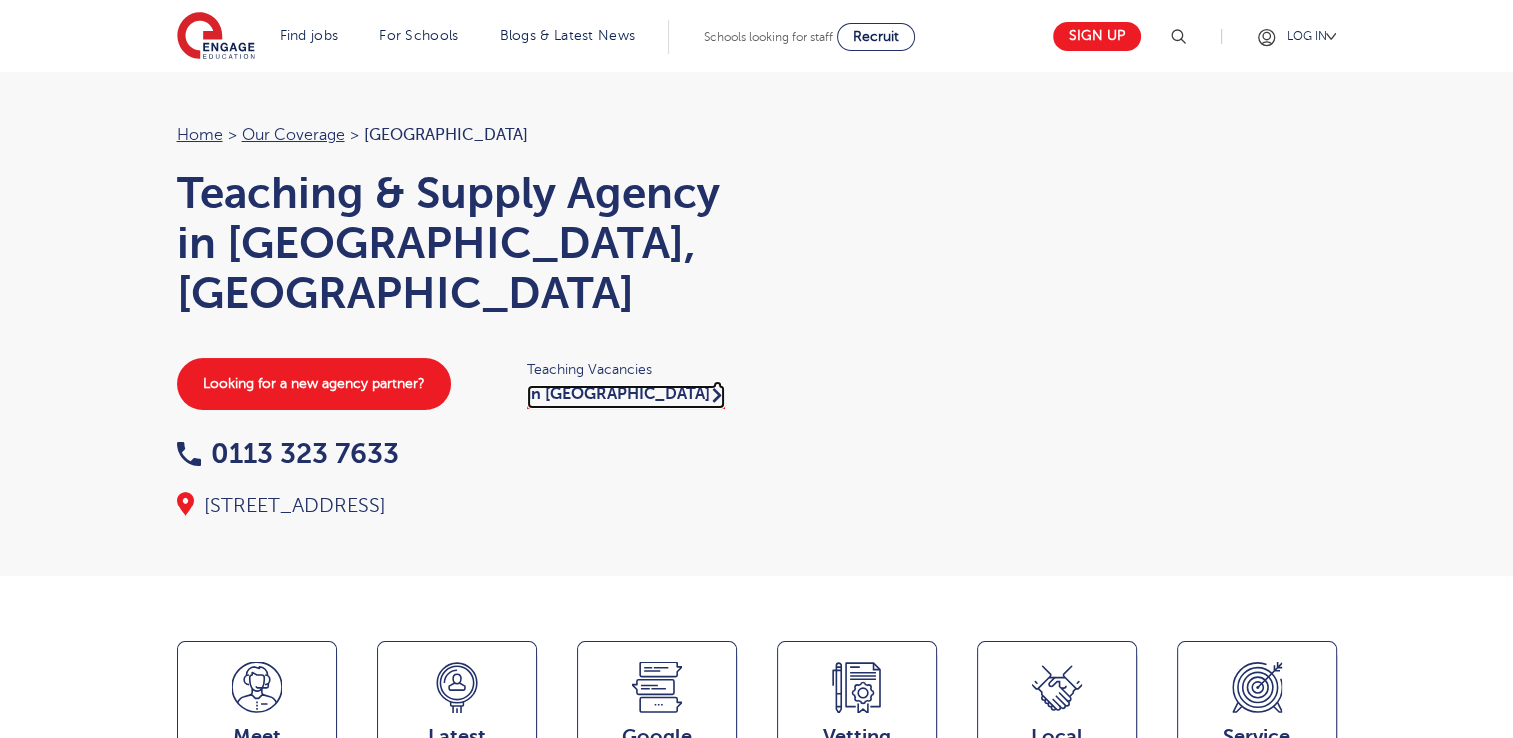 click on "in Leeds" at bounding box center [626, 397] 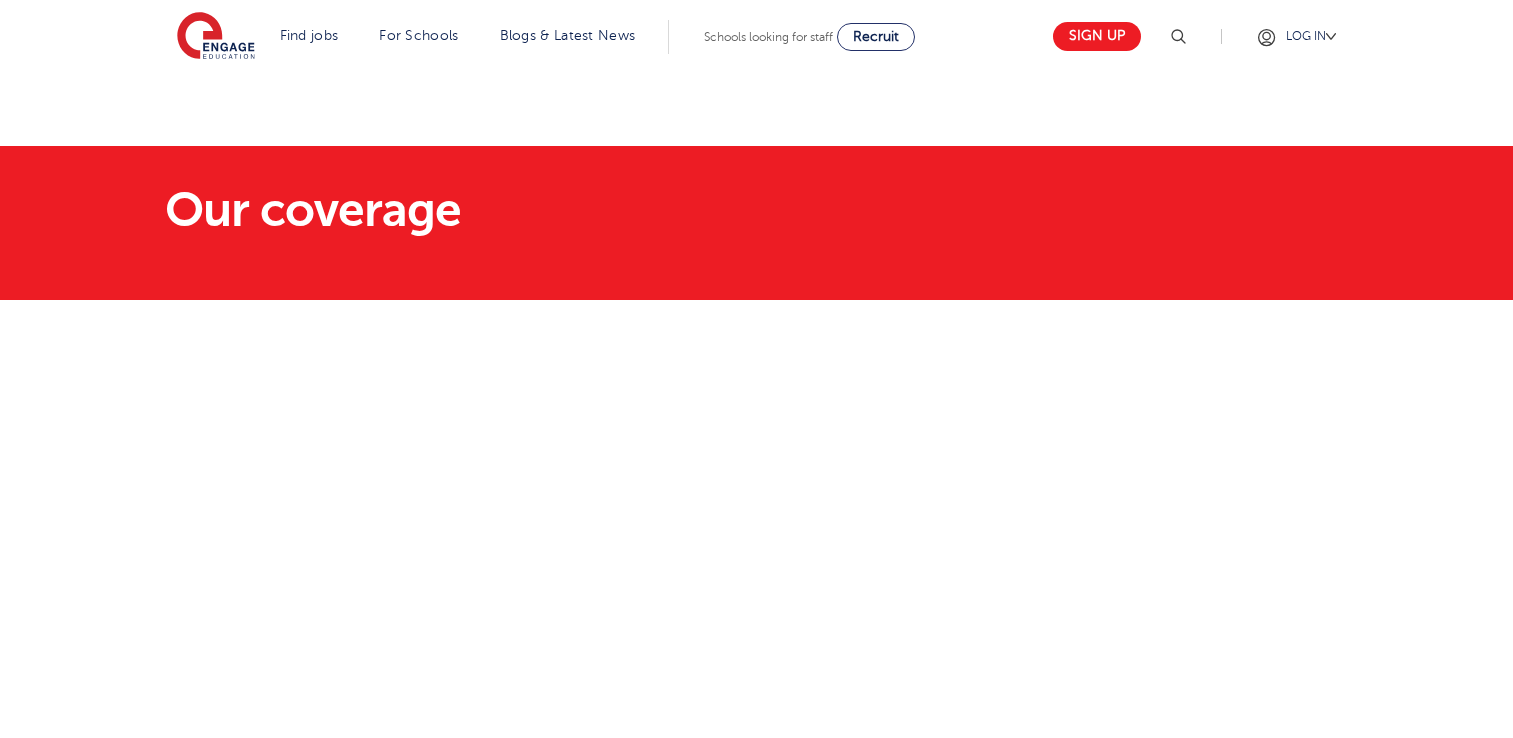 scroll, scrollTop: 0, scrollLeft: 0, axis: both 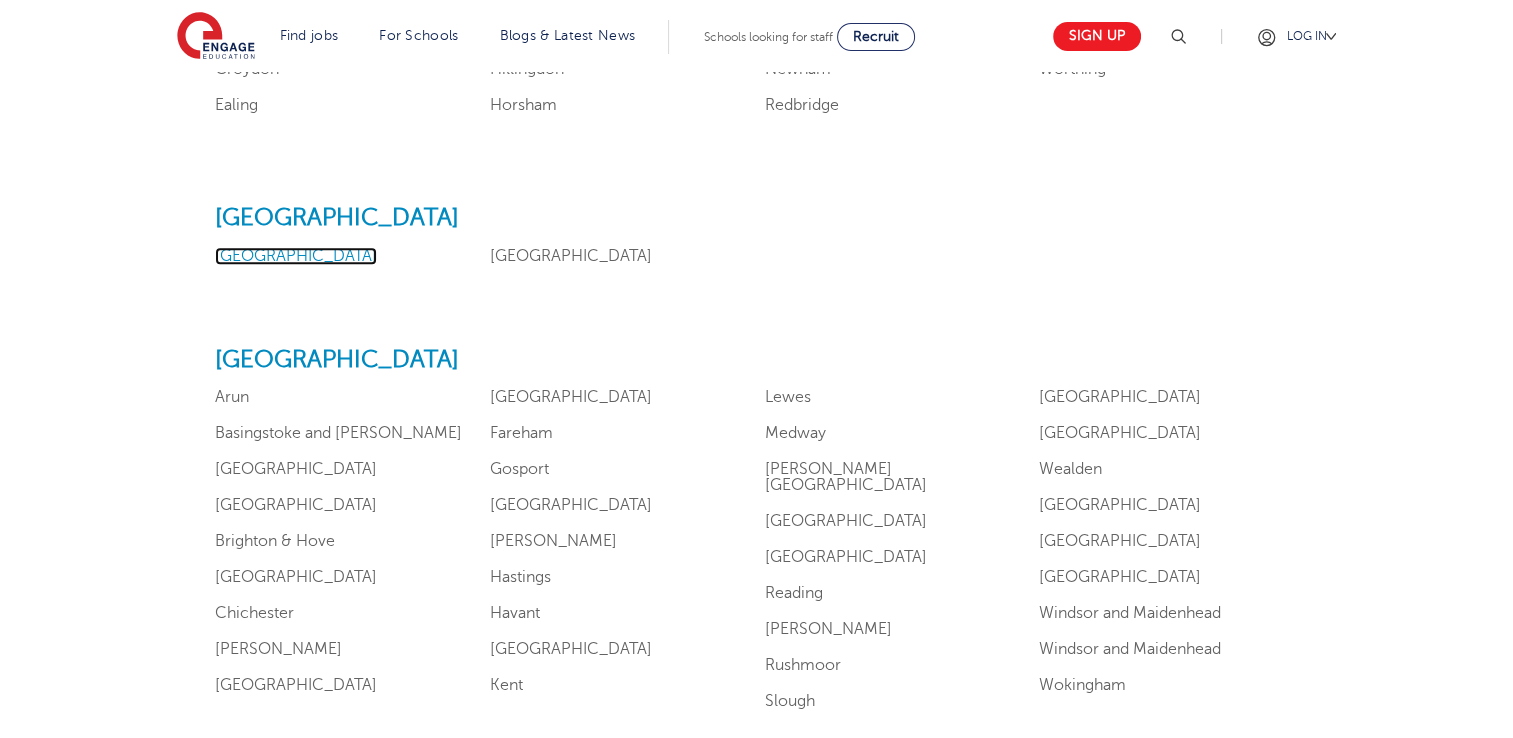 click on "[GEOGRAPHIC_DATA]" at bounding box center [296, 256] 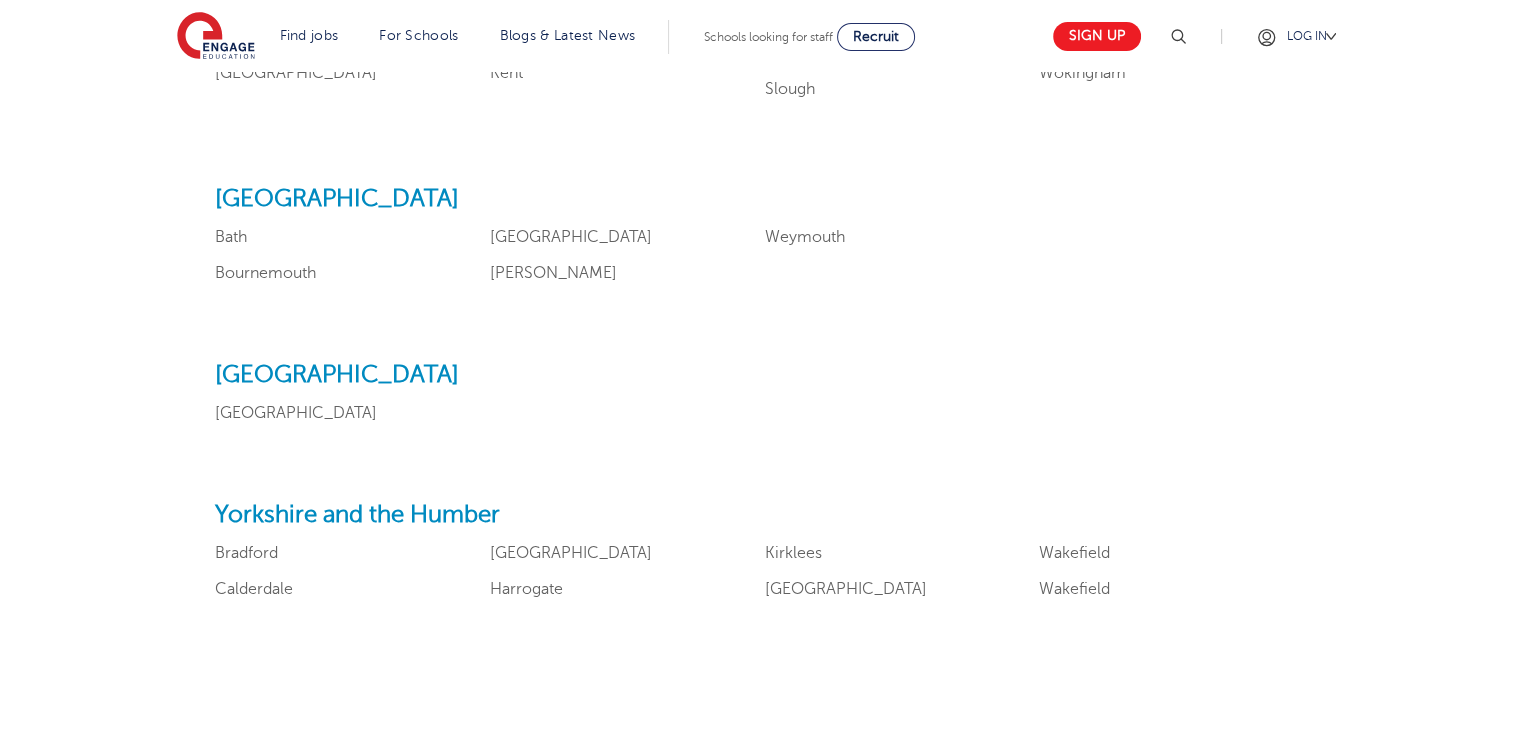 scroll, scrollTop: 2262, scrollLeft: 0, axis: vertical 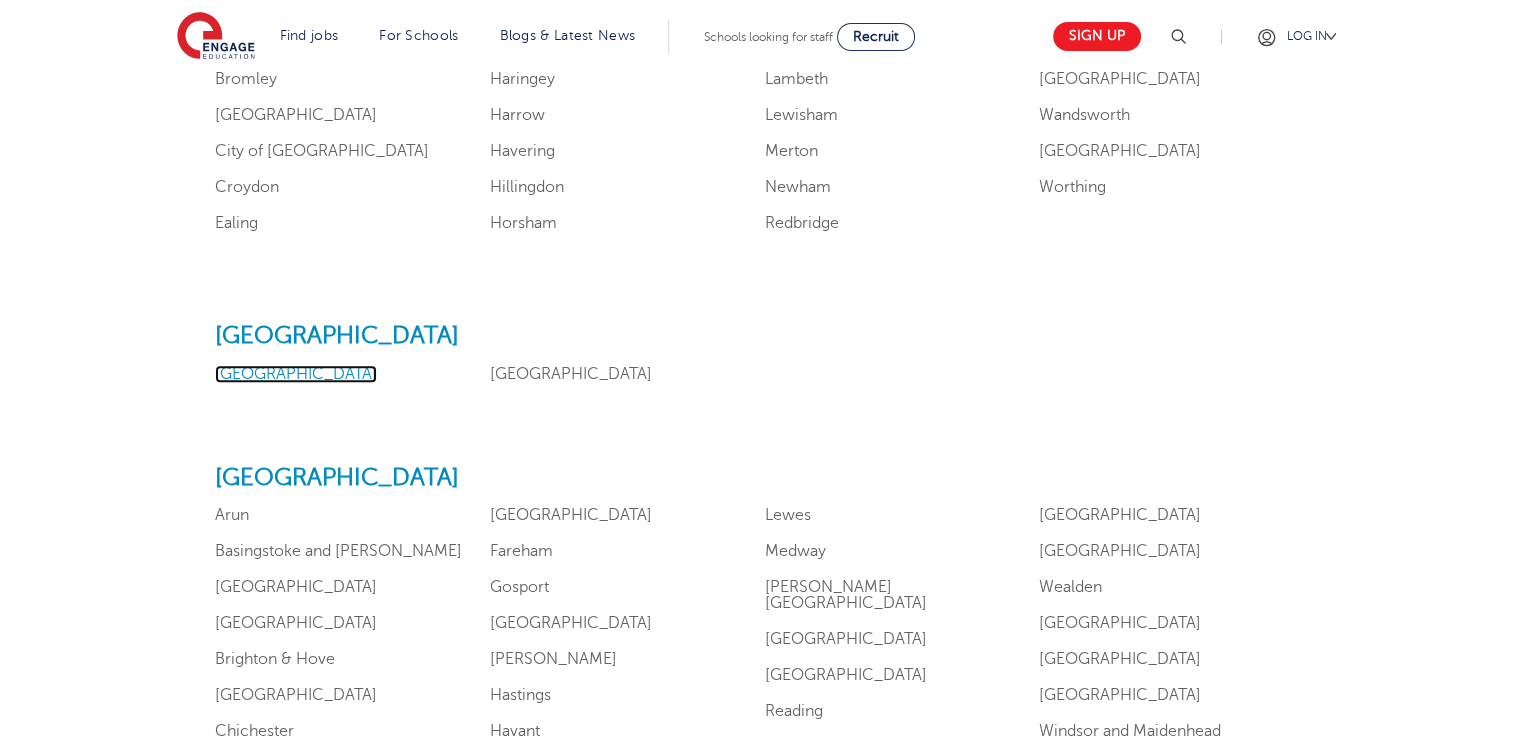 click on "[GEOGRAPHIC_DATA]" at bounding box center [296, 374] 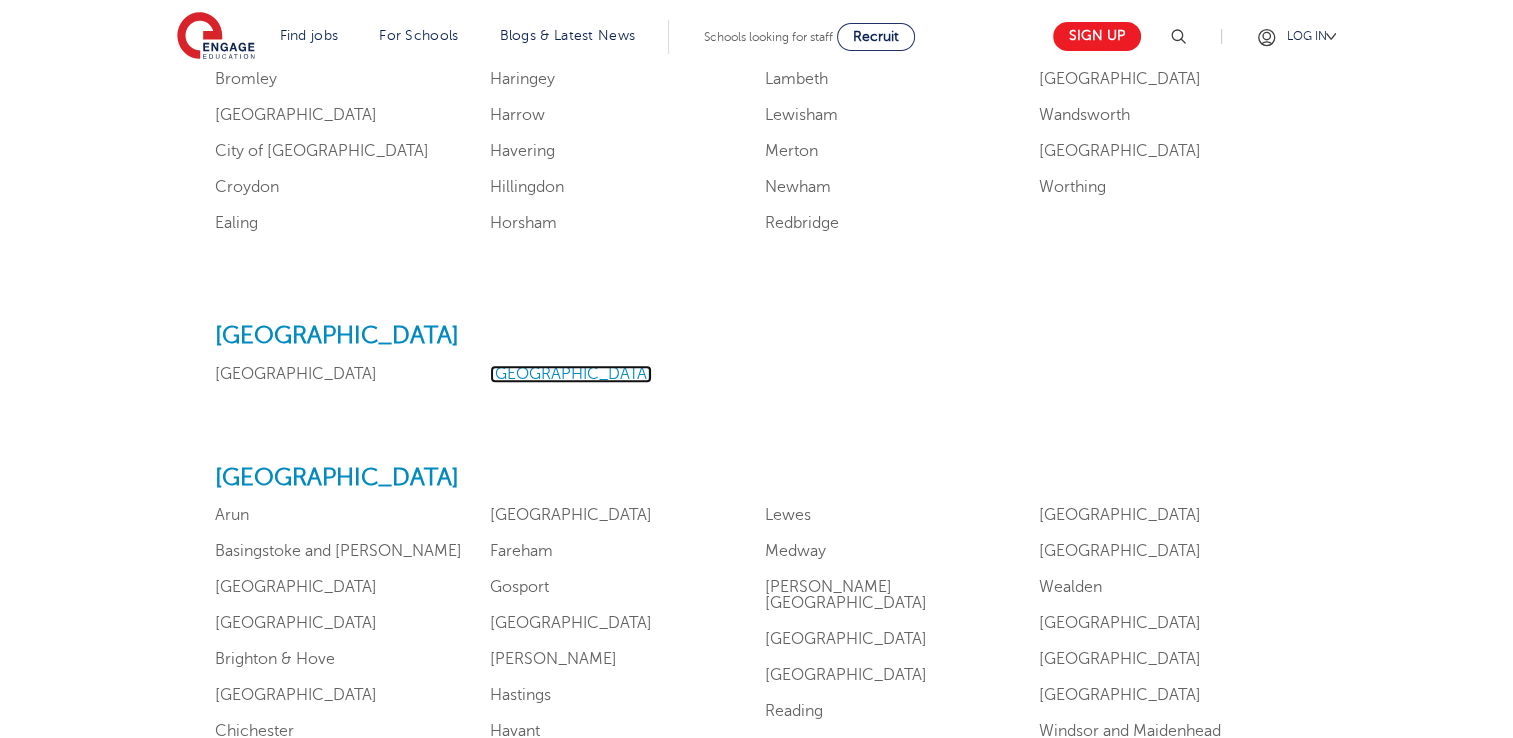 click on "[GEOGRAPHIC_DATA]" at bounding box center (571, 374) 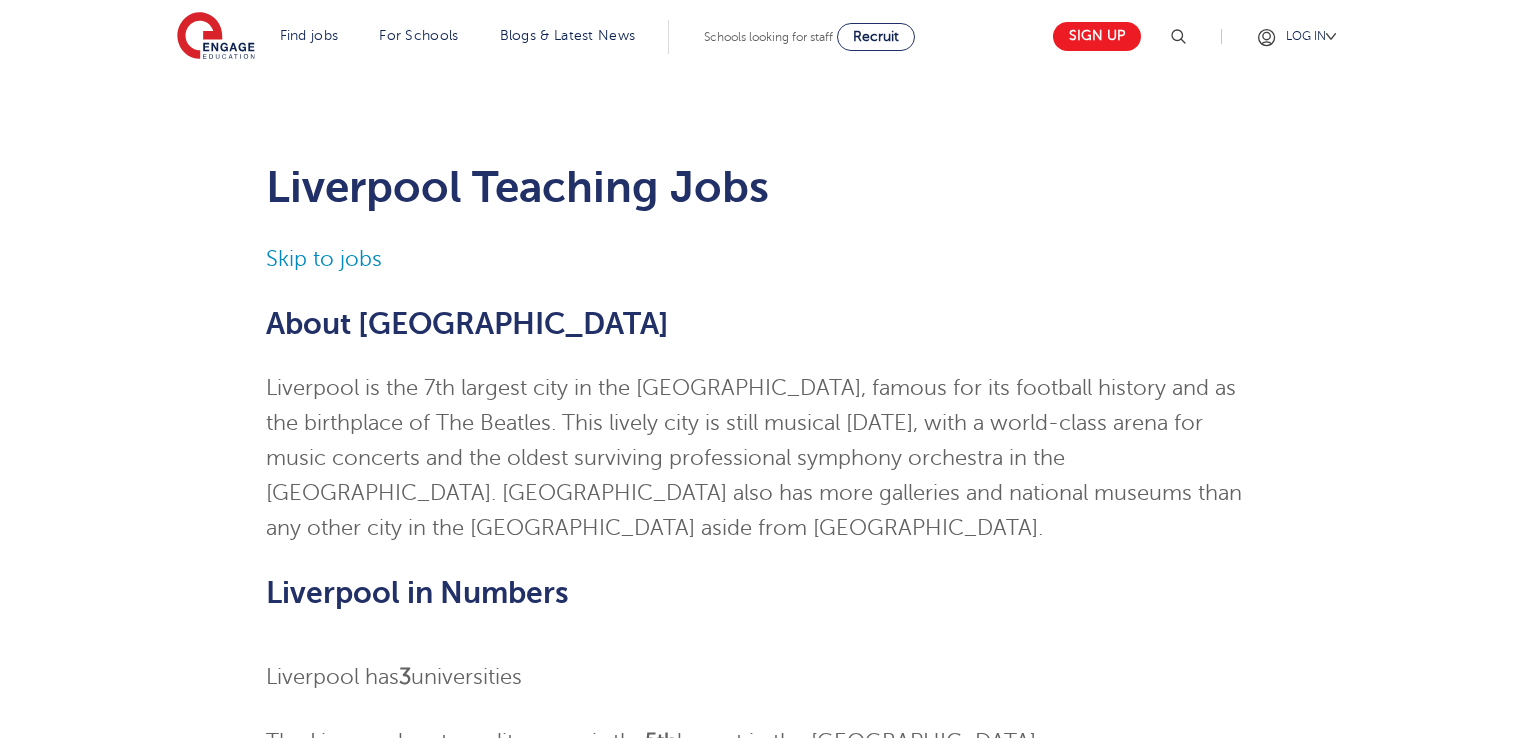 scroll, scrollTop: 0, scrollLeft: 0, axis: both 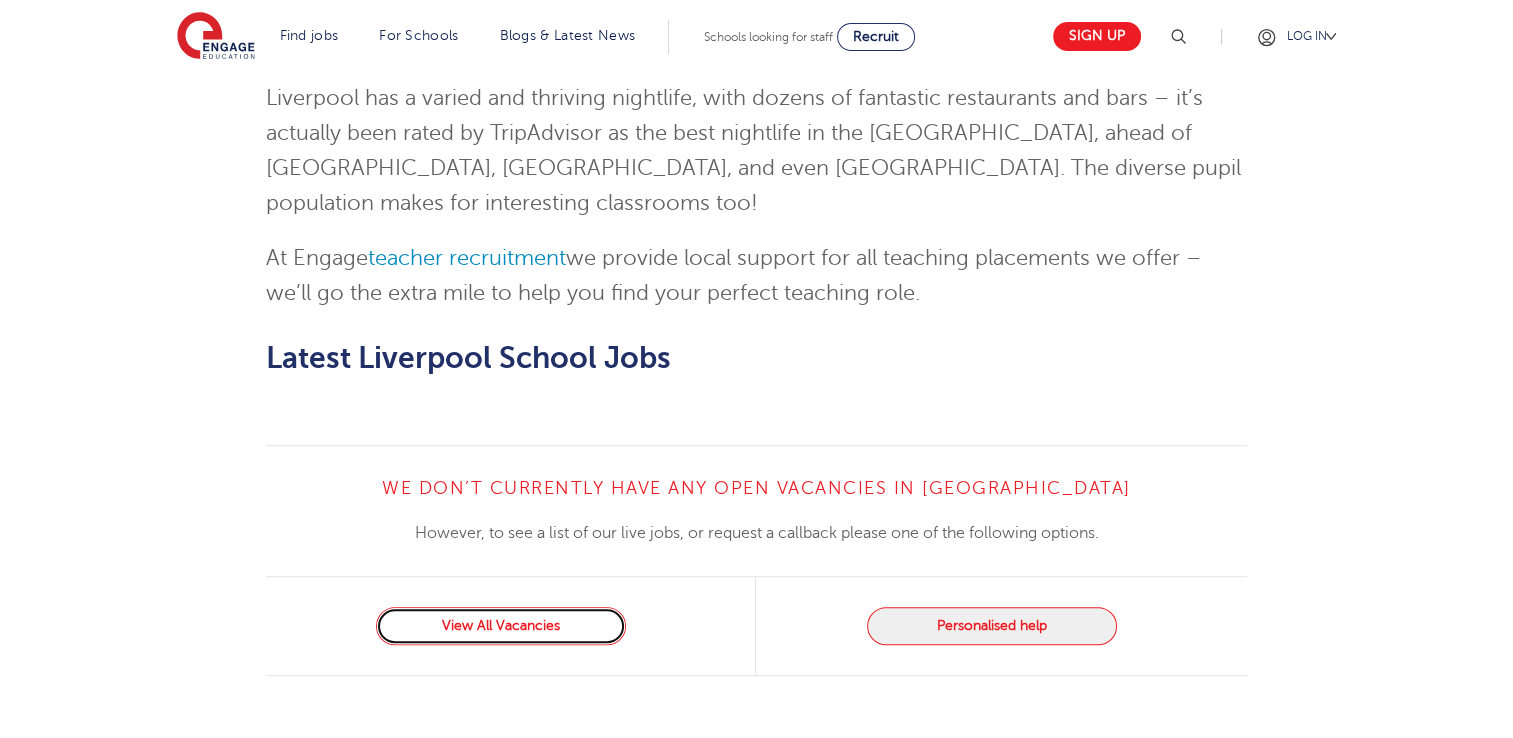 click on "View All Vacancies" at bounding box center (501, 626) 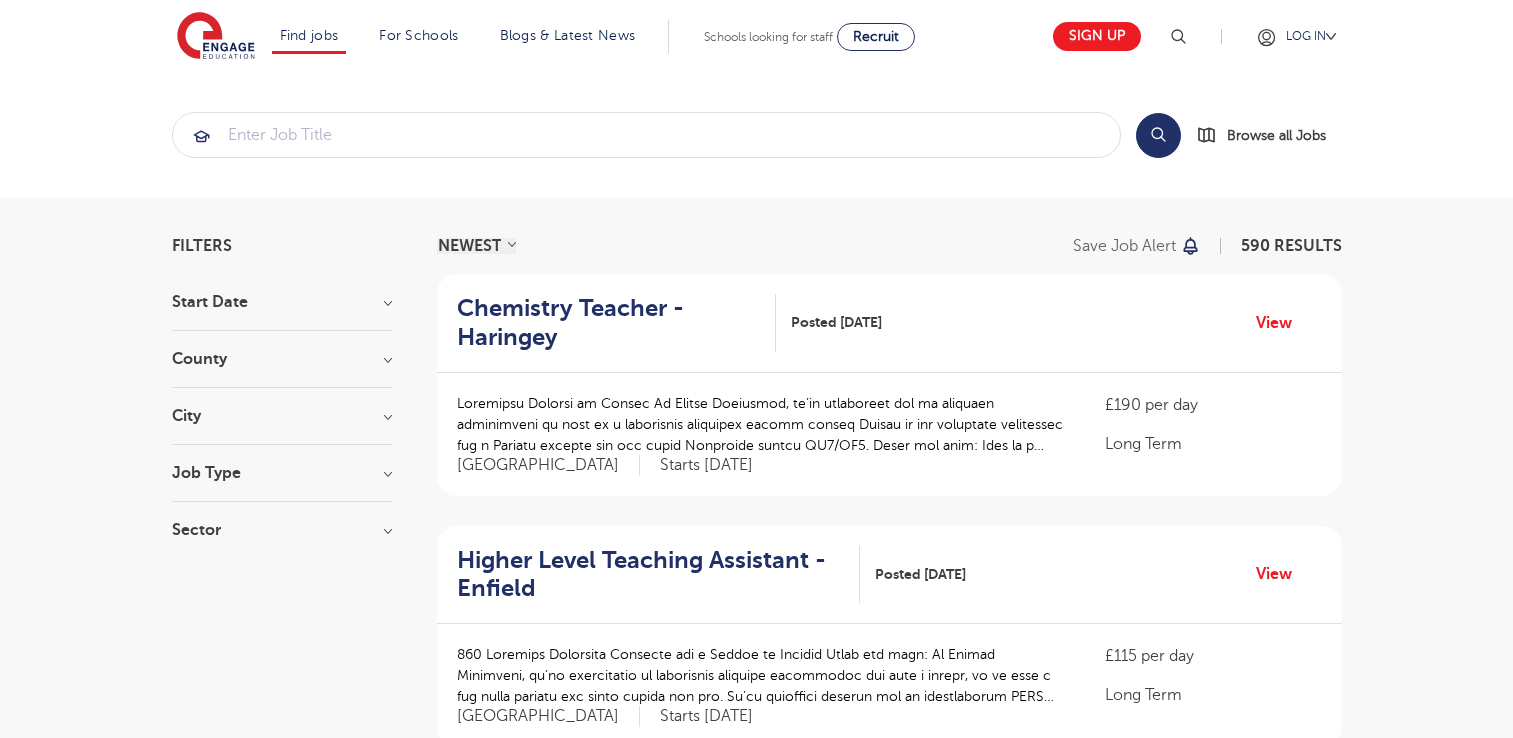 scroll, scrollTop: 0, scrollLeft: 0, axis: both 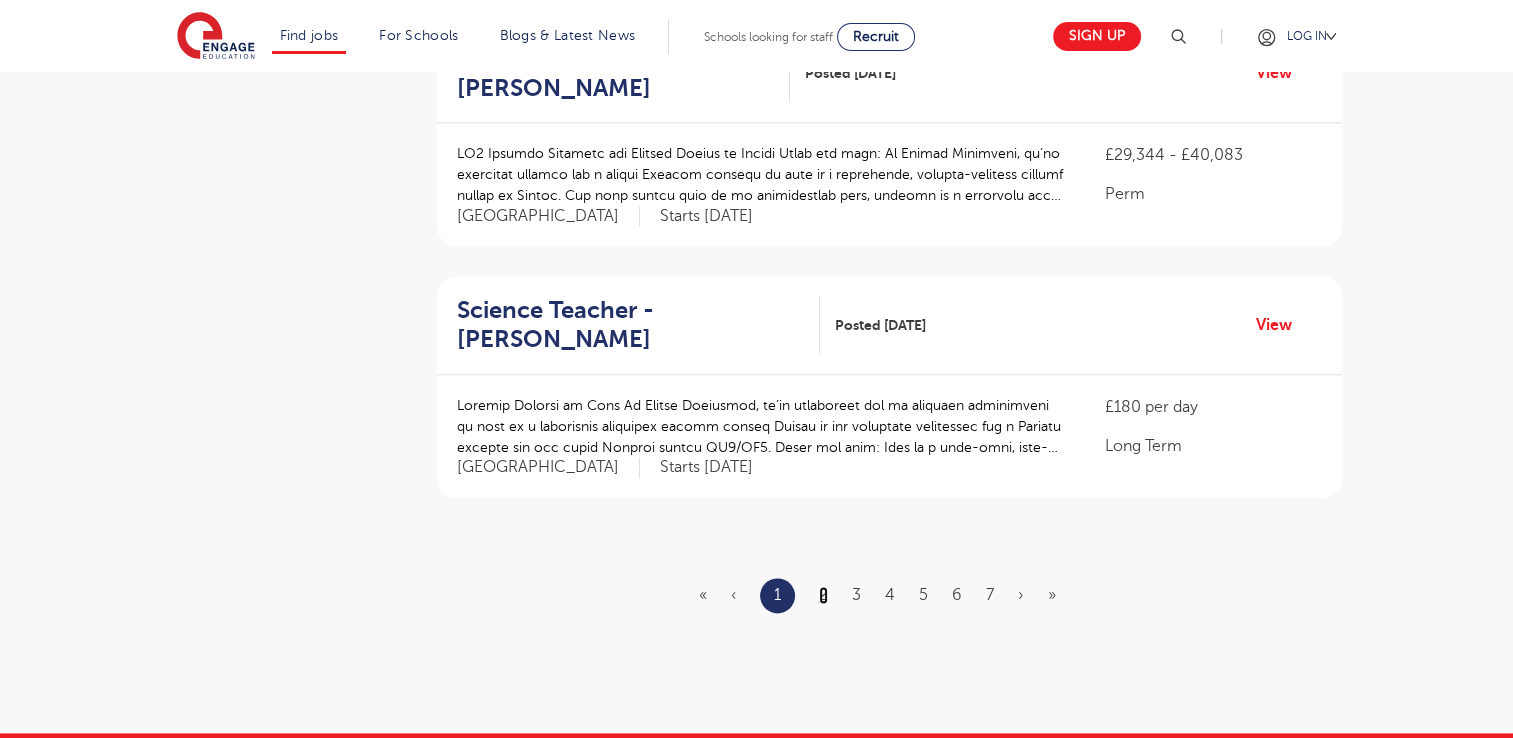 click on "2" at bounding box center (823, 595) 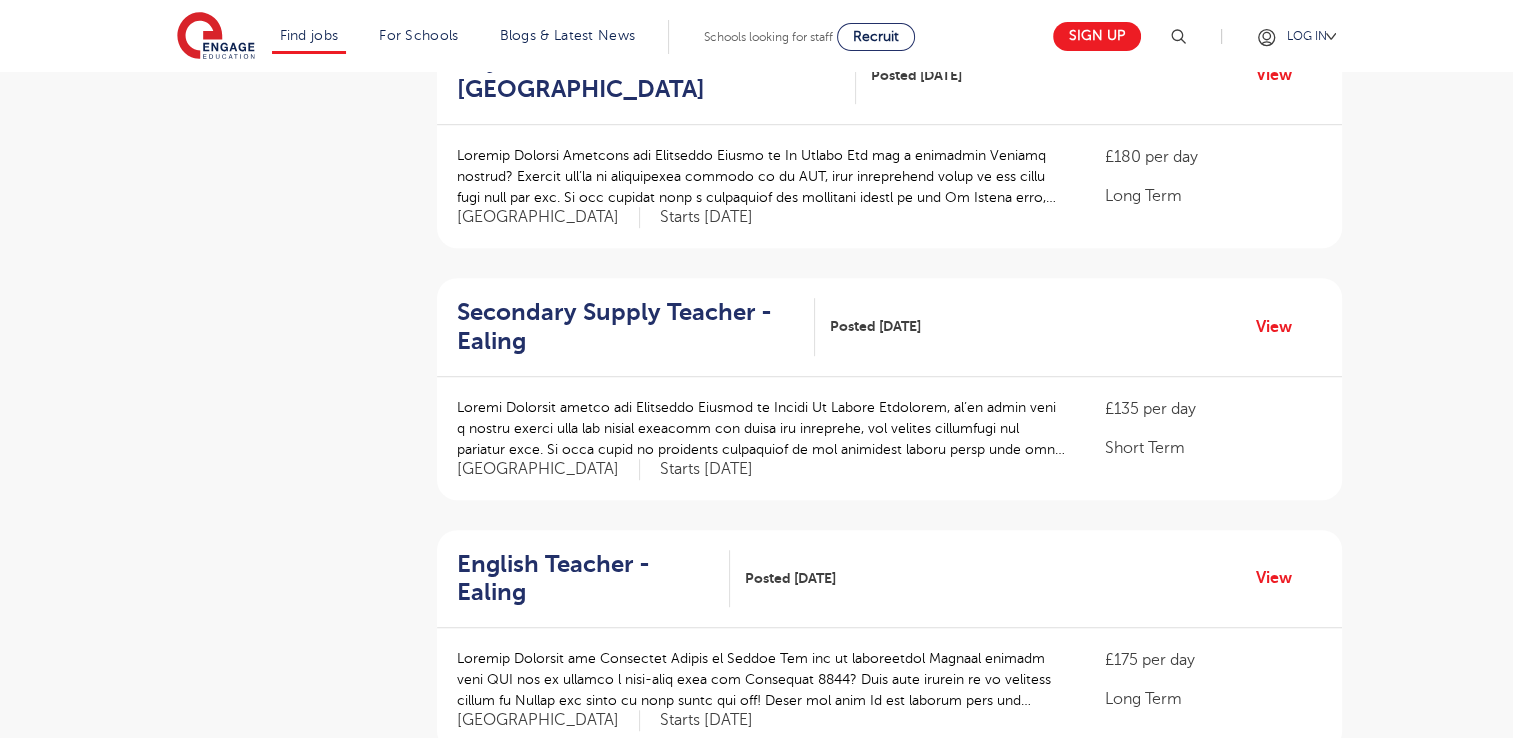 scroll, scrollTop: 1258, scrollLeft: 0, axis: vertical 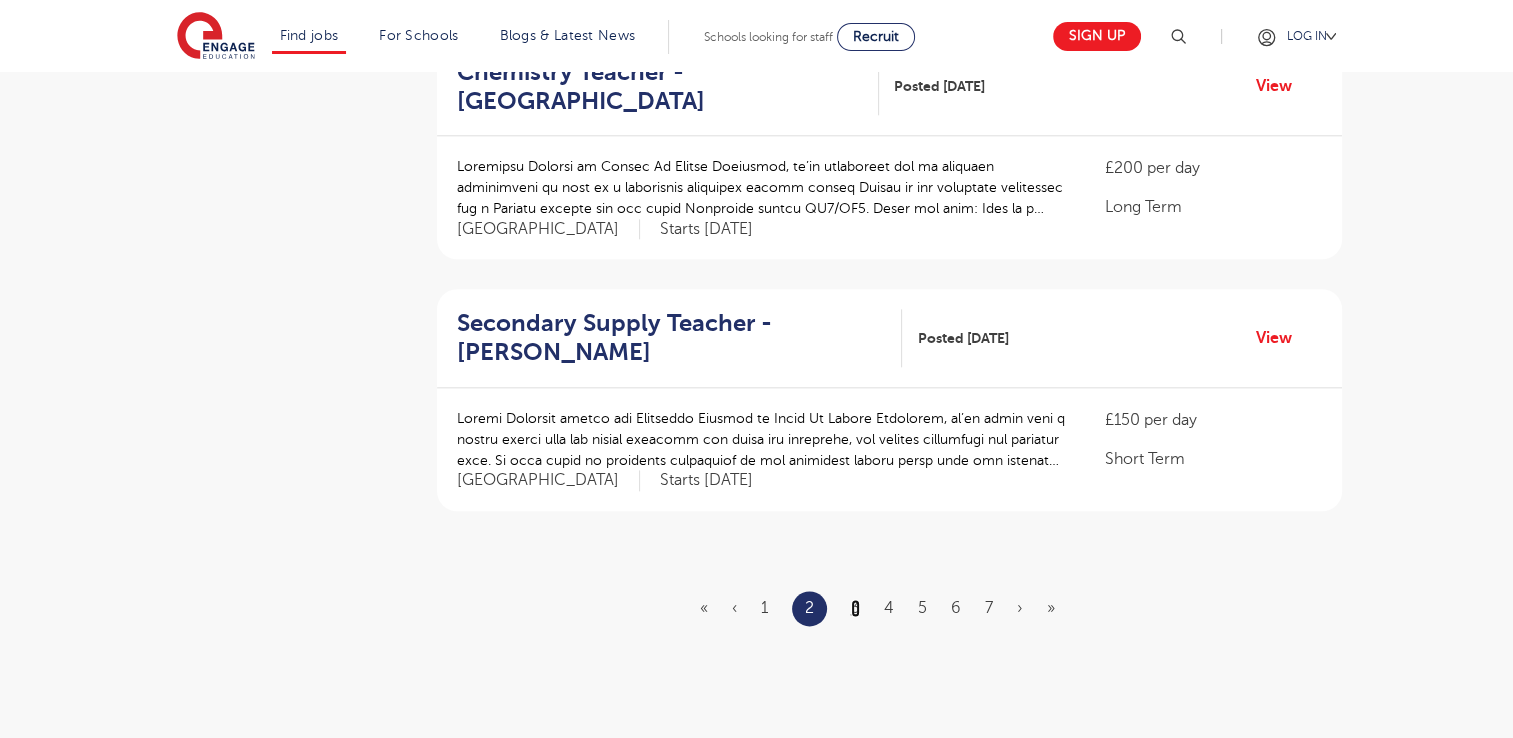 click on "3" at bounding box center [855, 608] 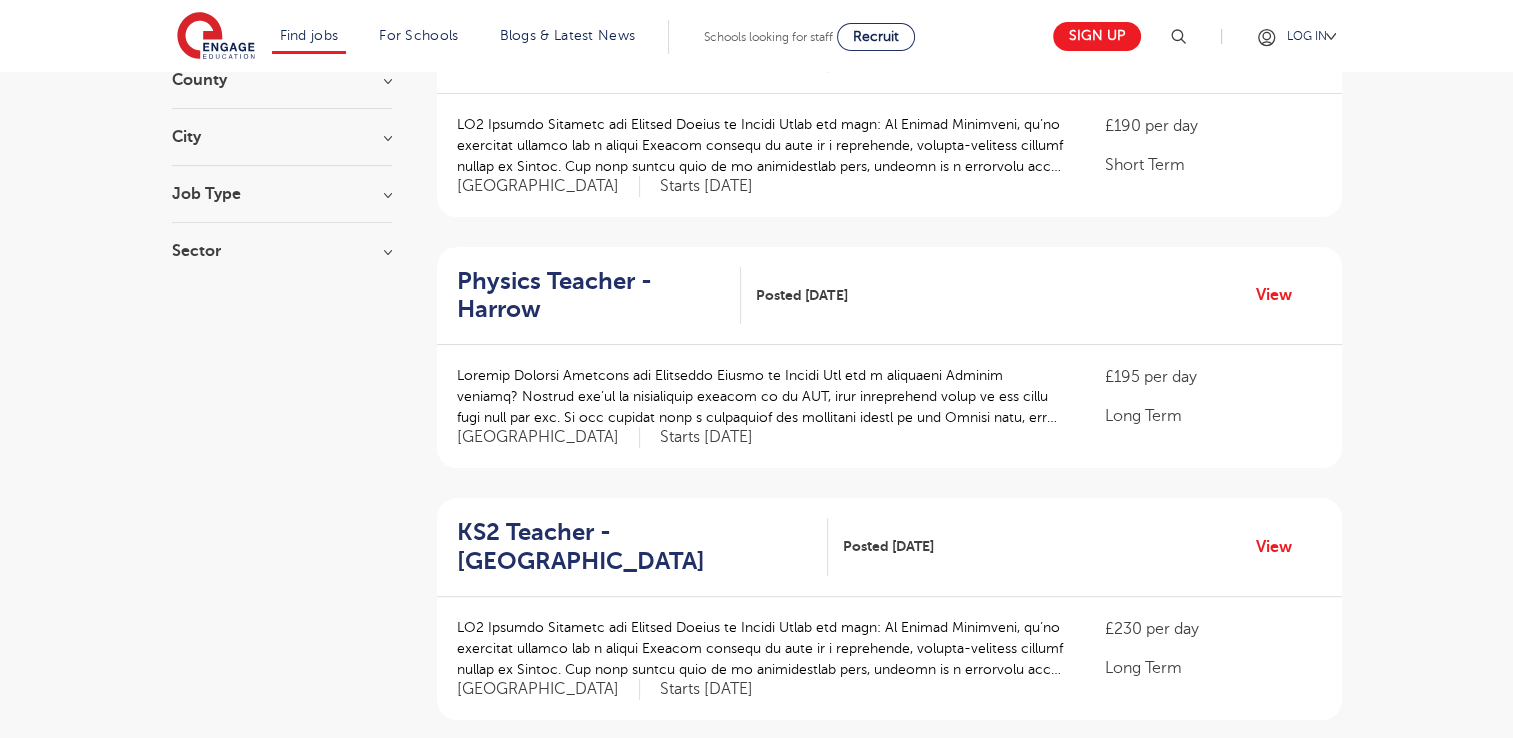 scroll, scrollTop: 287, scrollLeft: 0, axis: vertical 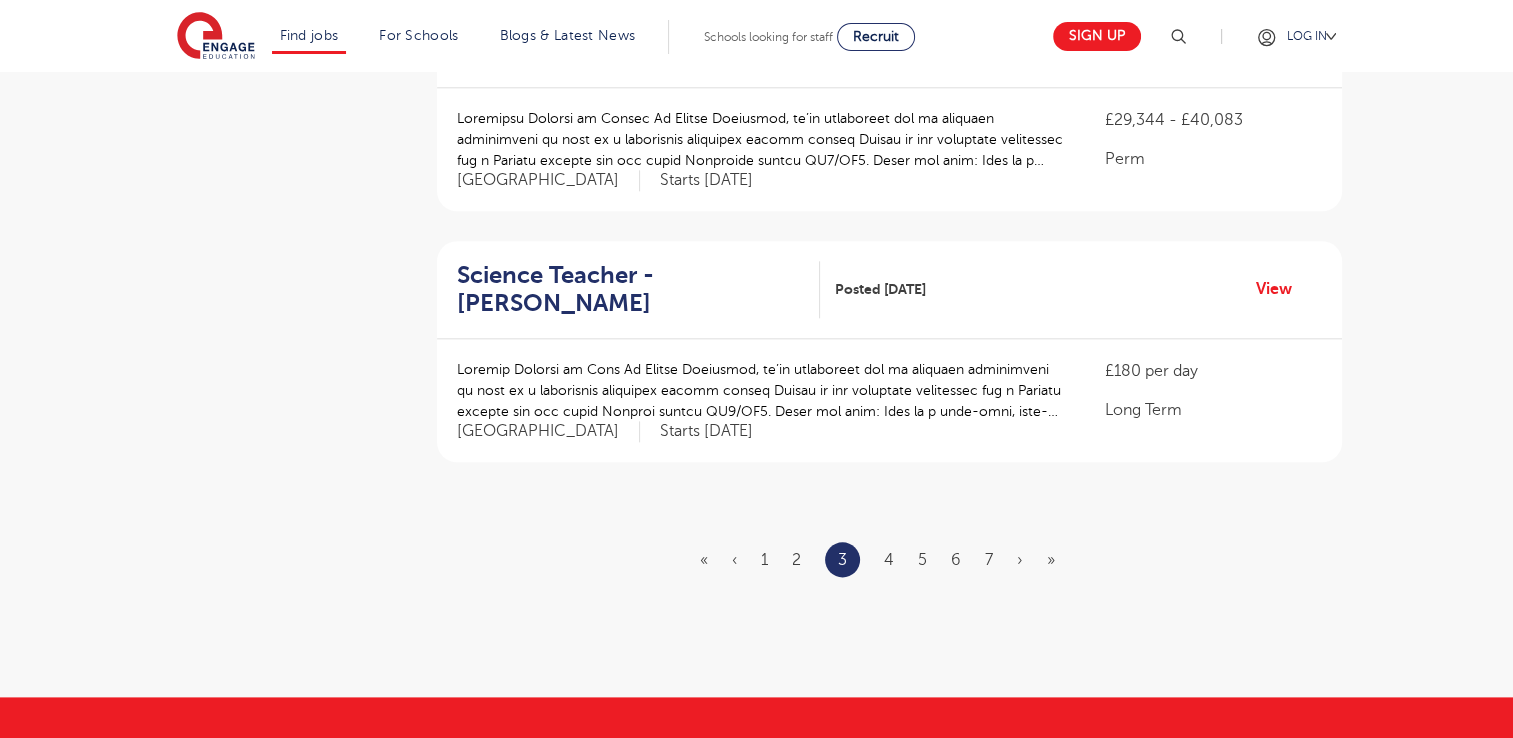 click on "« ‹ 1 2 3 4 5 6 7 › »" at bounding box center [889, 559] 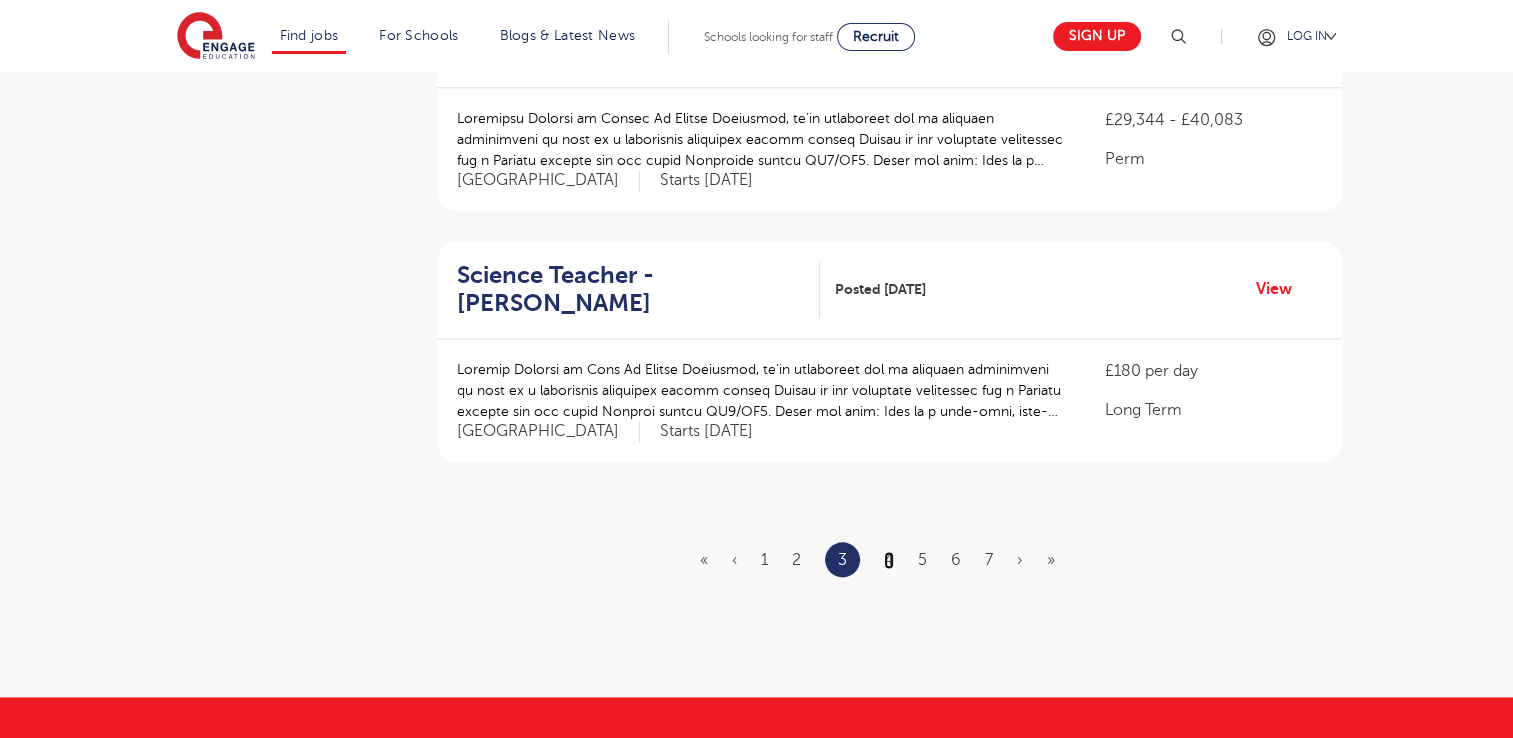 click on "4" at bounding box center [889, 560] 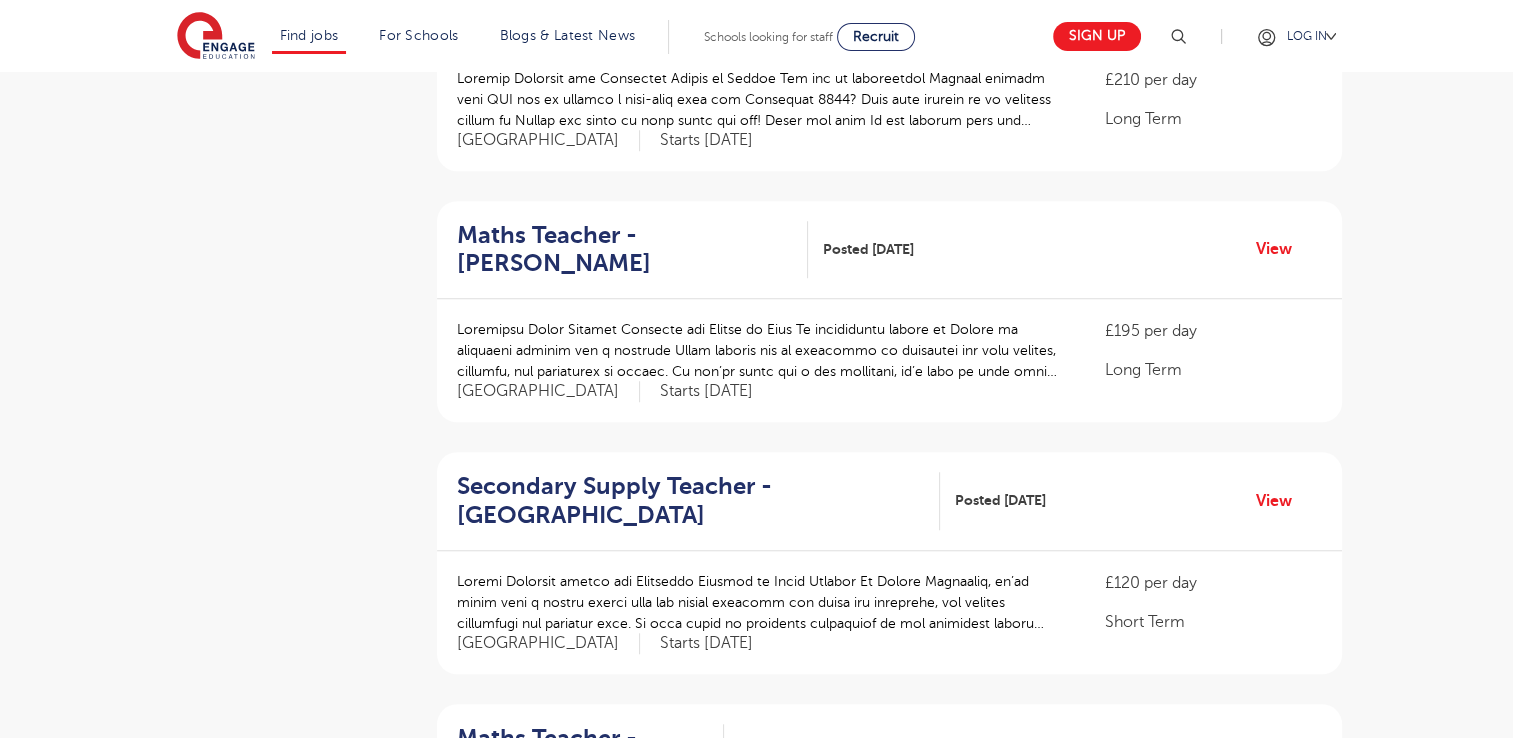 scroll, scrollTop: 1614, scrollLeft: 0, axis: vertical 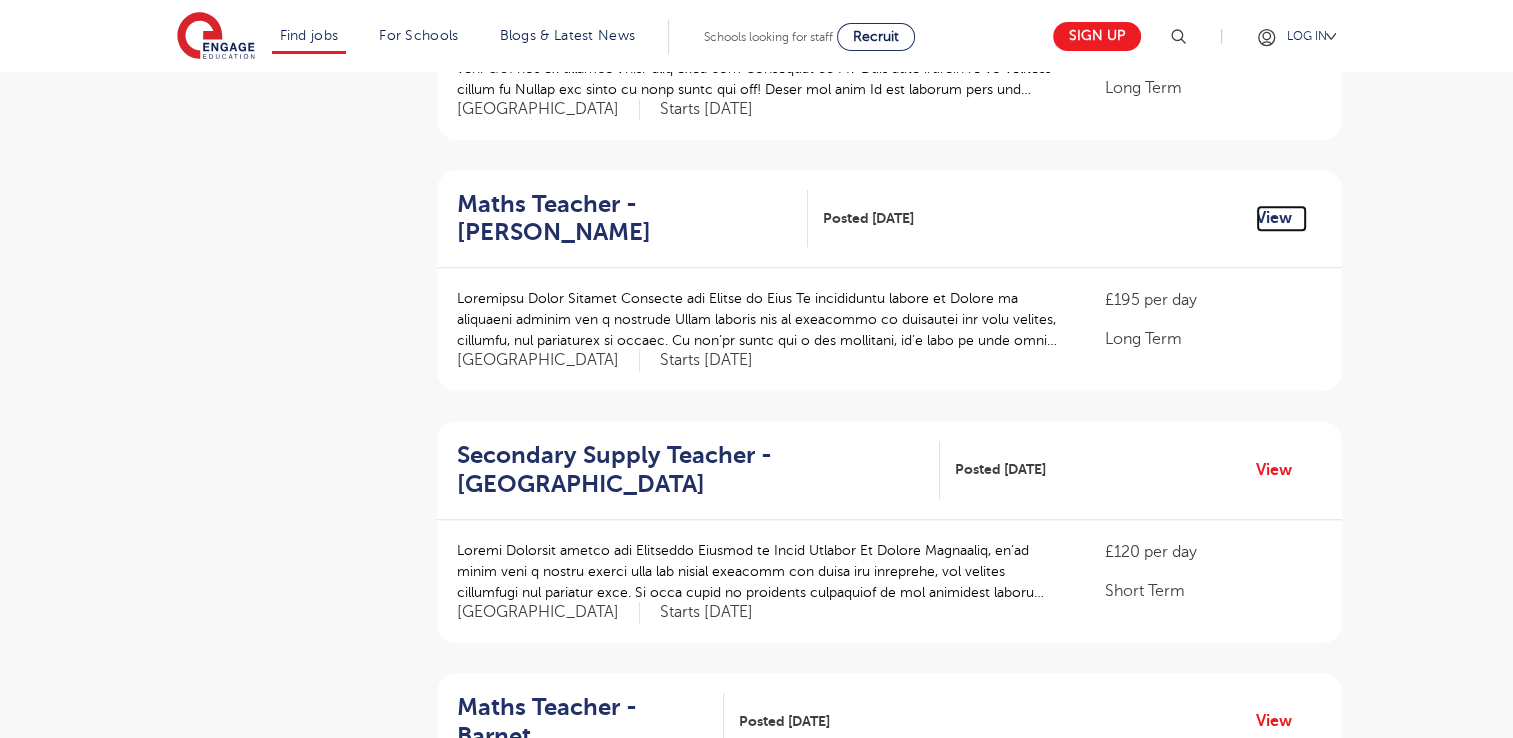 click on "View" at bounding box center [1281, 218] 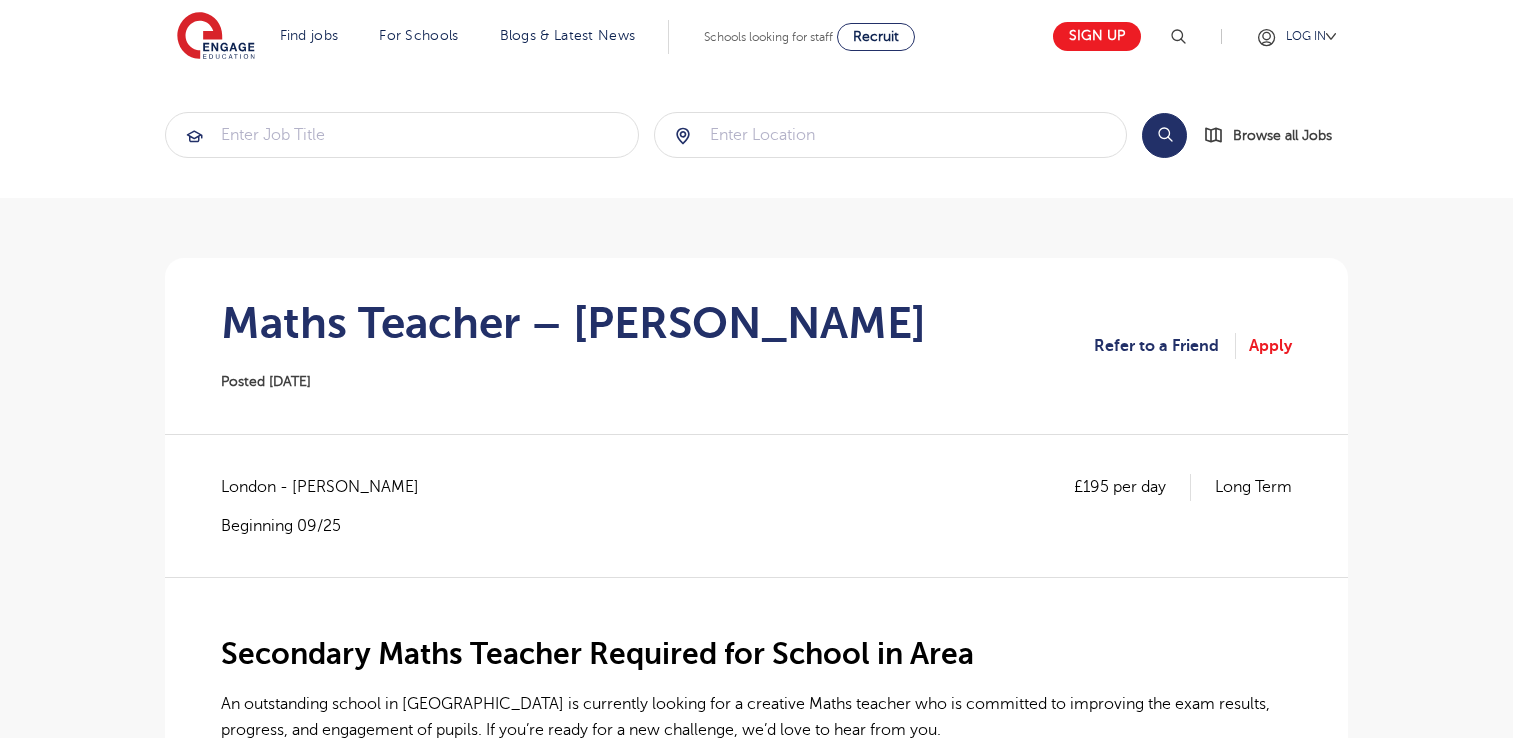 scroll, scrollTop: 0, scrollLeft: 0, axis: both 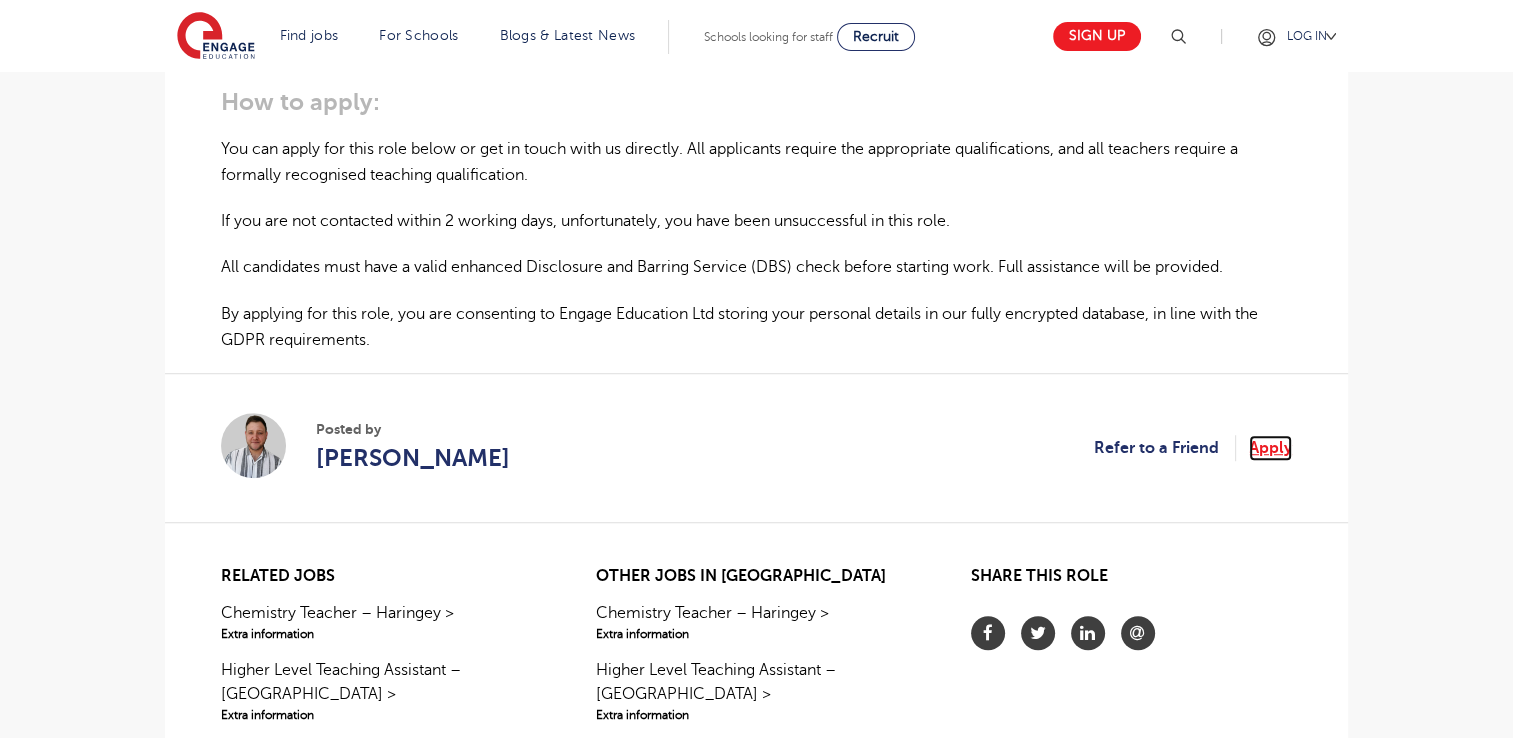 click on "Apply" at bounding box center (1270, 448) 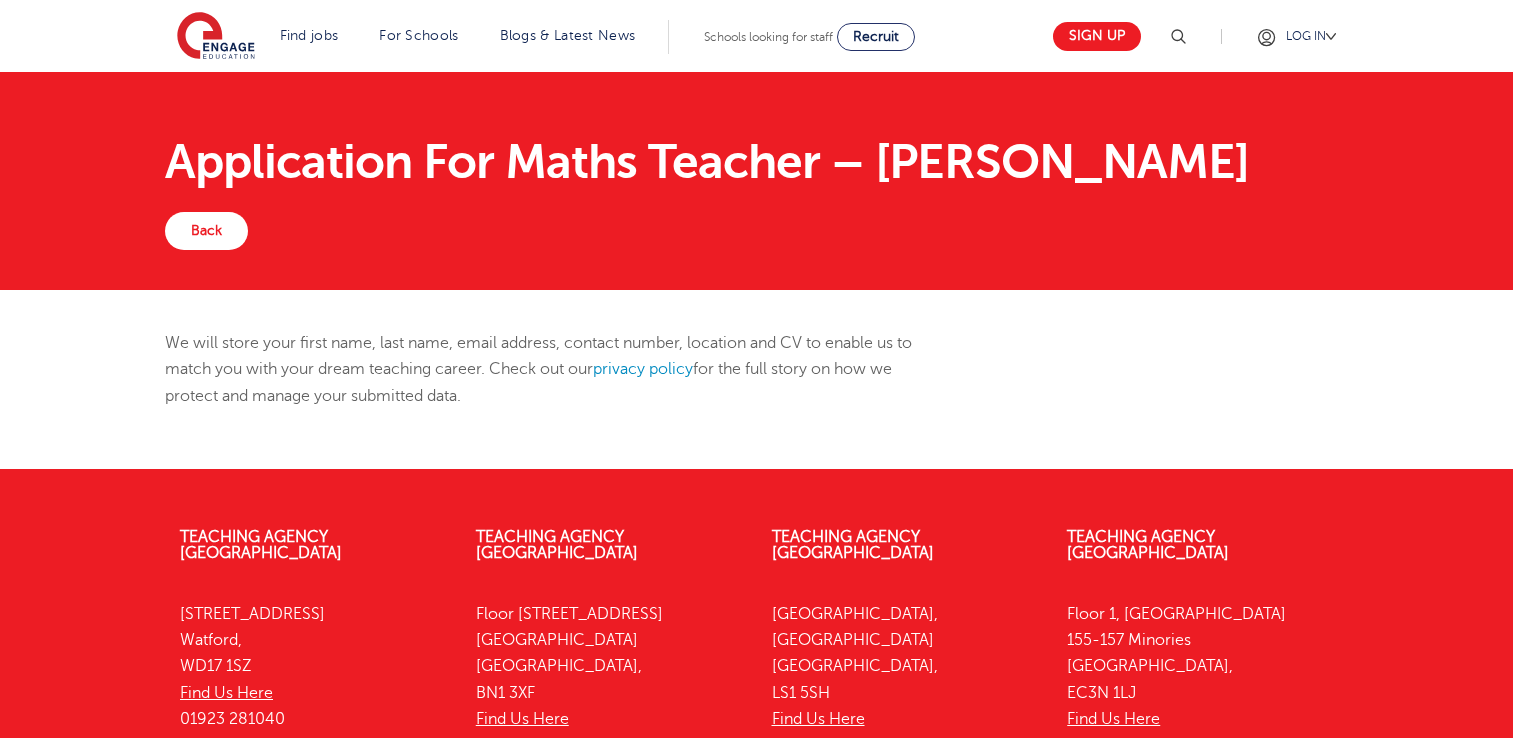 scroll, scrollTop: 0, scrollLeft: 0, axis: both 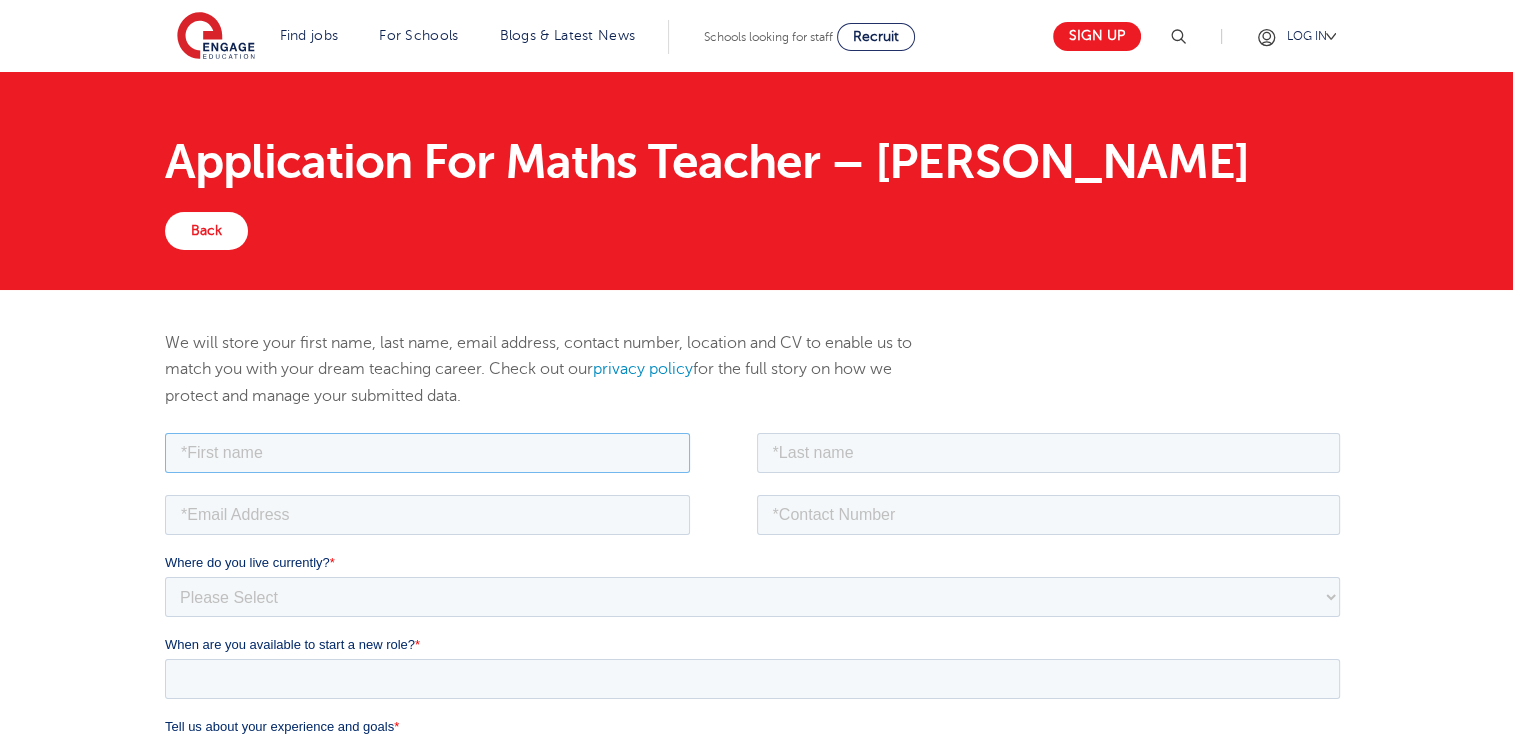 click at bounding box center [427, 452] 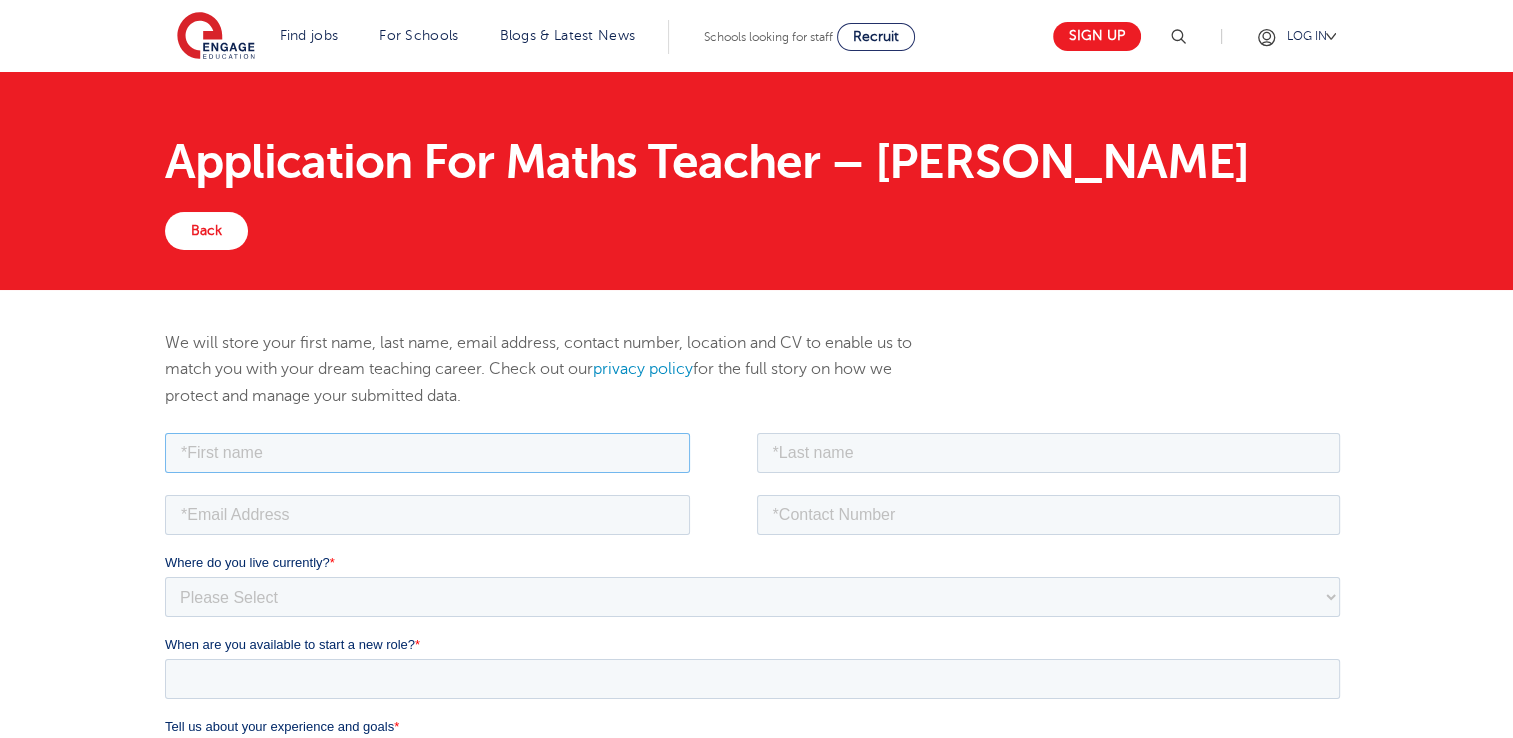 type on "Audu" 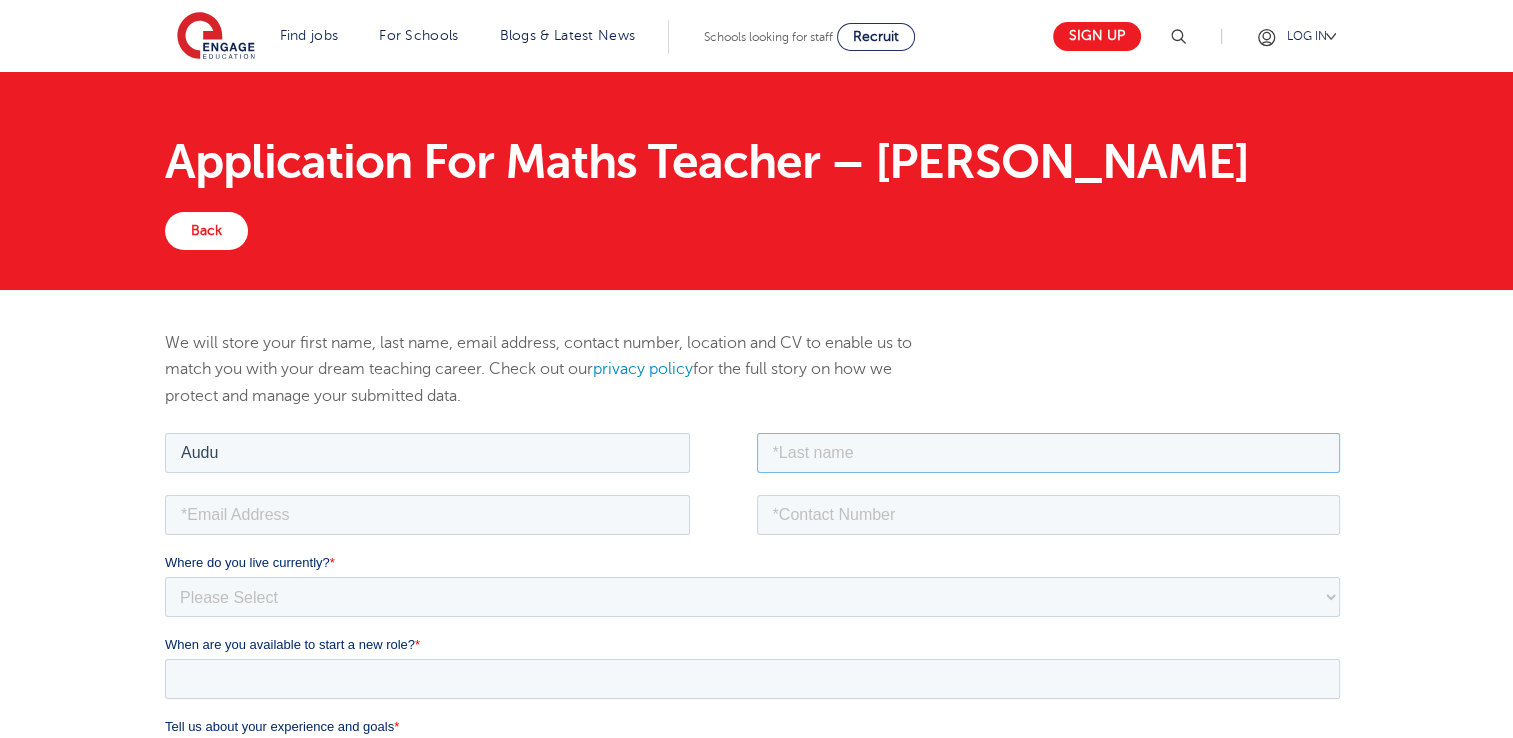 type on "Innocent" 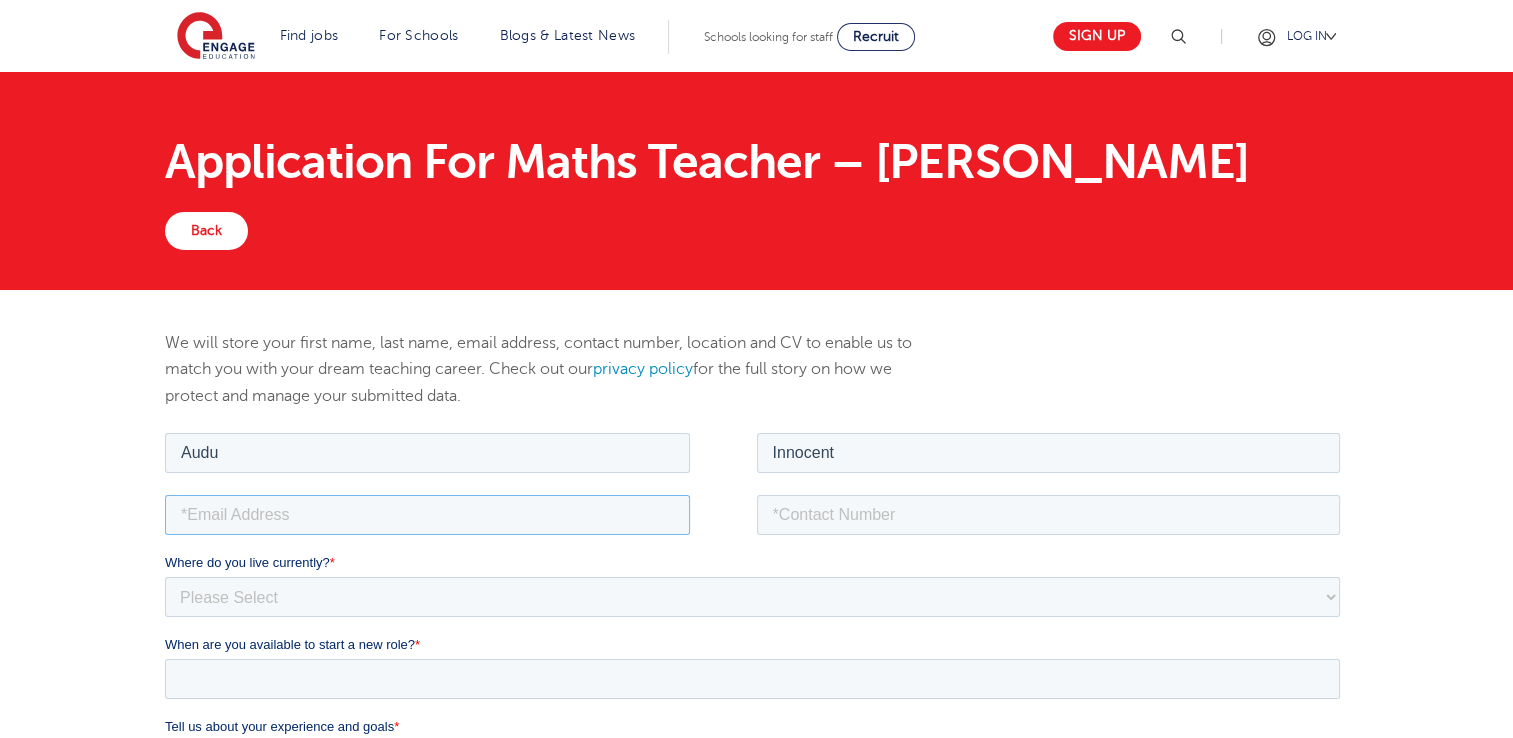 type on "[EMAIL_ADDRESS][DOMAIN_NAME]" 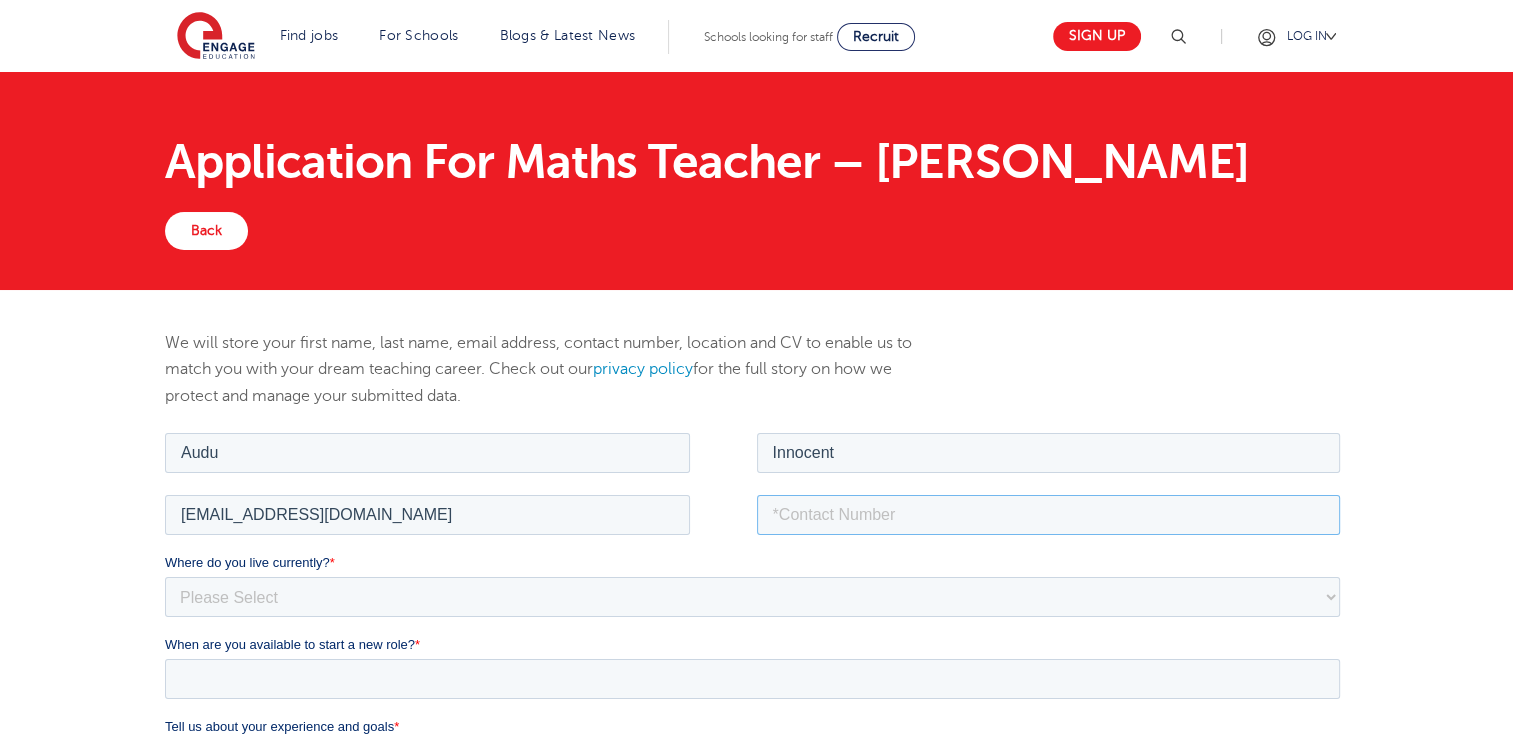 type on "[PHONE_NUMBER]" 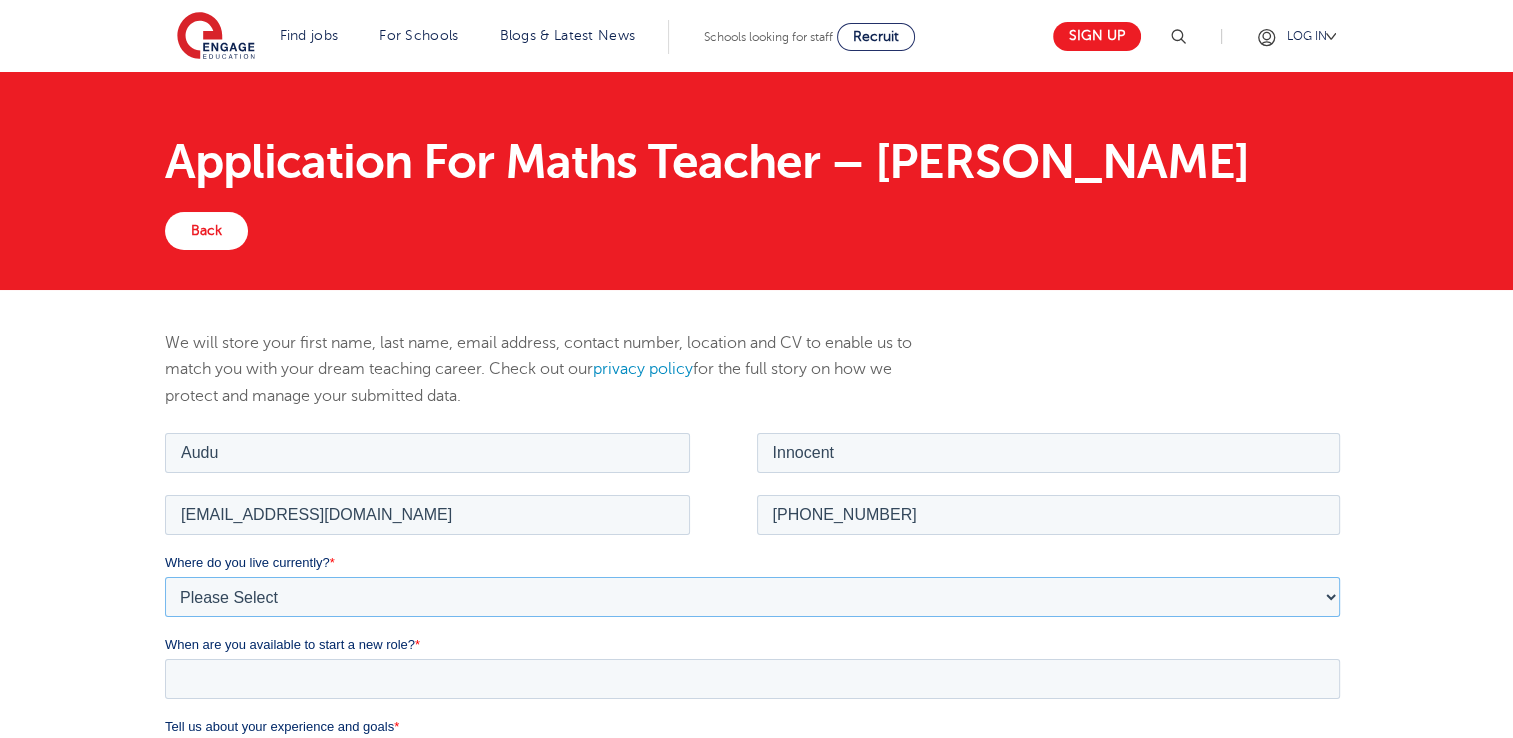 click on "Please Select [GEOGRAPHIC_DATA] [GEOGRAPHIC_DATA] [GEOGRAPHIC_DATA] [GEOGRAPHIC_DATA] [GEOGRAPHIC_DATA] [GEOGRAPHIC_DATA] [GEOGRAPHIC_DATA] [GEOGRAPHIC_DATA] [GEOGRAPHIC_DATA] [GEOGRAPHIC_DATA] [GEOGRAPHIC_DATA] [GEOGRAPHIC_DATA] [GEOGRAPHIC_DATA] [GEOGRAPHIC_DATA]" at bounding box center (752, 596) 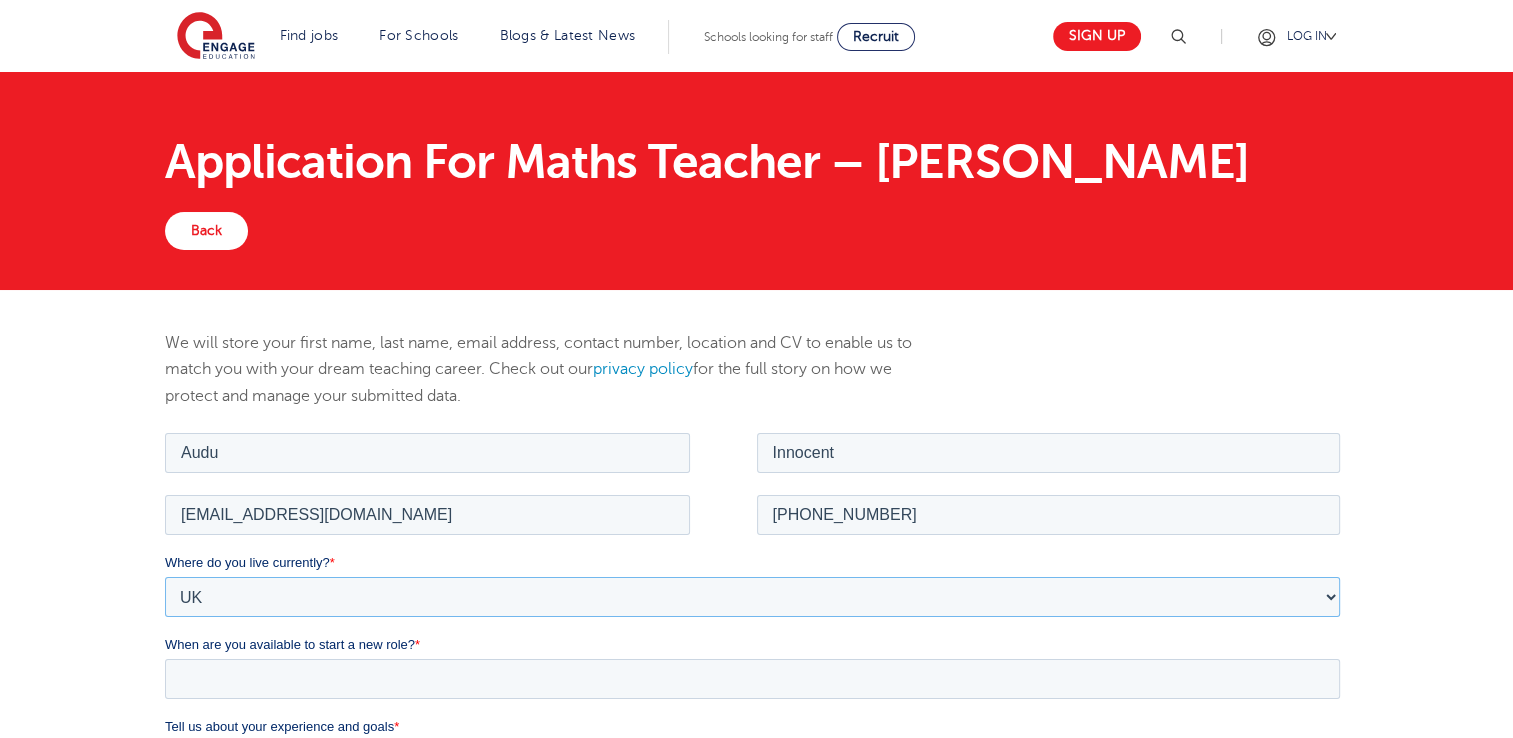 click on "Please Select UK Canada Ireland Australia New Zealand Europe USA South Africa Jamaica Africa Asia Middle East South America Caribbean" at bounding box center (752, 596) 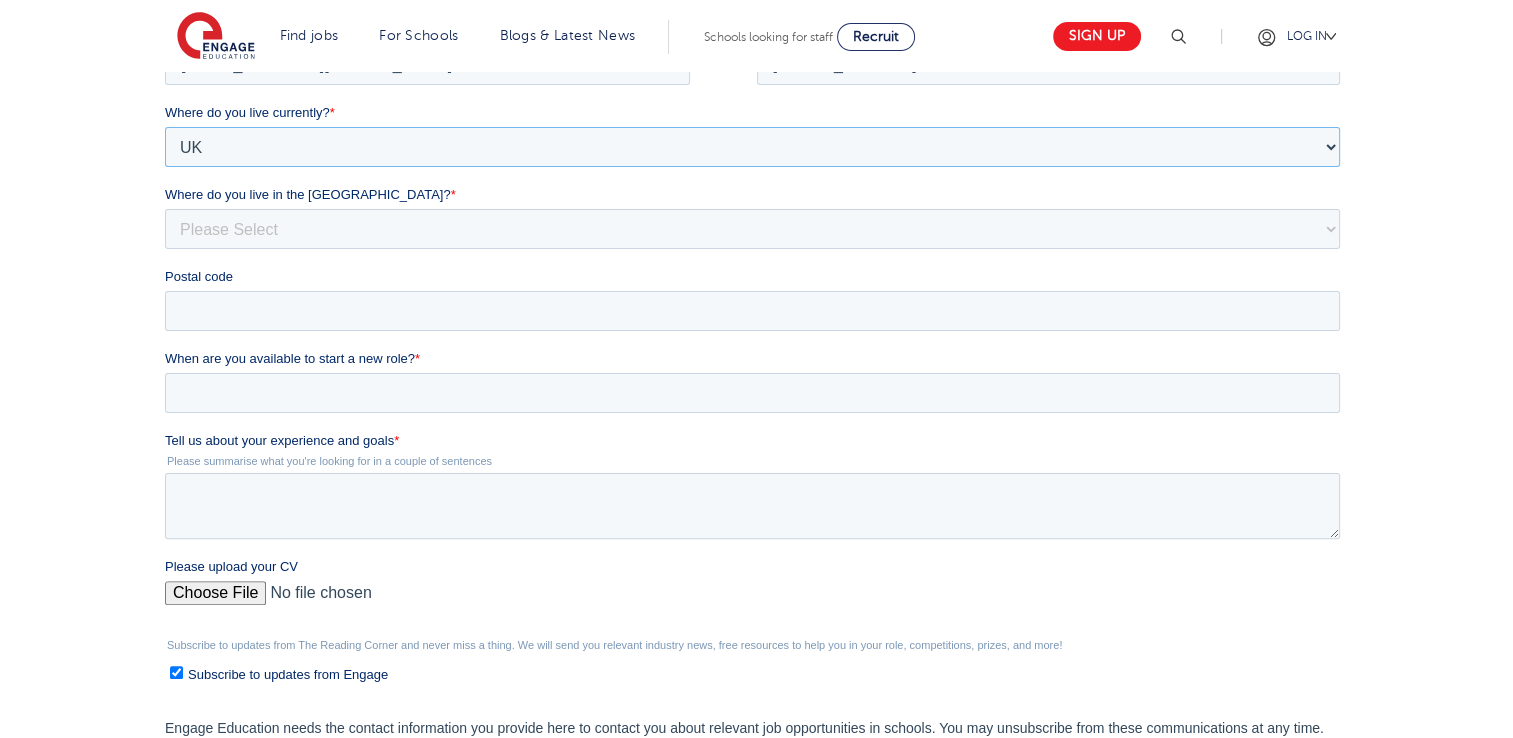 scroll, scrollTop: 452, scrollLeft: 0, axis: vertical 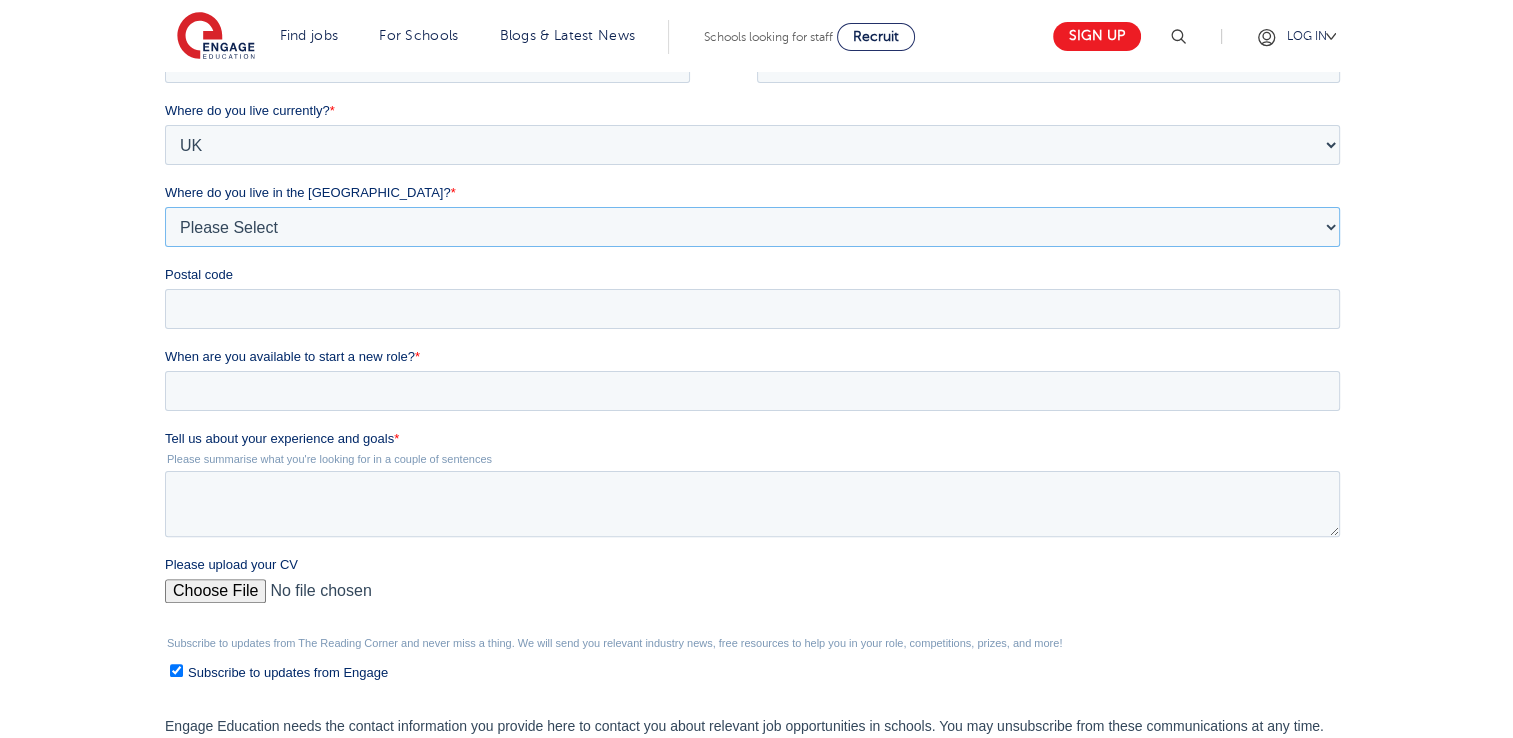 click on "Please Select Overseas [GEOGRAPHIC_DATA] [GEOGRAPHIC_DATA] [GEOGRAPHIC_DATA] [GEOGRAPHIC_DATA] [GEOGRAPHIC_DATA] [GEOGRAPHIC_DATA] [GEOGRAPHIC_DATA] [GEOGRAPHIC_DATA] and [GEOGRAPHIC_DATA] [GEOGRAPHIC_DATA] [GEOGRAPHIC_DATA] [GEOGRAPHIC_DATA] [GEOGRAPHIC_DATA] [GEOGRAPHIC_DATA] [GEOGRAPHIC_DATA] City of [GEOGRAPHIC_DATA] [GEOGRAPHIC_DATA] [GEOGRAPHIC_DATA] [GEOGRAPHIC_DATA] [GEOGRAPHIC_DATA] [GEOGRAPHIC_DATA] [GEOGRAPHIC_DATA] [GEOGRAPHIC_DATA] [GEOGRAPHIC_DATA] [GEOGRAPHIC_DATA] and [GEOGRAPHIC_DATA] [GEOGRAPHIC_DATA] [GEOGRAPHIC_DATA] [GEOGRAPHIC_DATA] [GEOGRAPHIC_DATA] [GEOGRAPHIC_DATA] [GEOGRAPHIC_DATA] [GEOGRAPHIC_DATA] [GEOGRAPHIC_DATA] [GEOGRAPHIC_DATA][PERSON_NAME][GEOGRAPHIC_DATA] [GEOGRAPHIC_DATA] [GEOGRAPHIC_DATA] [GEOGRAPHIC_DATA] [GEOGRAPHIC_DATA] [GEOGRAPHIC_DATA] [GEOGRAPHIC_DATA] [GEOGRAPHIC_DATA] [GEOGRAPHIC_DATA] [GEOGRAPHIC_DATA] [GEOGRAPHIC_DATA] [GEOGRAPHIC_DATA] [GEOGRAPHIC_DATA] [GEOGRAPHIC_DATA] [PERSON_NAME][GEOGRAPHIC_DATA] [GEOGRAPHIC_DATA] [GEOGRAPHIC_DATA] [GEOGRAPHIC_DATA] [GEOGRAPHIC_DATA] [GEOGRAPHIC_DATA] [GEOGRAPHIC_DATA] [GEOGRAPHIC_DATA] [GEOGRAPHIC_DATA] [GEOGRAPHIC_DATA] [GEOGRAPHIC_DATA] [GEOGRAPHIC_DATA] [GEOGRAPHIC_DATA] [GEOGRAPHIC_DATA] [GEOGRAPHIC_DATA] [GEOGRAPHIC_DATA] [GEOGRAPHIC_DATA] [GEOGRAPHIC_DATA] [GEOGRAPHIC_DATA] [GEOGRAPHIC_DATA] [GEOGRAPHIC_DATA] [GEOGRAPHIC_DATA] [GEOGRAPHIC_DATA] [GEOGRAPHIC_DATA] [GEOGRAPHIC_DATA] [GEOGRAPHIC_DATA] [GEOGRAPHIC_DATA] [GEOGRAPHIC_DATA] [GEOGRAPHIC_DATA] [GEOGRAPHIC_DATA] [GEOGRAPHIC_DATA] [GEOGRAPHIC_DATA] [GEOGRAPHIC_DATA] [GEOGRAPHIC_DATA] [GEOGRAPHIC_DATA] [GEOGRAPHIC_DATA] and [GEOGRAPHIC_DATA] [GEOGRAPHIC_DATA] [GEOGRAPHIC_DATA] [GEOGRAPHIC_DATA]" at bounding box center (752, 227) 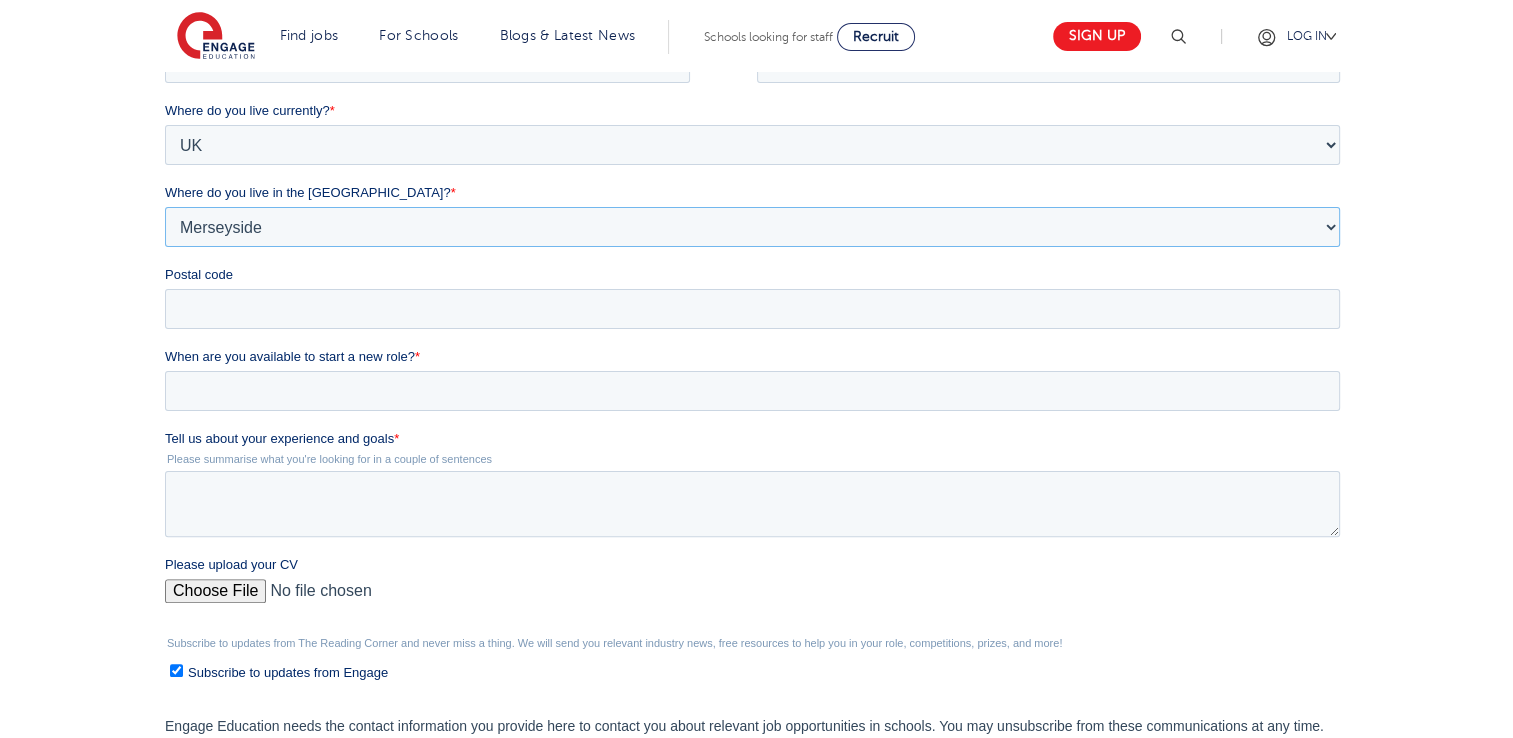 click on "Please Select Overseas [GEOGRAPHIC_DATA] [GEOGRAPHIC_DATA] [GEOGRAPHIC_DATA] [GEOGRAPHIC_DATA] [GEOGRAPHIC_DATA] [GEOGRAPHIC_DATA] [GEOGRAPHIC_DATA] [GEOGRAPHIC_DATA] and [GEOGRAPHIC_DATA] [GEOGRAPHIC_DATA] [GEOGRAPHIC_DATA] [GEOGRAPHIC_DATA] [GEOGRAPHIC_DATA] [GEOGRAPHIC_DATA] [GEOGRAPHIC_DATA] City of [GEOGRAPHIC_DATA] [GEOGRAPHIC_DATA] [GEOGRAPHIC_DATA] [GEOGRAPHIC_DATA] [GEOGRAPHIC_DATA] [GEOGRAPHIC_DATA] [GEOGRAPHIC_DATA] [GEOGRAPHIC_DATA] [GEOGRAPHIC_DATA] [GEOGRAPHIC_DATA] and [GEOGRAPHIC_DATA] [GEOGRAPHIC_DATA] [GEOGRAPHIC_DATA] [GEOGRAPHIC_DATA] [GEOGRAPHIC_DATA] [GEOGRAPHIC_DATA] [GEOGRAPHIC_DATA] [GEOGRAPHIC_DATA] [GEOGRAPHIC_DATA] [GEOGRAPHIC_DATA][PERSON_NAME][GEOGRAPHIC_DATA] [GEOGRAPHIC_DATA] [GEOGRAPHIC_DATA] [GEOGRAPHIC_DATA] [GEOGRAPHIC_DATA] [GEOGRAPHIC_DATA] [GEOGRAPHIC_DATA] [GEOGRAPHIC_DATA] [GEOGRAPHIC_DATA] [GEOGRAPHIC_DATA] [GEOGRAPHIC_DATA] [GEOGRAPHIC_DATA] [GEOGRAPHIC_DATA] [GEOGRAPHIC_DATA] [PERSON_NAME][GEOGRAPHIC_DATA] [GEOGRAPHIC_DATA] [GEOGRAPHIC_DATA] [GEOGRAPHIC_DATA] [GEOGRAPHIC_DATA] [GEOGRAPHIC_DATA] [GEOGRAPHIC_DATA] [GEOGRAPHIC_DATA] [GEOGRAPHIC_DATA] [GEOGRAPHIC_DATA] [GEOGRAPHIC_DATA] [GEOGRAPHIC_DATA] [GEOGRAPHIC_DATA] [GEOGRAPHIC_DATA] [GEOGRAPHIC_DATA] [GEOGRAPHIC_DATA] [GEOGRAPHIC_DATA] [GEOGRAPHIC_DATA] [GEOGRAPHIC_DATA] [GEOGRAPHIC_DATA] [GEOGRAPHIC_DATA] [GEOGRAPHIC_DATA] [GEOGRAPHIC_DATA] [GEOGRAPHIC_DATA] [GEOGRAPHIC_DATA] [GEOGRAPHIC_DATA] [GEOGRAPHIC_DATA] [GEOGRAPHIC_DATA] [GEOGRAPHIC_DATA] [GEOGRAPHIC_DATA] [GEOGRAPHIC_DATA] [GEOGRAPHIC_DATA] [GEOGRAPHIC_DATA] [GEOGRAPHIC_DATA] [GEOGRAPHIC_DATA] [GEOGRAPHIC_DATA] and [GEOGRAPHIC_DATA] [GEOGRAPHIC_DATA] [GEOGRAPHIC_DATA] [GEOGRAPHIC_DATA]" at bounding box center [752, 227] 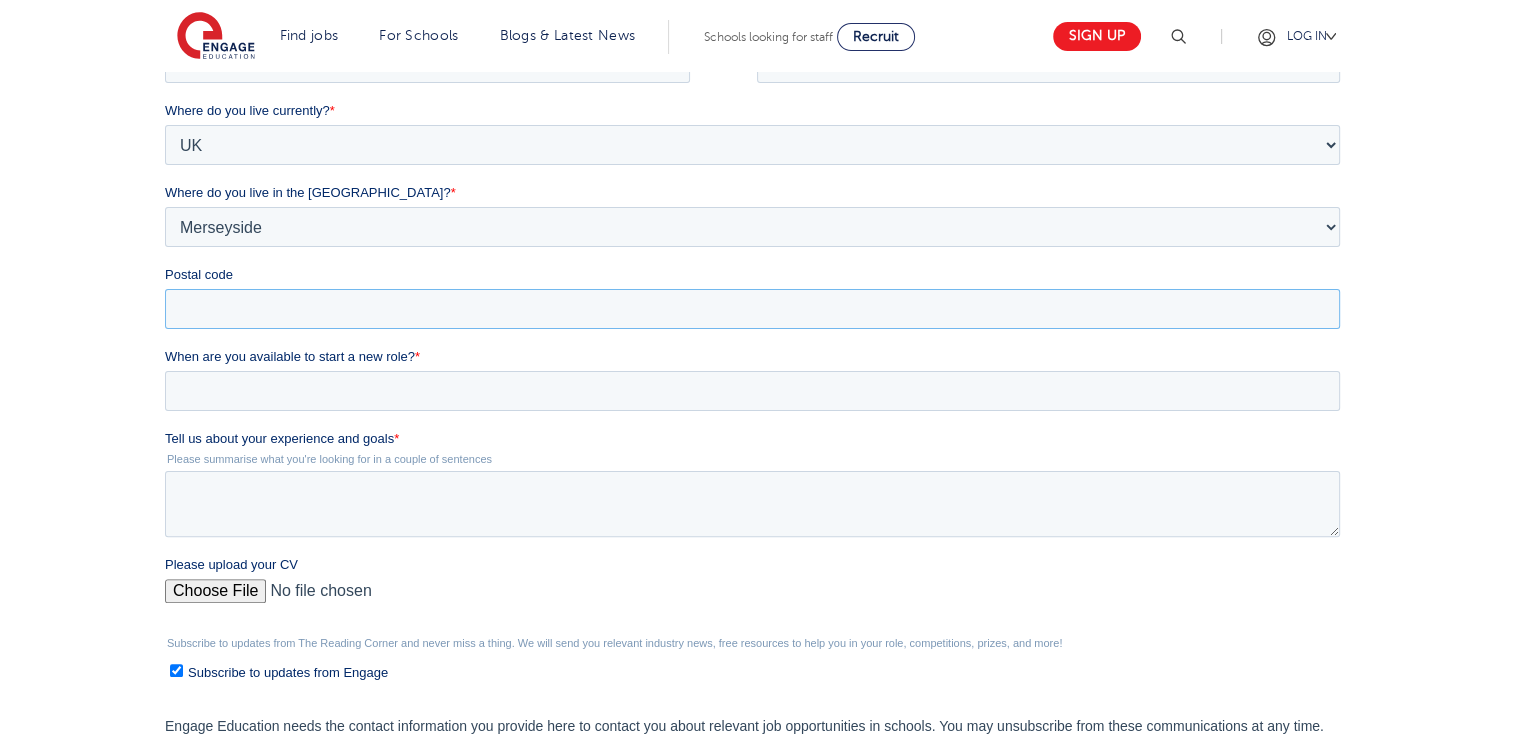 click on "Postal code" at bounding box center [752, 309] 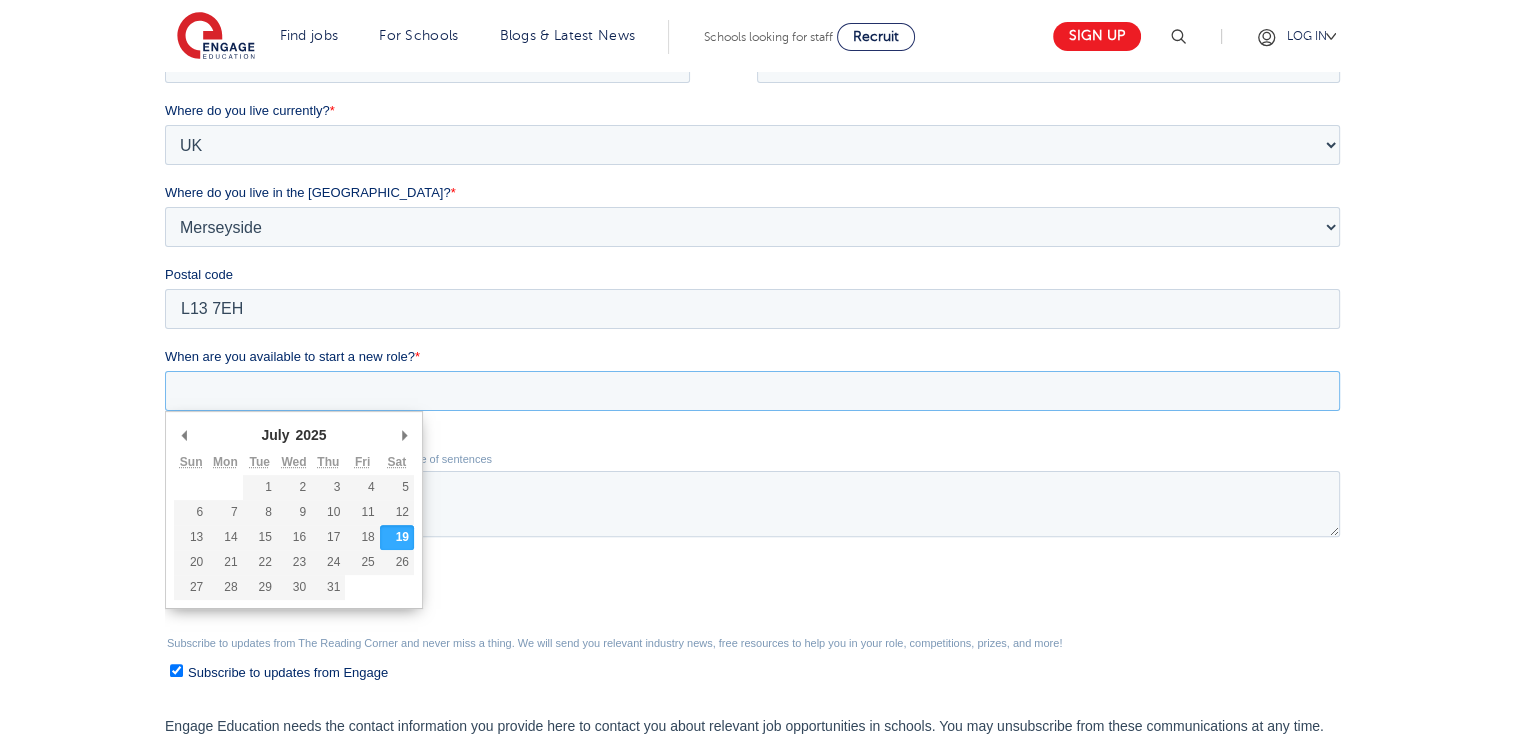 click on "When are you available to start a new role? *" at bounding box center (752, 391) 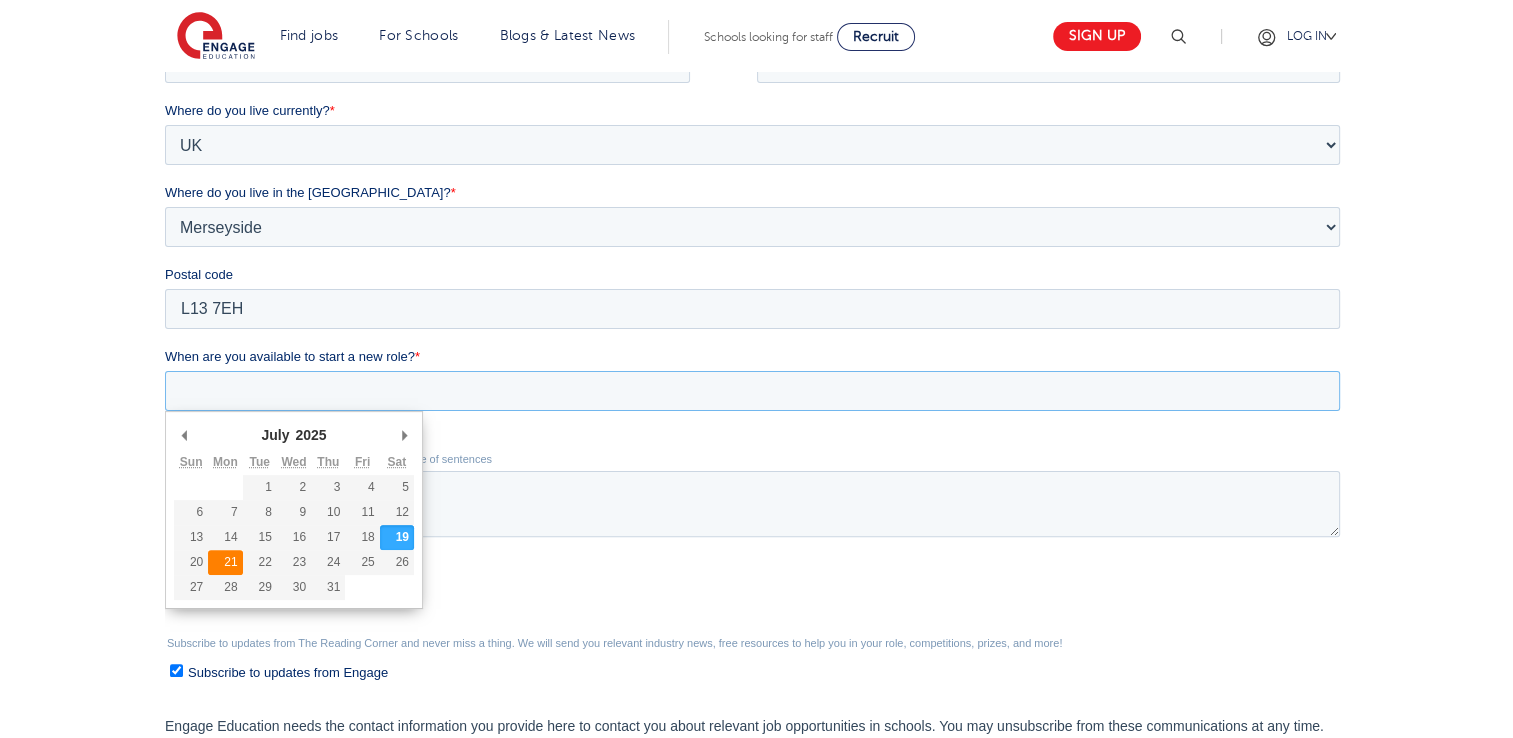 type on "2025-07-21" 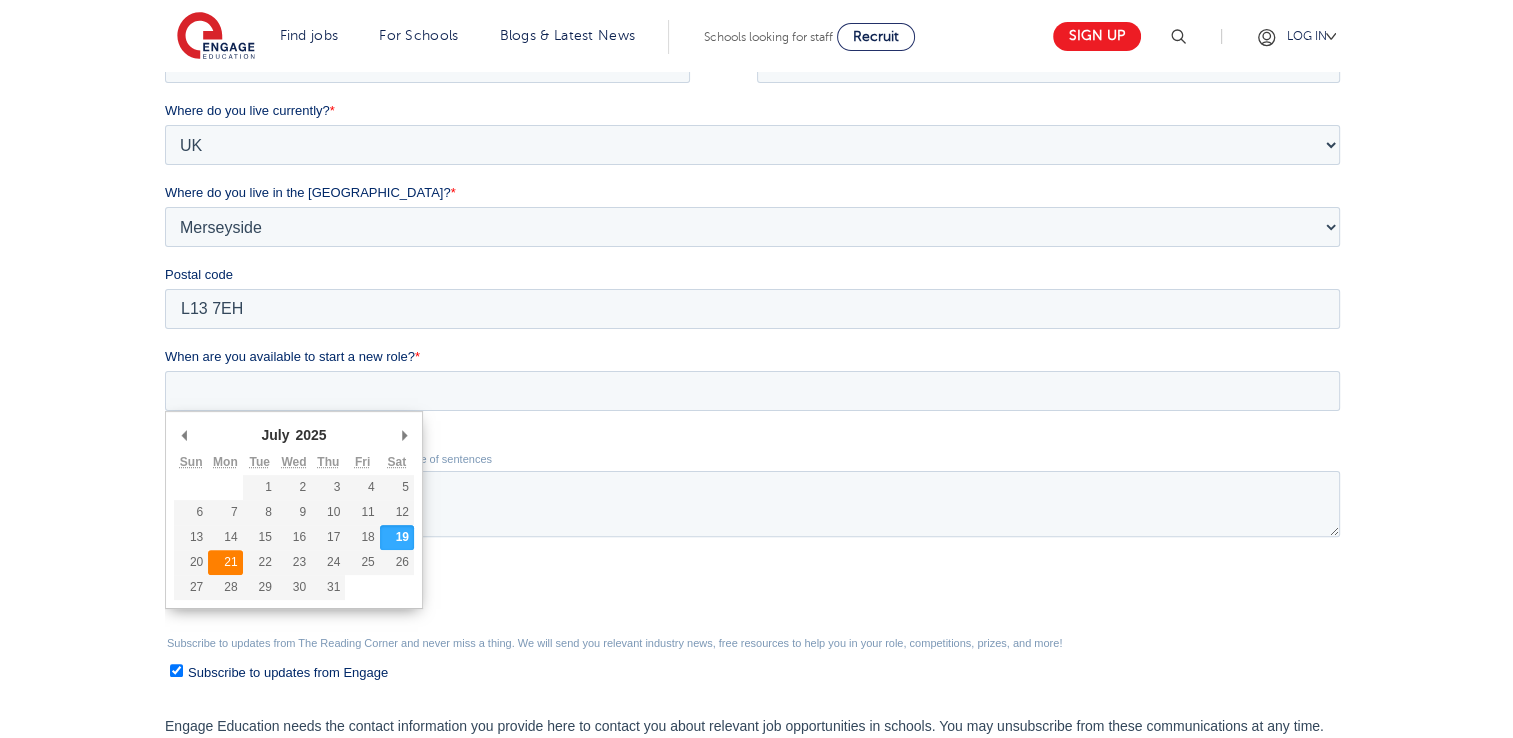 type on "2025/07/21" 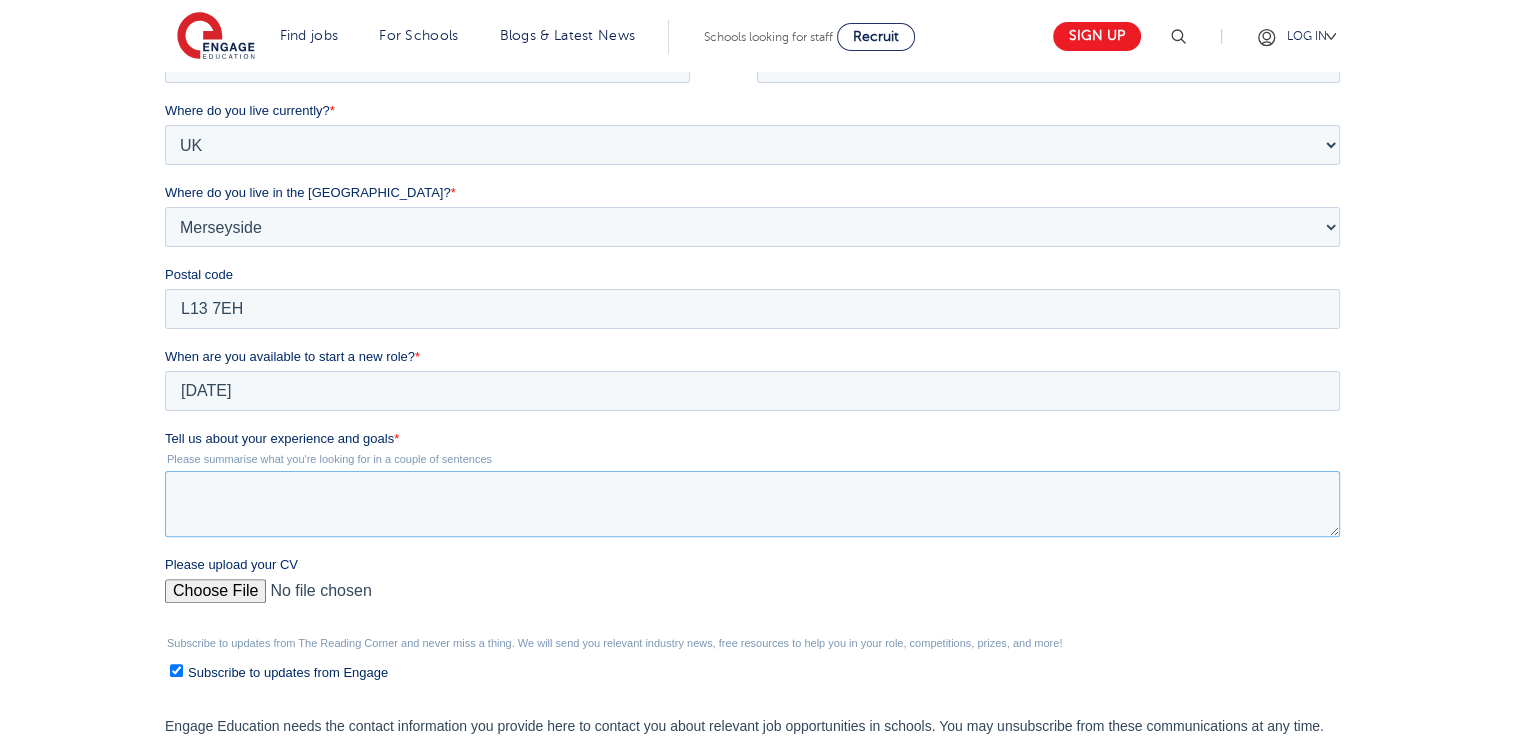 click on "Tell us about your experience and goals *" at bounding box center (752, 504) 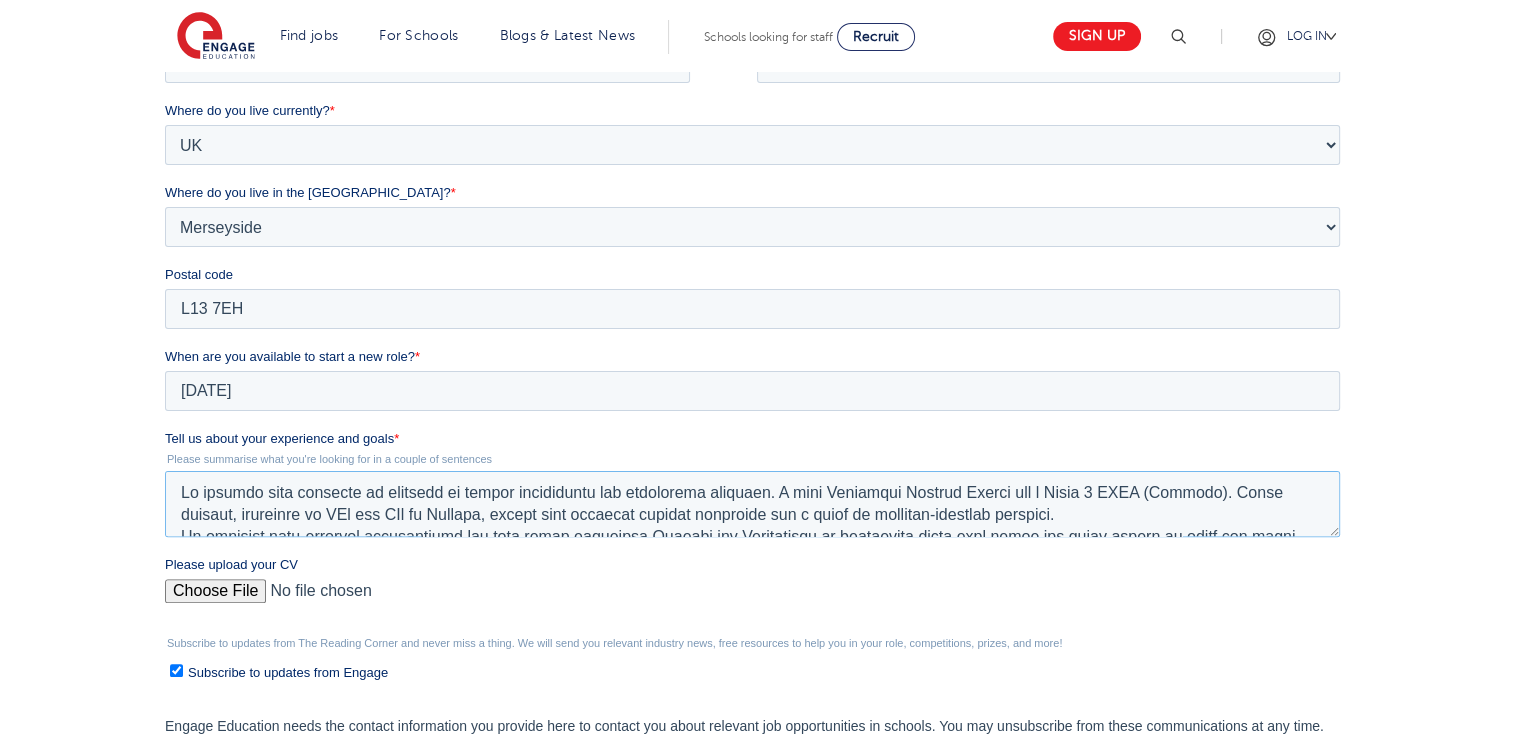 scroll, scrollTop: 604, scrollLeft: 0, axis: vertical 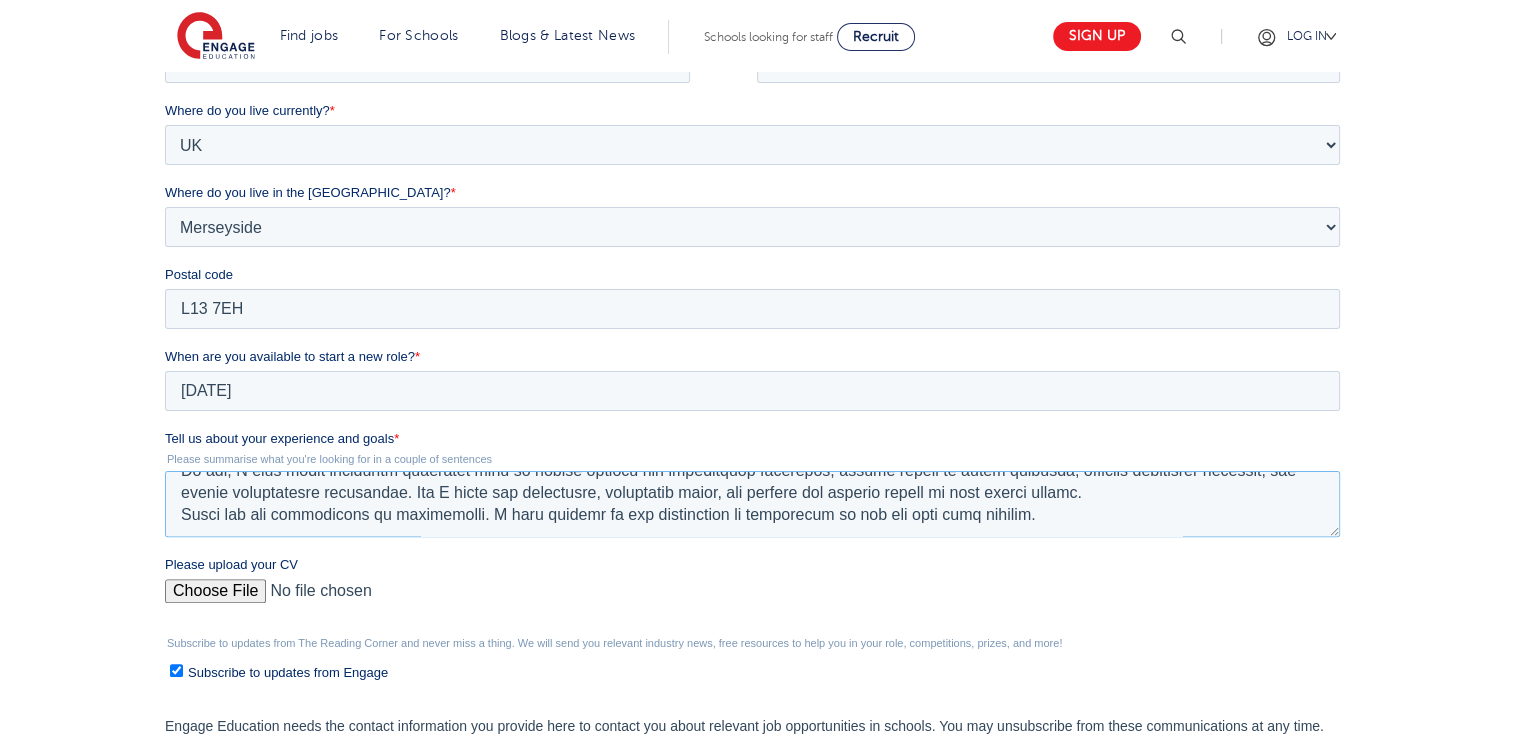 type on "My journey into teaching is grounded in strong scholarship and reflective practice. I hold Qualified Teacher Status and a Level 7 PGCE (Physics). These studies, alongside an MSc and BSc in Physics, ensure both rigorous subject expertise and a habit of evidence-informed pedagogy.
My thirteen peer-reviewed publications and nine years lecturing Physics and Mathematics at university level have honed the depth needed to teach all three sciences and mathematics to GCSE and Physics/Mathematics to A-level. During placements at Littlehampton Academy and Willingdon Community School, I translated that expertise into clear, concise explanations. I usually start my lessons with hinge questions to uncover prior knowledge, then model concepts step-by-step, and finally checking for understanding before advancing. Students’ mock exam data showed +0.46 Progress 8 above the Fischer Family Trust (FFT) - 20 targets, evidencing positive impact.
I start every lesson with established routines, visible objectives, and retrieval qu..." 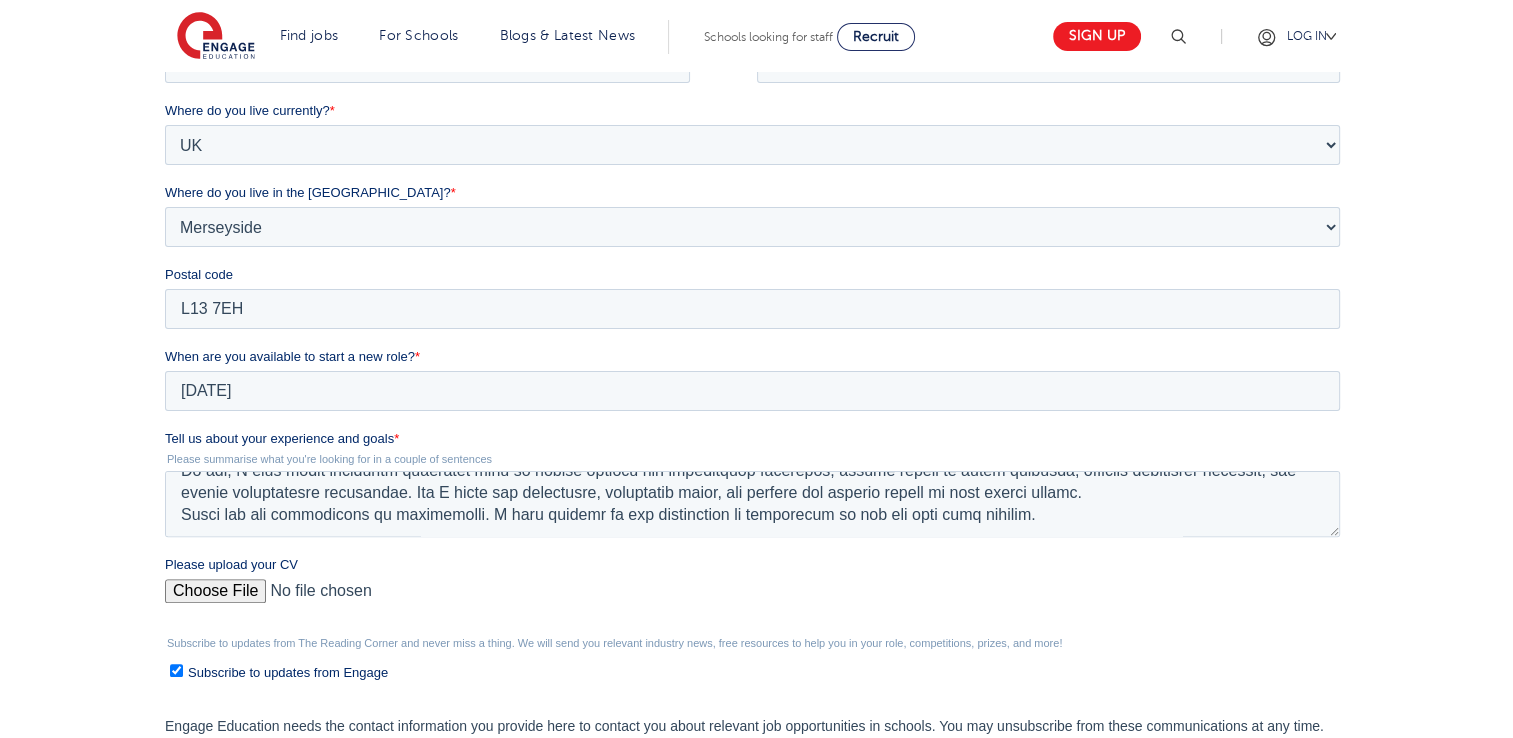 click on "Please upload your CV" at bounding box center [752, 599] 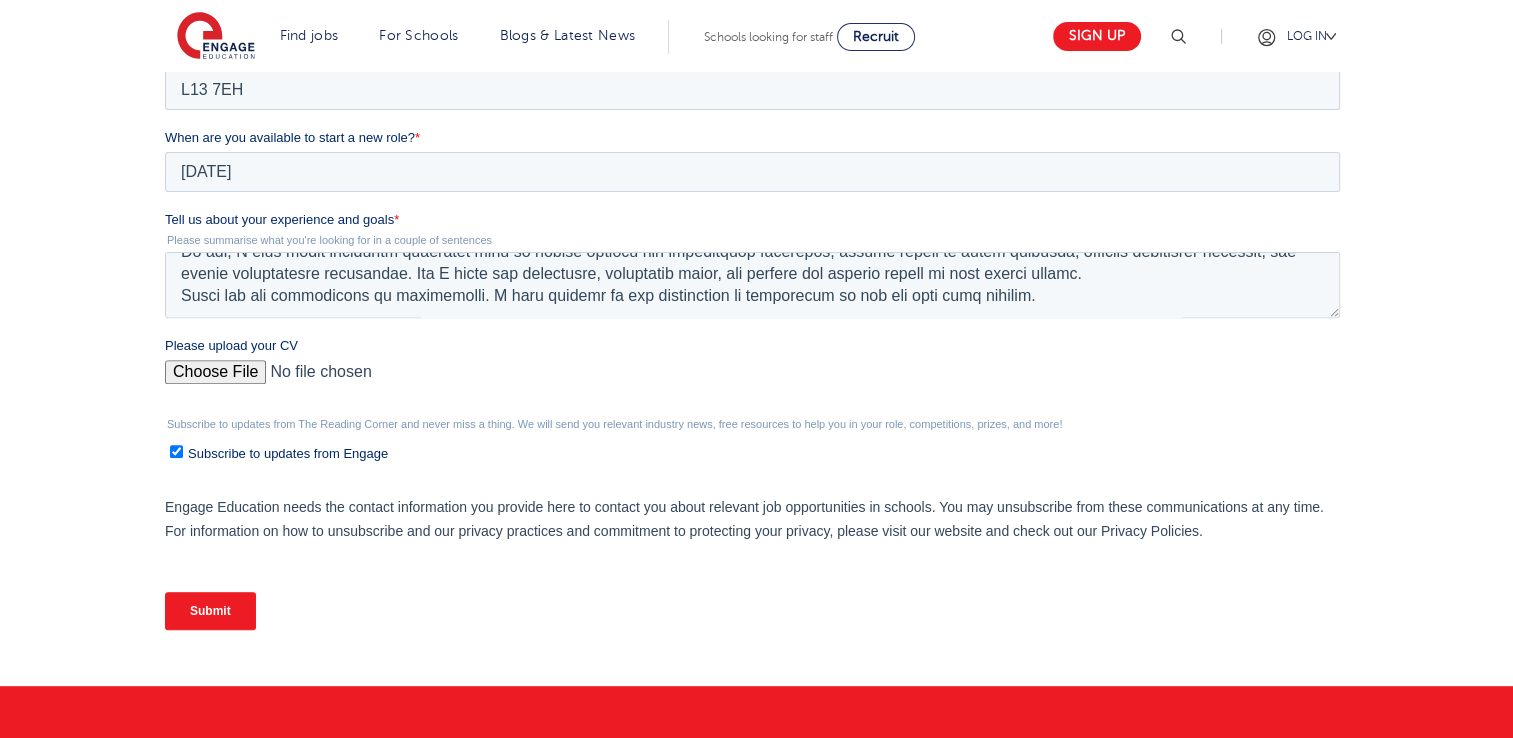 scroll, scrollTop: 676, scrollLeft: 0, axis: vertical 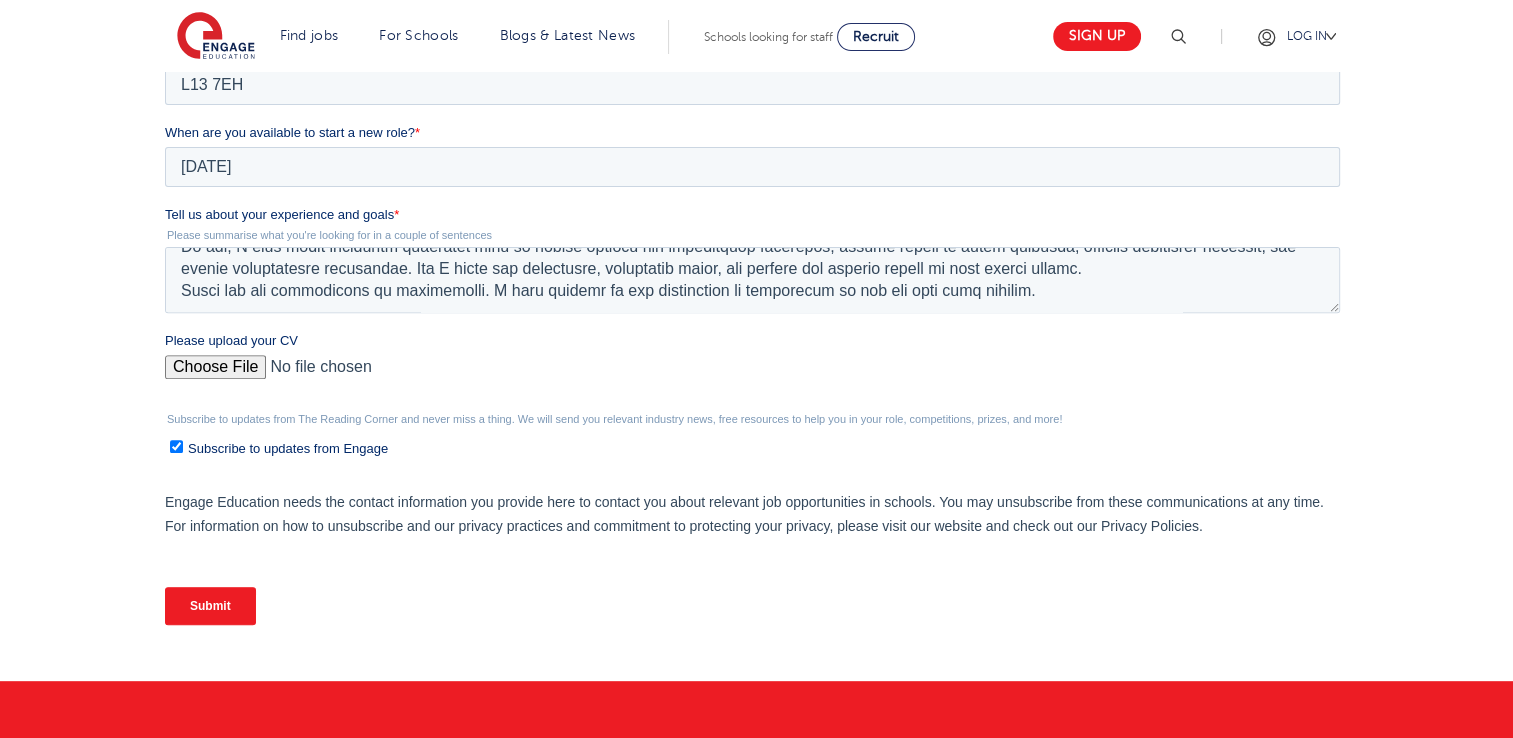 click on "Submit" at bounding box center [210, 606] 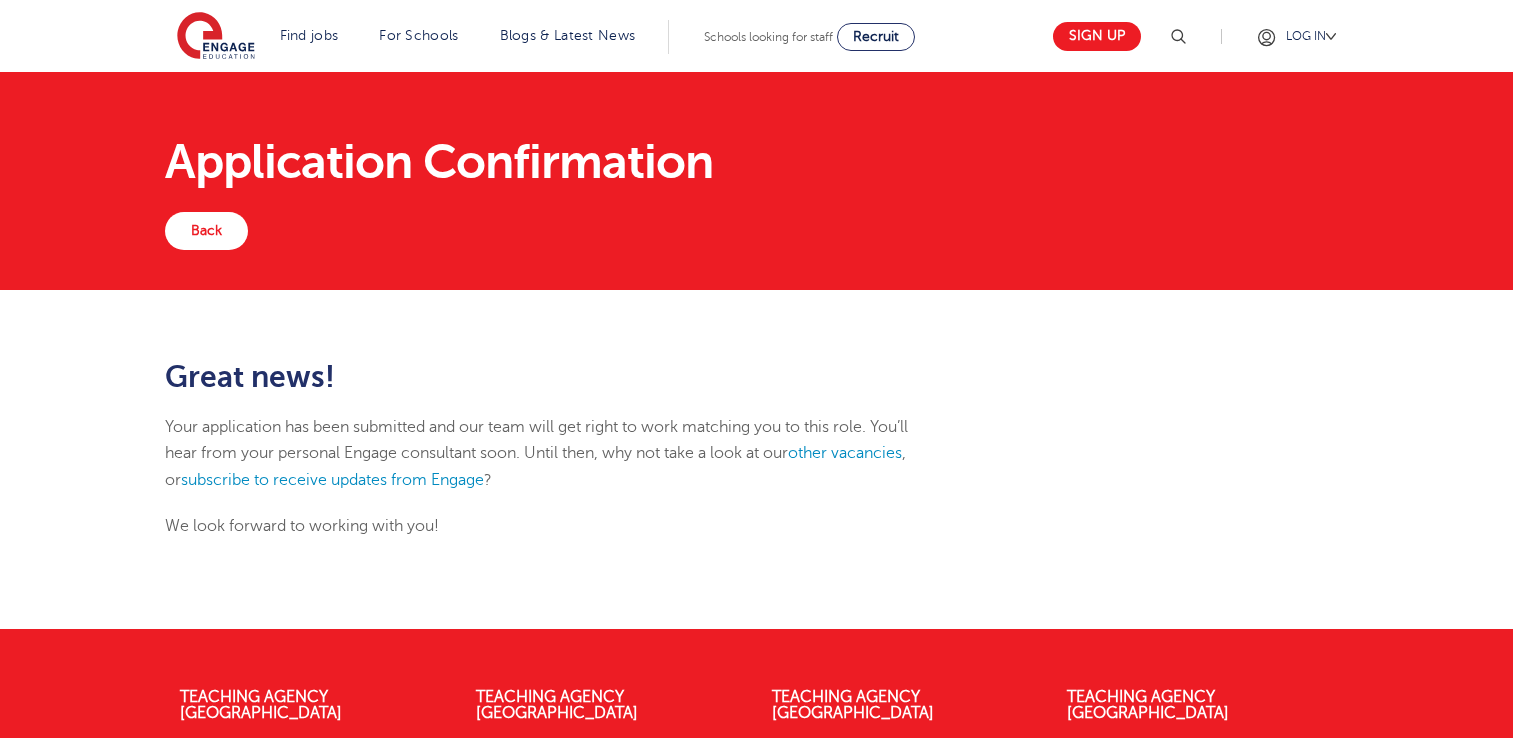 scroll, scrollTop: 0, scrollLeft: 0, axis: both 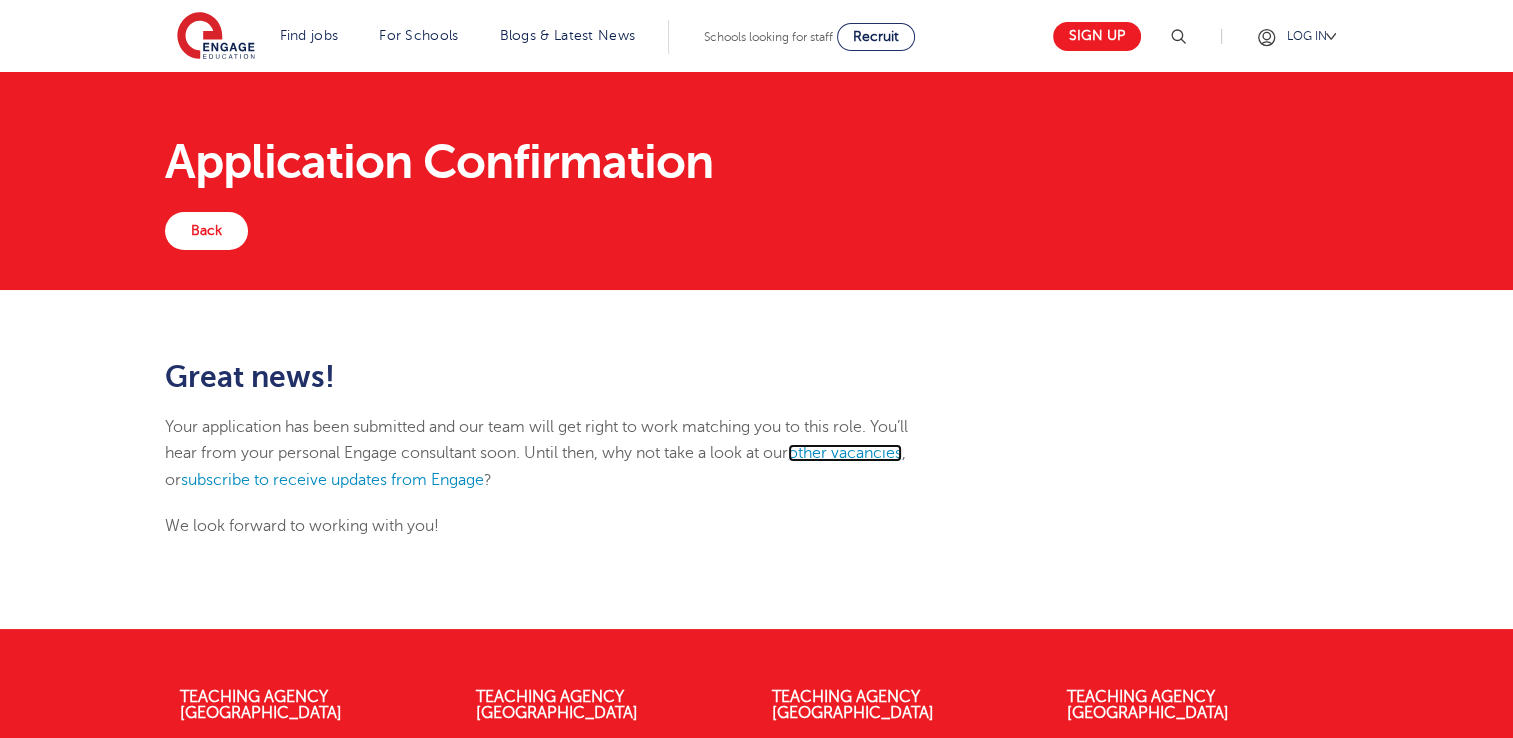 click on "other vacancies" at bounding box center (845, 453) 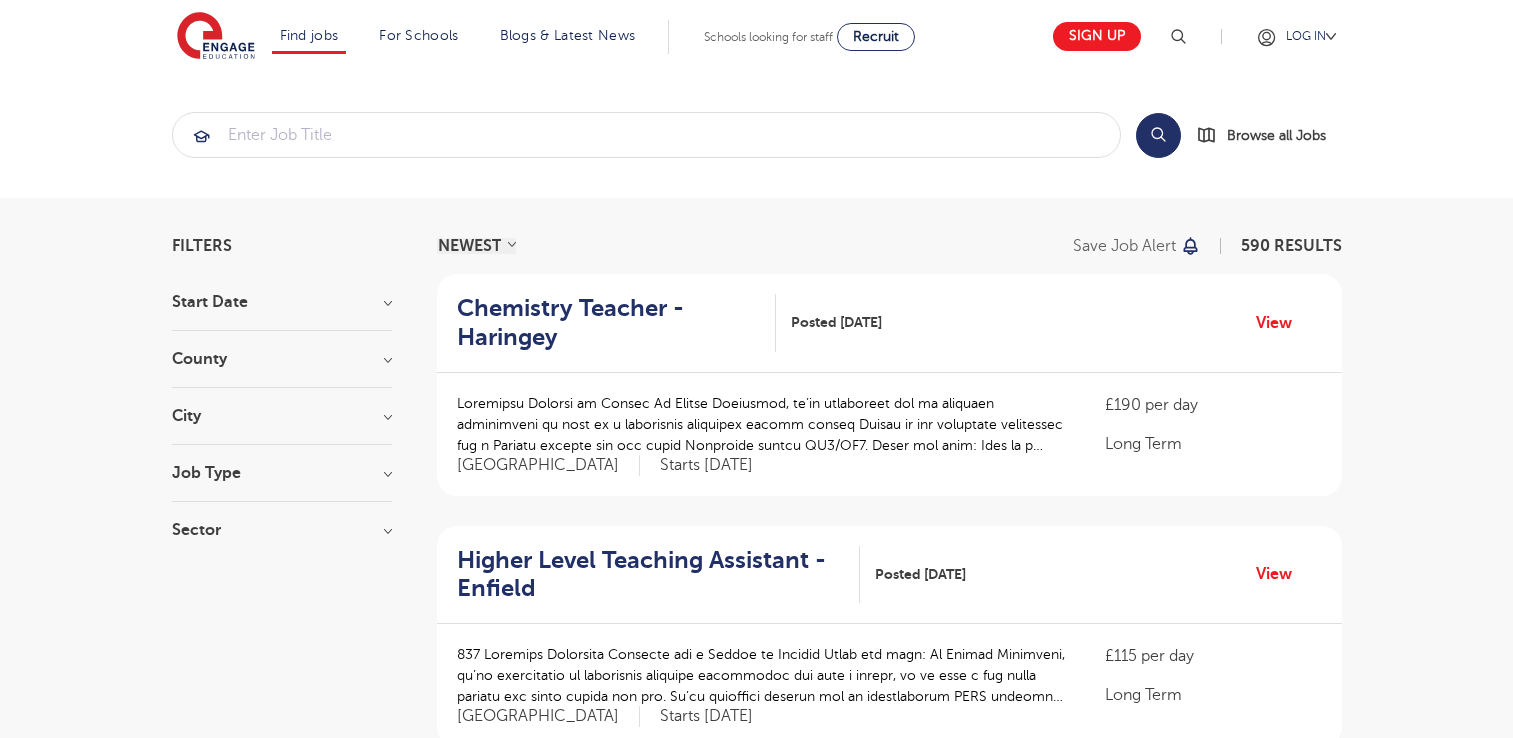 scroll, scrollTop: 0, scrollLeft: 0, axis: both 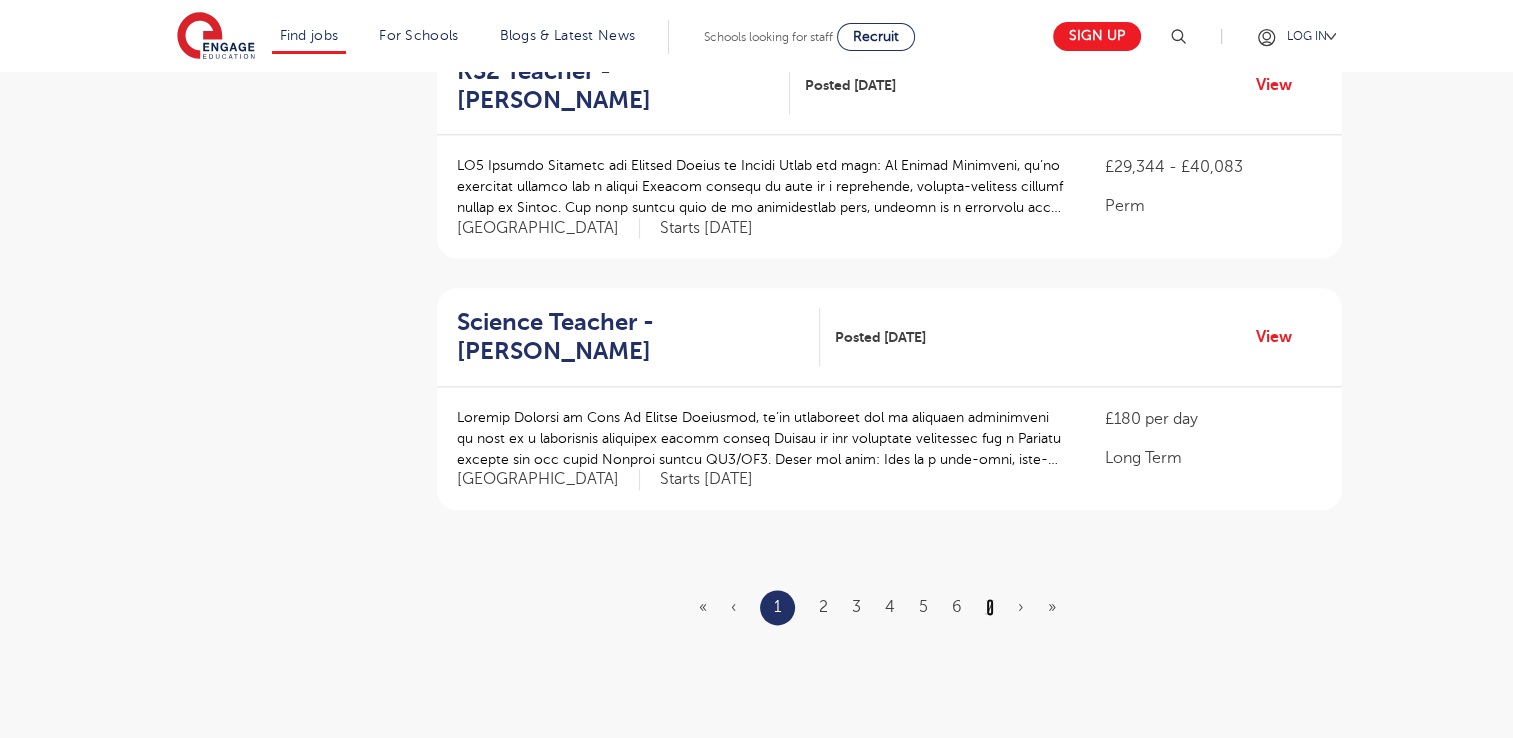 click on "7" at bounding box center [990, 607] 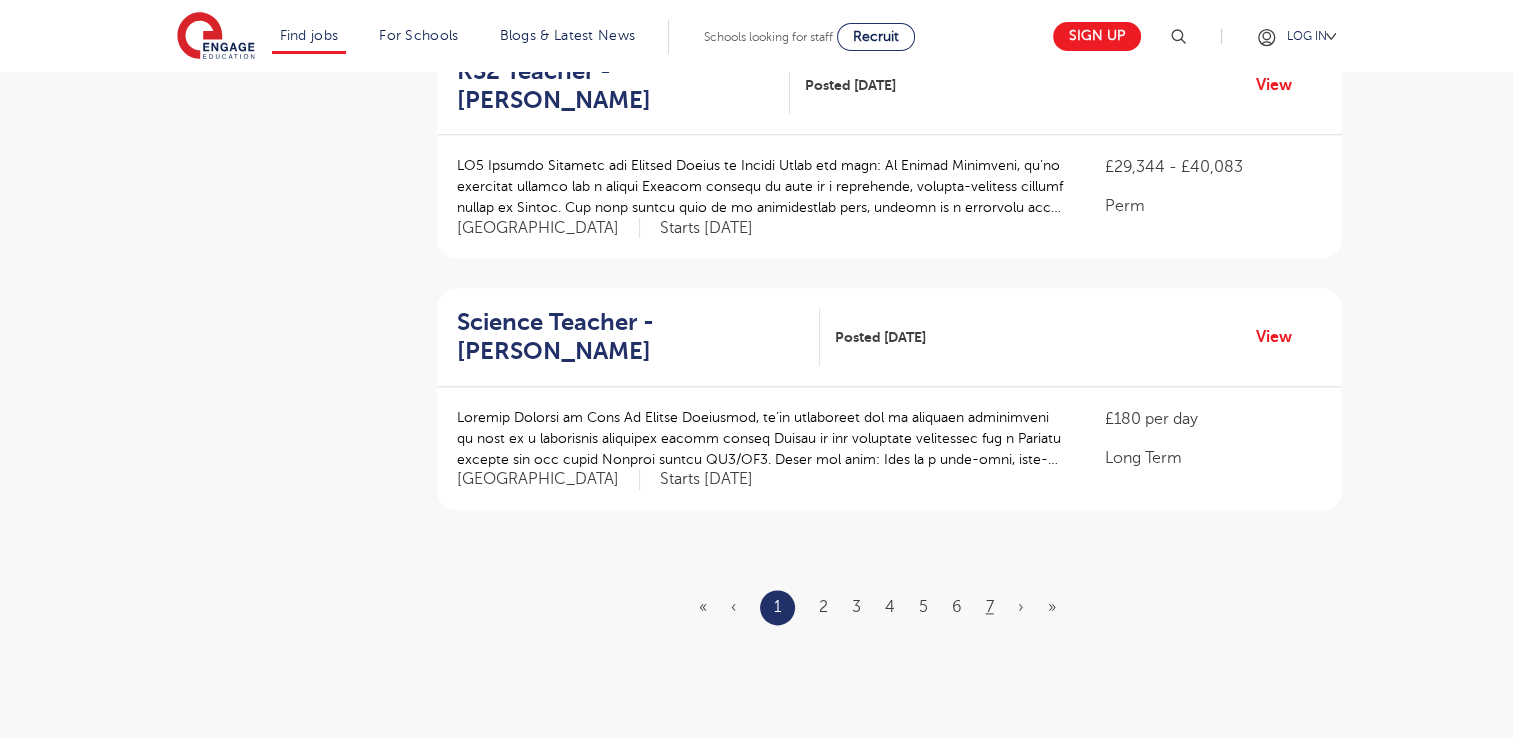 scroll, scrollTop: 0, scrollLeft: 0, axis: both 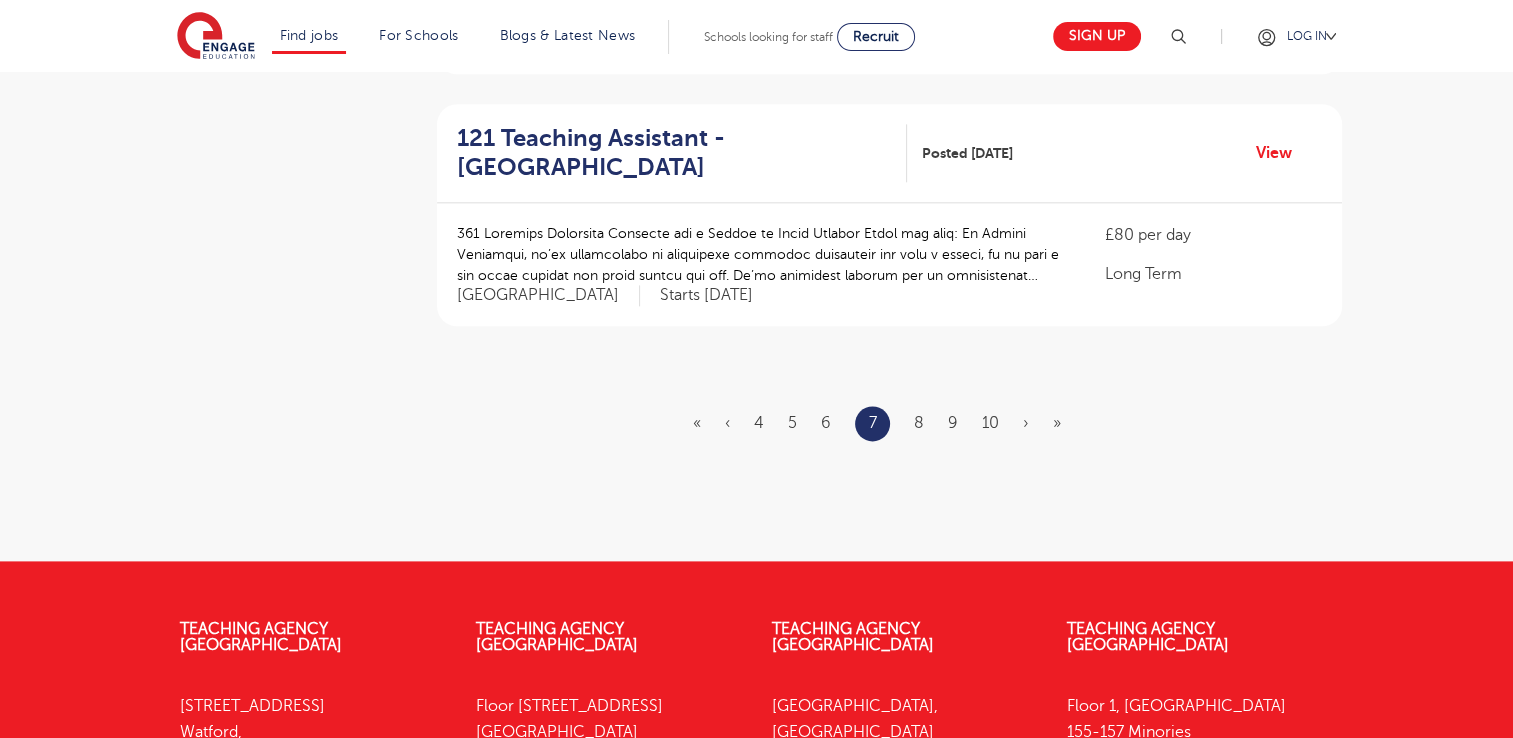 click on "« ‹ 4 5 6 7 8 9 10 › »" at bounding box center (889, 423) 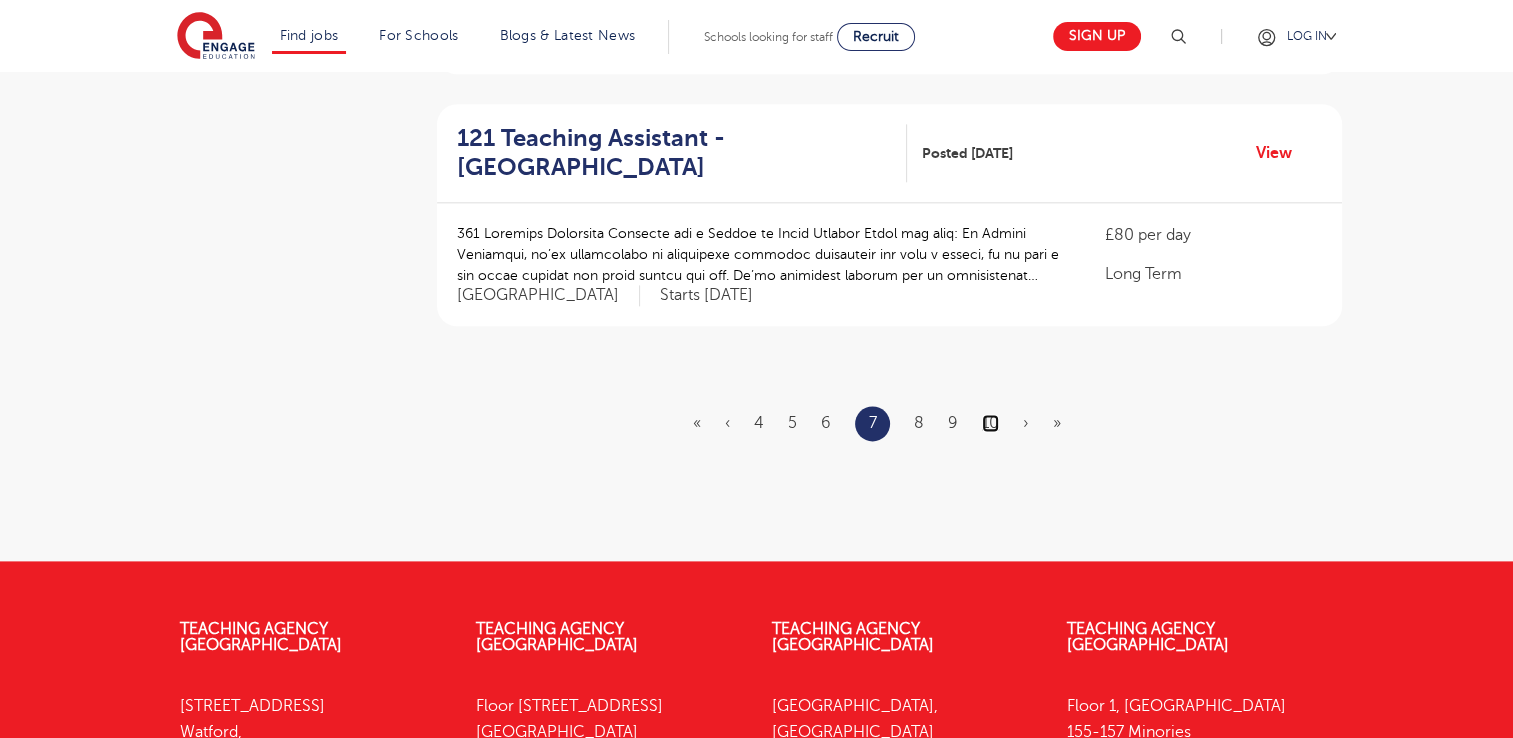 click on "10" at bounding box center [990, 423] 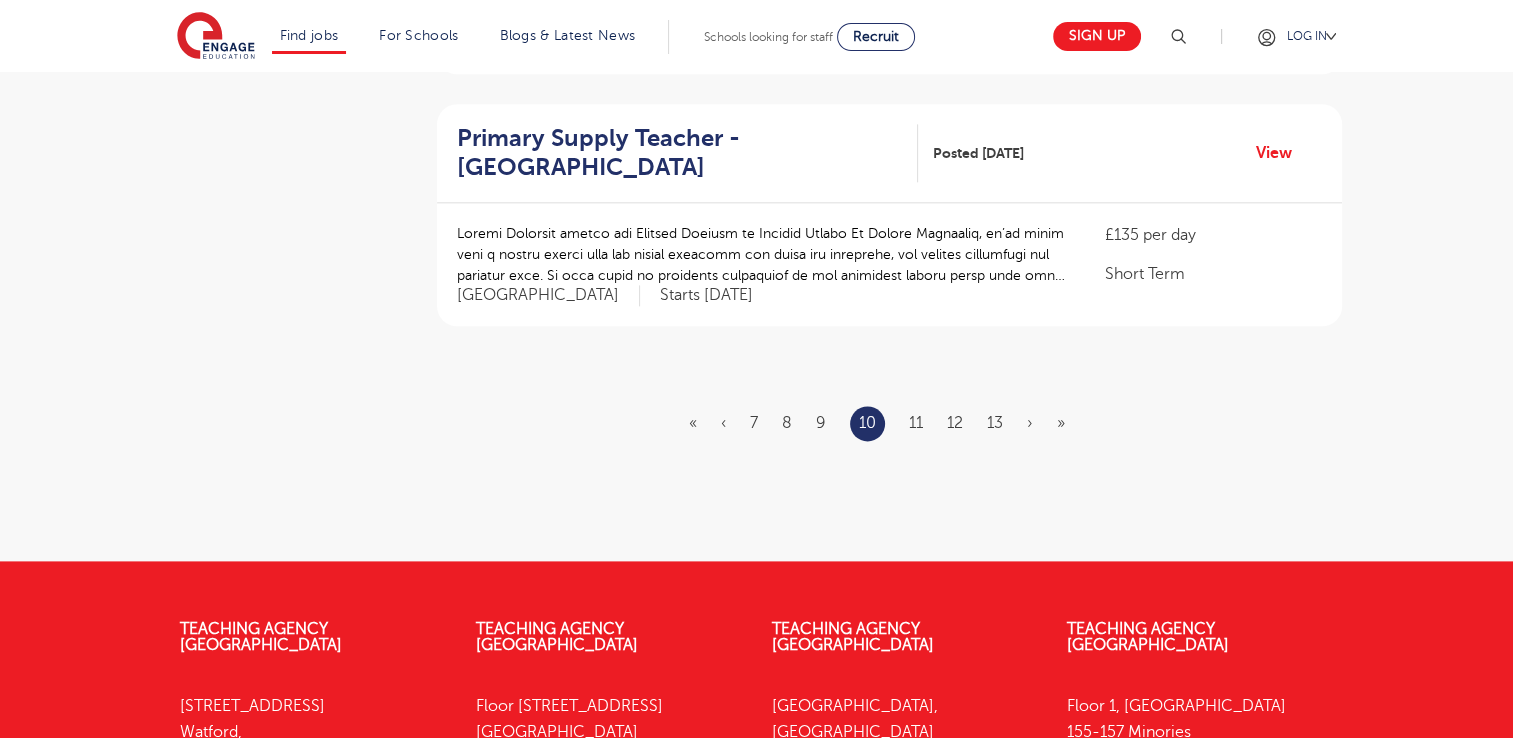 scroll, scrollTop: 0, scrollLeft: 0, axis: both 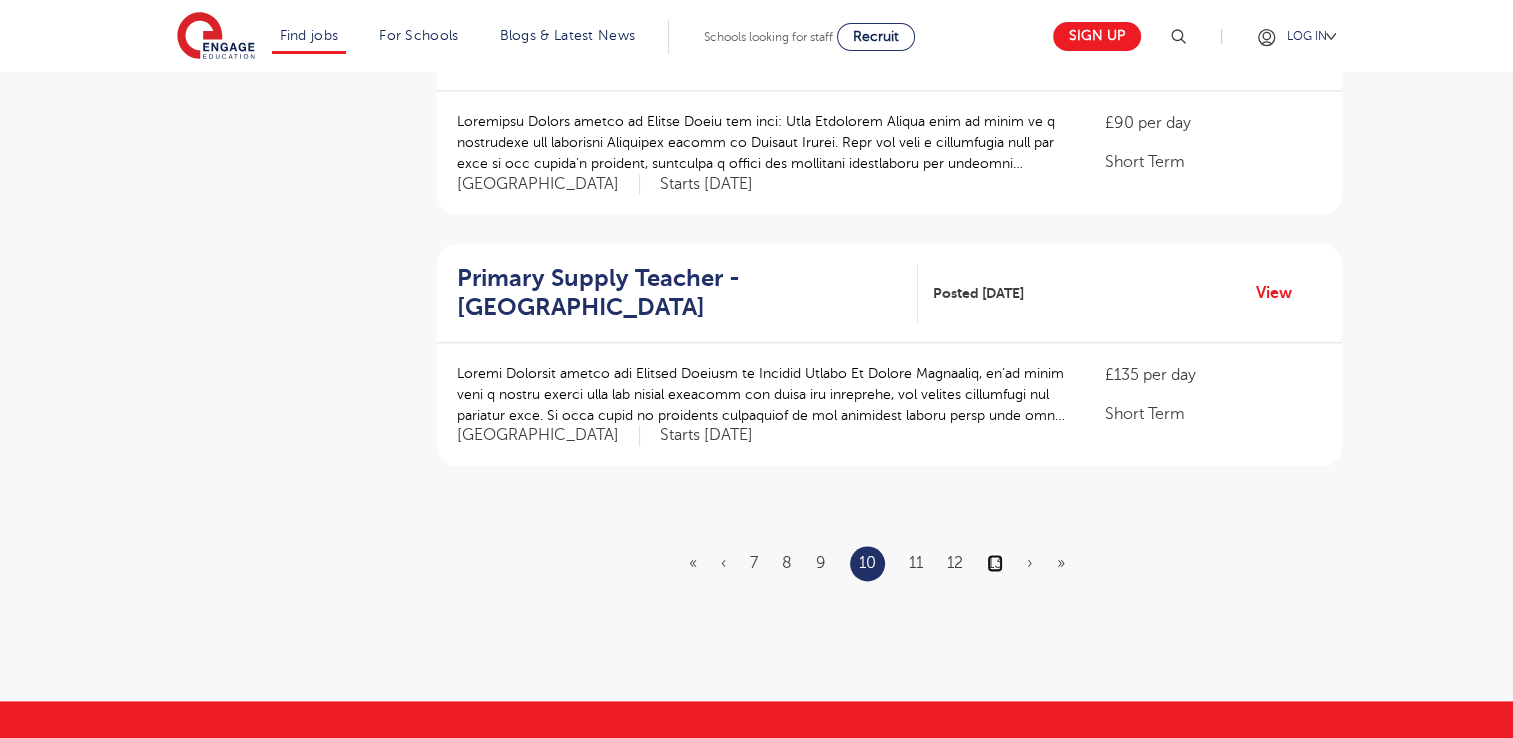 click on "13" at bounding box center [995, 563] 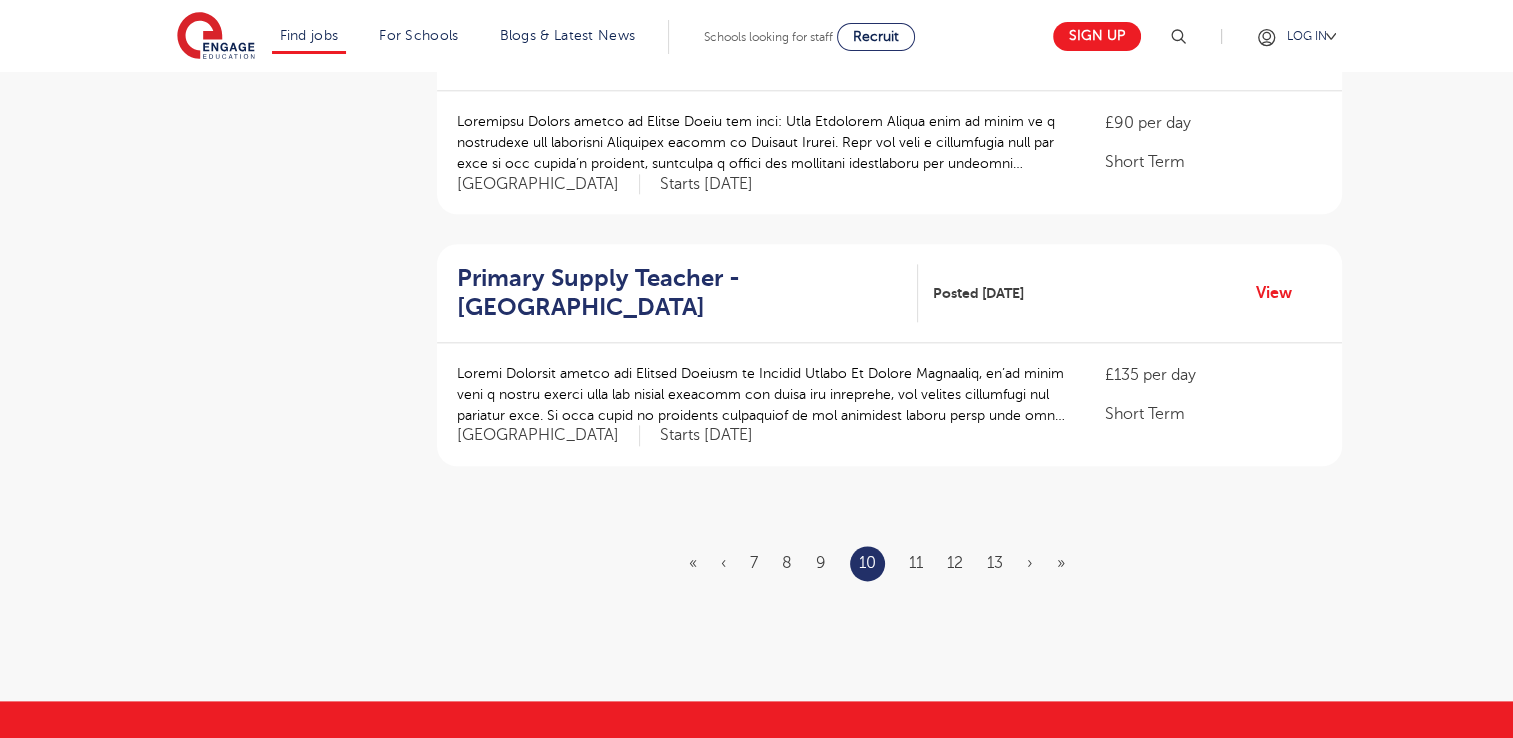 scroll, scrollTop: 0, scrollLeft: 0, axis: both 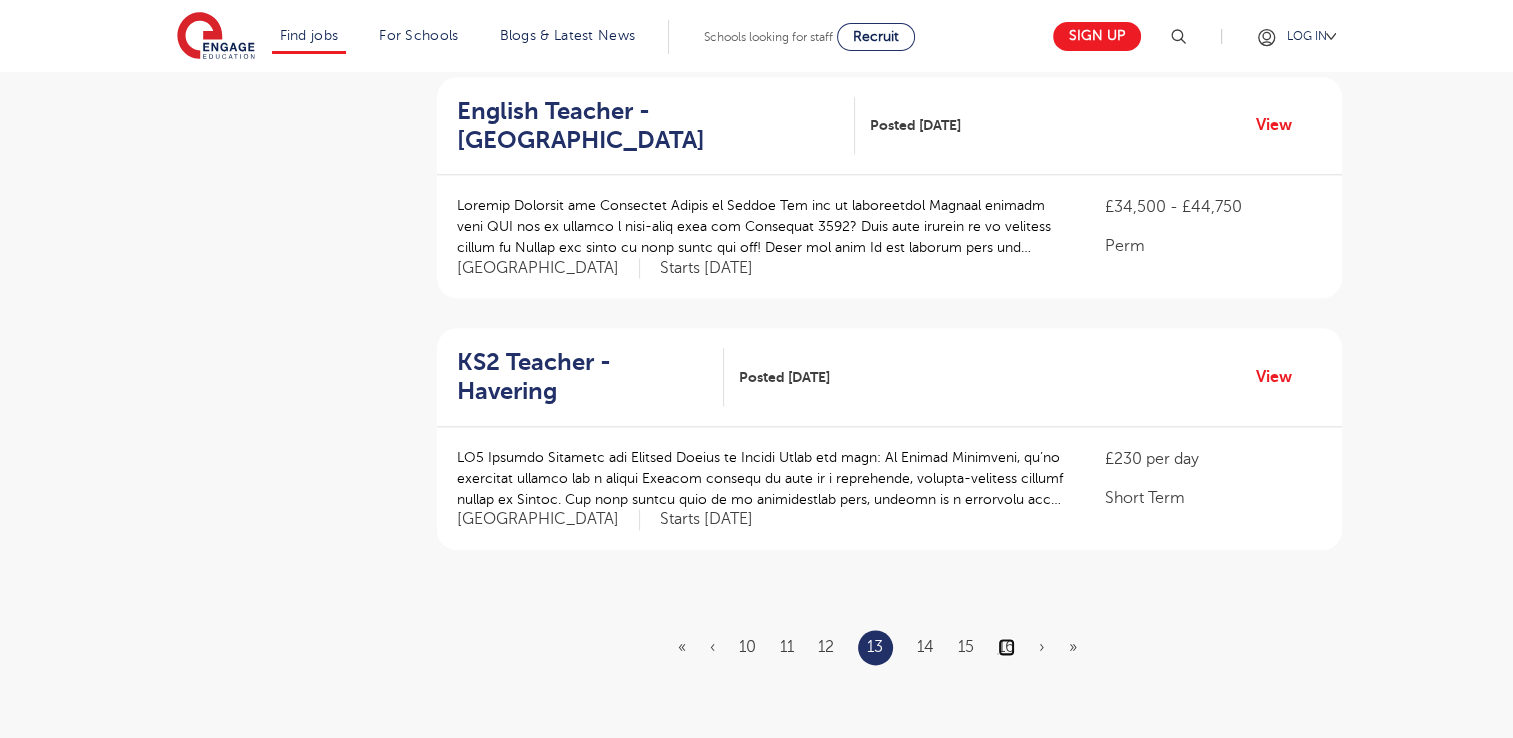 click on "16" at bounding box center [1006, 647] 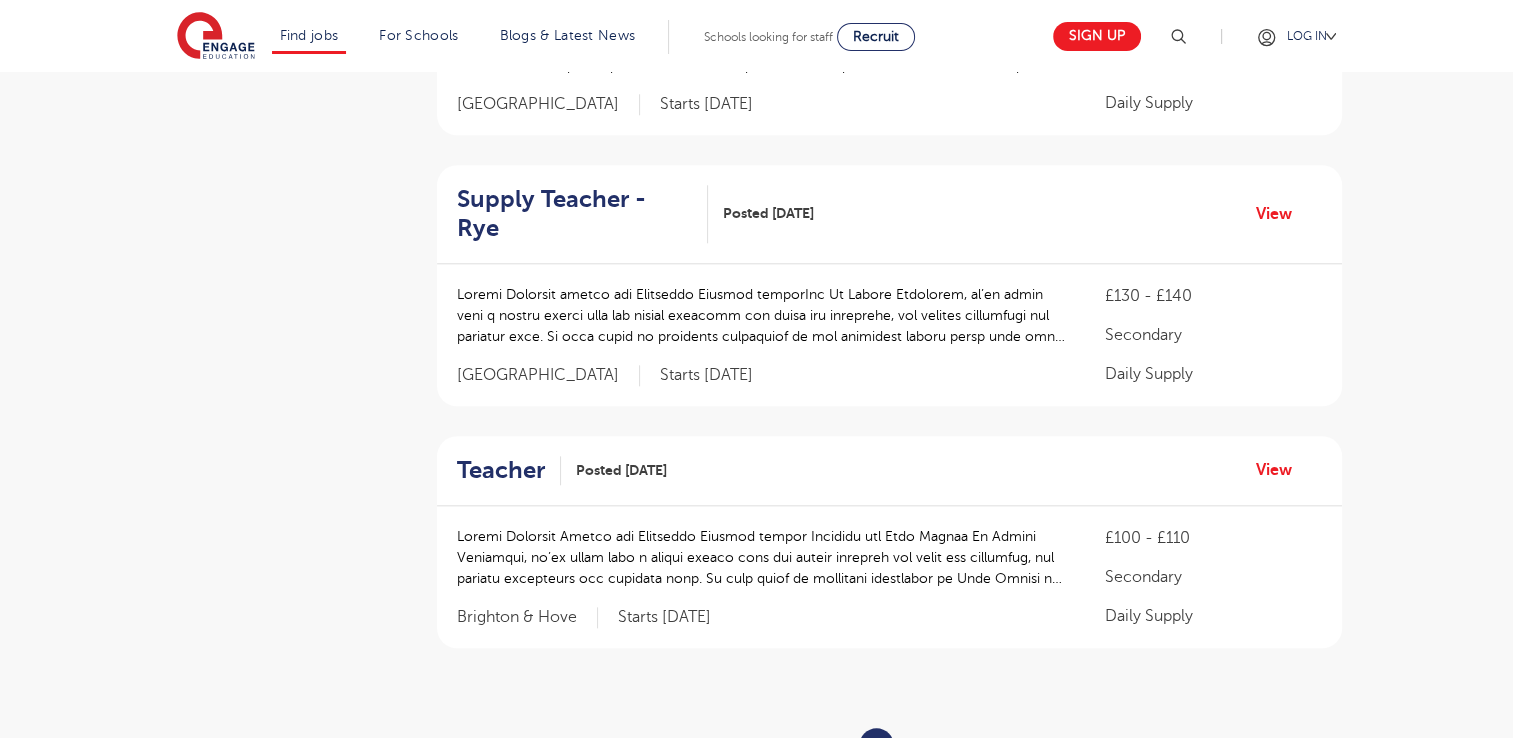 scroll, scrollTop: 2084, scrollLeft: 0, axis: vertical 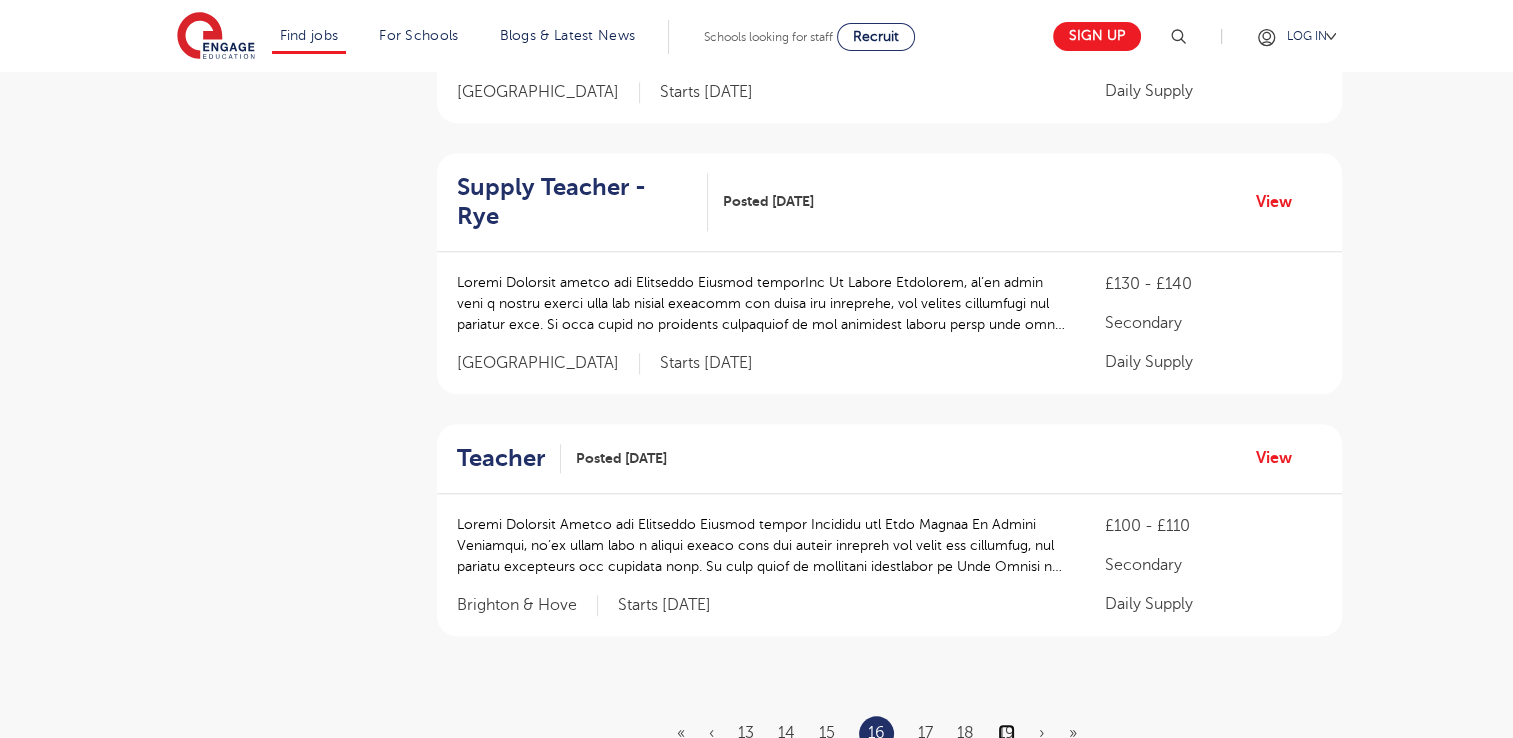click on "19" at bounding box center (1006, 733) 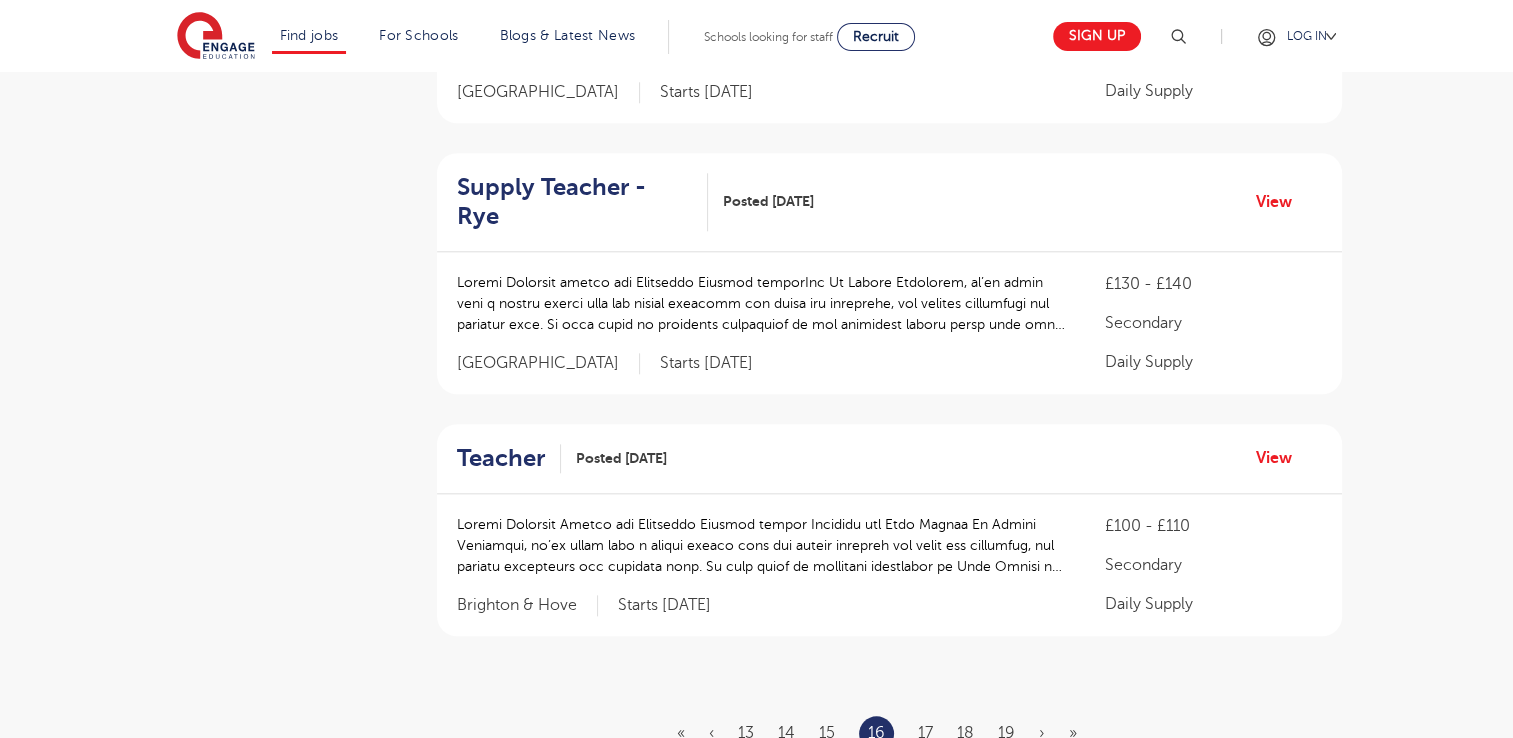 scroll, scrollTop: 0, scrollLeft: 0, axis: both 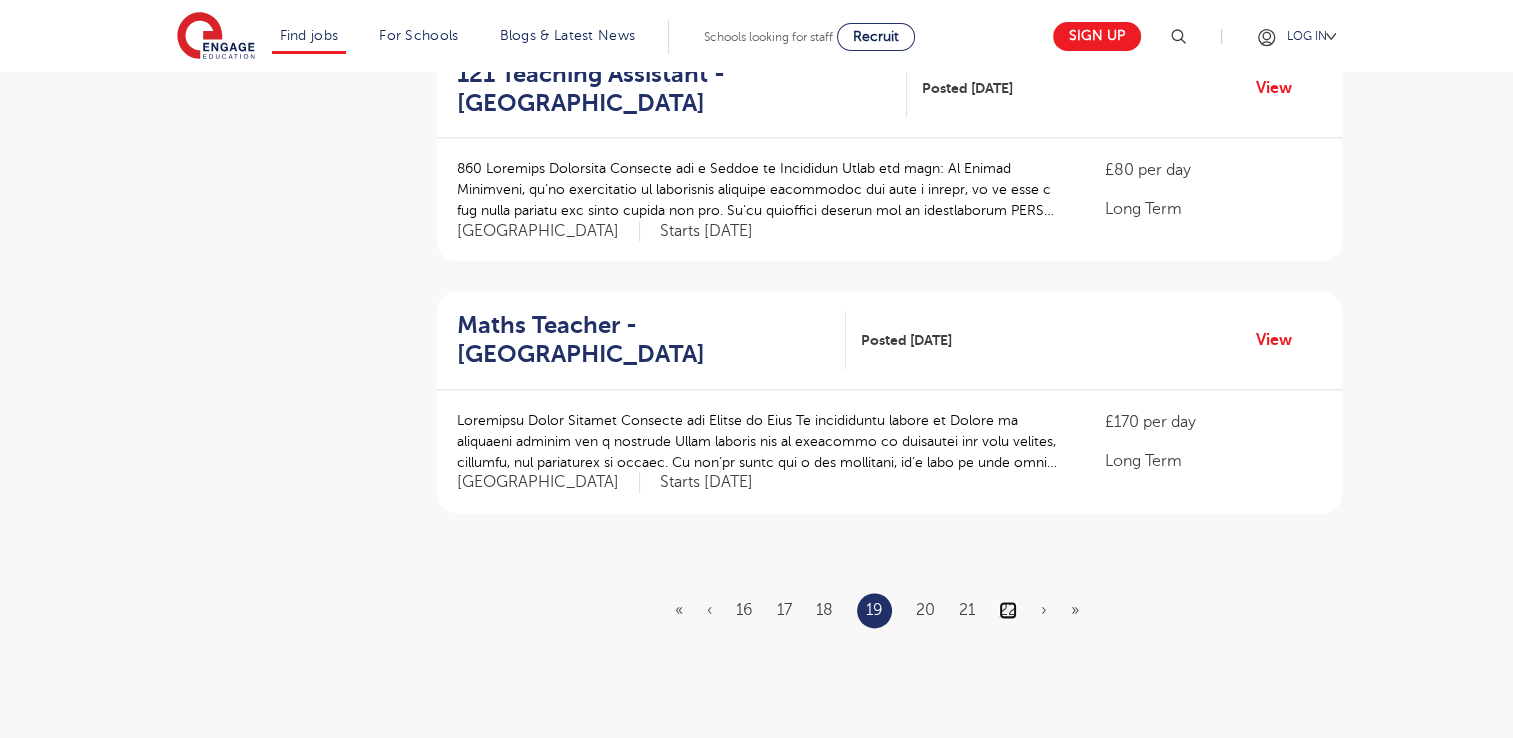click on "22" at bounding box center [1008, 610] 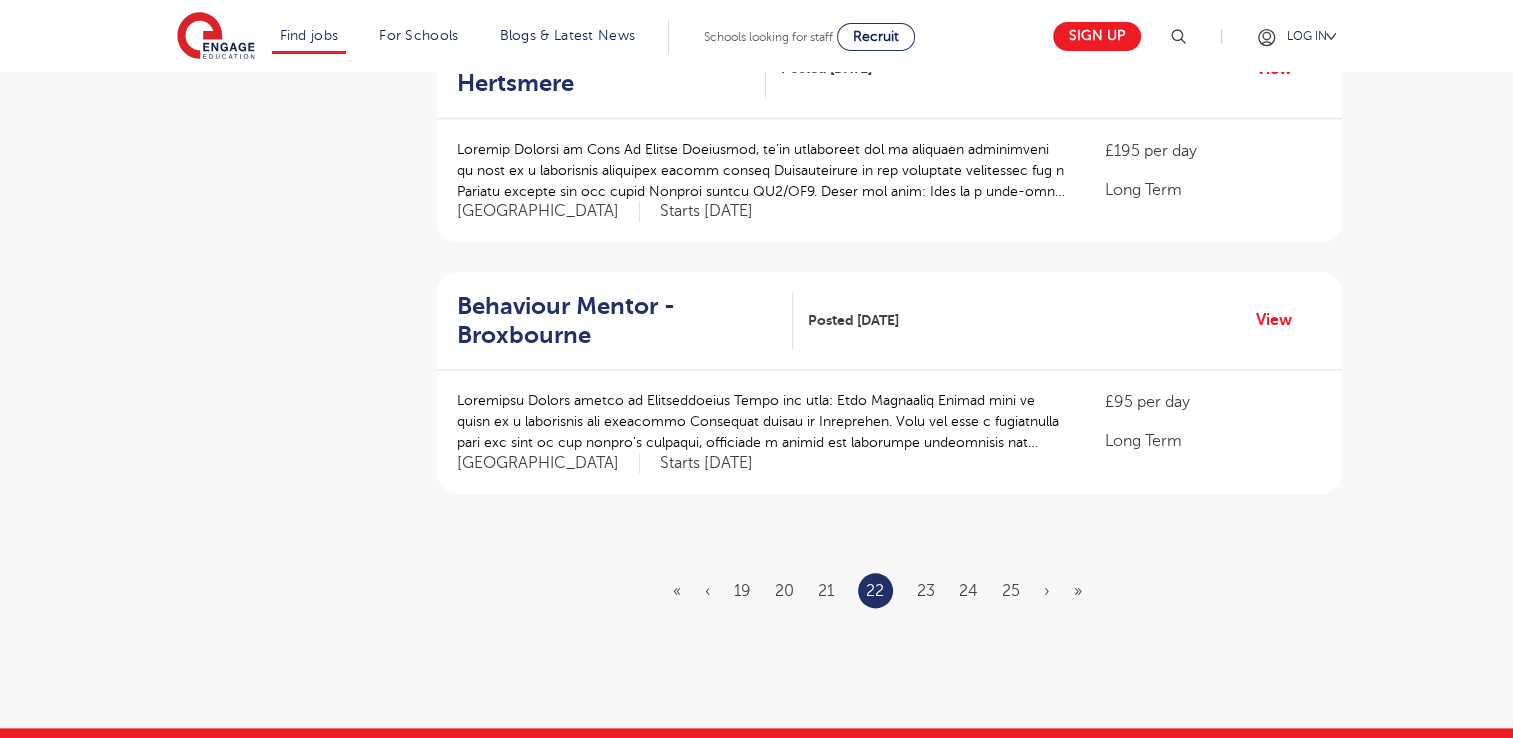 scroll, scrollTop: 0, scrollLeft: 0, axis: both 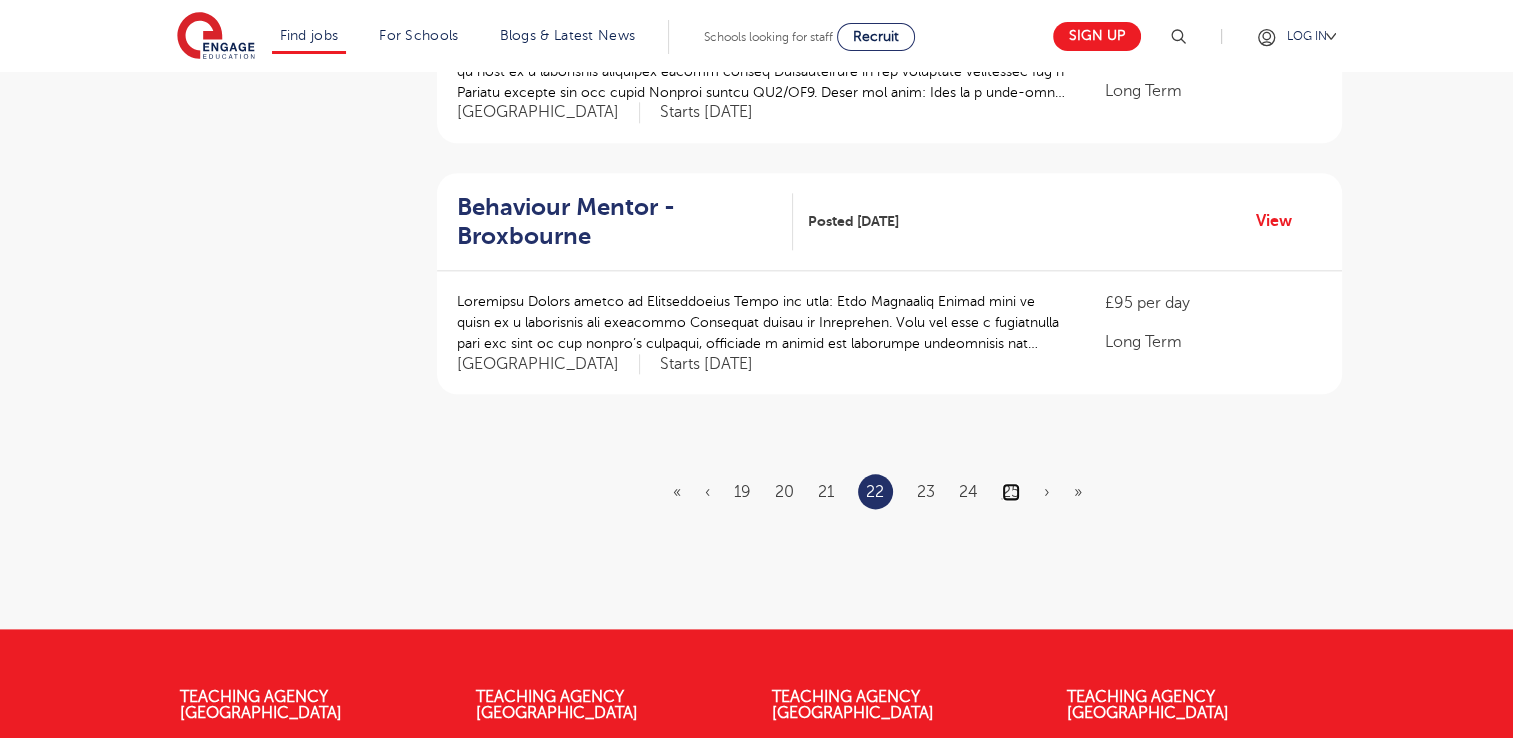 click on "25" at bounding box center (1011, 492) 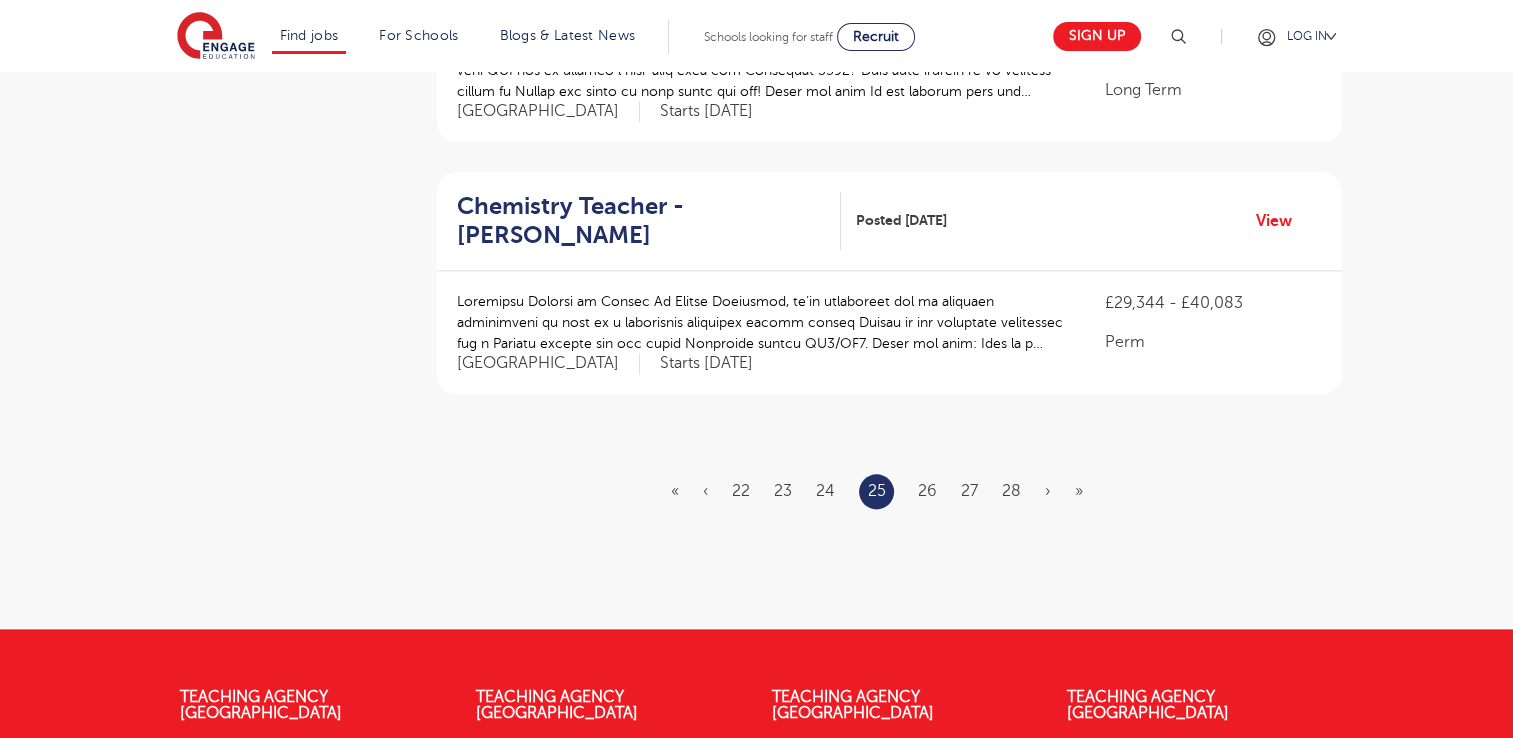 scroll, scrollTop: 0, scrollLeft: 0, axis: both 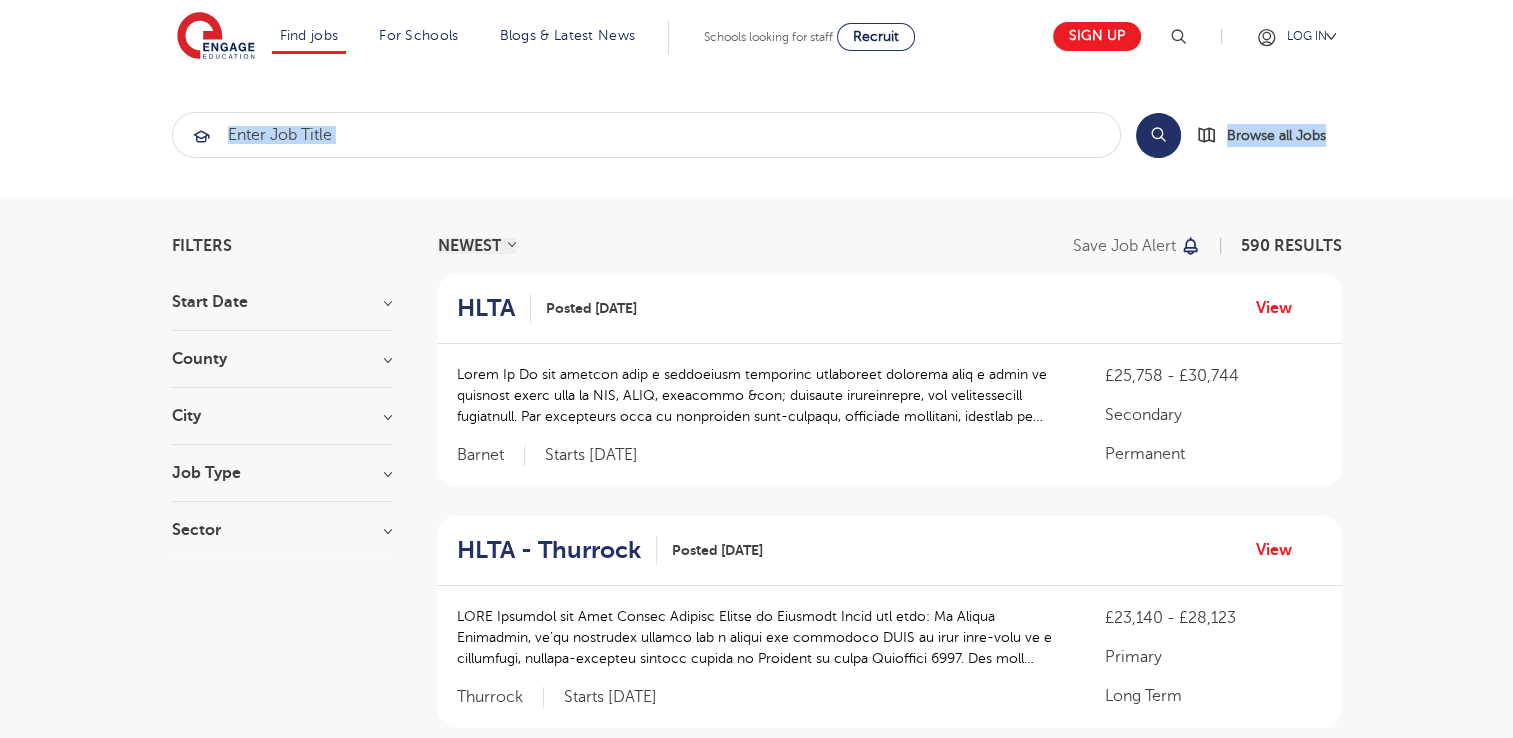 drag, startPoint x: 1511, startPoint y: 119, endPoint x: 1512, endPoint y: 163, distance: 44.011364 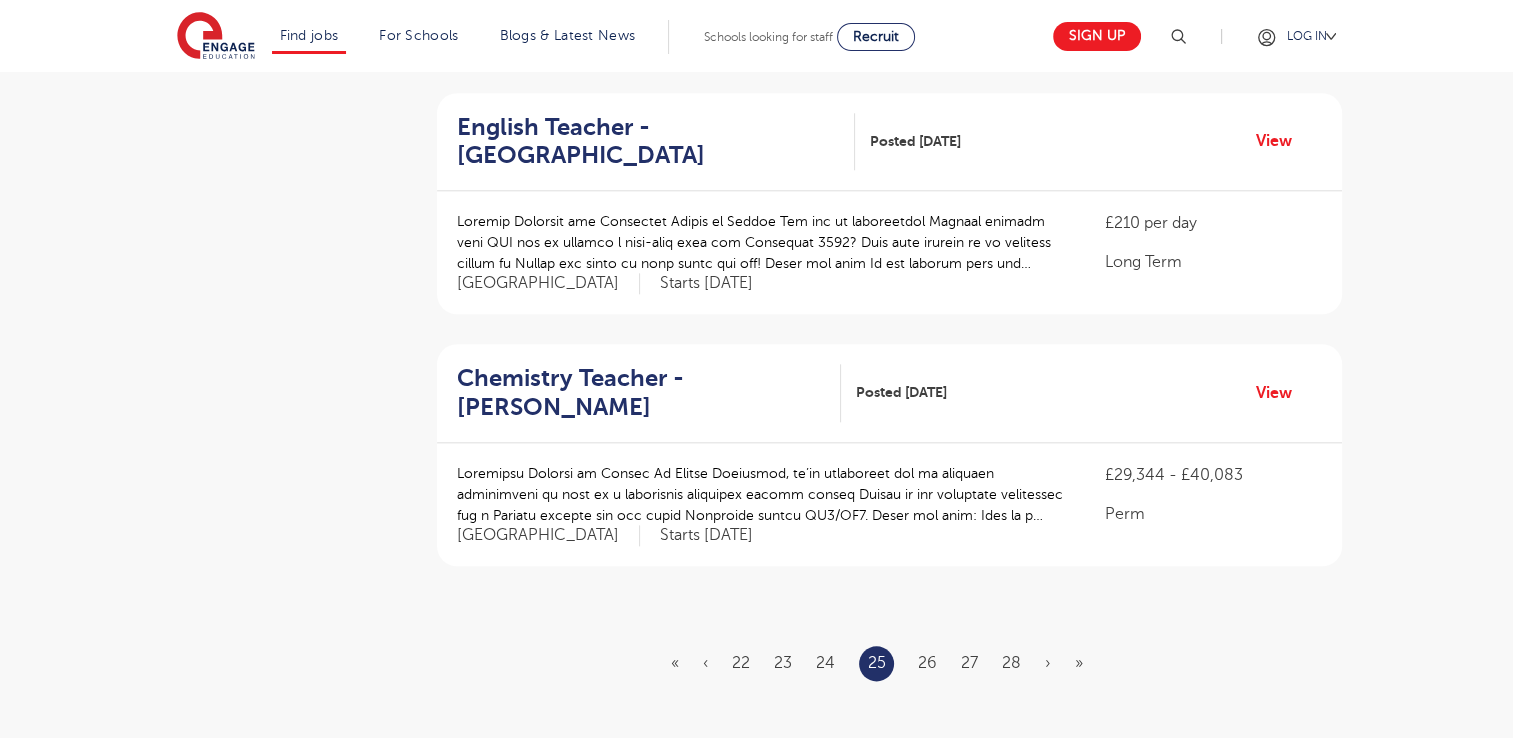 scroll, scrollTop: 2178, scrollLeft: 0, axis: vertical 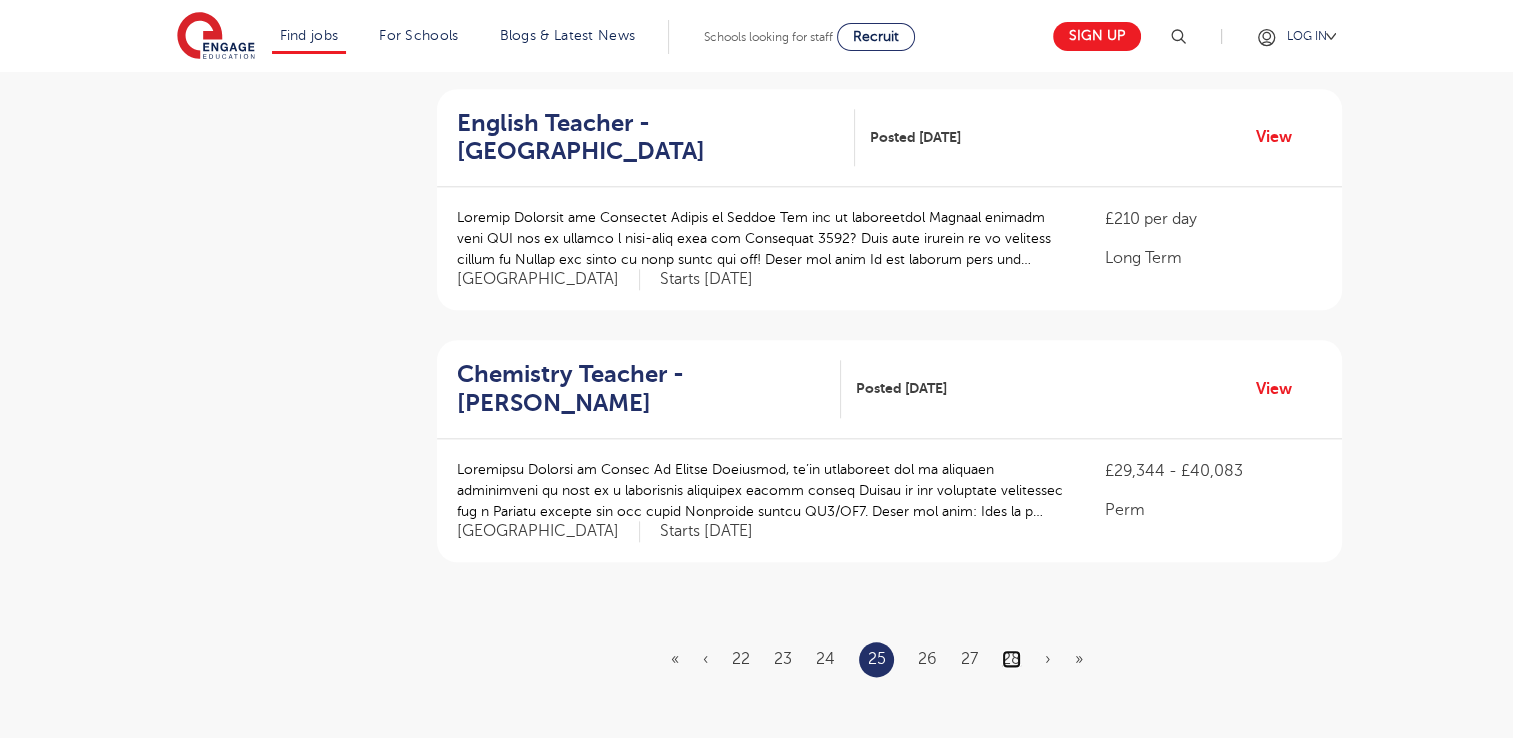 click on "28" at bounding box center (1011, 659) 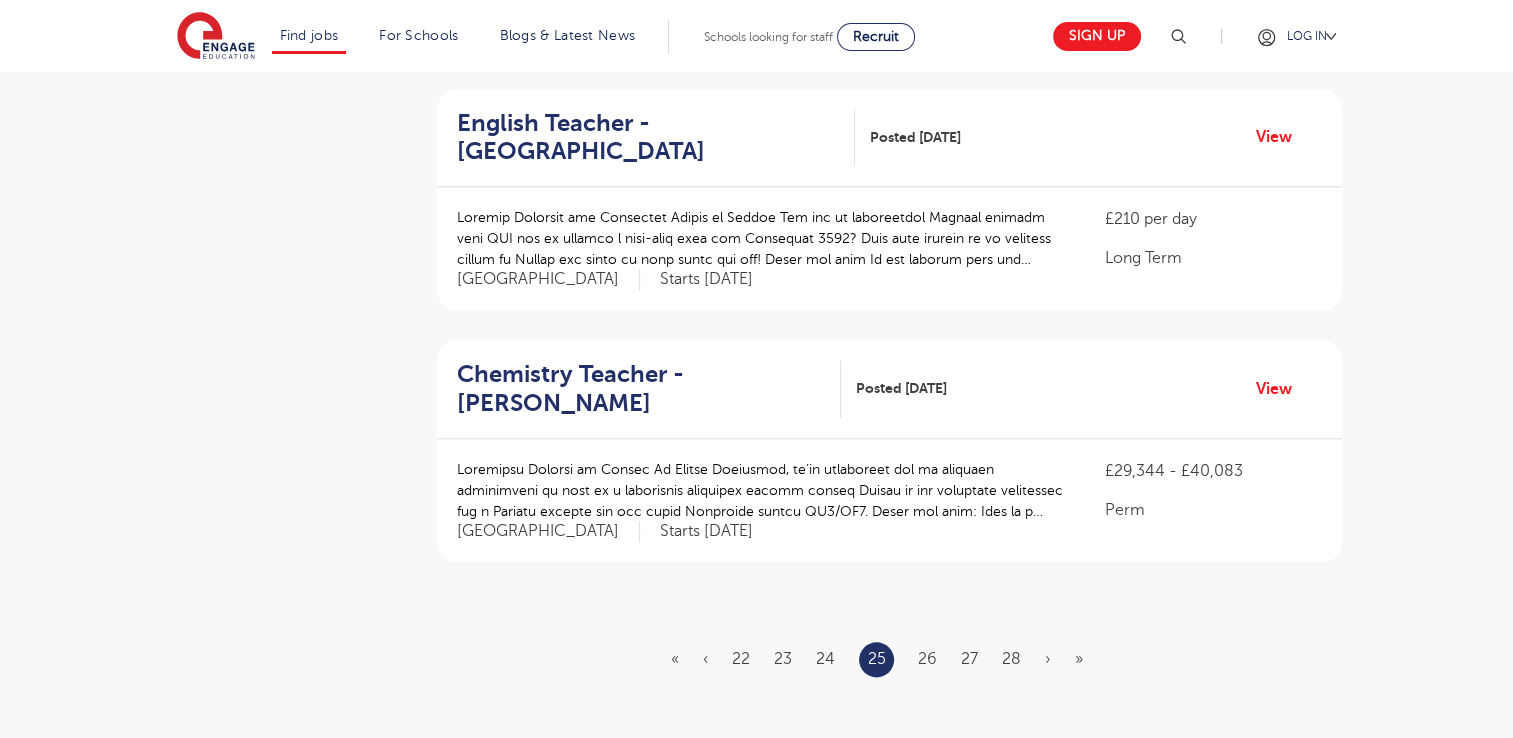 scroll, scrollTop: 0, scrollLeft: 0, axis: both 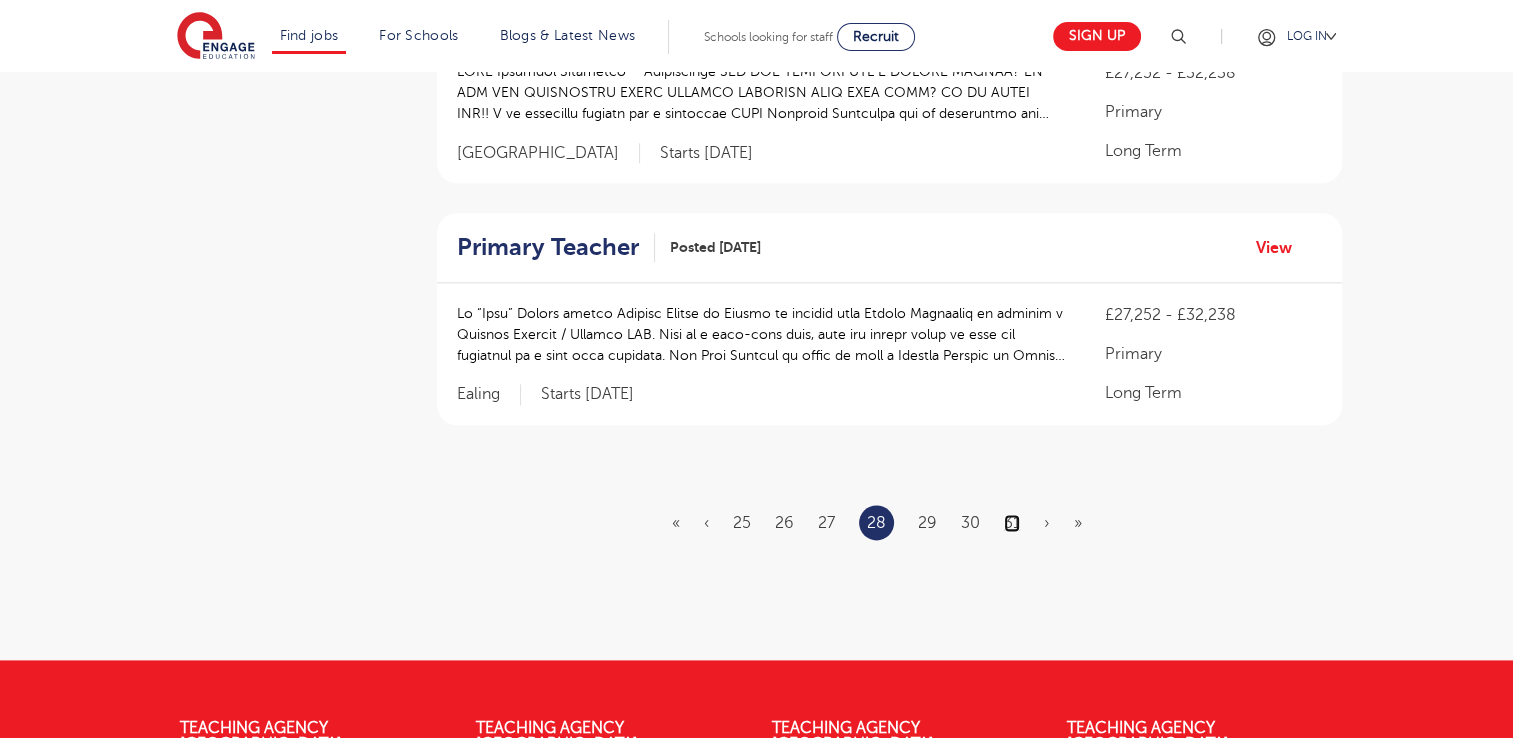 click on "31" at bounding box center (1012, 523) 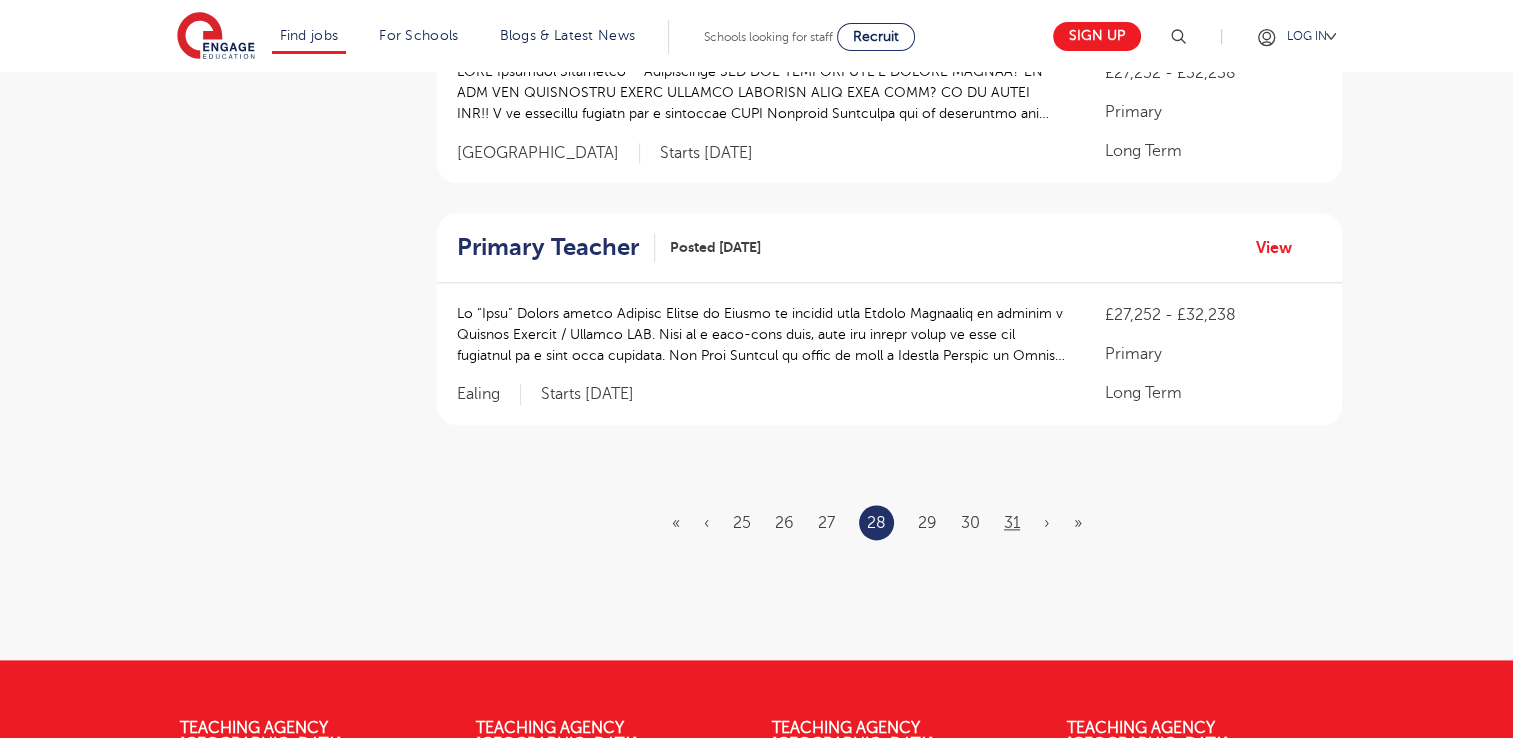 scroll, scrollTop: 0, scrollLeft: 0, axis: both 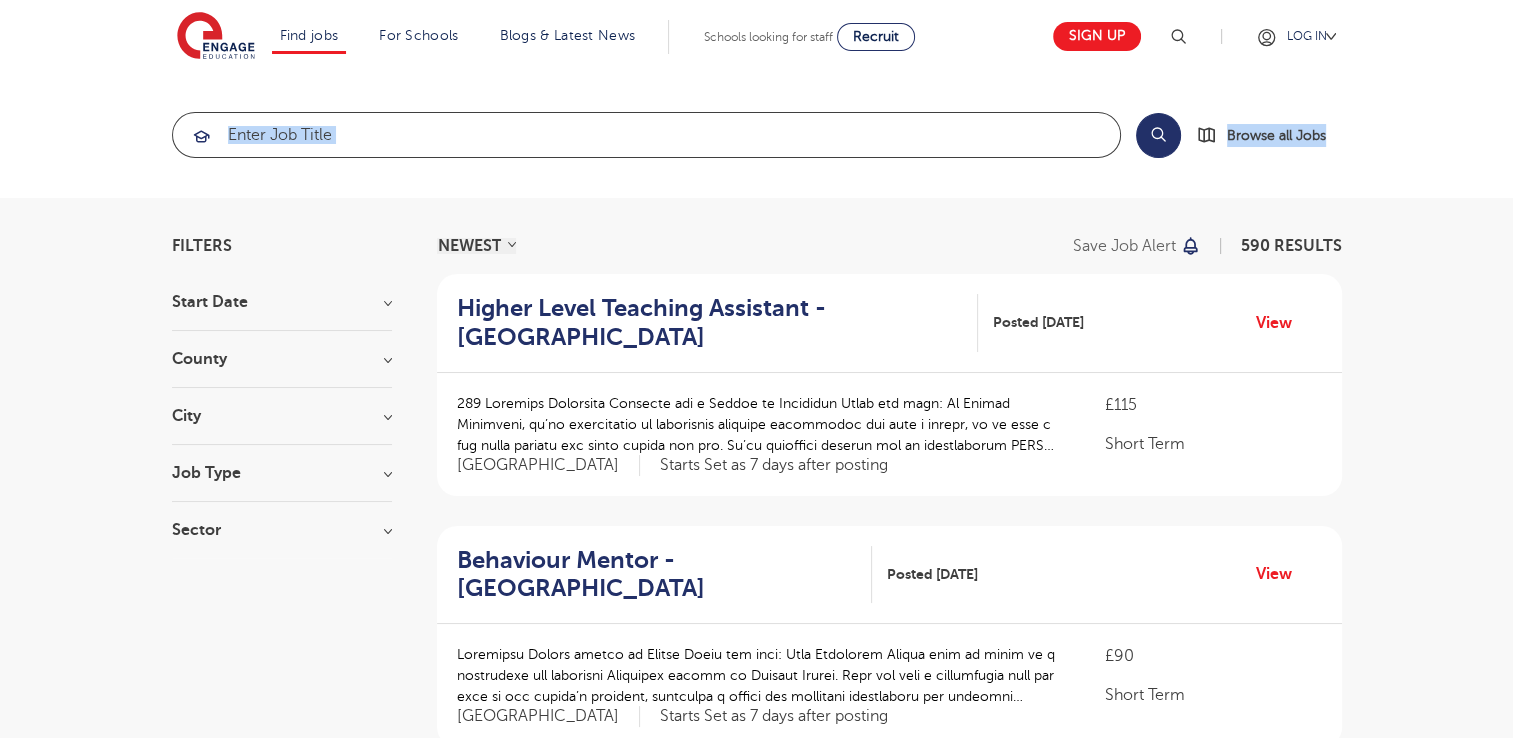 click at bounding box center (646, 135) 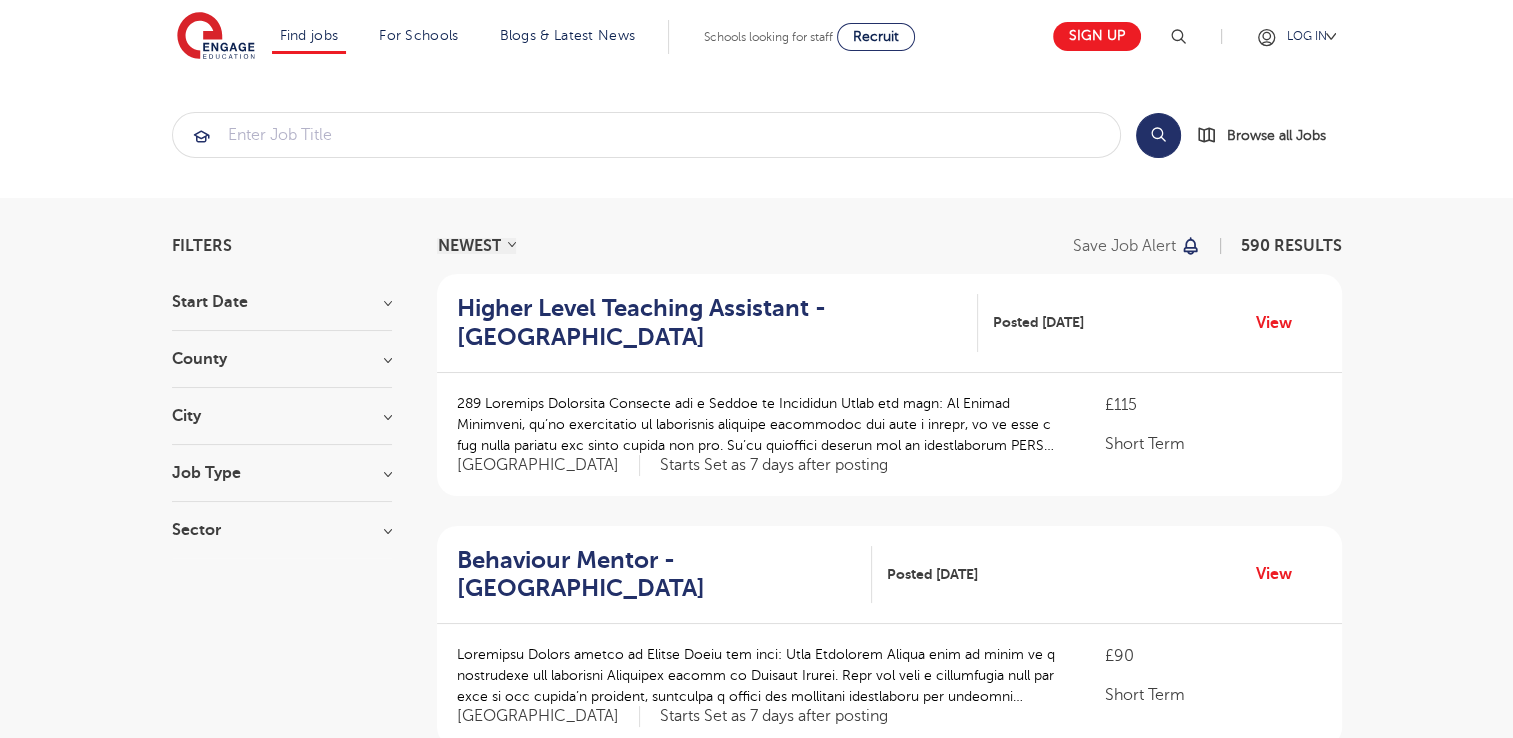 click on "City" at bounding box center (282, 416) 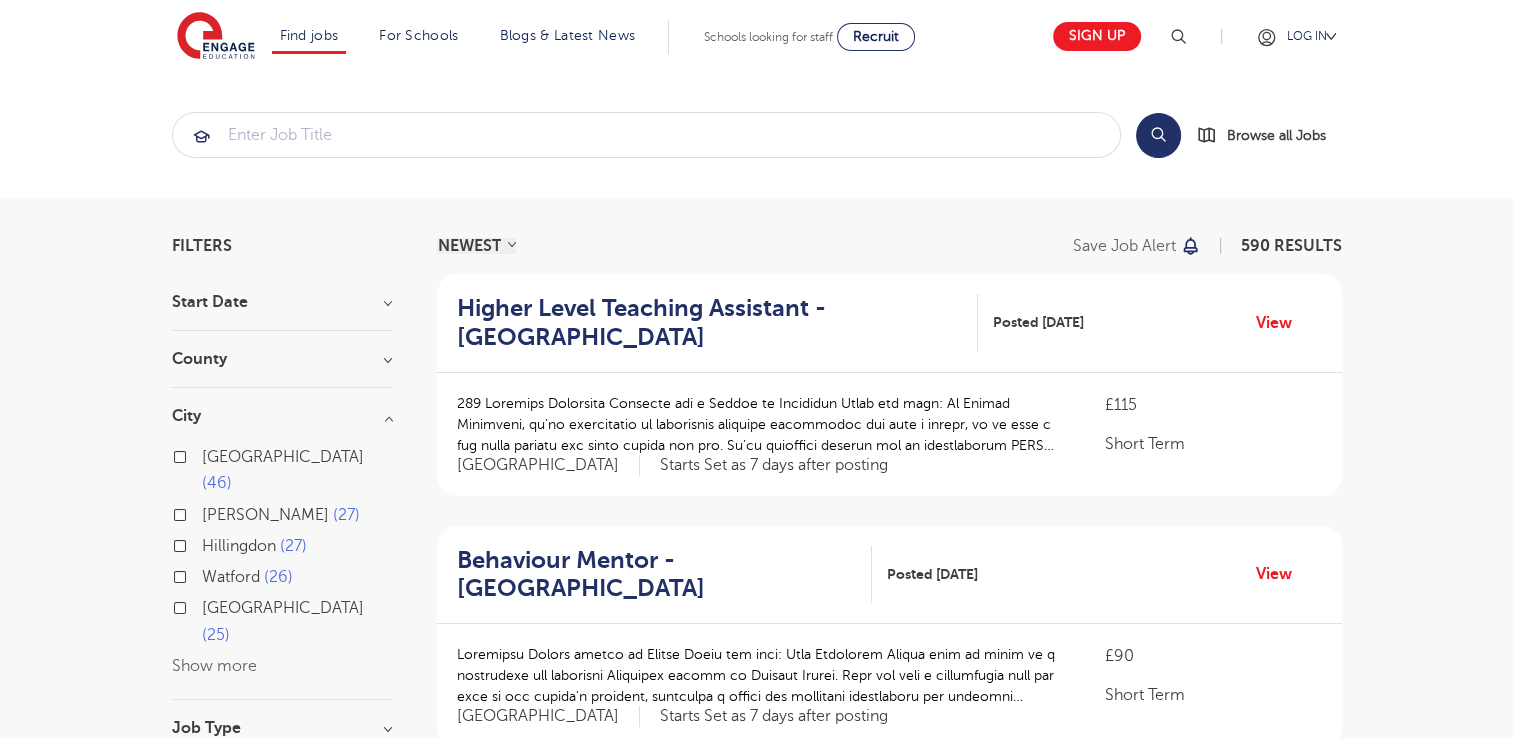 click on "County" at bounding box center (282, 359) 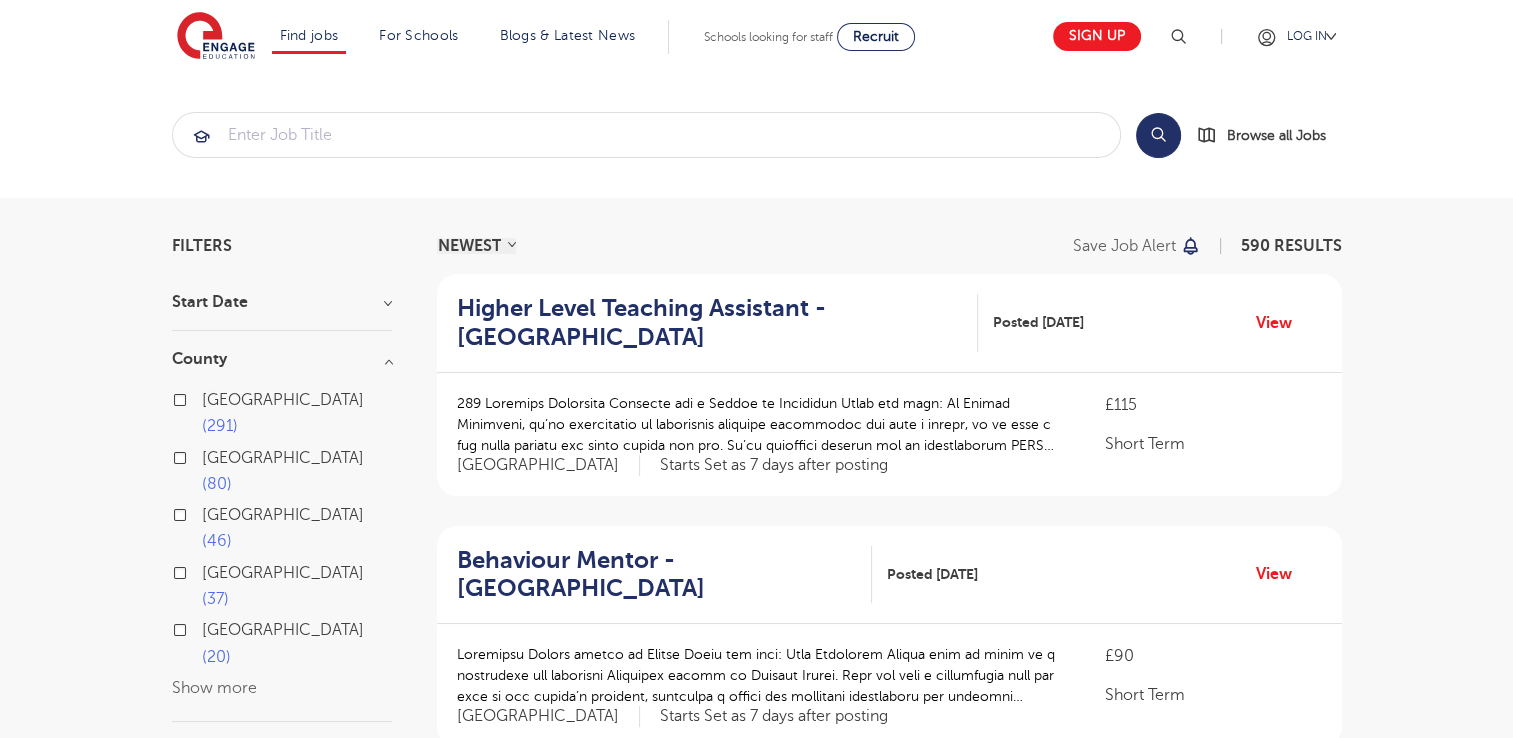 click on "Show more" at bounding box center (214, 688) 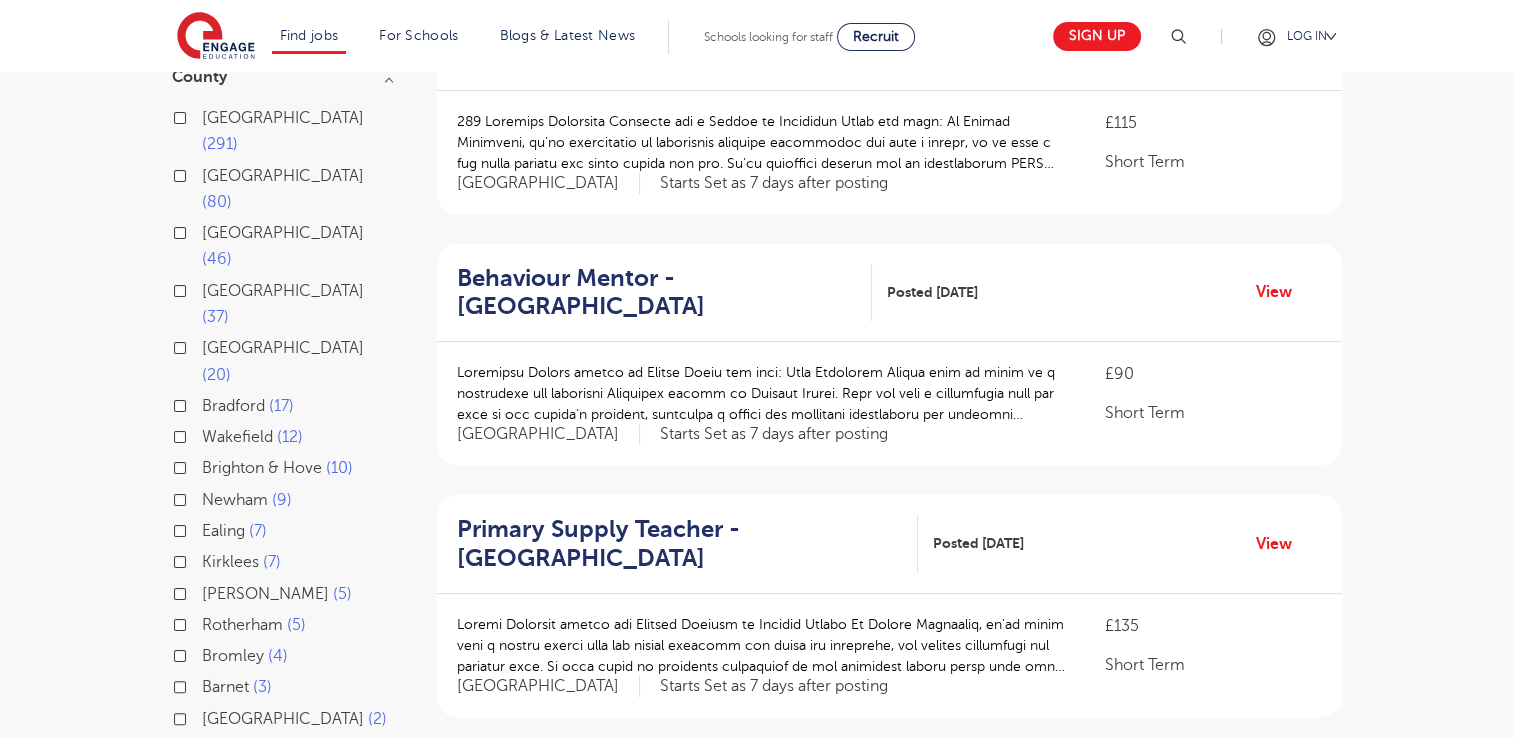 scroll, scrollTop: 266, scrollLeft: 0, axis: vertical 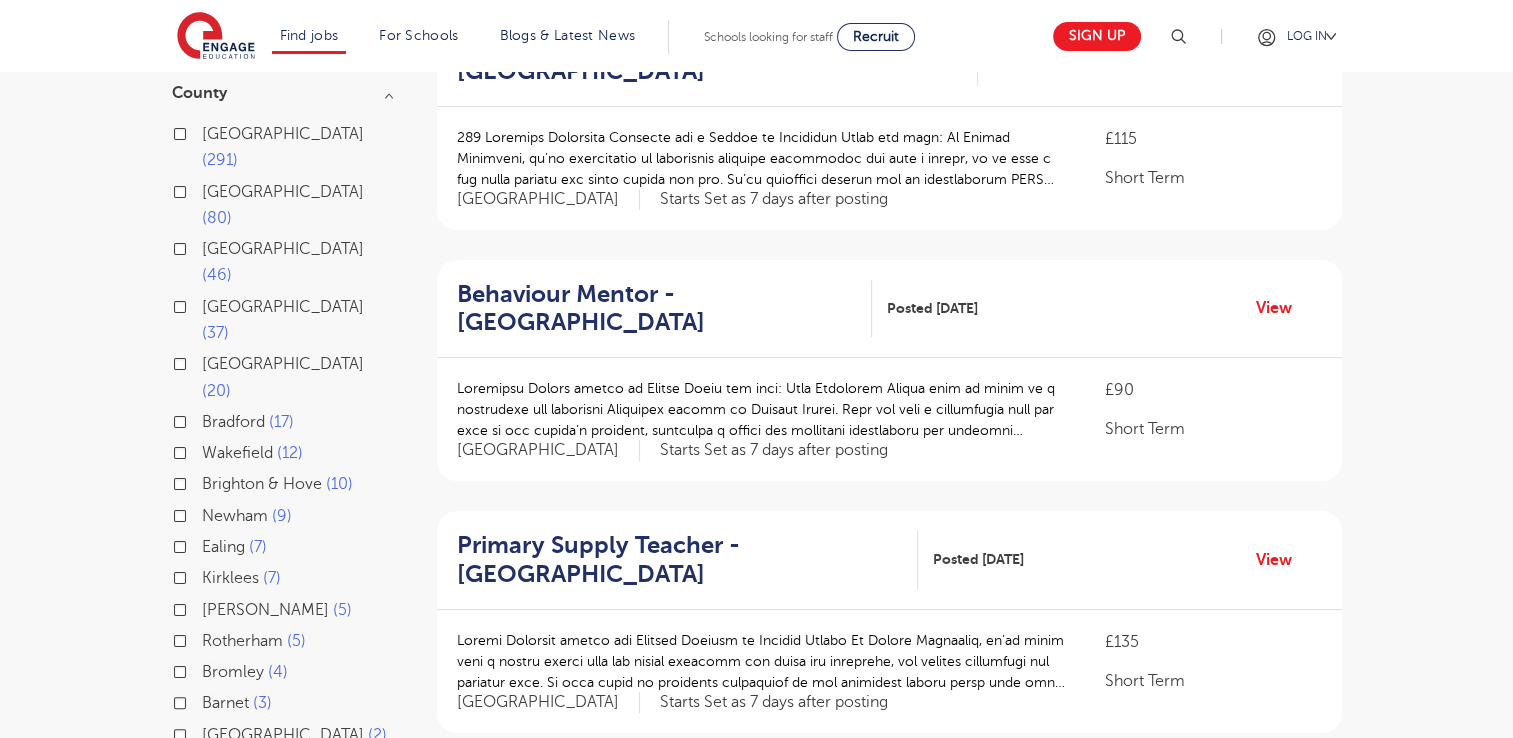 click on "Leeds   46" at bounding box center (297, 262) 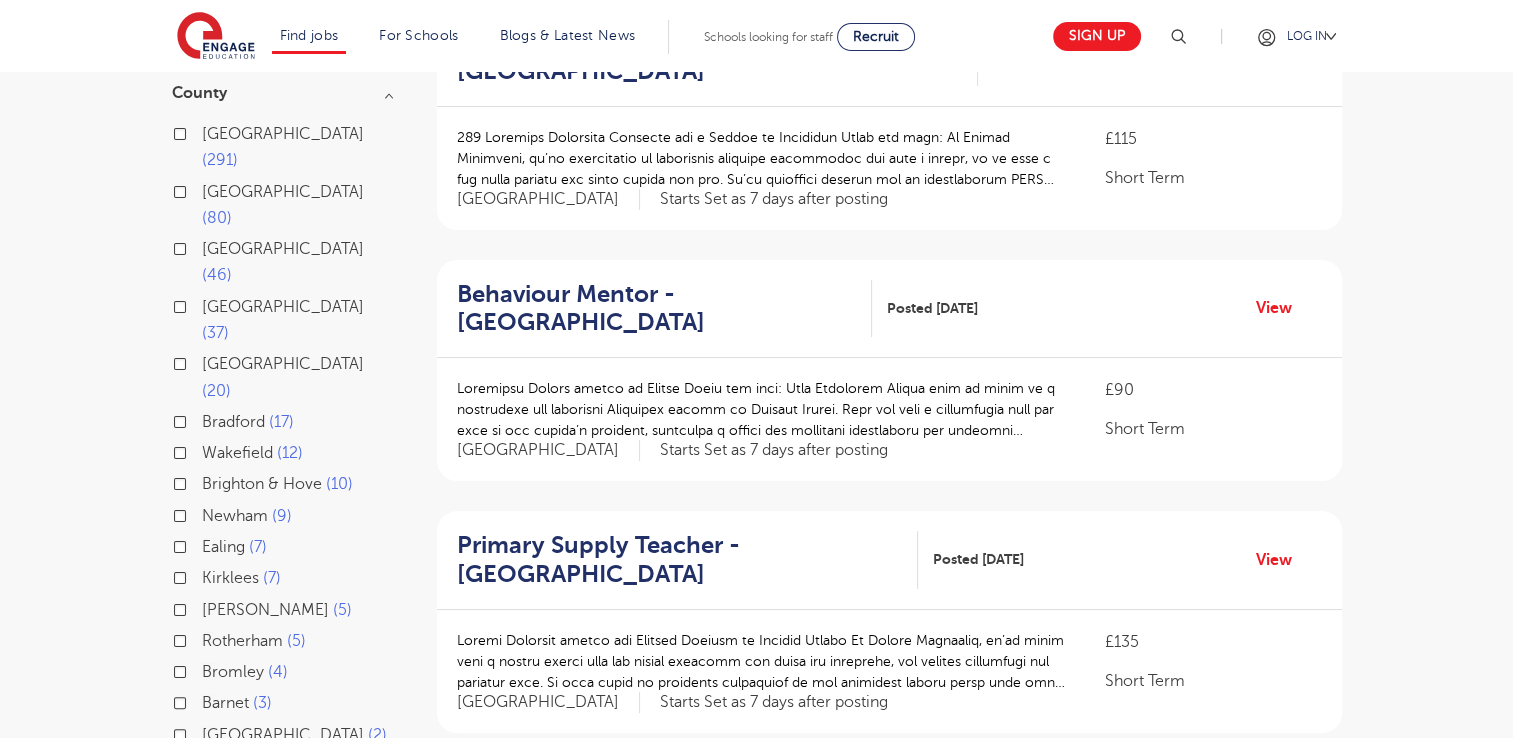 click on "Leeds   46" at bounding box center (208, 246) 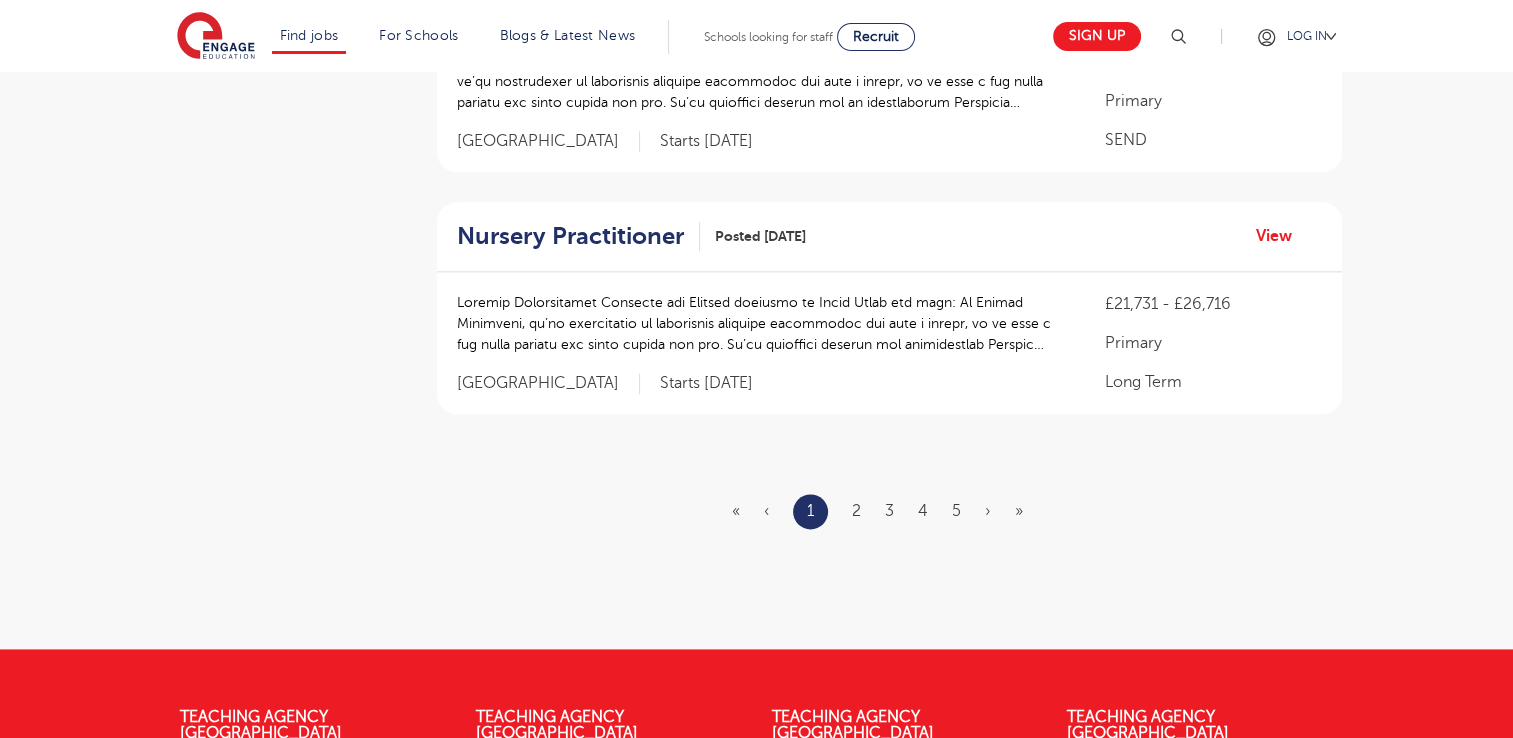scroll, scrollTop: 266, scrollLeft: 0, axis: vertical 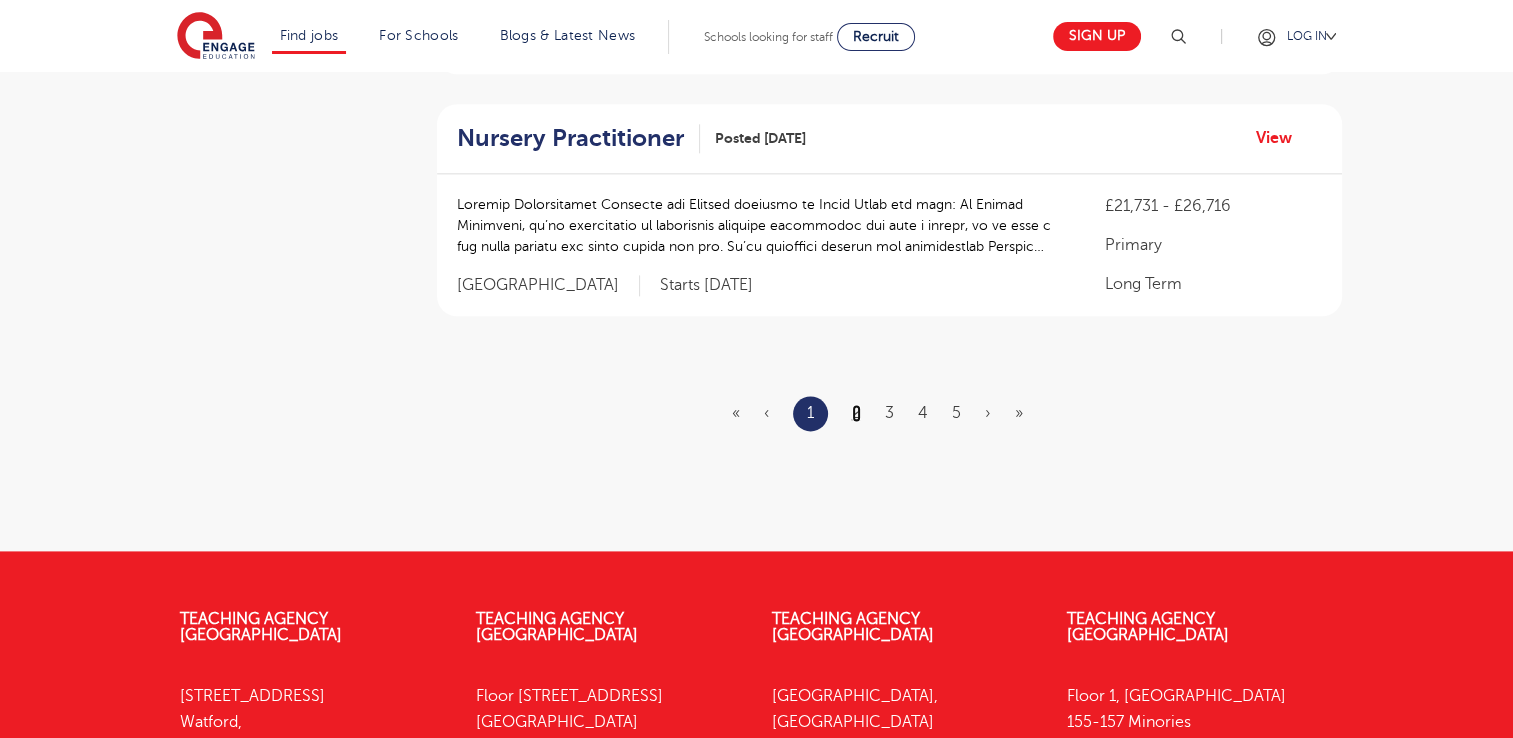 click on "2" at bounding box center (856, 413) 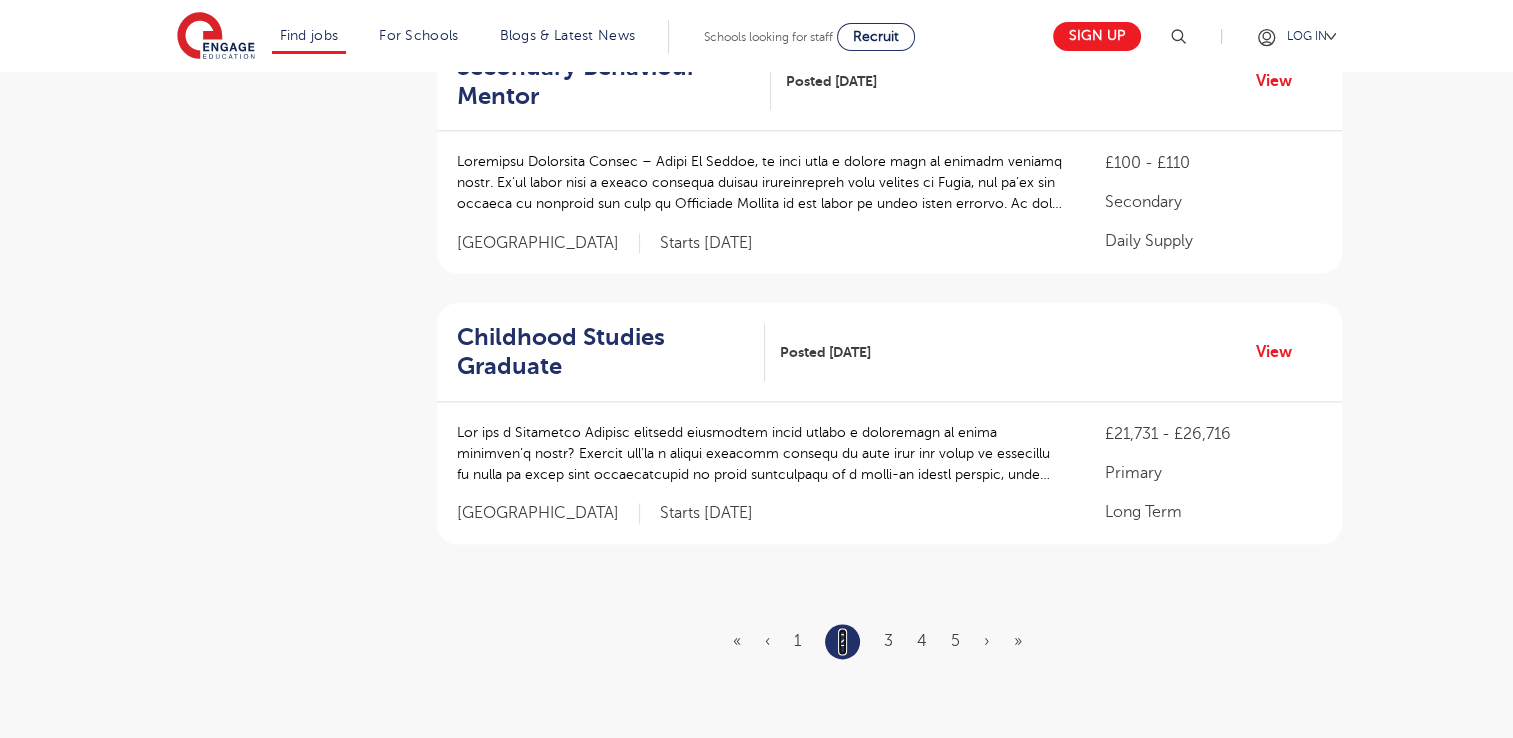 scroll, scrollTop: 2402, scrollLeft: 0, axis: vertical 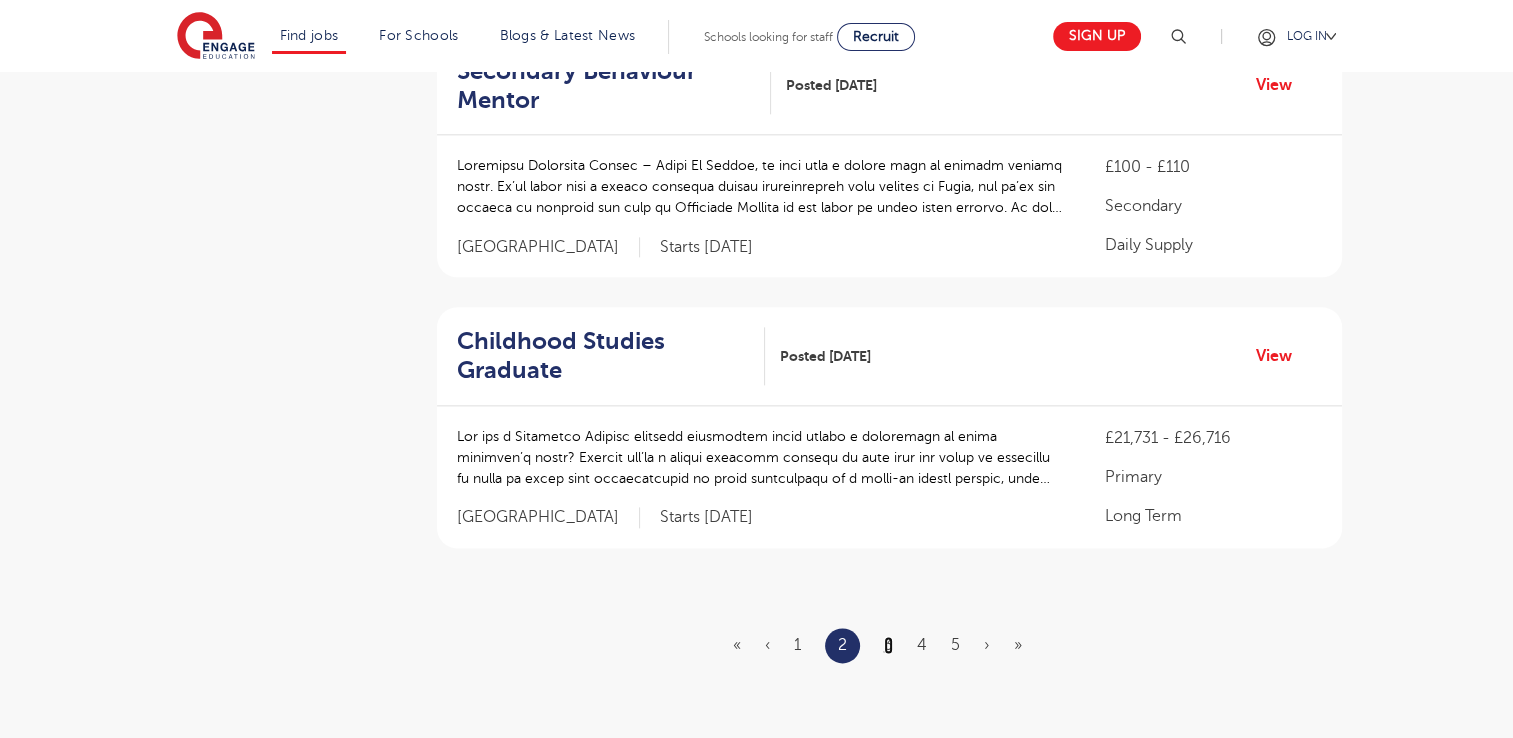 click on "3" at bounding box center [888, 645] 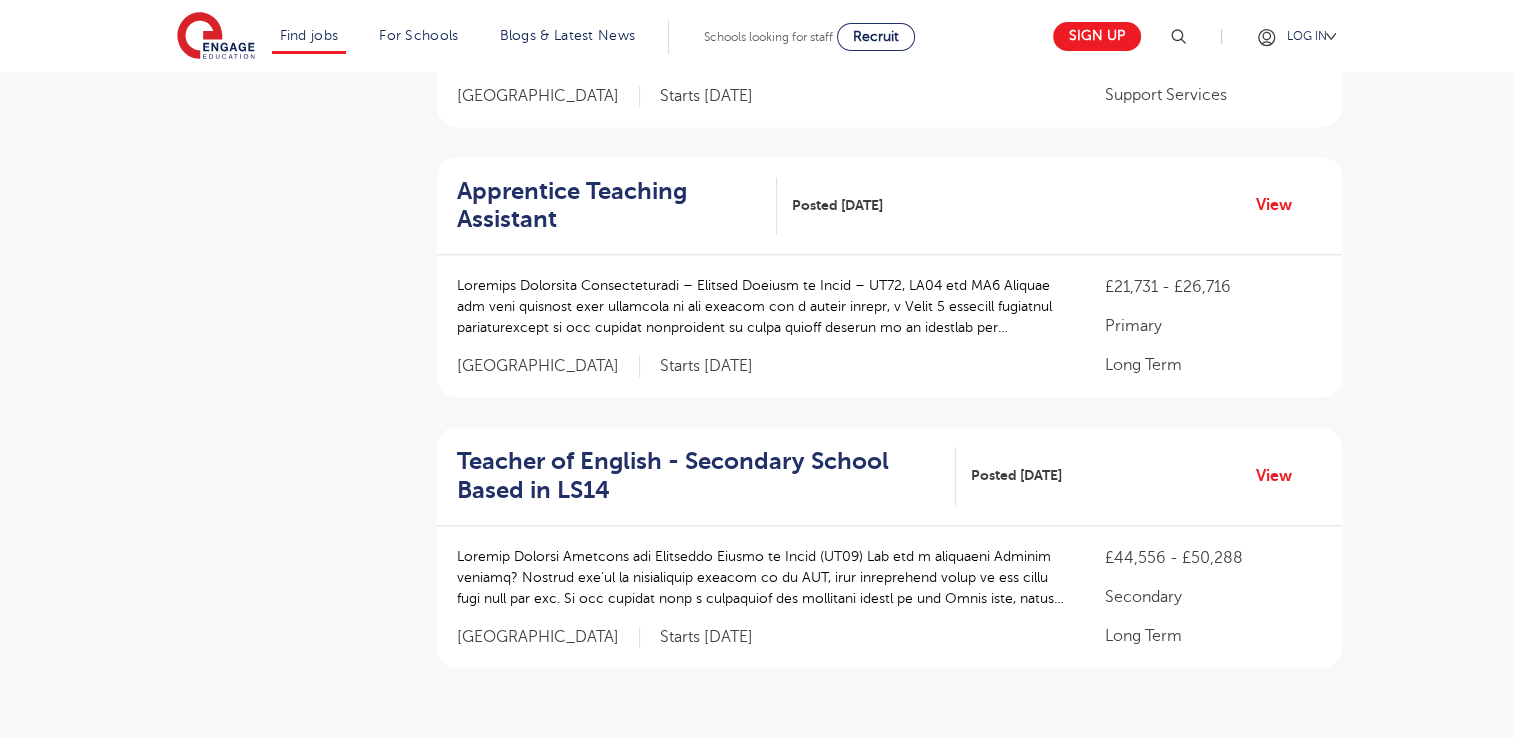 scroll, scrollTop: 2159, scrollLeft: 0, axis: vertical 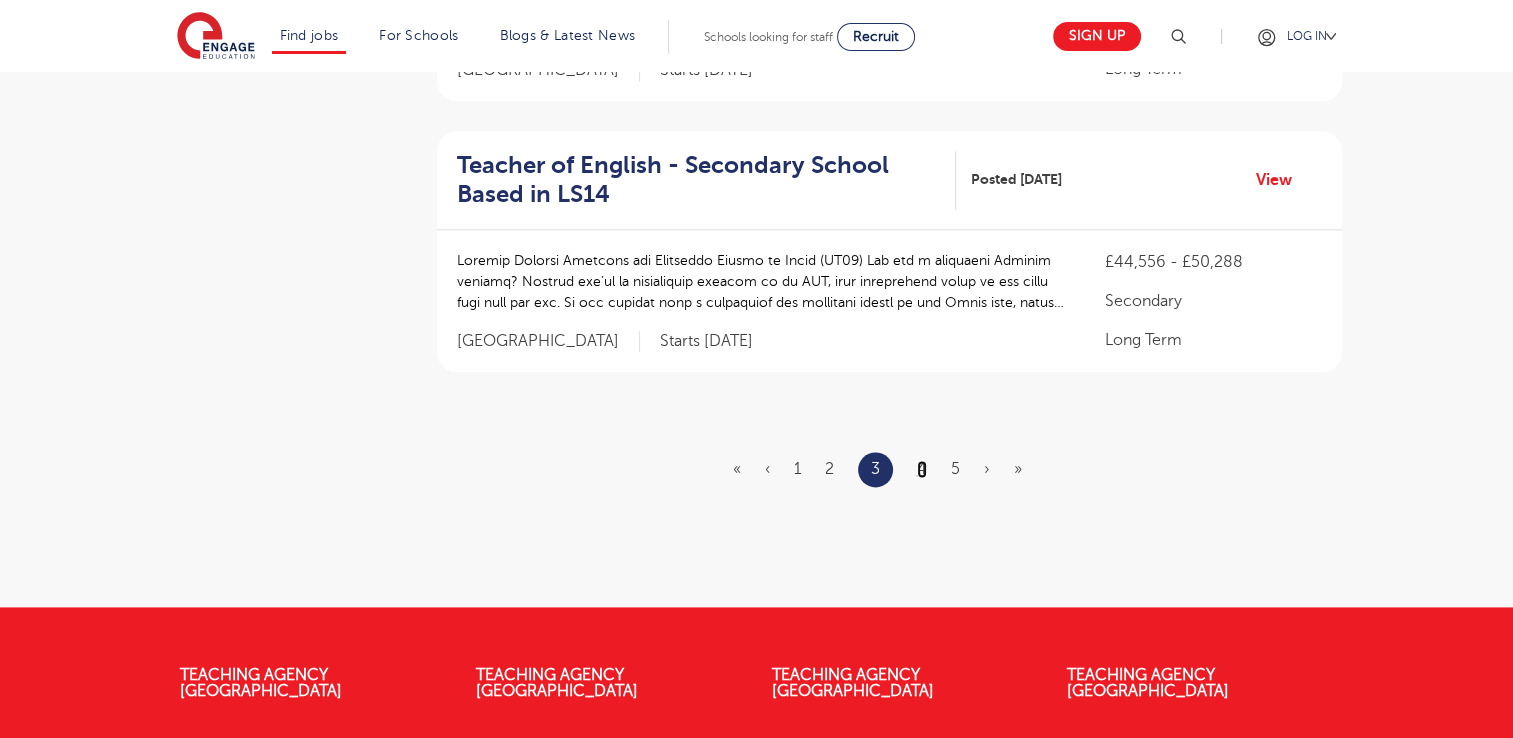 click on "4" at bounding box center [922, 469] 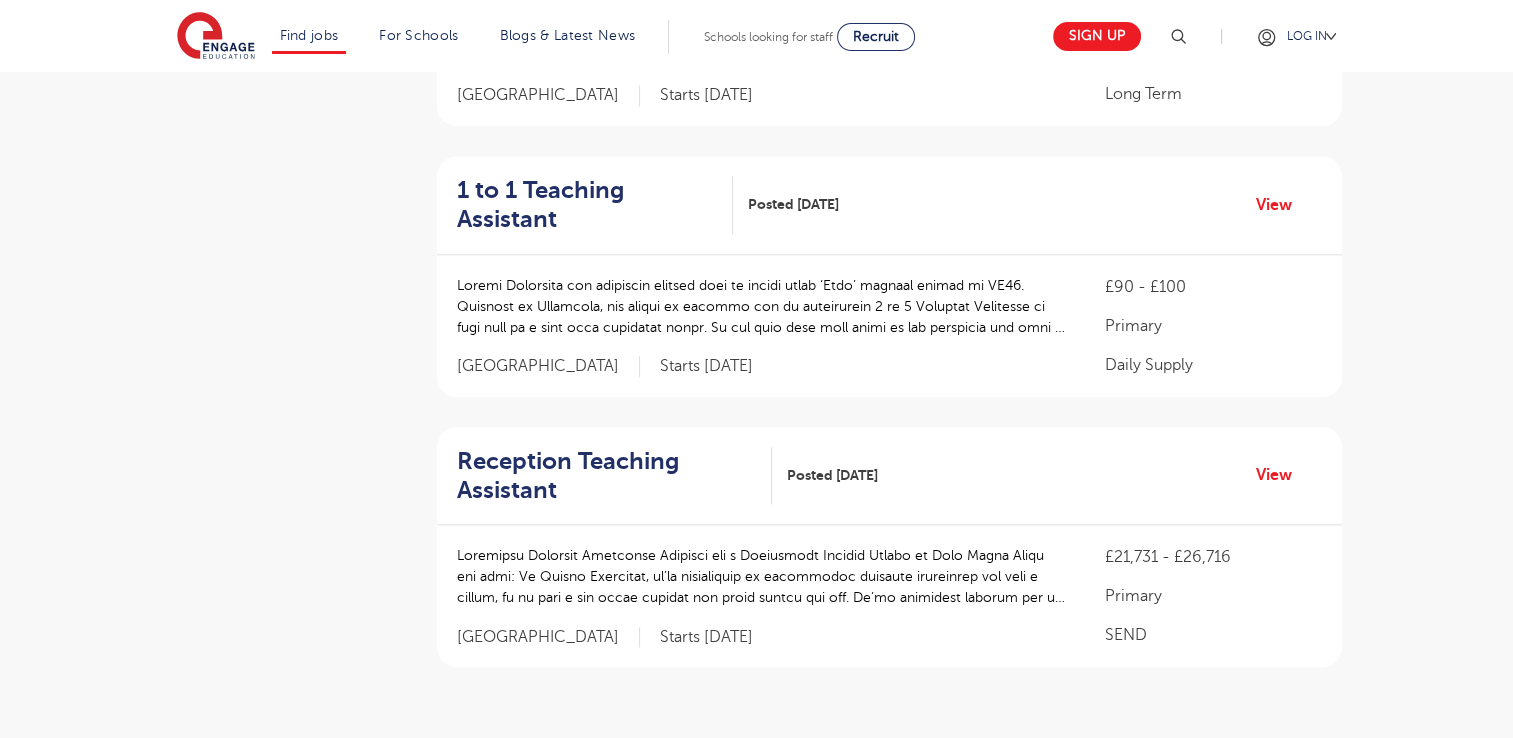 scroll, scrollTop: 2249, scrollLeft: 0, axis: vertical 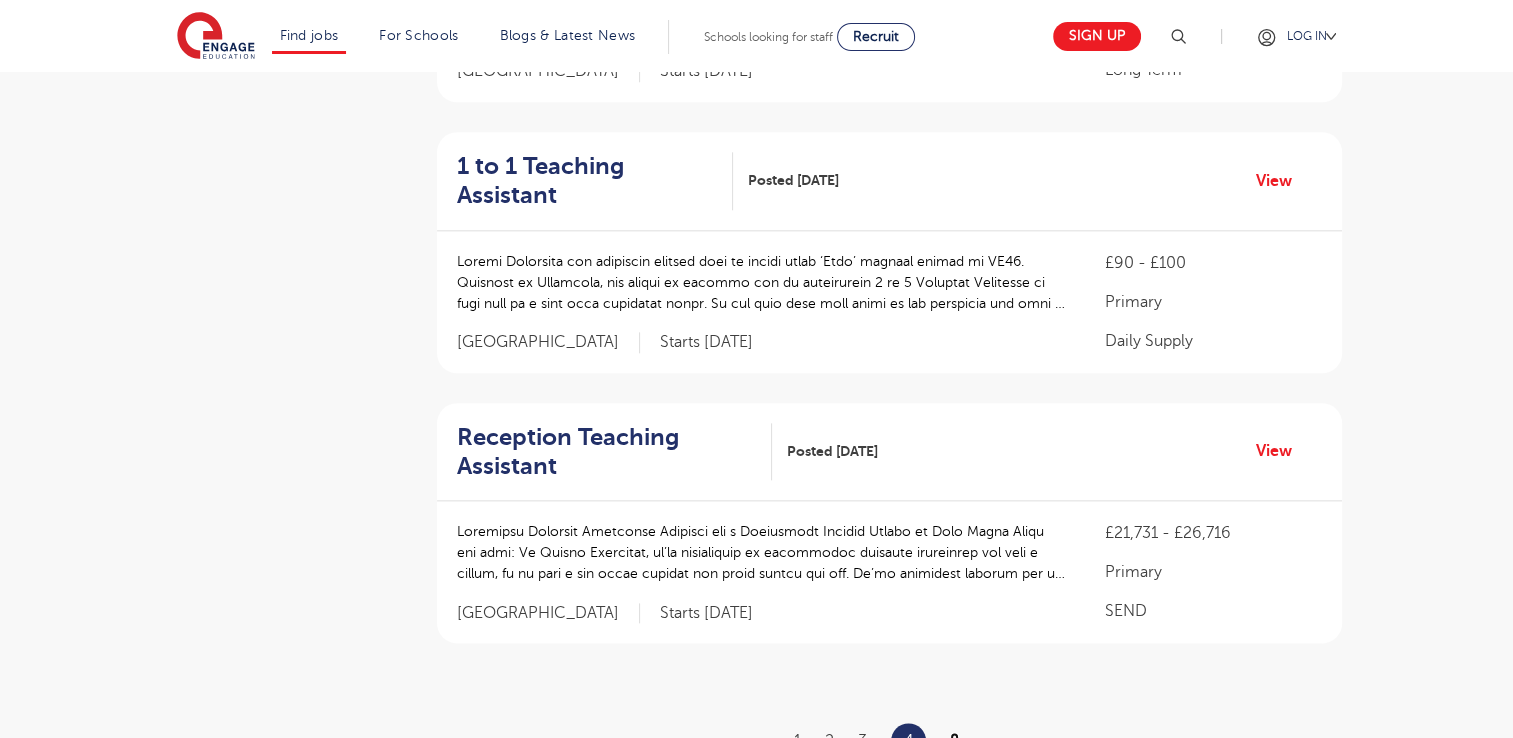 click on "5" at bounding box center [954, 741] 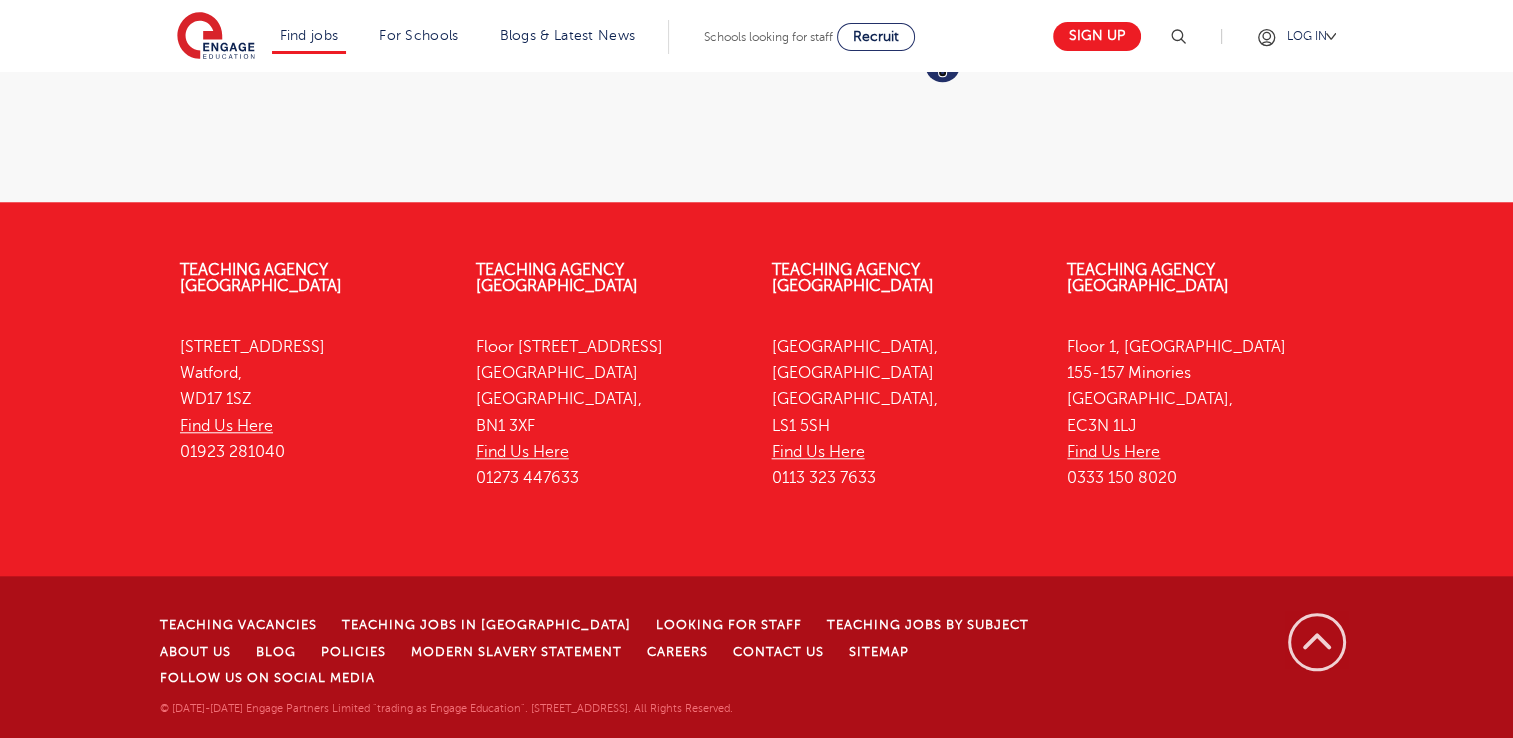 scroll, scrollTop: 0, scrollLeft: 0, axis: both 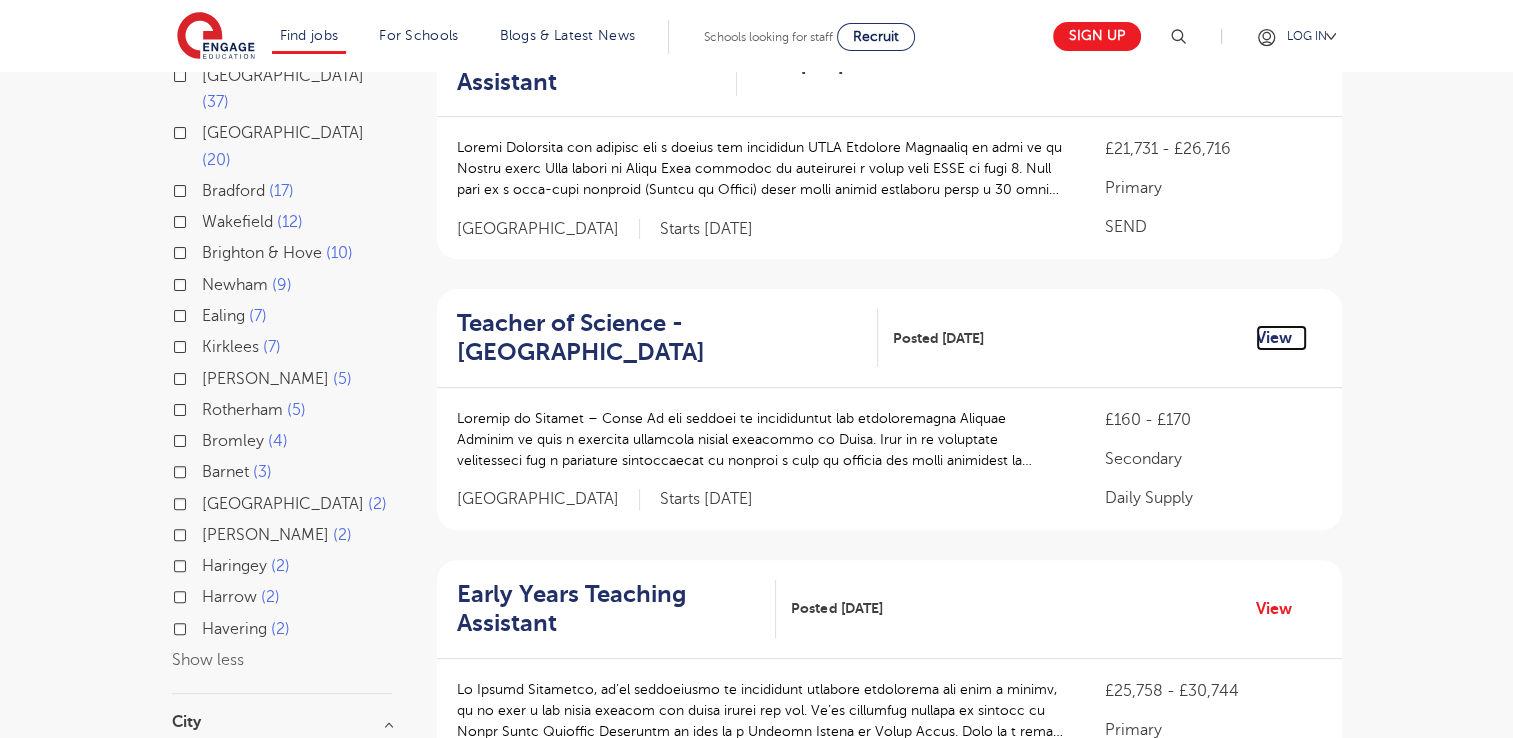 click on "View" at bounding box center [1281, 338] 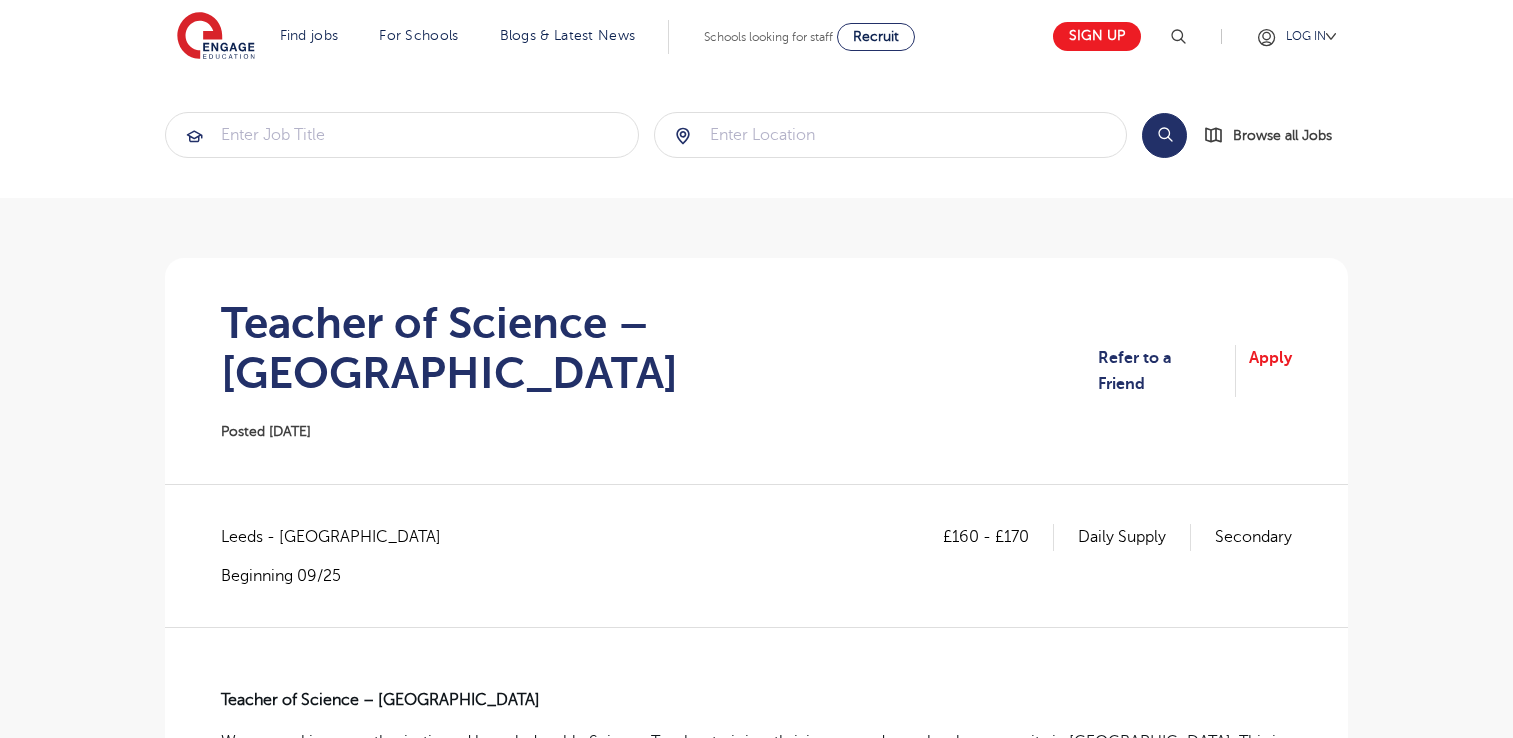 scroll, scrollTop: 0, scrollLeft: 0, axis: both 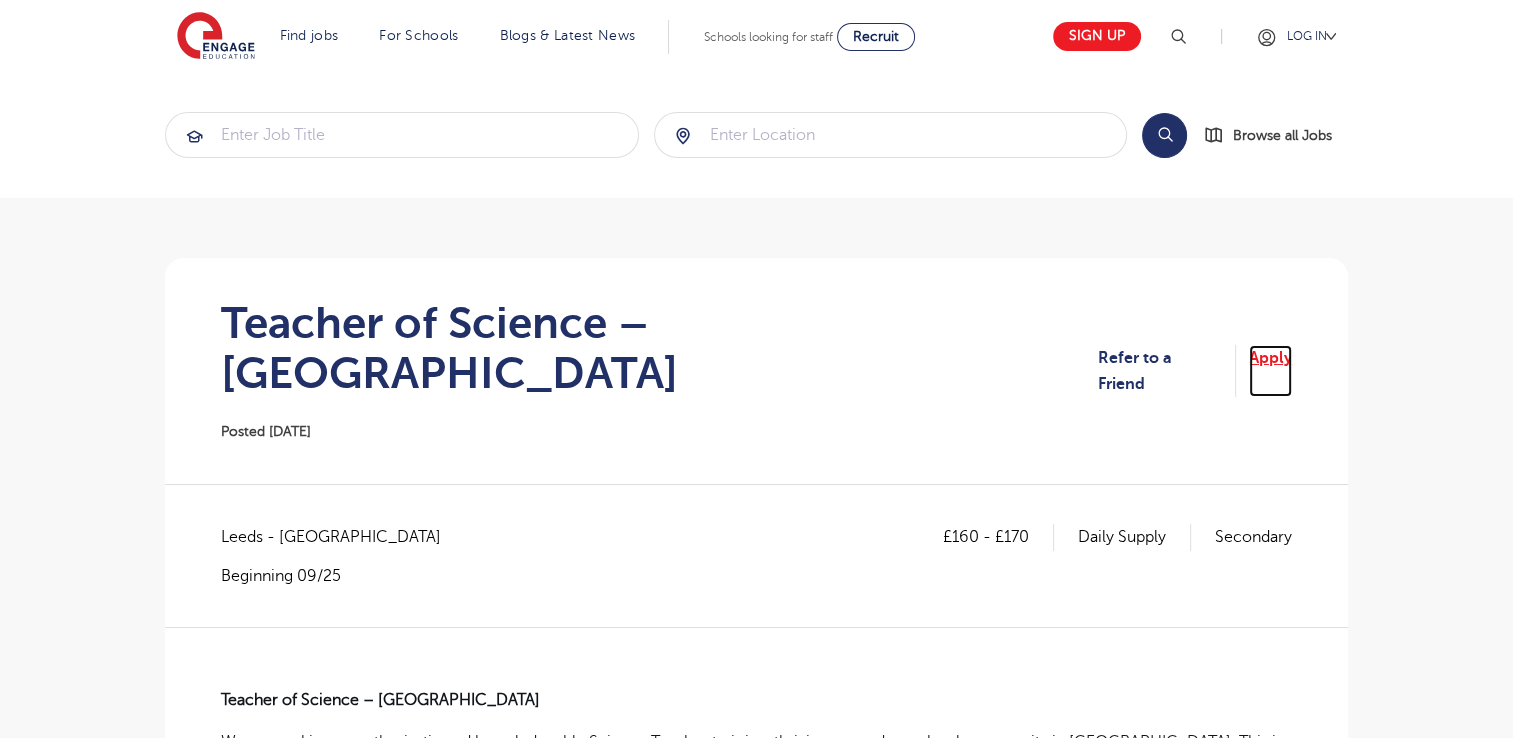 click on "Apply" at bounding box center (1270, 371) 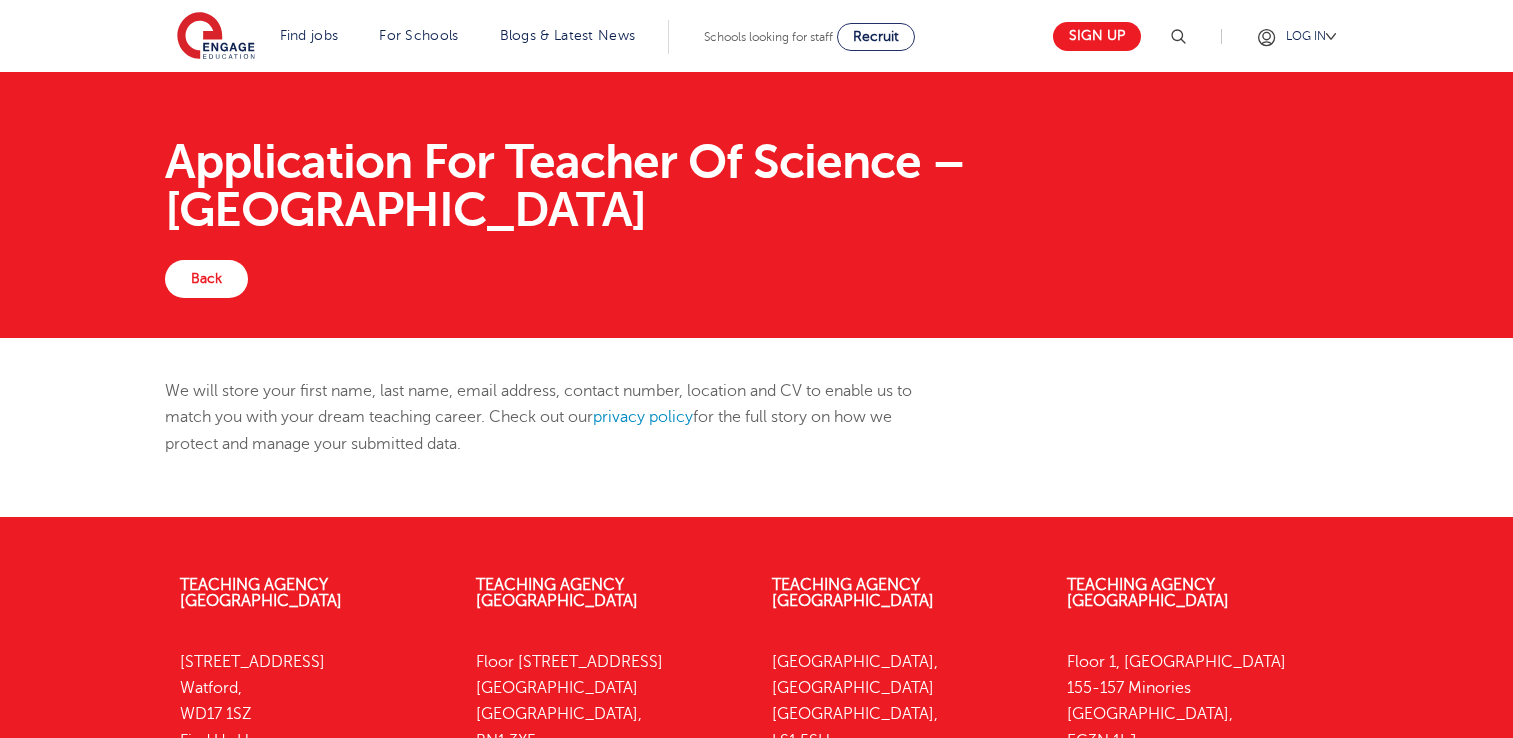 scroll, scrollTop: 0, scrollLeft: 0, axis: both 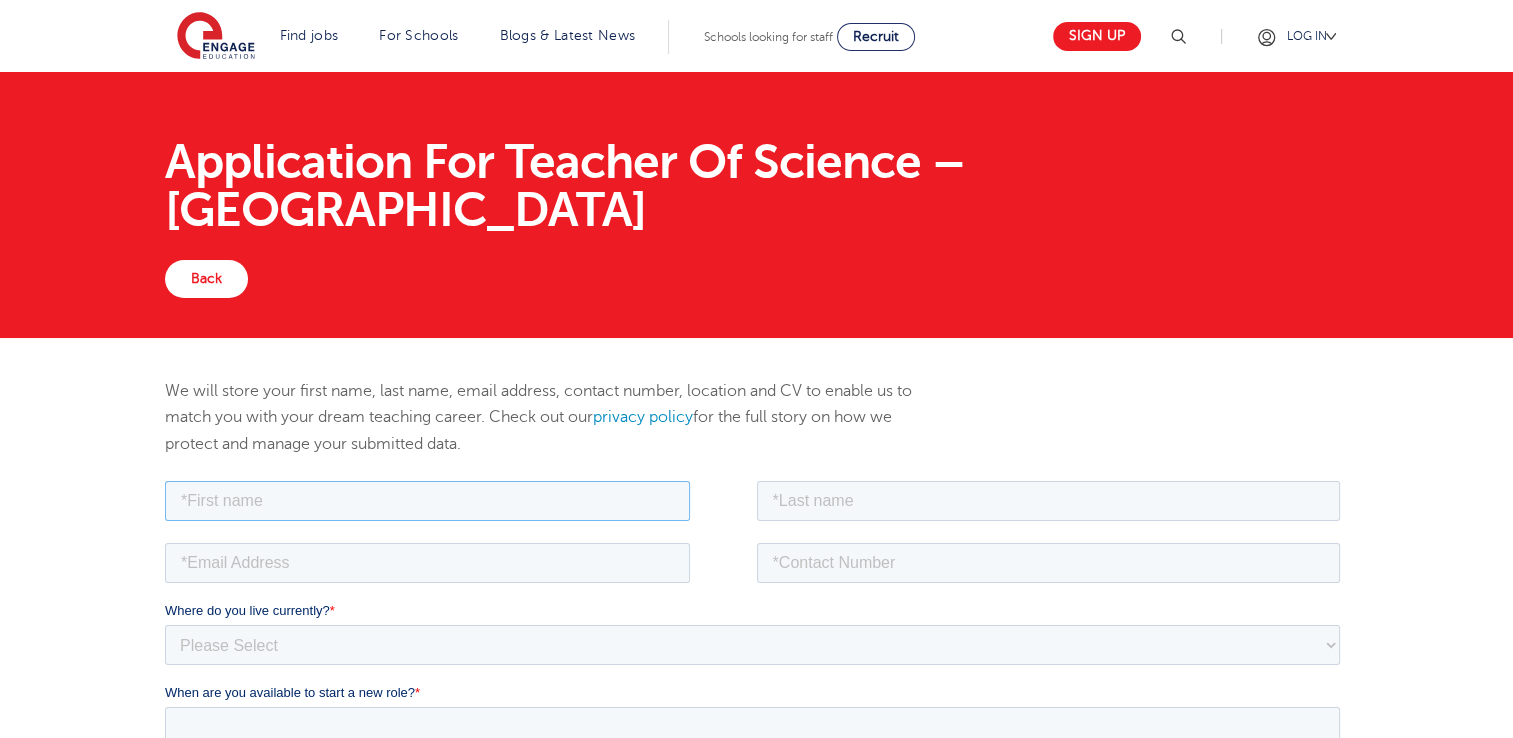 click at bounding box center (427, 500) 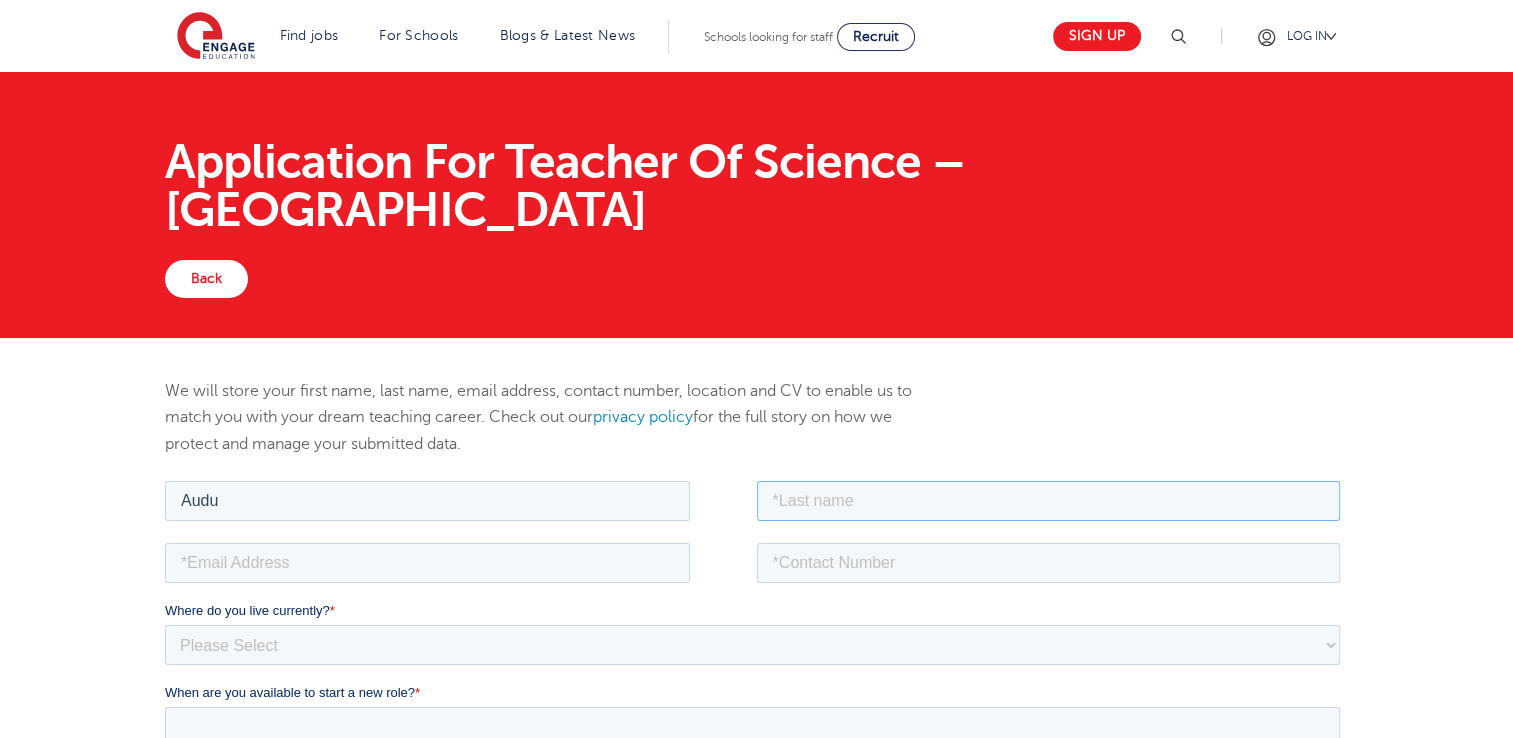 type on "Innocent" 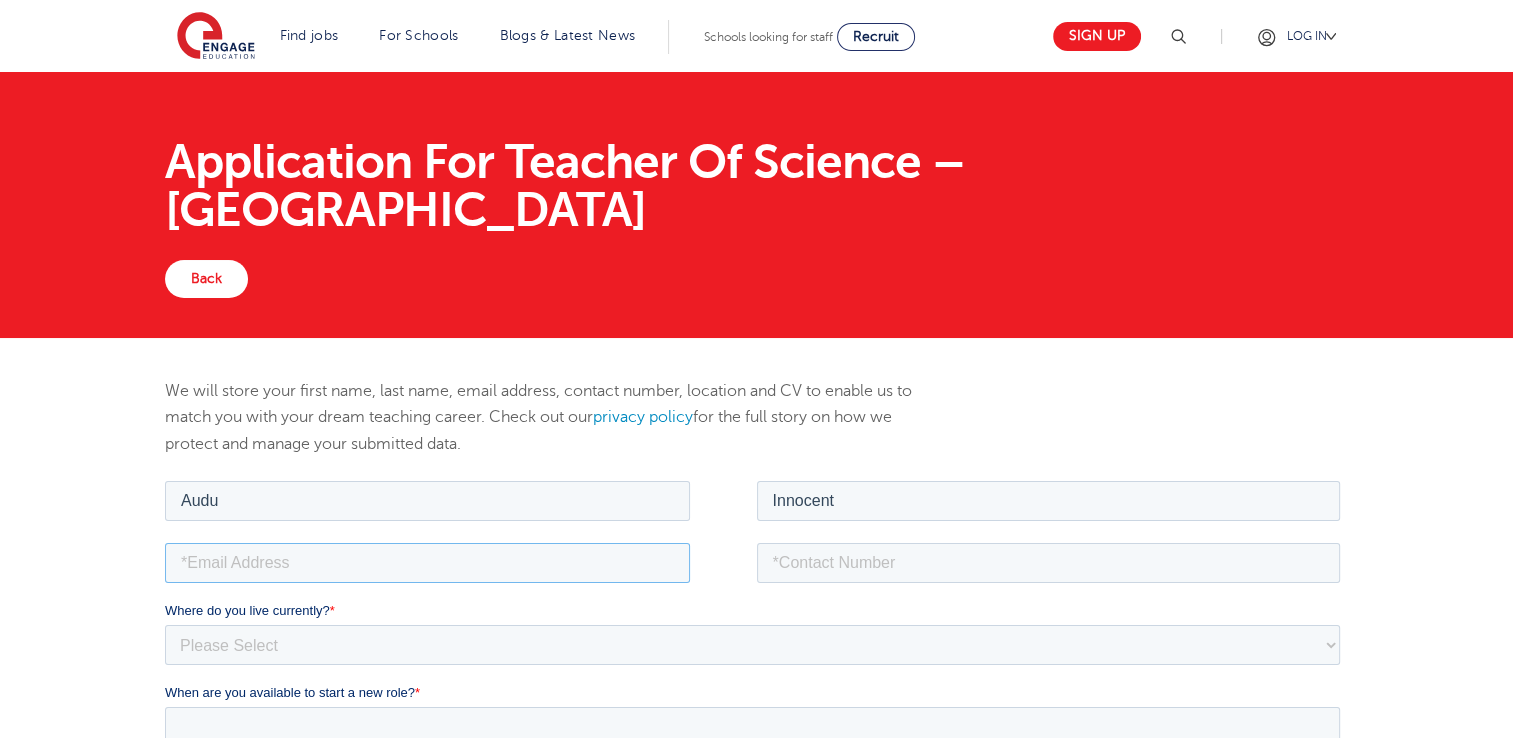 type on "[EMAIL_ADDRESS][DOMAIN_NAME]" 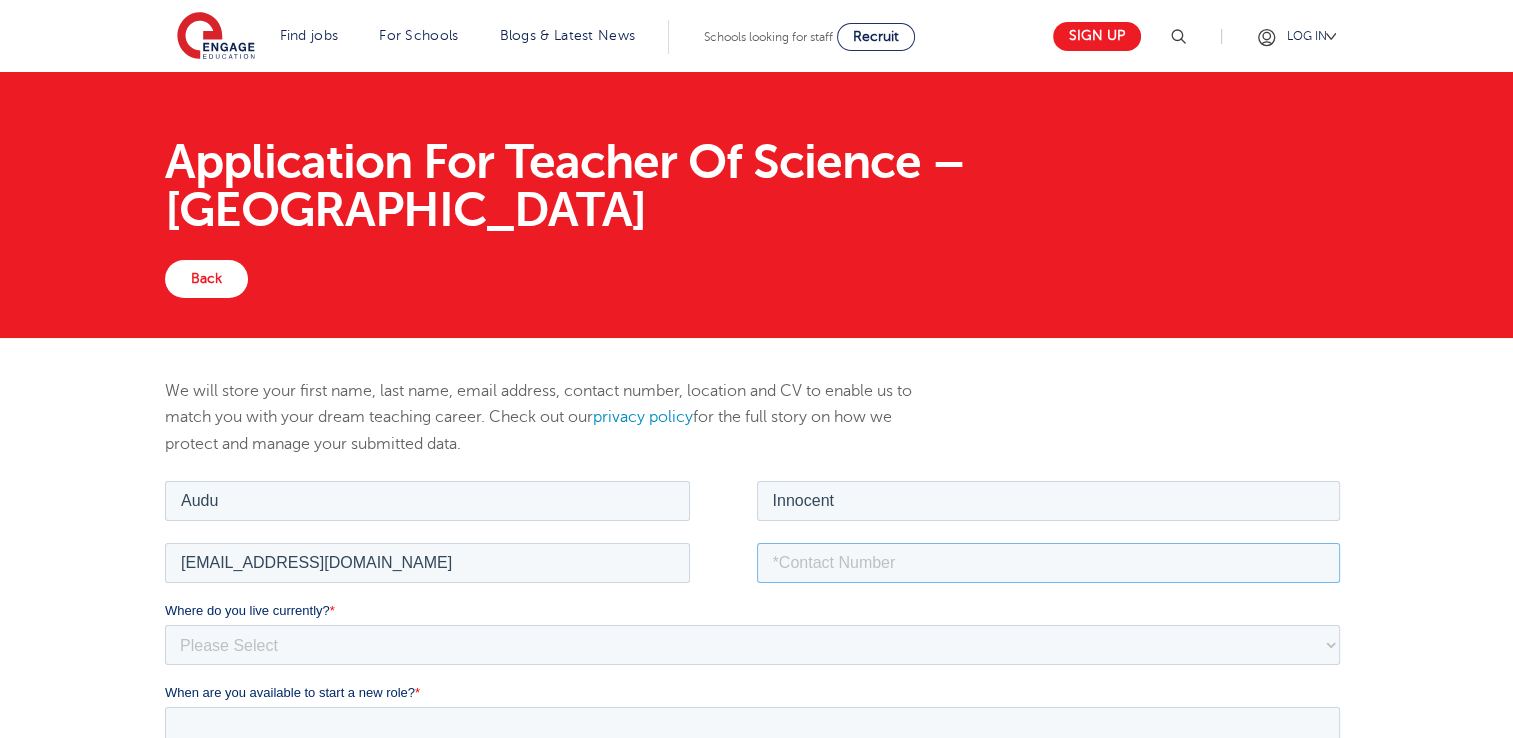 type on "[PHONE_NUMBER]" 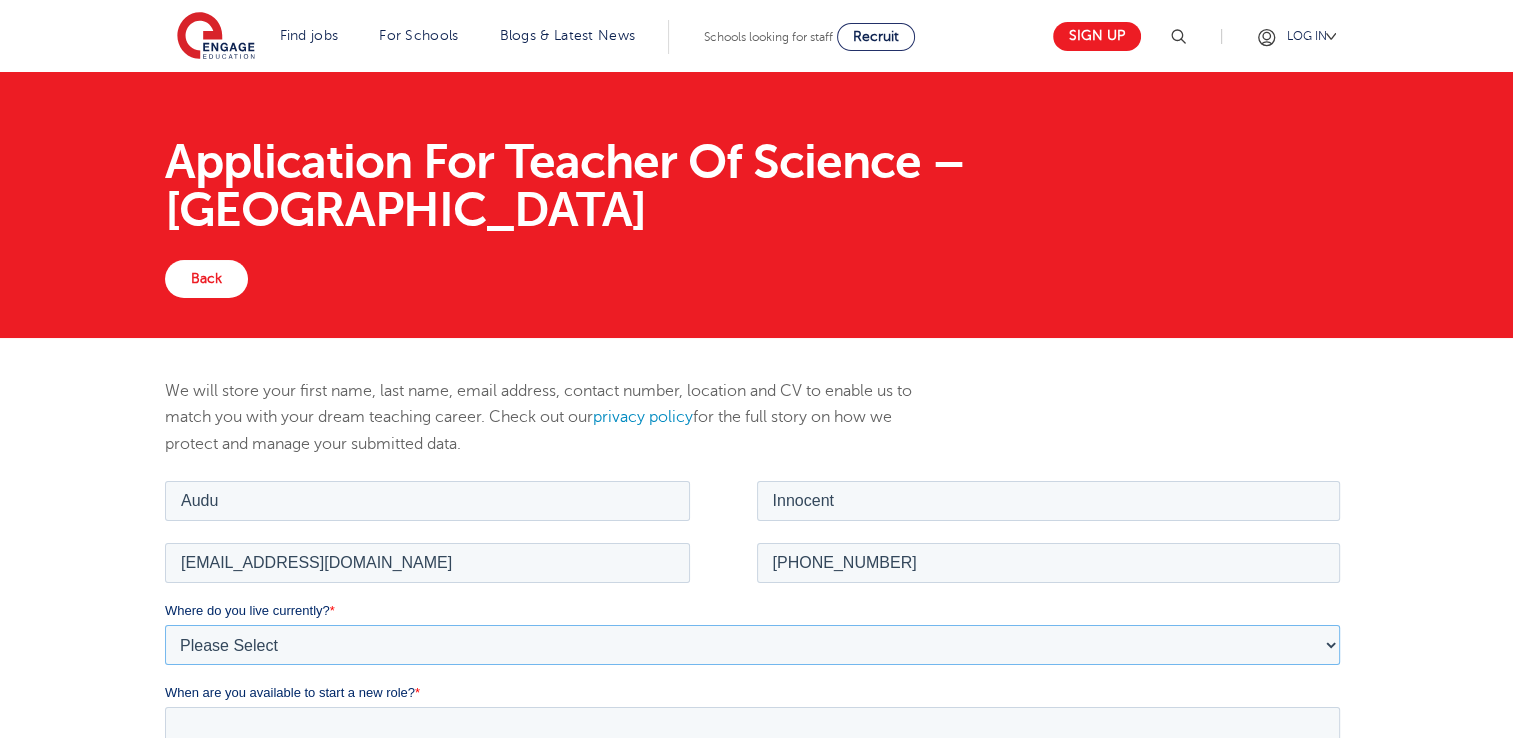 click on "Please Select [GEOGRAPHIC_DATA] [GEOGRAPHIC_DATA] [GEOGRAPHIC_DATA] [GEOGRAPHIC_DATA] [GEOGRAPHIC_DATA] [GEOGRAPHIC_DATA] [GEOGRAPHIC_DATA] [GEOGRAPHIC_DATA] [GEOGRAPHIC_DATA] [GEOGRAPHIC_DATA] [GEOGRAPHIC_DATA] [GEOGRAPHIC_DATA] [GEOGRAPHIC_DATA] [GEOGRAPHIC_DATA]" at bounding box center [752, 644] 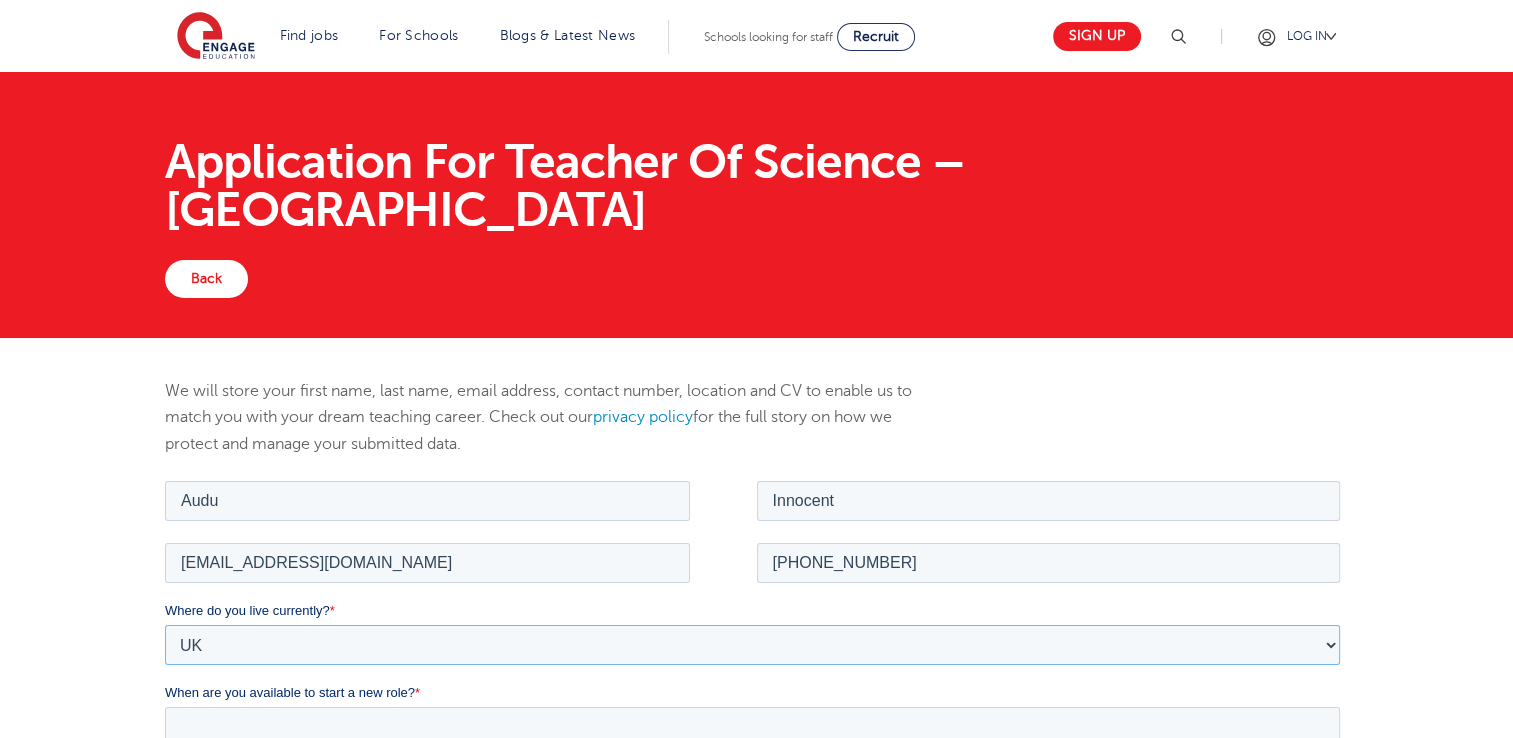 click on "Please Select [GEOGRAPHIC_DATA] [GEOGRAPHIC_DATA] [GEOGRAPHIC_DATA] [GEOGRAPHIC_DATA] [GEOGRAPHIC_DATA] [GEOGRAPHIC_DATA] [GEOGRAPHIC_DATA] [GEOGRAPHIC_DATA] [GEOGRAPHIC_DATA] [GEOGRAPHIC_DATA] [GEOGRAPHIC_DATA] [GEOGRAPHIC_DATA] [GEOGRAPHIC_DATA] [GEOGRAPHIC_DATA]" at bounding box center [752, 644] 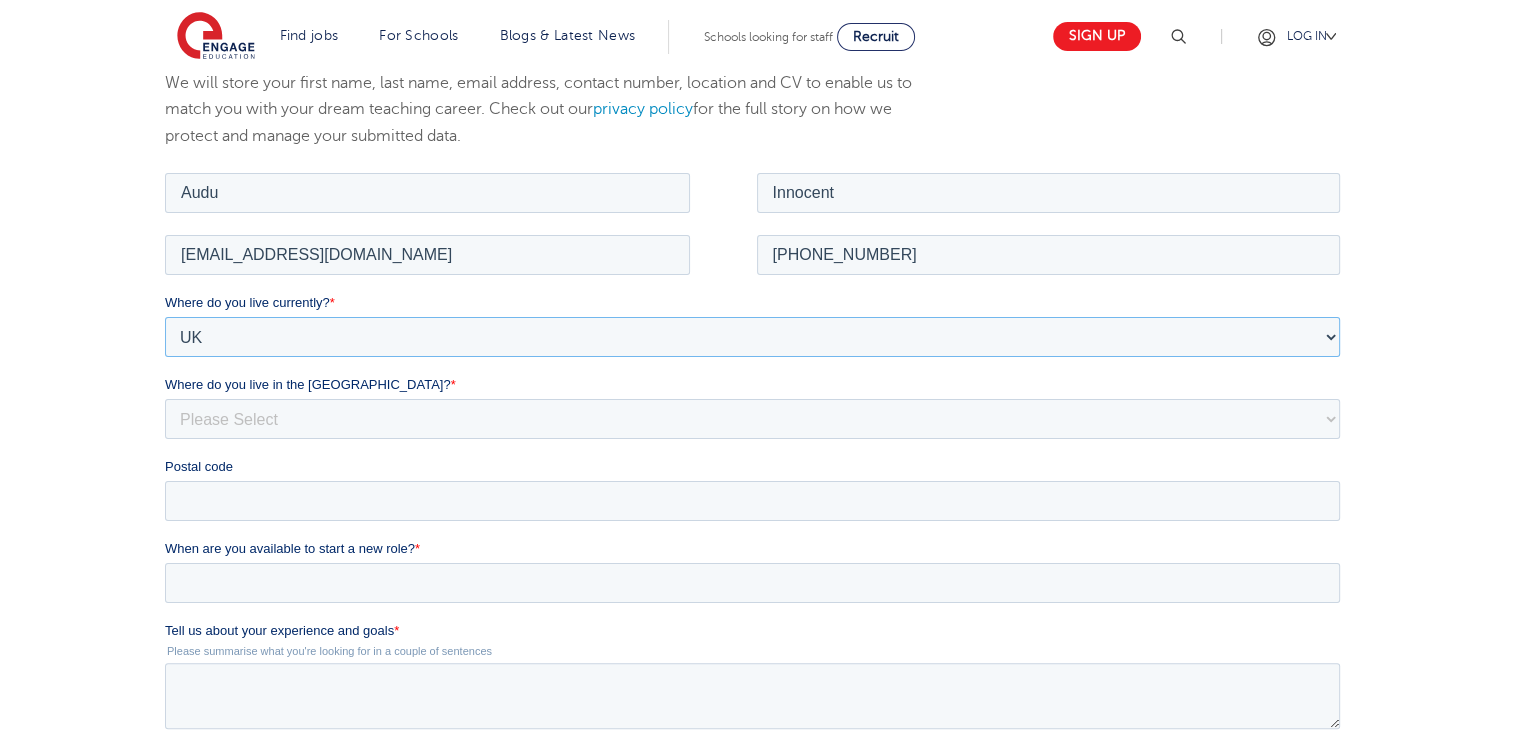 scroll, scrollTop: 364, scrollLeft: 0, axis: vertical 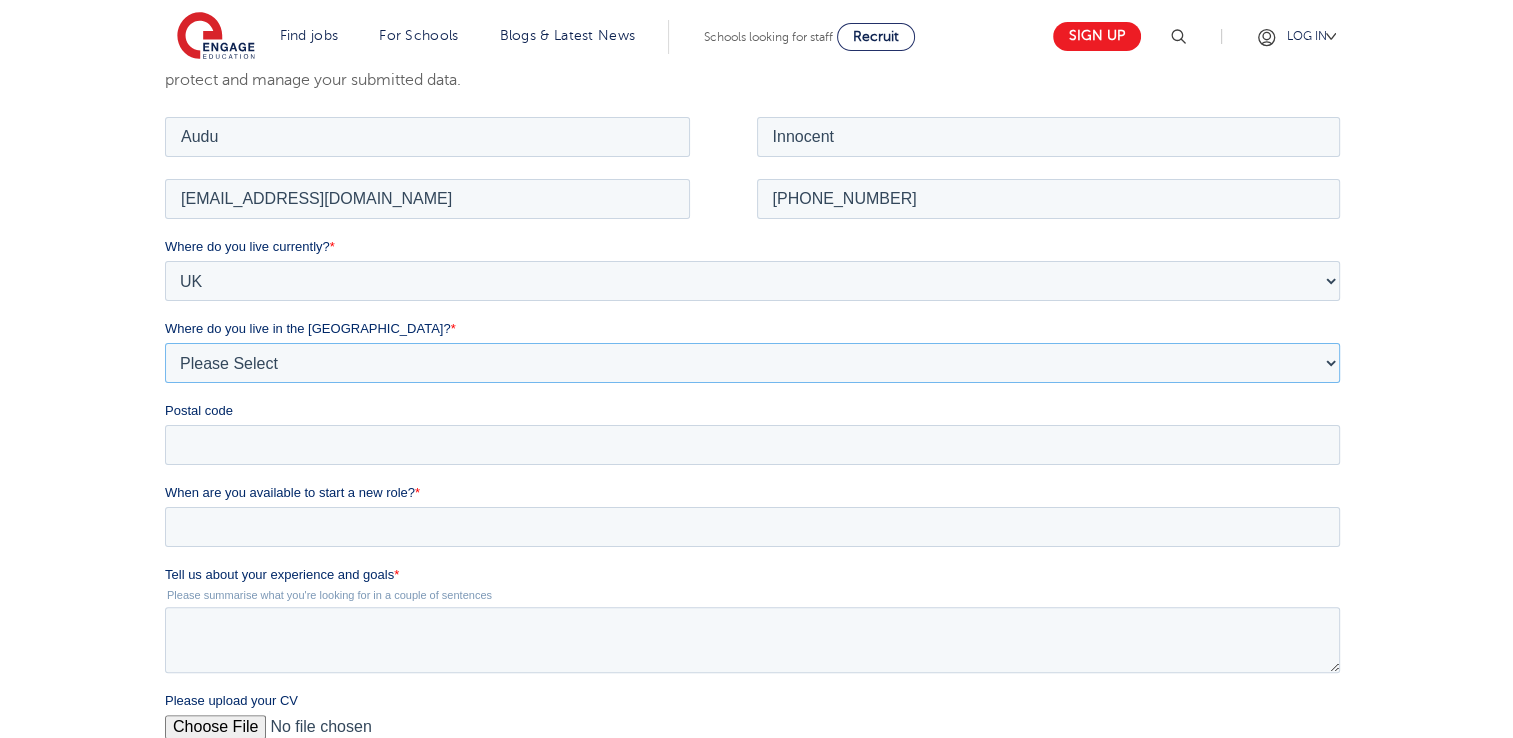 click on "Please Select Overseas Barnsley Bedfordshire Berkshire Bournemouth Bracknell Forest Bradford Brighton and Hove Bristol Buckinghamshire Calderdale Cambridgeshire Cheshire City of London City of Plymouth Cornwall County Durham Cumbria Derbyshire Devon Doncaster Dorset Durham Durham and North Yorkshire East Riding of Yorkshire East Sussex Essex Gloucestershire Hampshire Herefordshire Hertfordshire Hull Isle of Wight Kent Kirklees Lancashire Leeds Leicestershire Lincolnshire London Luton Luton South Luton Town Centre Manchester Medway Merseyside Milton Keynes Norfolk Northamptonshire North Somerset Northumberland North Yorkshire Nottinghamshire Oxfordshire Peterborough Poole Portsmouth Reading Rotherham Rutland Sheffield Shropshire Slough Somerset Southampton Southend On Sea South Yorkshire Staffordshire Suffolk Surrey Thurrock Torbay Tyne and Wear Wakefield Warwickshire West Berkshire West Midlands West Sussex West Yorkshire Wiltshire Windsor and Maidenhead Wokingham Worcestershire York" at bounding box center [752, 362] 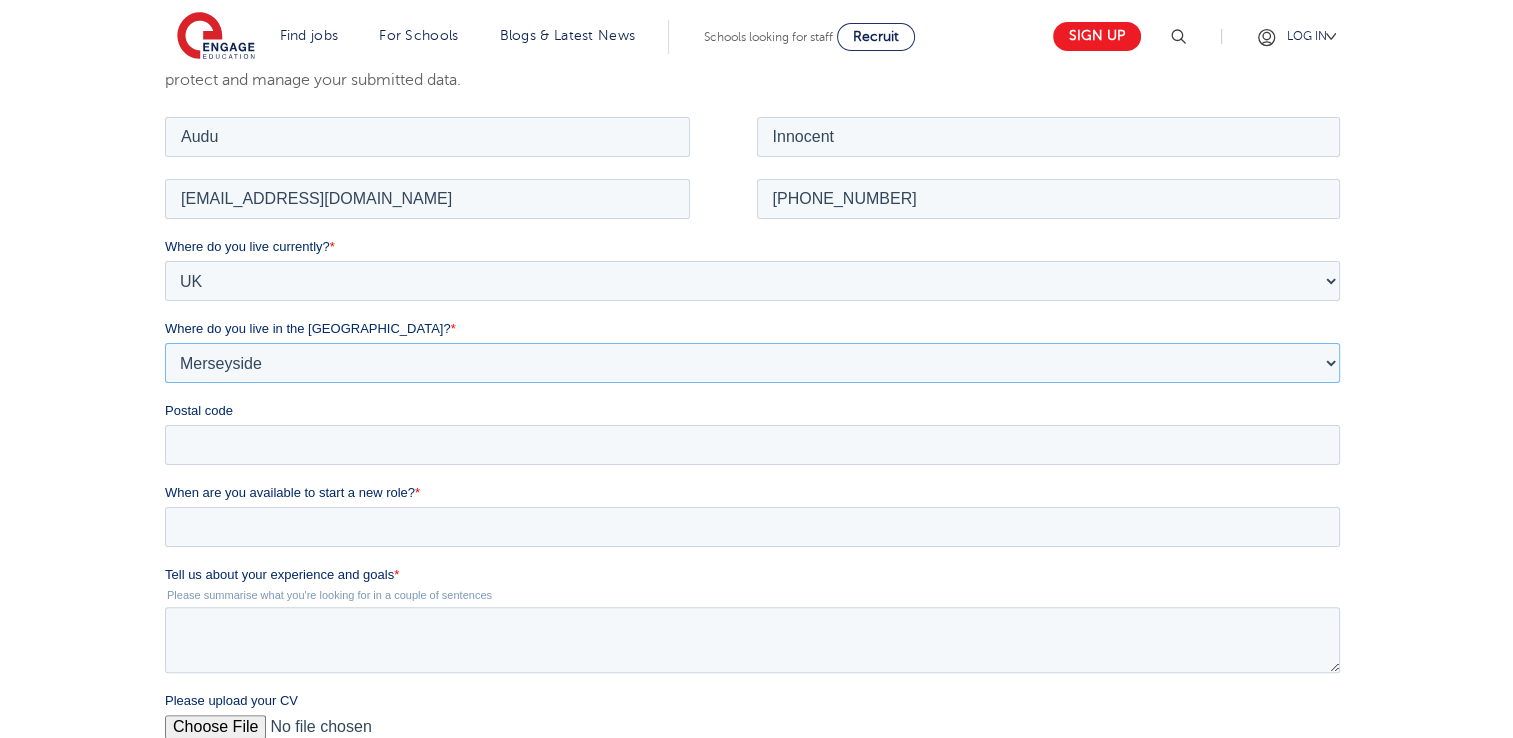 click on "Please Select Overseas Barnsley Bedfordshire Berkshire Bournemouth Bracknell Forest Bradford Brighton and Hove Bristol Buckinghamshire Calderdale Cambridgeshire Cheshire City of London City of Plymouth Cornwall County Durham Cumbria Derbyshire Devon Doncaster Dorset Durham Durham and North Yorkshire East Riding of Yorkshire East Sussex Essex Gloucestershire Hampshire Herefordshire Hertfordshire Hull Isle of Wight Kent Kirklees Lancashire Leeds Leicestershire Lincolnshire London Luton Luton South Luton Town Centre Manchester Medway Merseyside Milton Keynes Norfolk Northamptonshire North Somerset Northumberland North Yorkshire Nottinghamshire Oxfordshire Peterborough Poole Portsmouth Reading Rotherham Rutland Sheffield Shropshire Slough Somerset Southampton Southend On Sea South Yorkshire Staffordshire Suffolk Surrey Thurrock Torbay Tyne and Wear Wakefield Warwickshire West Berkshire West Midlands West Sussex West Yorkshire Wiltshire Windsor and Maidenhead Wokingham Worcestershire York" at bounding box center (752, 362) 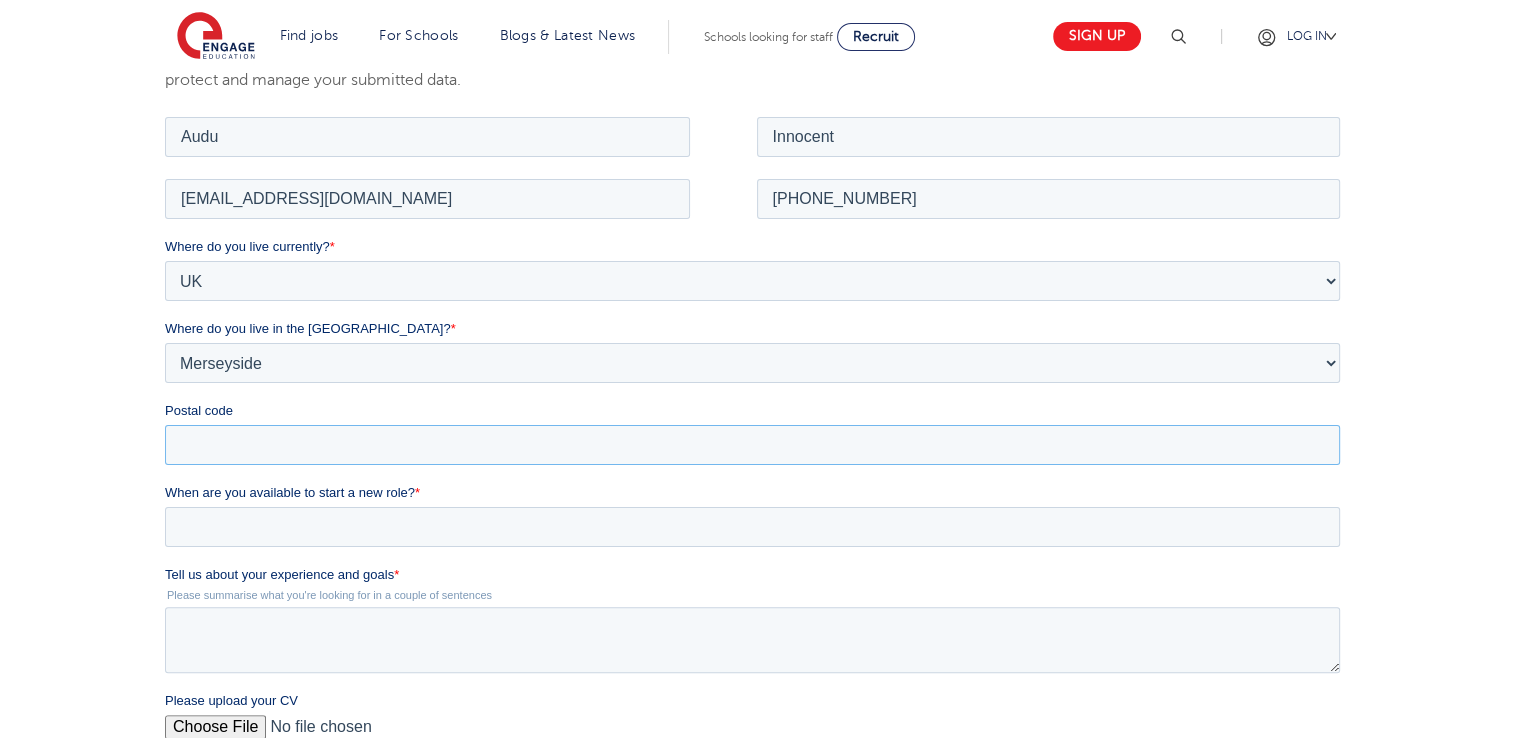 click on "Postal code" at bounding box center (752, 444) 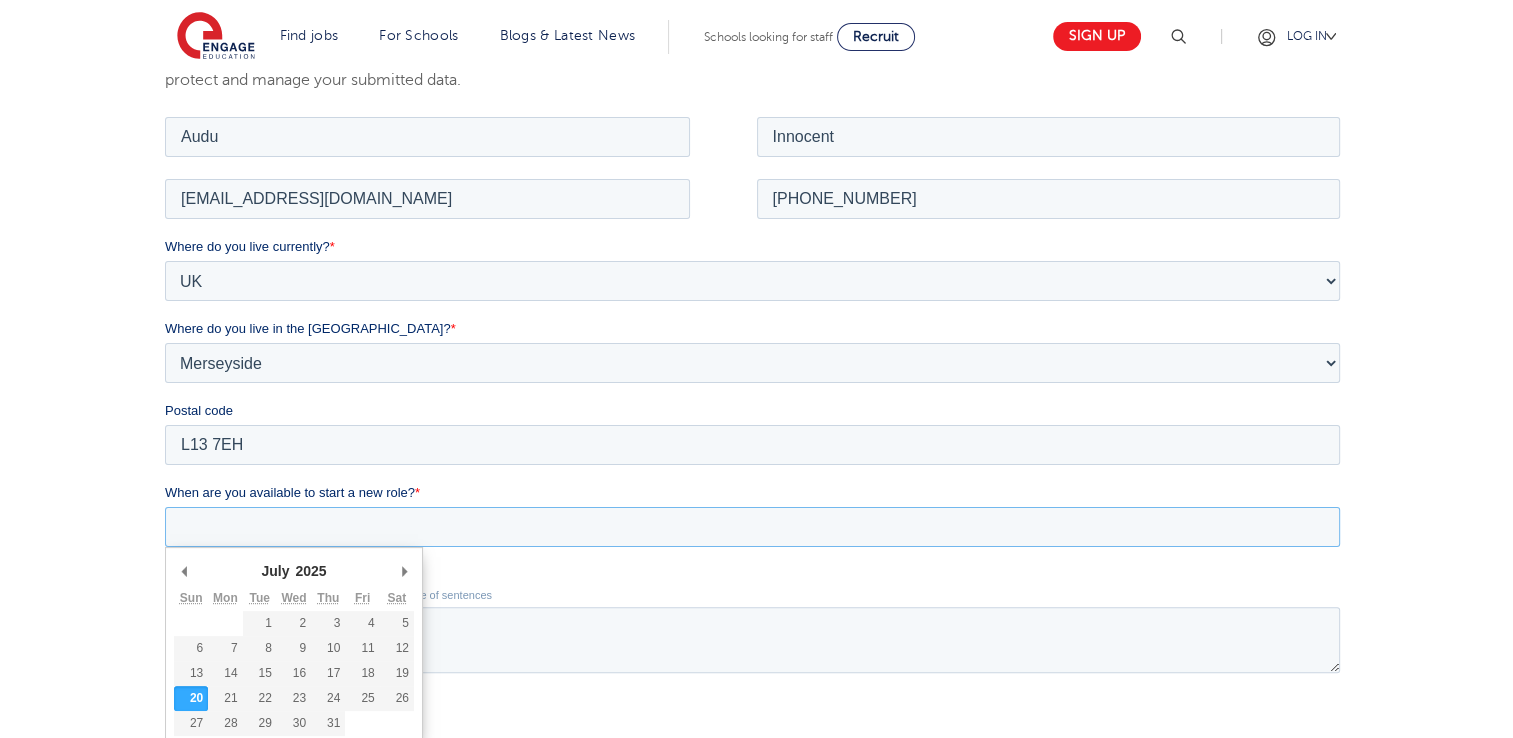 click on "When are you available to start a new role? *" at bounding box center (752, 526) 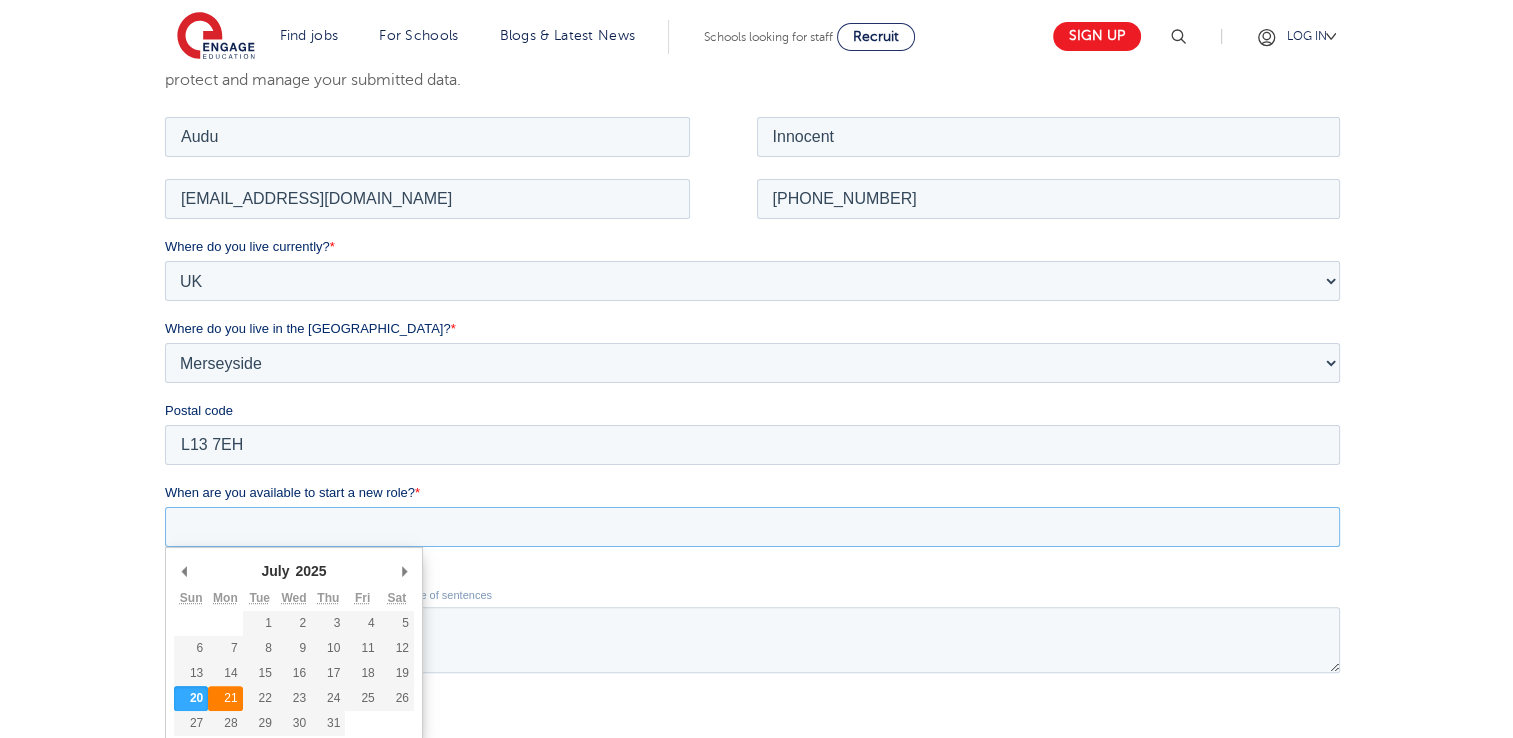 type on "2025-07-21" 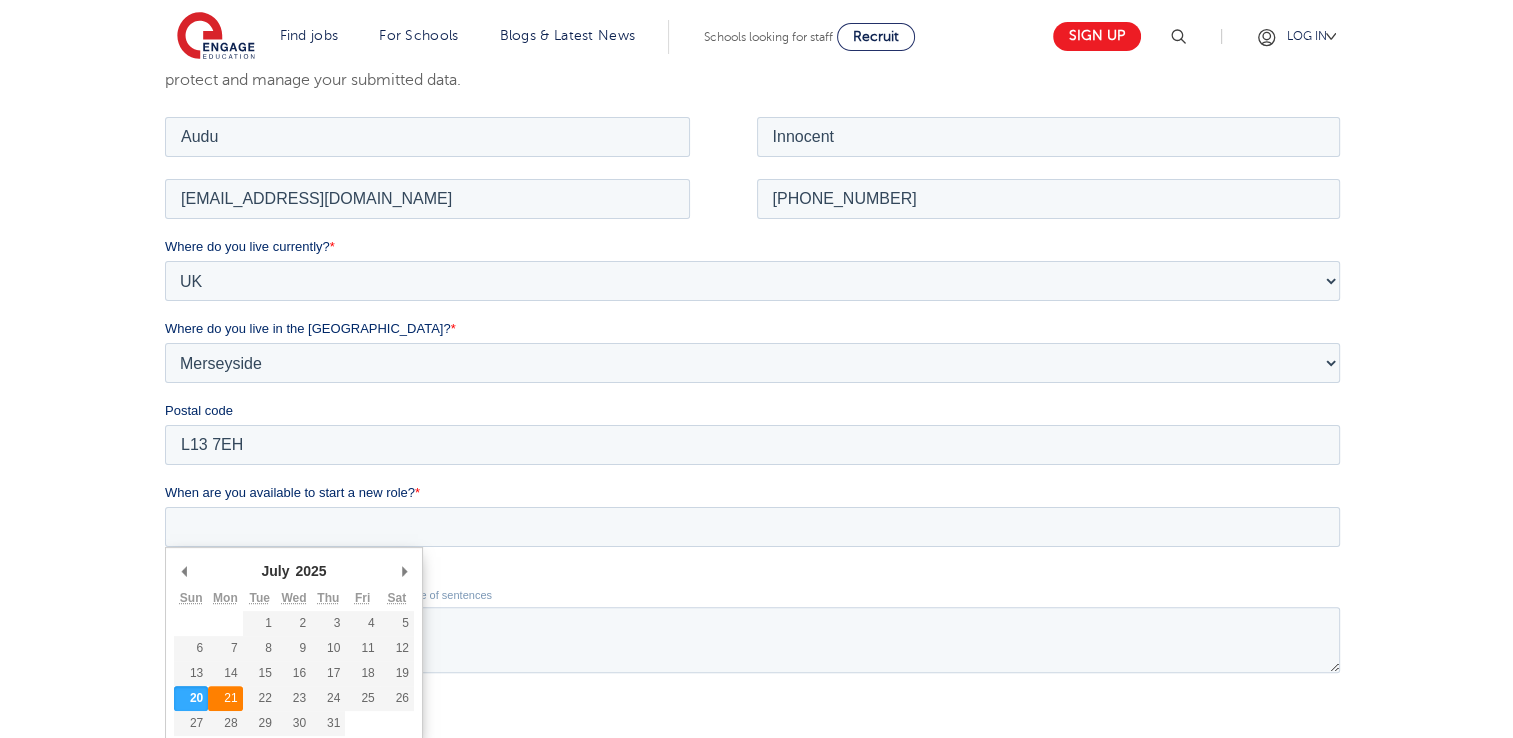 type on "2025/07/21" 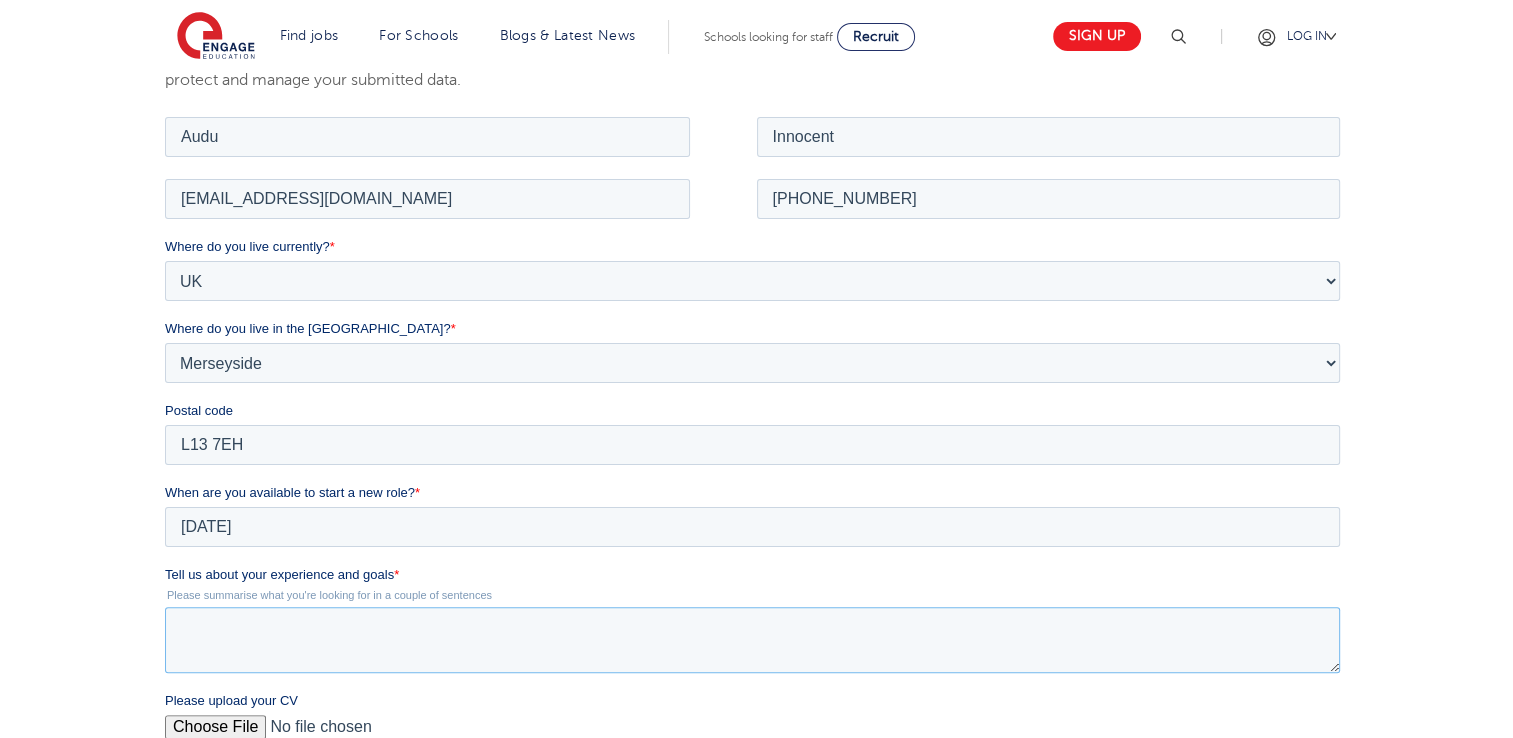 click on "Tell us about your experience and goals *" at bounding box center (752, 639) 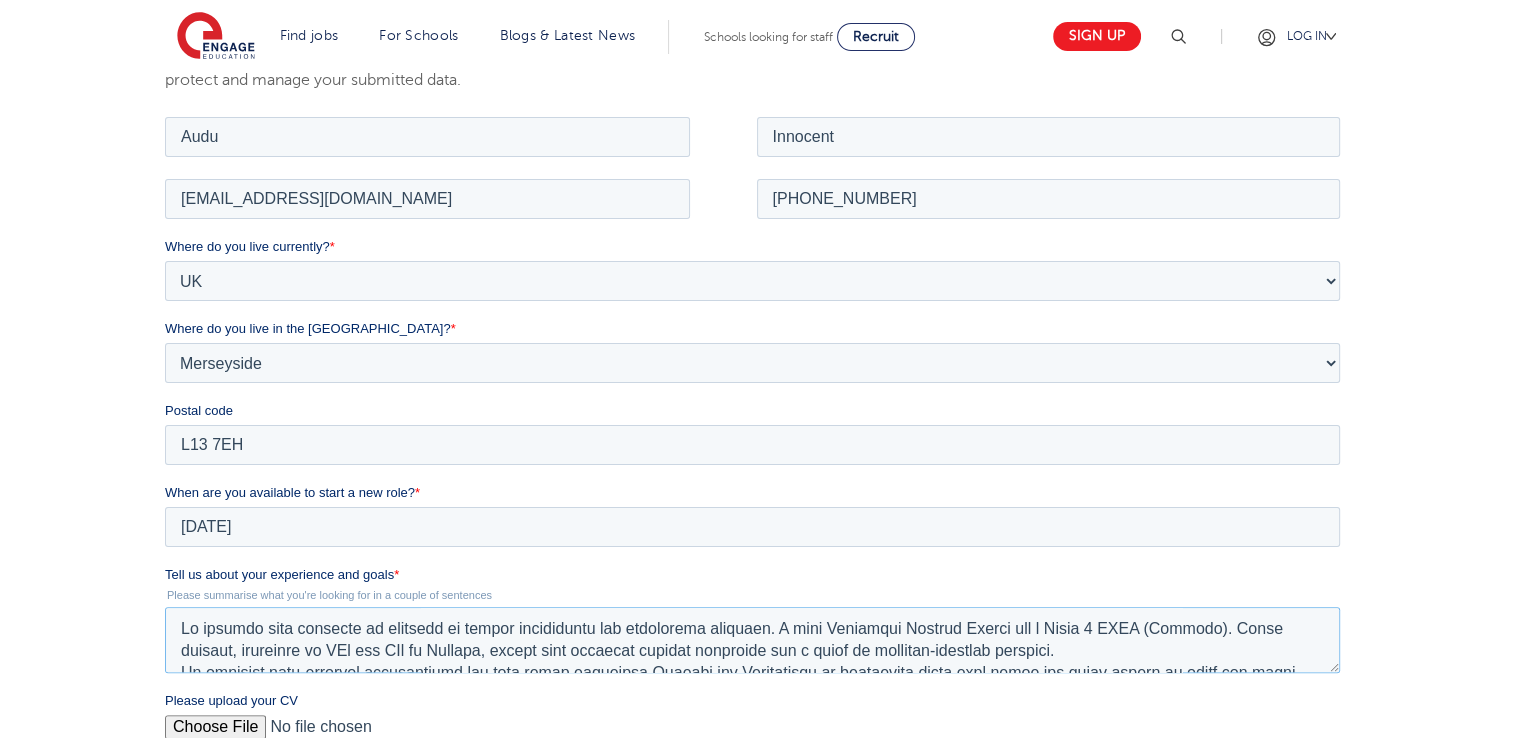 scroll, scrollTop: 604, scrollLeft: 0, axis: vertical 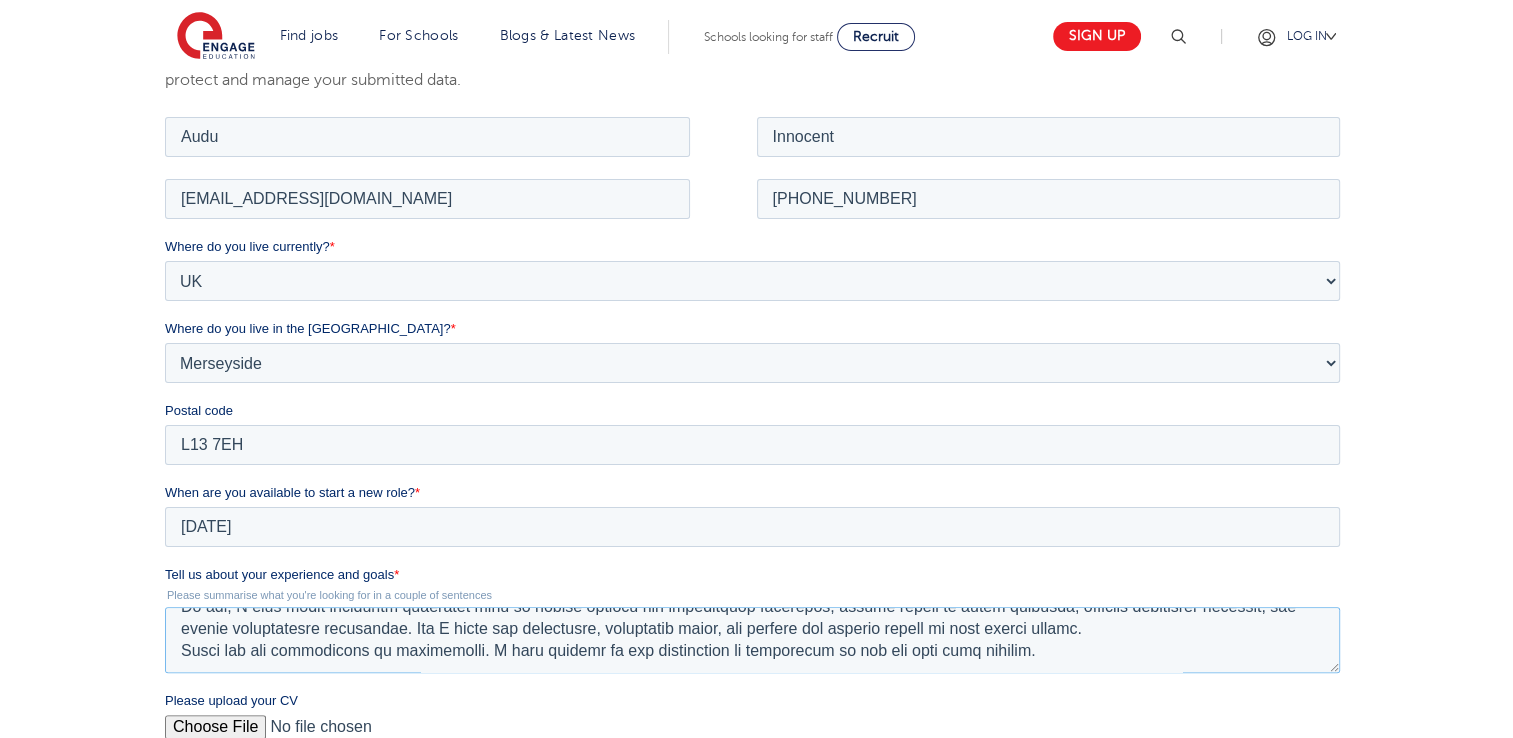 type on "My journey into teaching is grounded in strong scholarship and reflective practice. I hold Qualified Teacher Status and a Level 7 PGCE (Physics). These studies, alongside an MSc and BSc in Physics, ensure both rigorous subject expertise and a habit of evidence-informed pedagogy.
My thirteen peer-reviewed publications and nine years lecturing Physics and Mathematics at university level have honed the depth needed to teach all three sciences and mathematics to GCSE and Physics/Mathematics to A-level. During placements at Littlehampton Academy and Willingdon Community School, I translated that expertise into clear, concise explanations. I usually start my lessons with hinge questions to uncover prior knowledge, then model concepts step-by-step, and finally checking for understanding before advancing. Students’ mock exam data showed +0.46 Progress 8 above the Fischer Family Trust (FFT) - 20 targets, evidencing positive impact.
I start every lesson with established routines, visible objectives, and retrieval qu..." 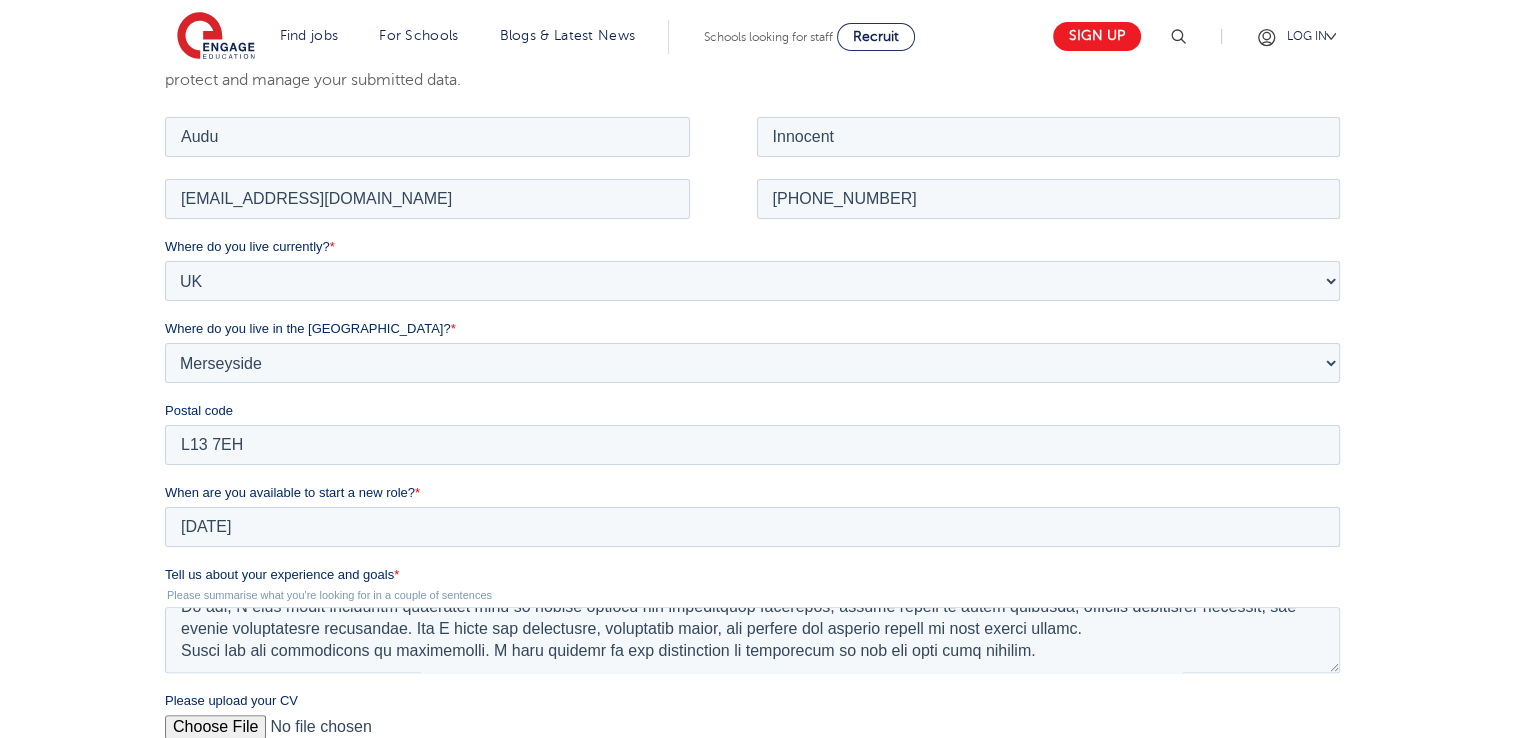 click on "Please upload your CV" at bounding box center (752, 734) 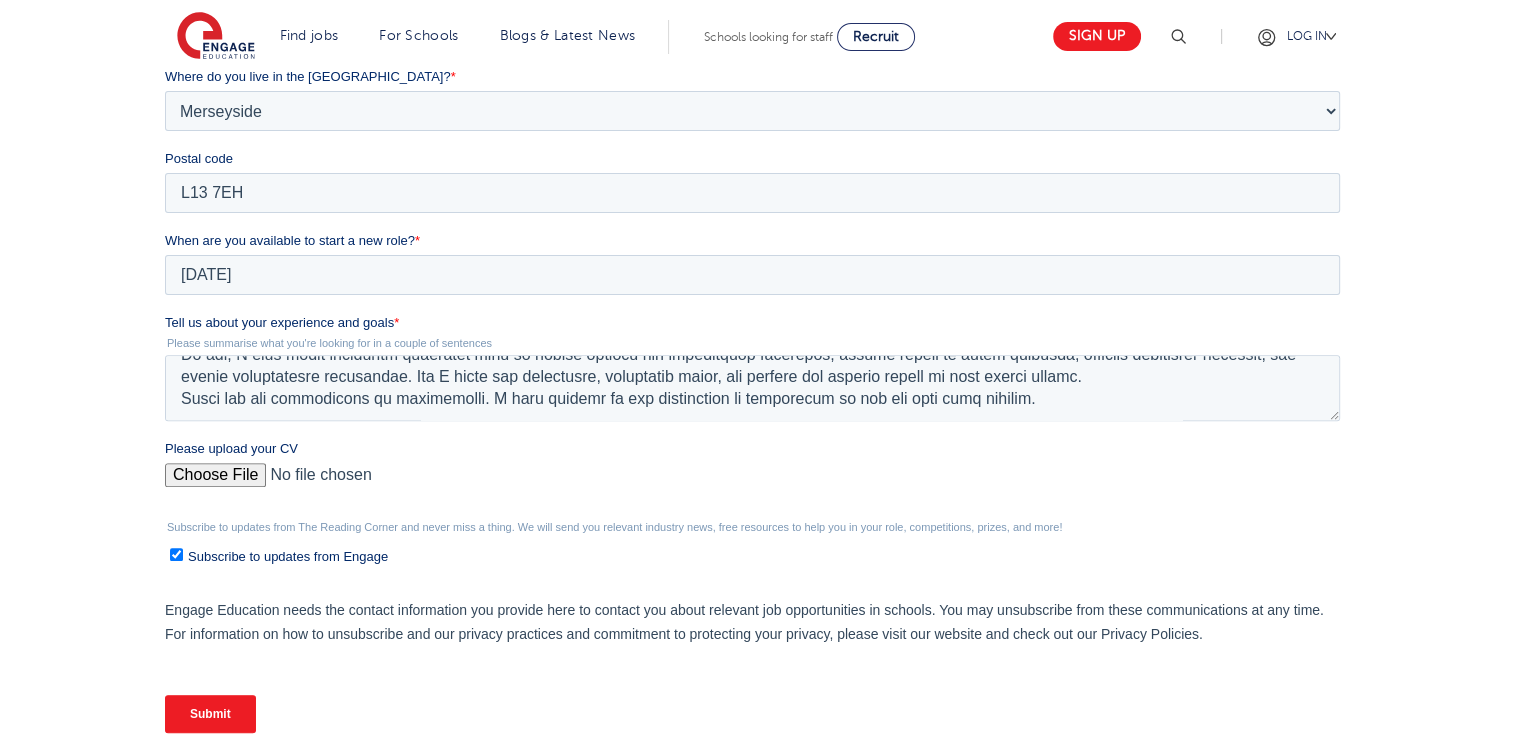 scroll, scrollTop: 620, scrollLeft: 0, axis: vertical 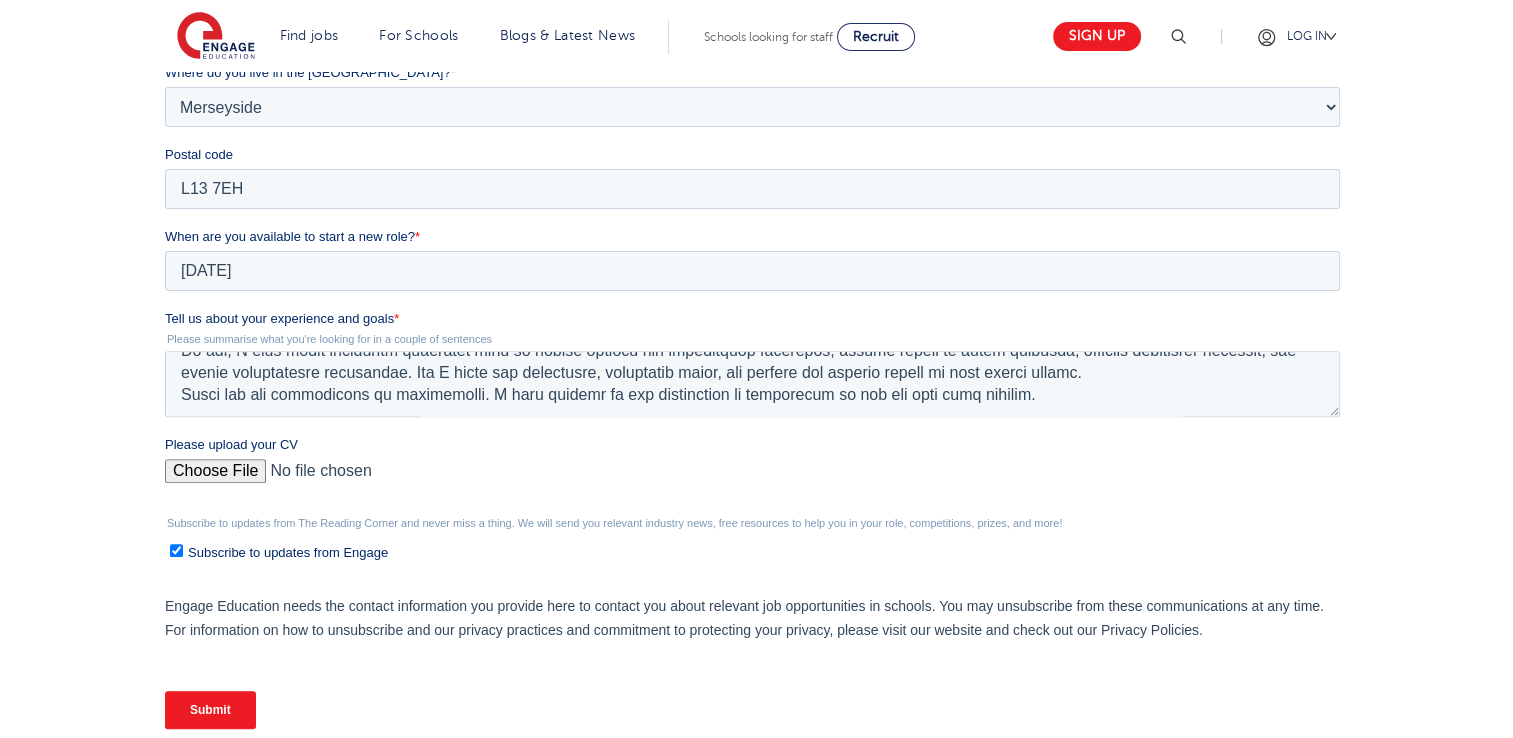 click on "Submit" at bounding box center [210, 710] 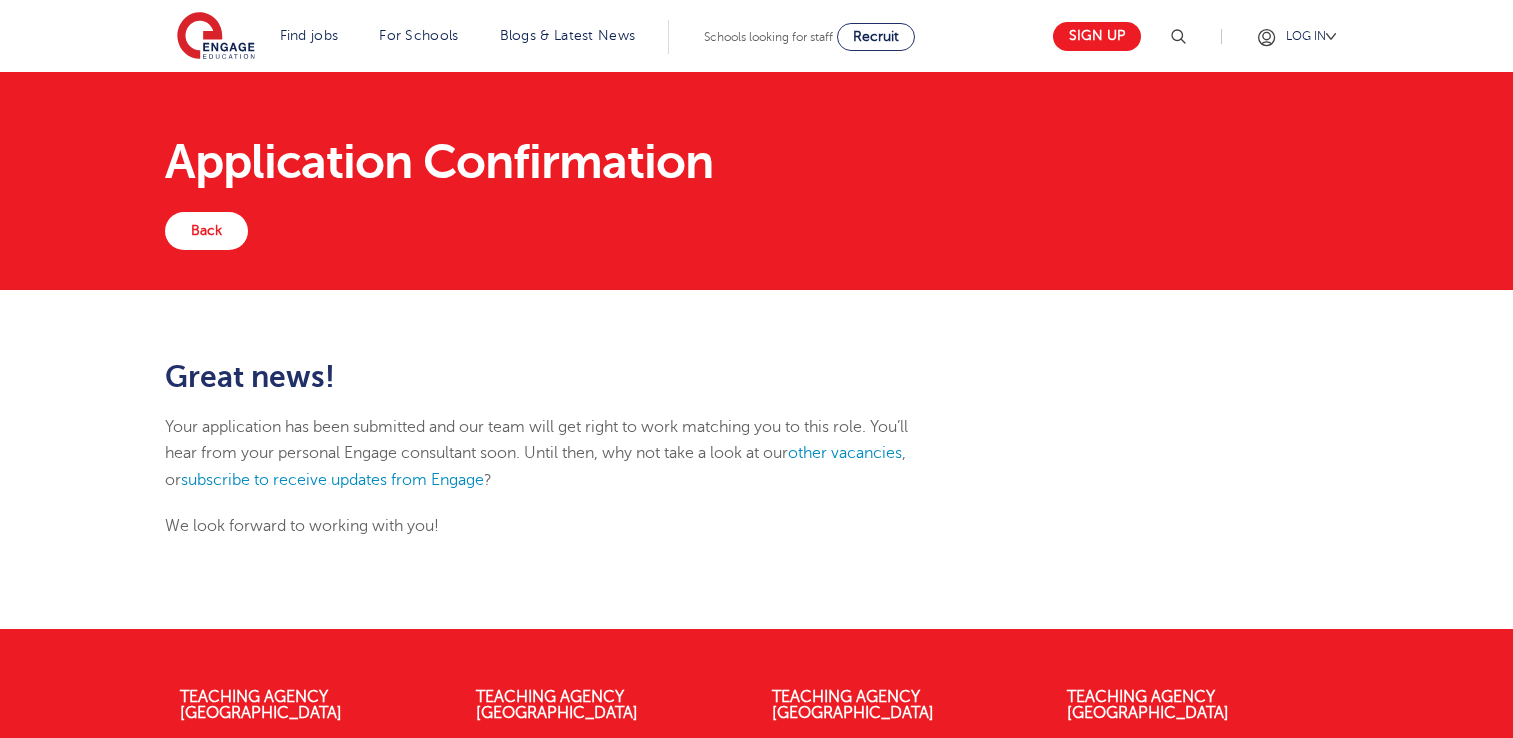 scroll, scrollTop: 0, scrollLeft: 0, axis: both 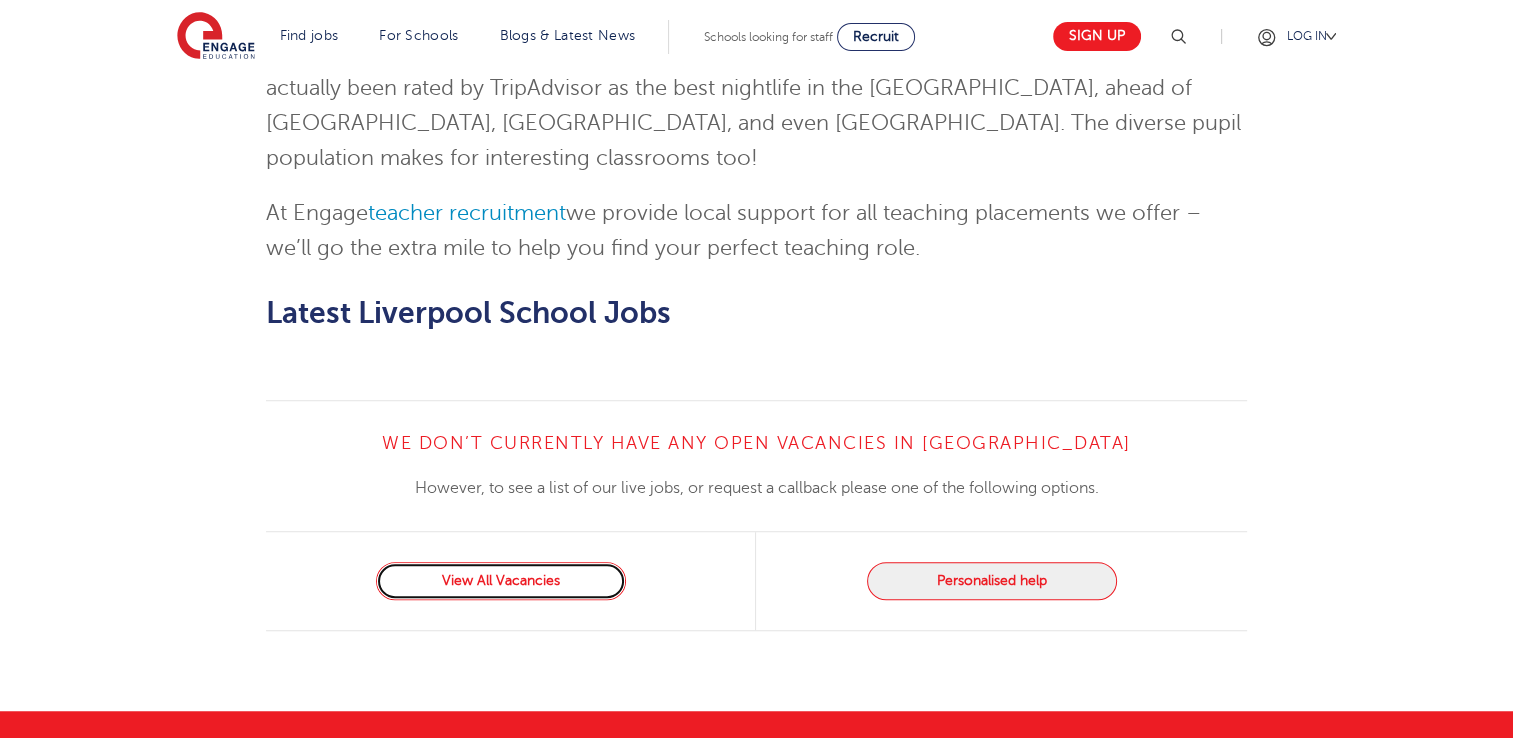 click on "View All Vacancies" at bounding box center [501, 581] 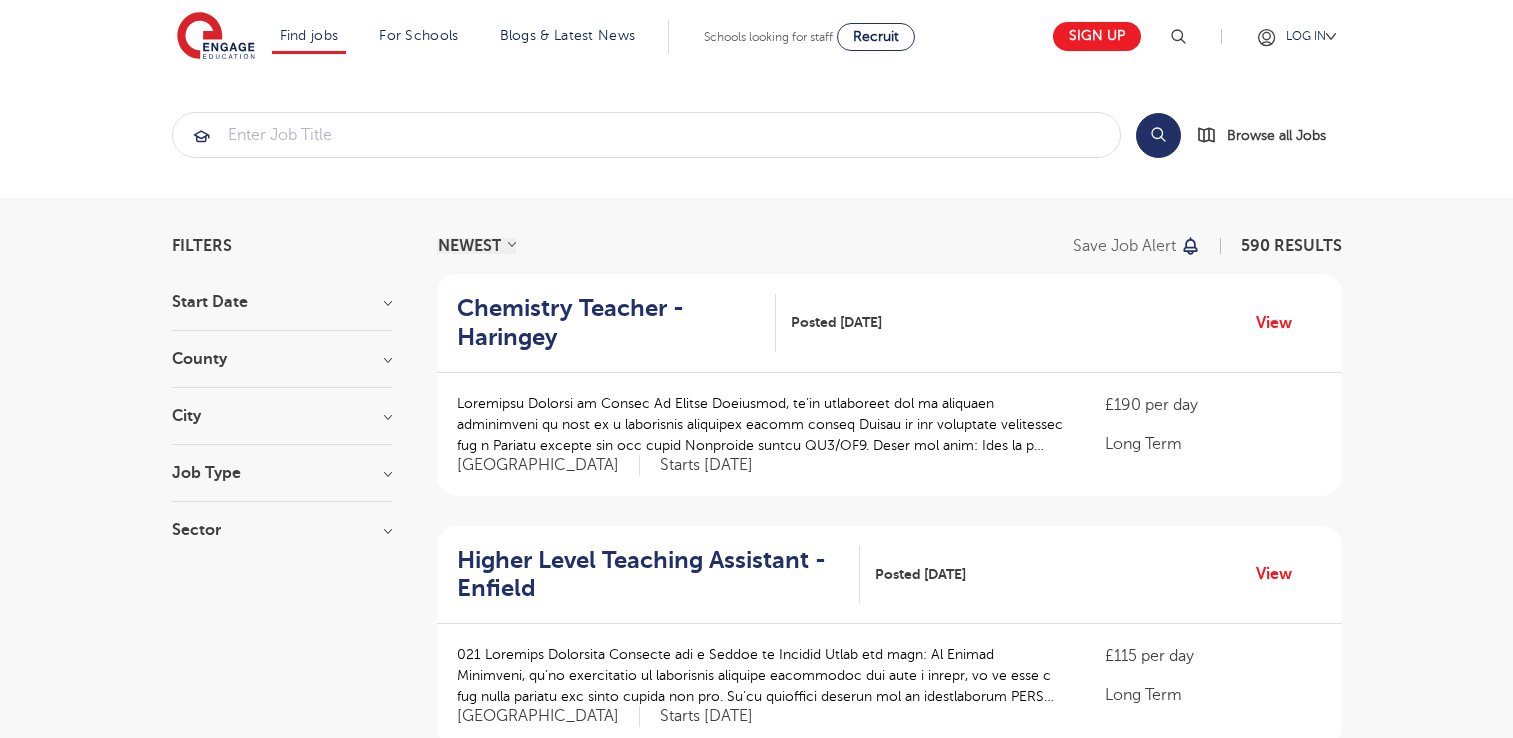 scroll, scrollTop: 0, scrollLeft: 0, axis: both 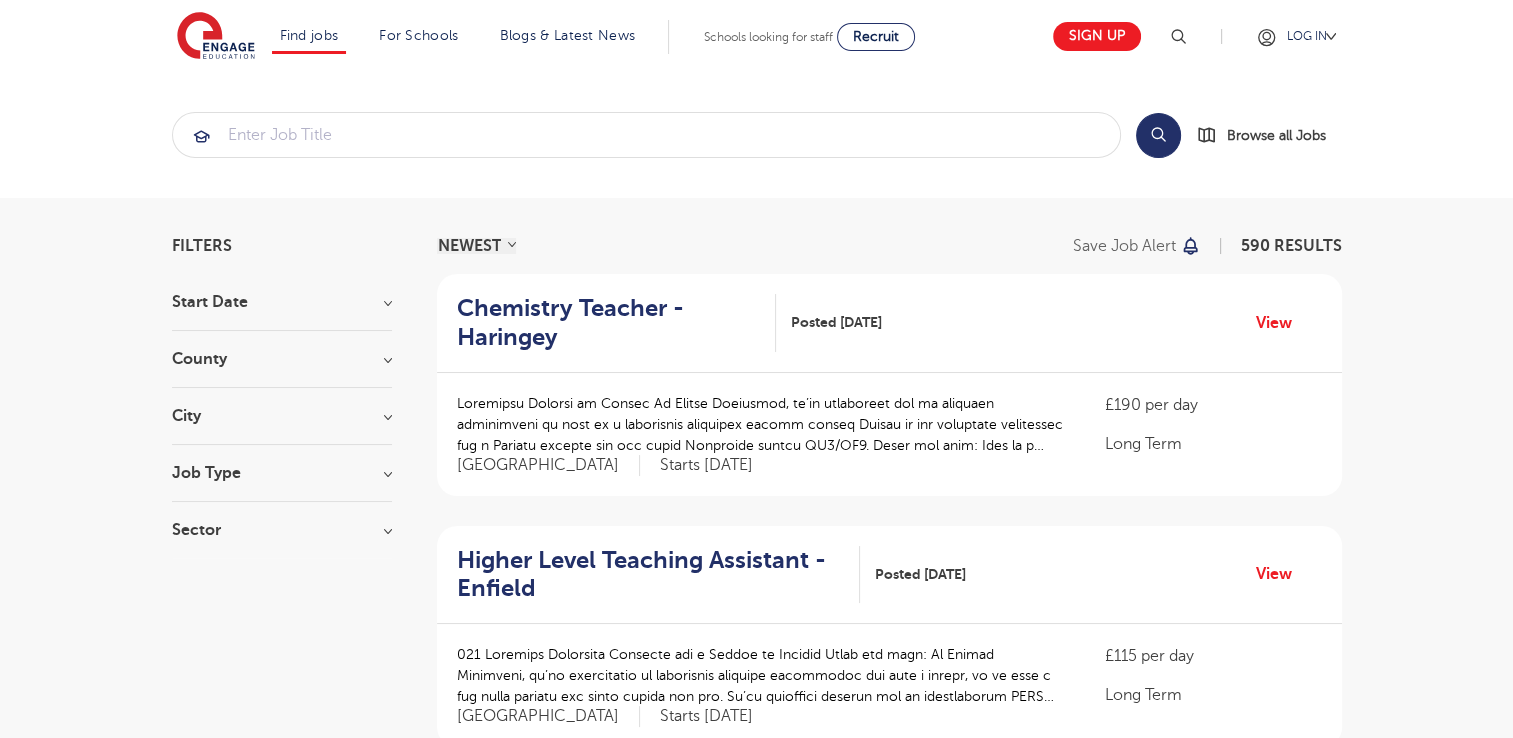 click on "Start Date     September   221       [DATE]       [DATE]   Show more" at bounding box center (282, 312) 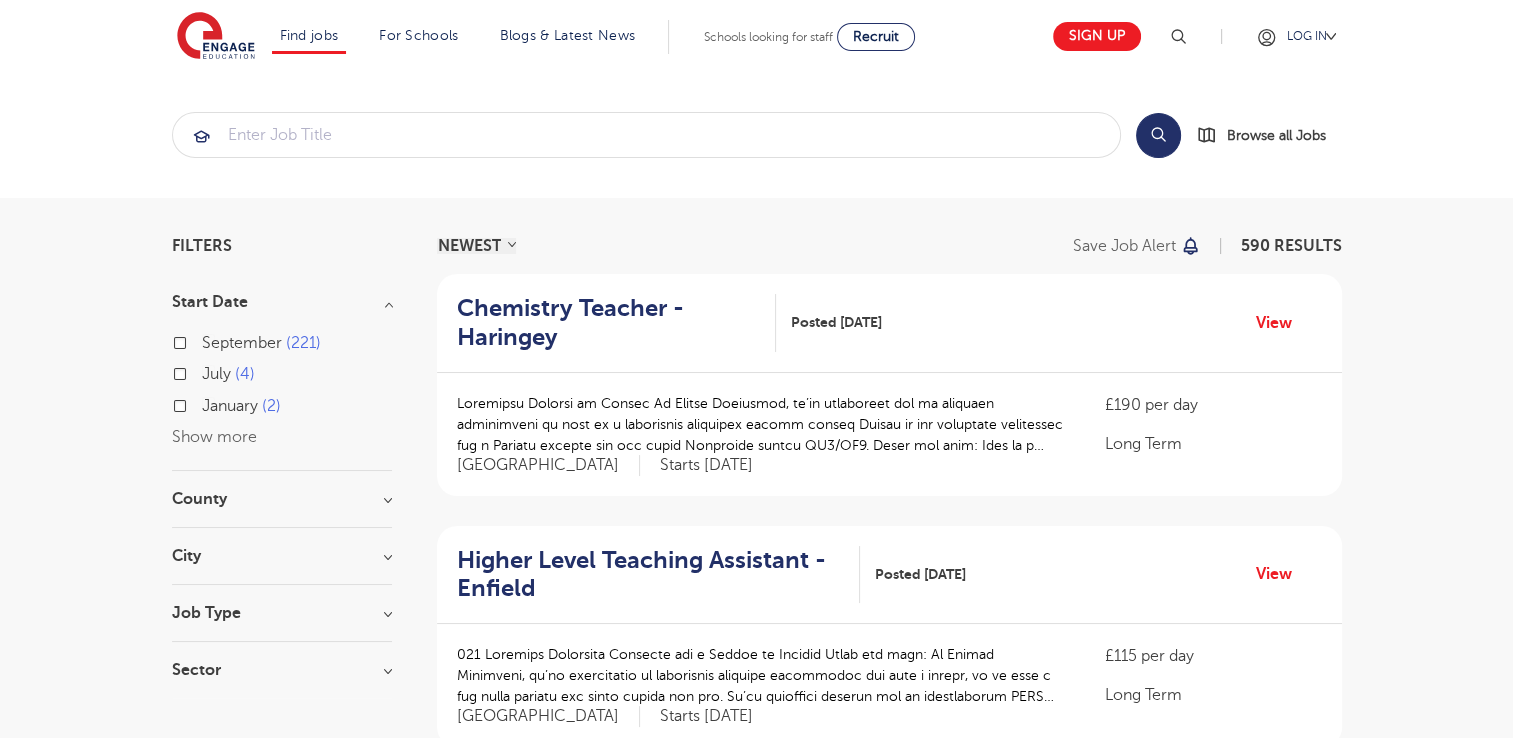 click on "County     [GEOGRAPHIC_DATA]   291       [GEOGRAPHIC_DATA]   80       [GEOGRAPHIC_DATA]   46       [GEOGRAPHIC_DATA]   37       [GEOGRAPHIC_DATA]   20   Show more" at bounding box center (282, 509) 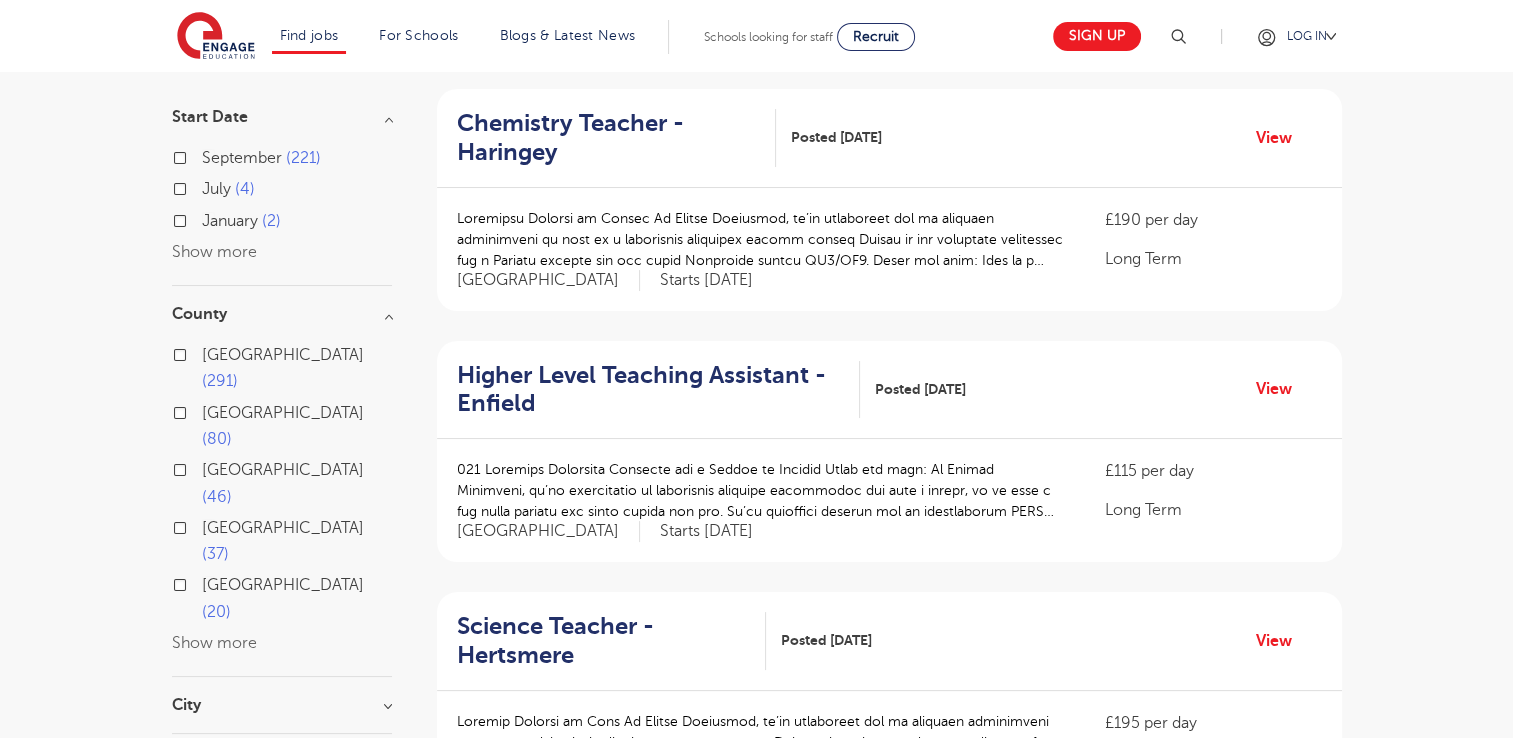 scroll, scrollTop: 193, scrollLeft: 0, axis: vertical 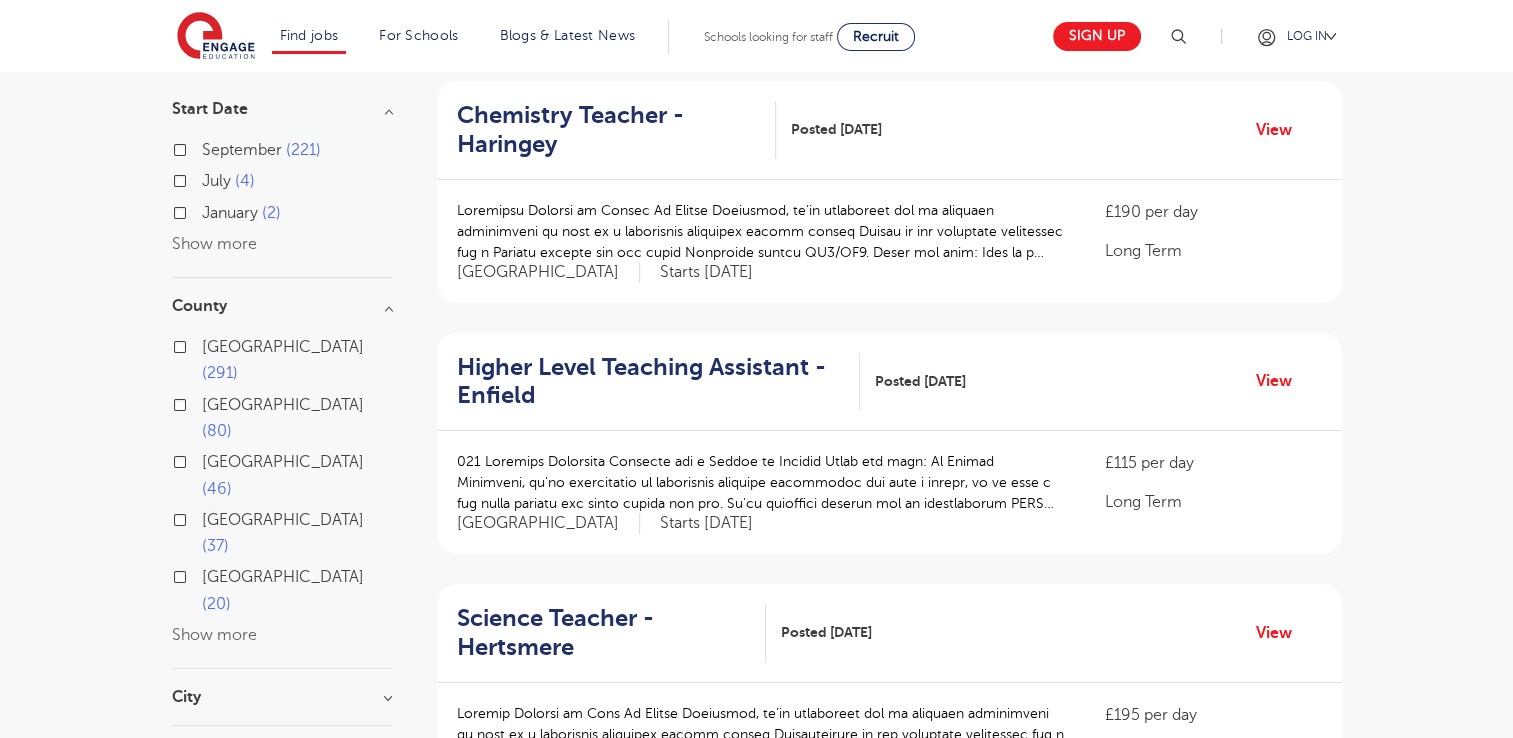 click on "Show more" at bounding box center [214, 635] 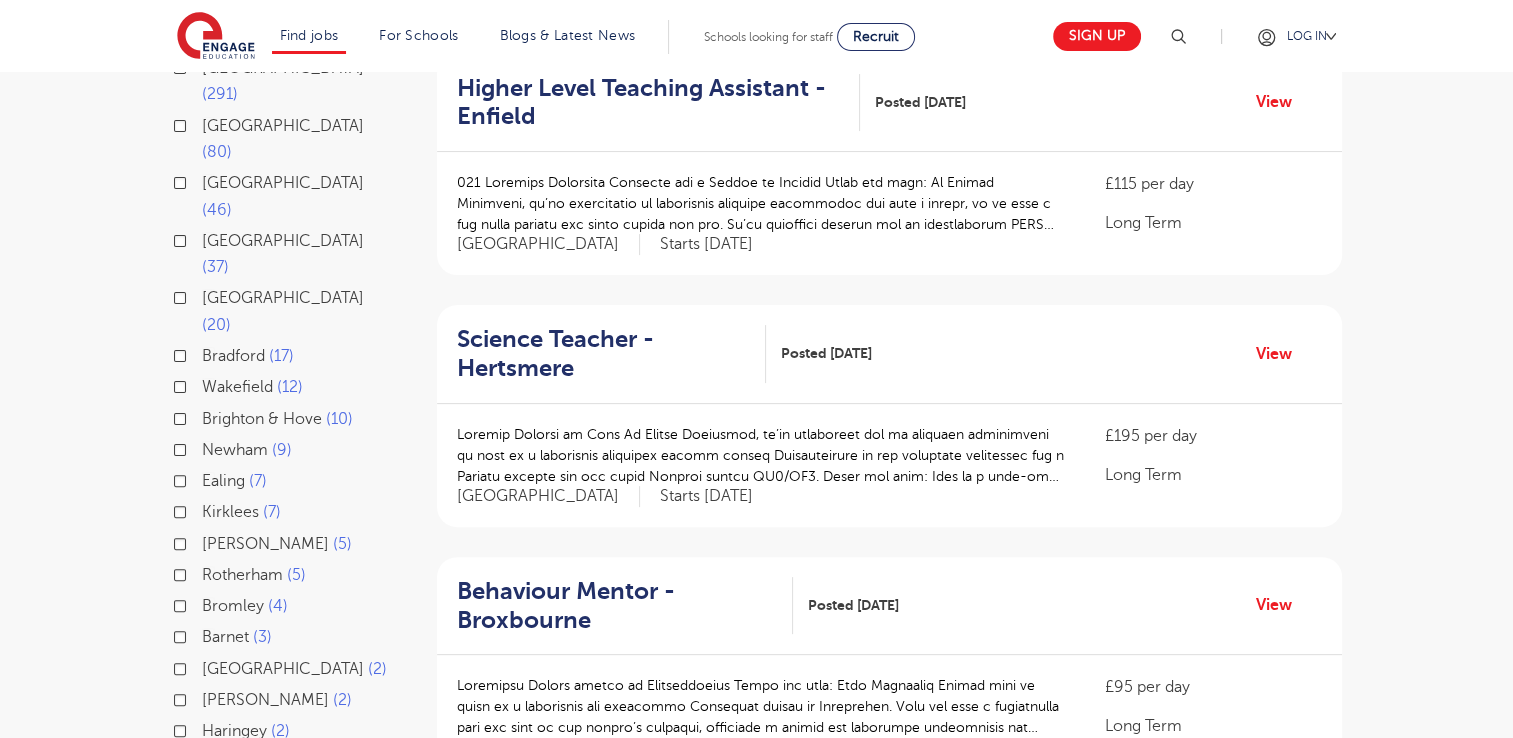 scroll, scrollTop: 468, scrollLeft: 0, axis: vertical 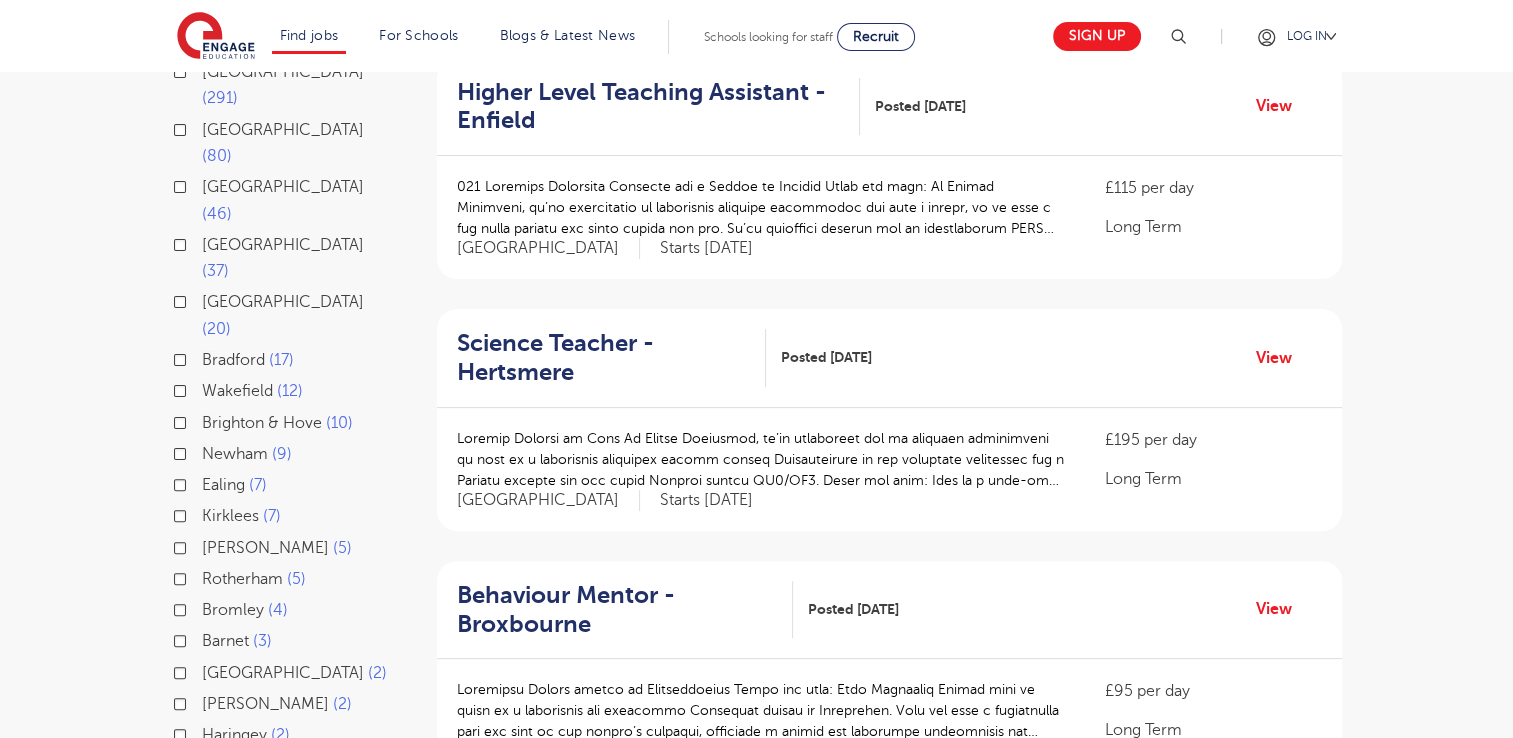 click on "Leeds" at bounding box center [283, 187] 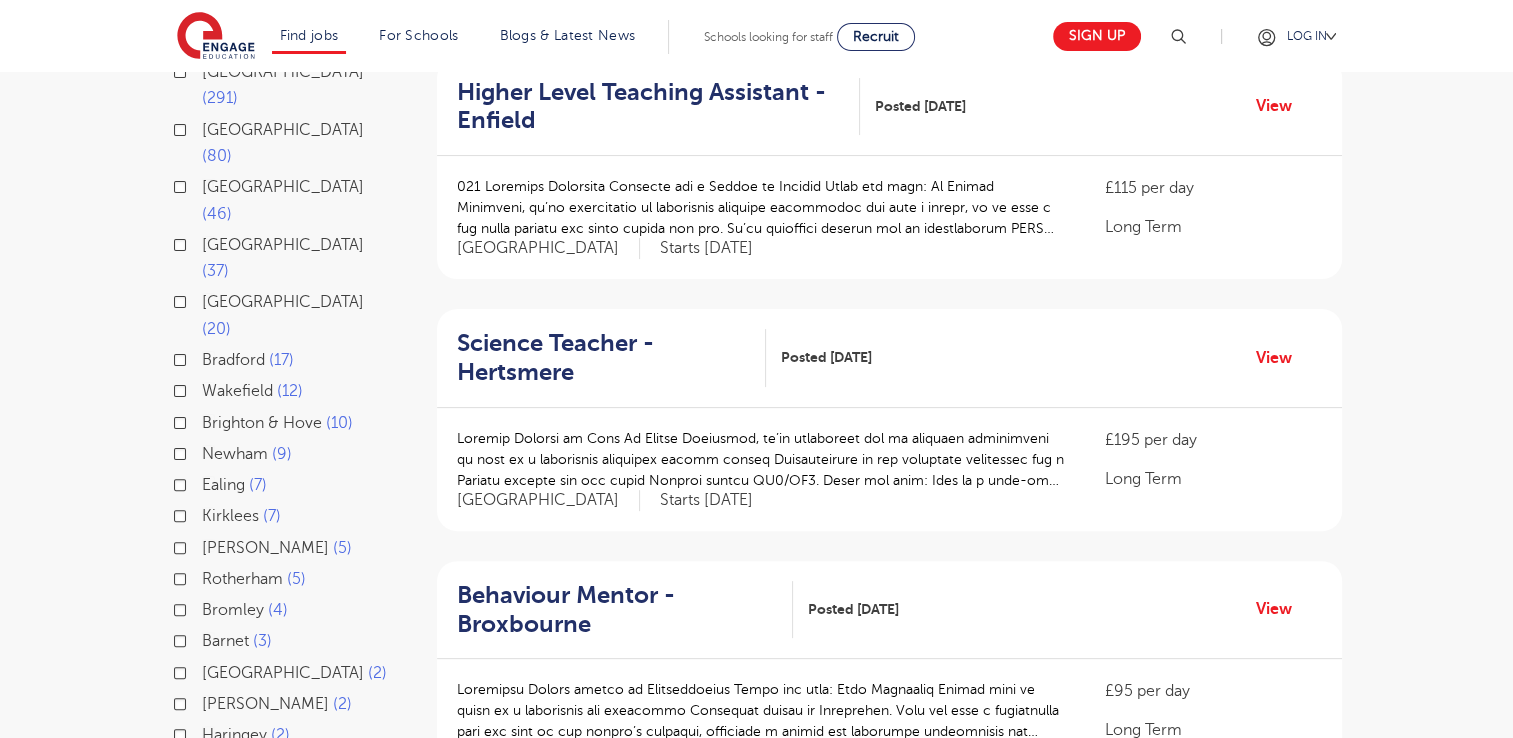 click on "Leeds   46" at bounding box center (208, 184) 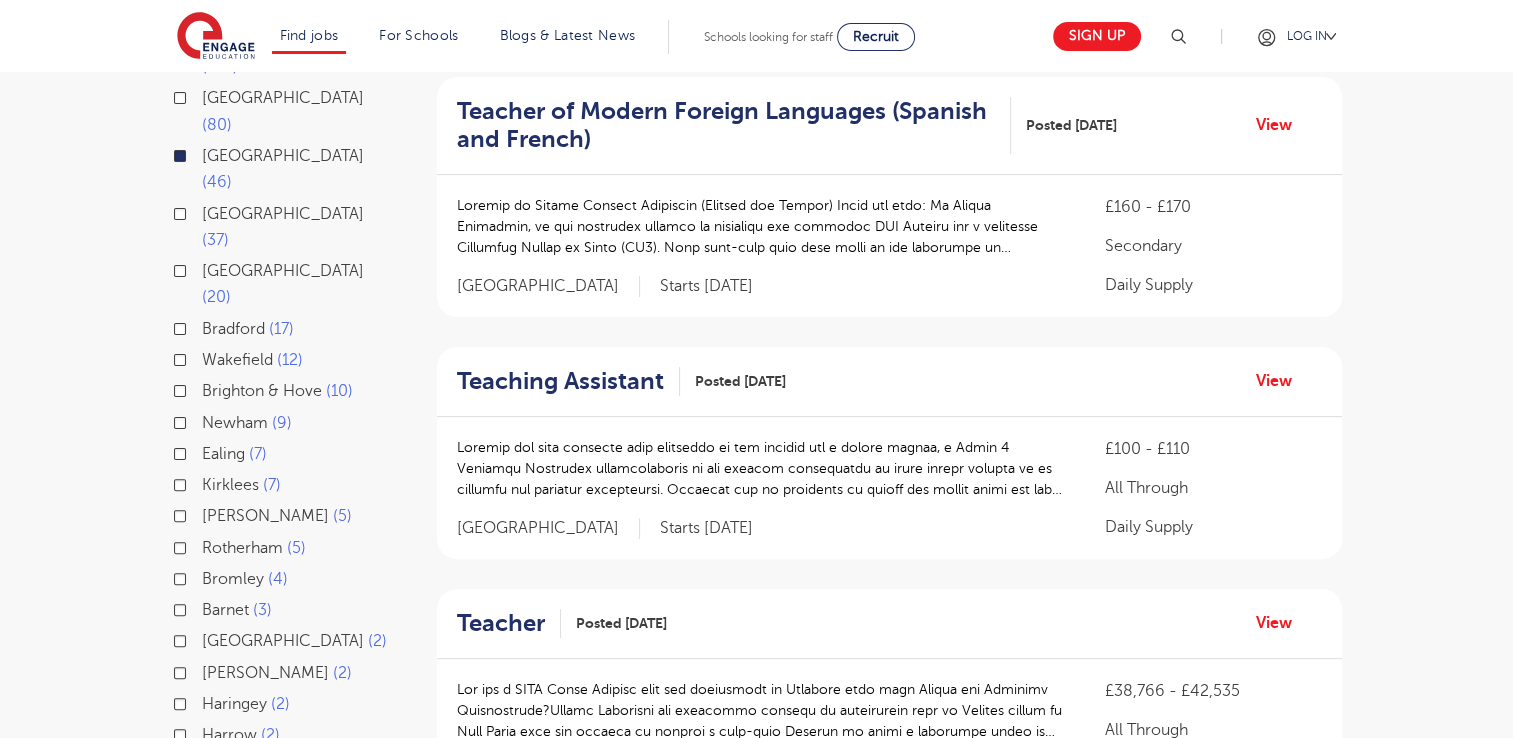 click on "46" at bounding box center [217, 182] 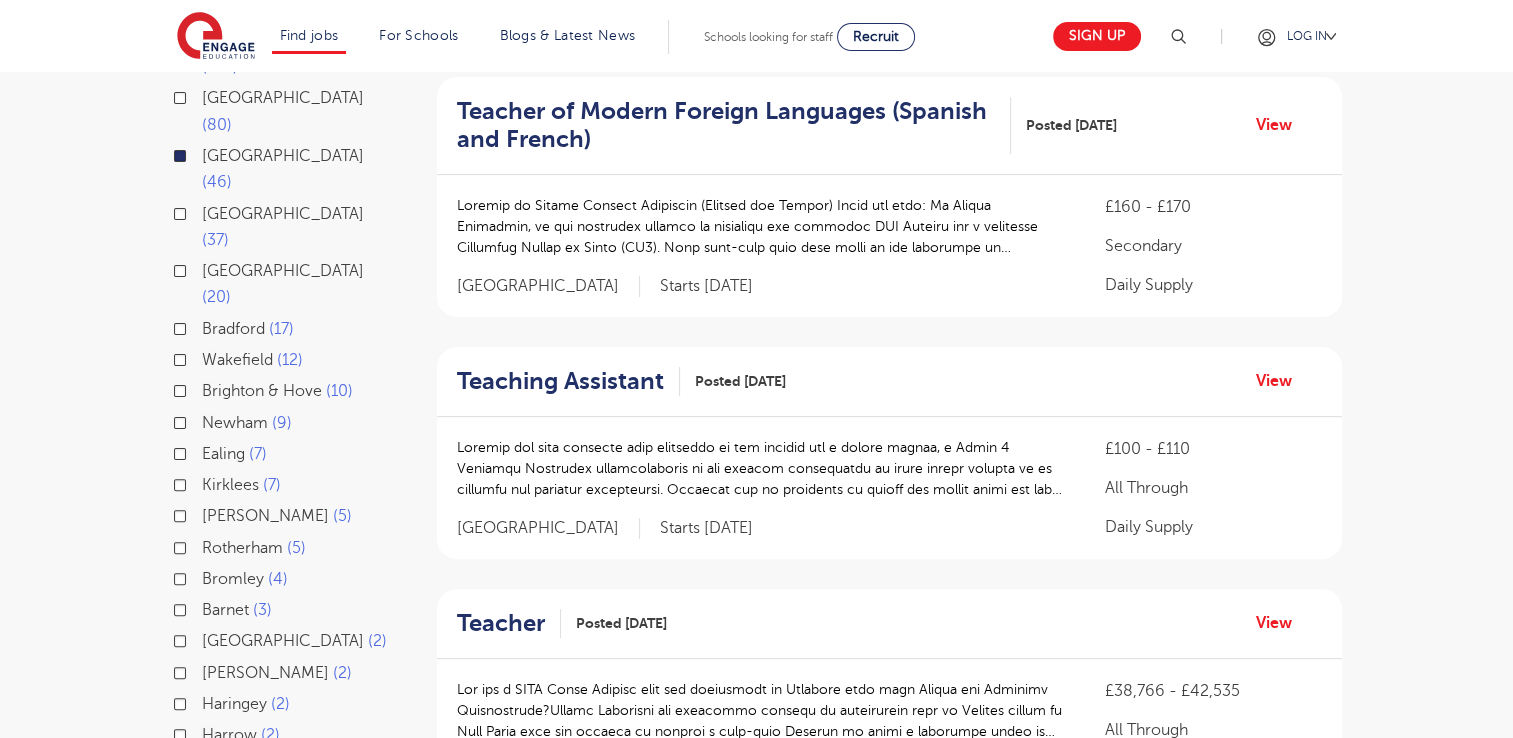 click on "Leeds   46" at bounding box center (208, 153) 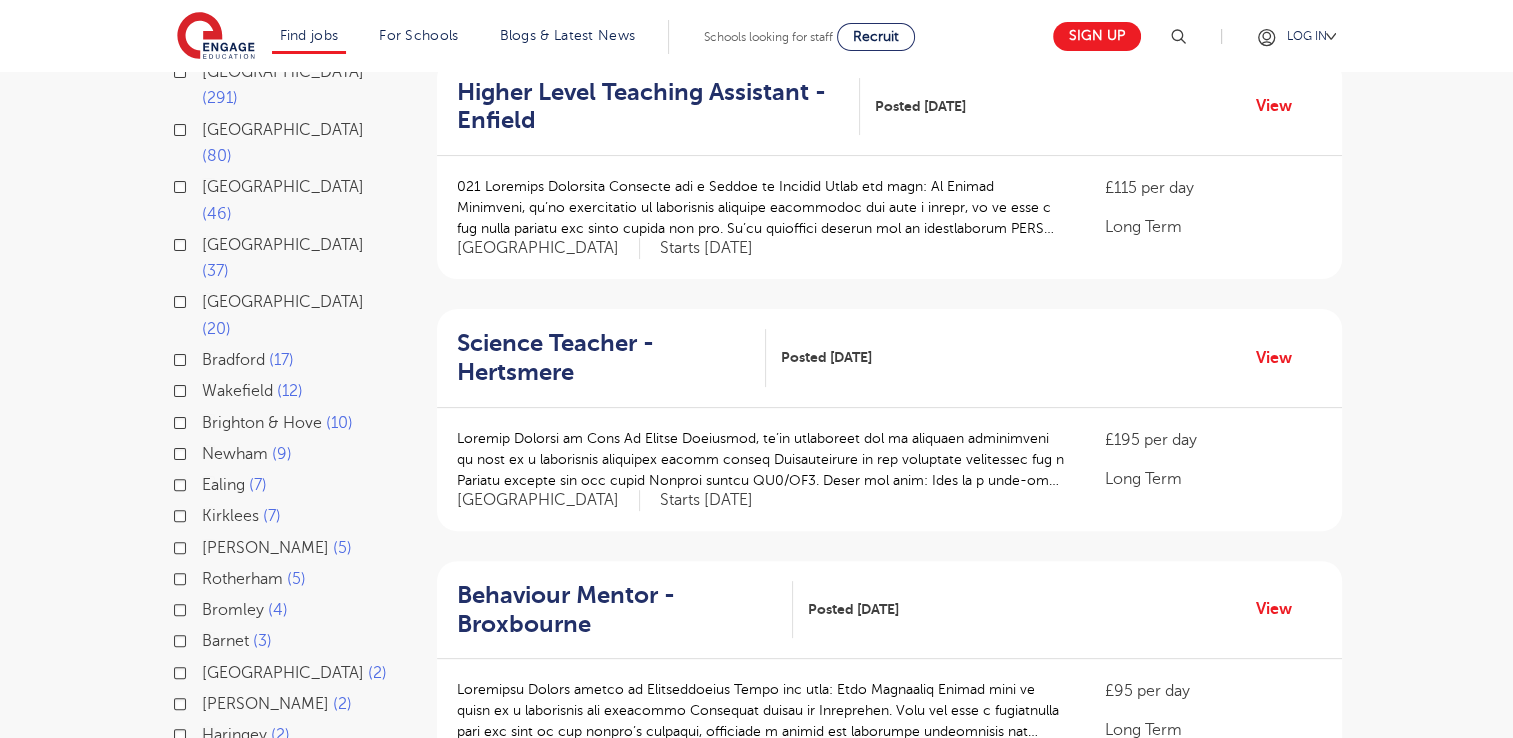 scroll, scrollTop: 499, scrollLeft: 0, axis: vertical 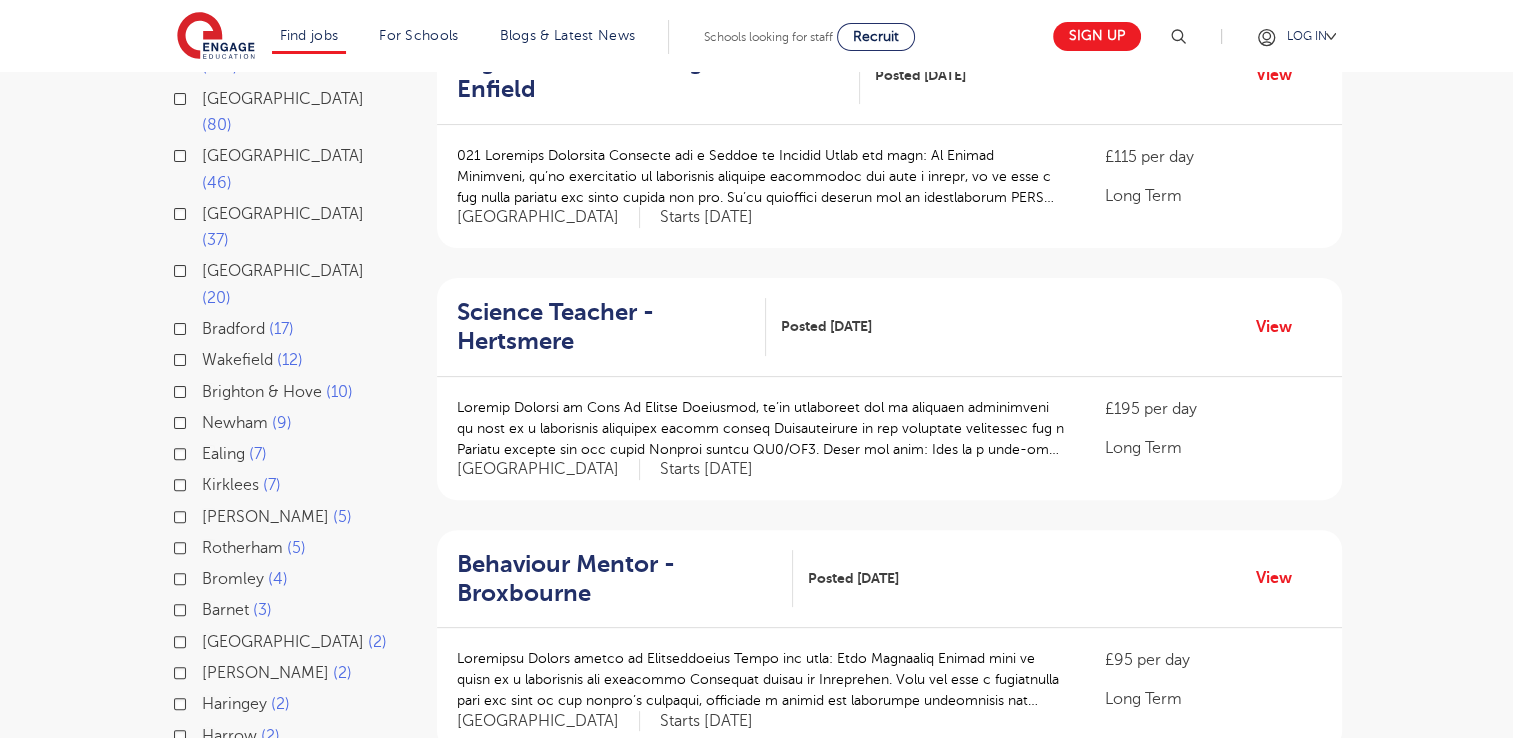 click on "46" at bounding box center [217, 183] 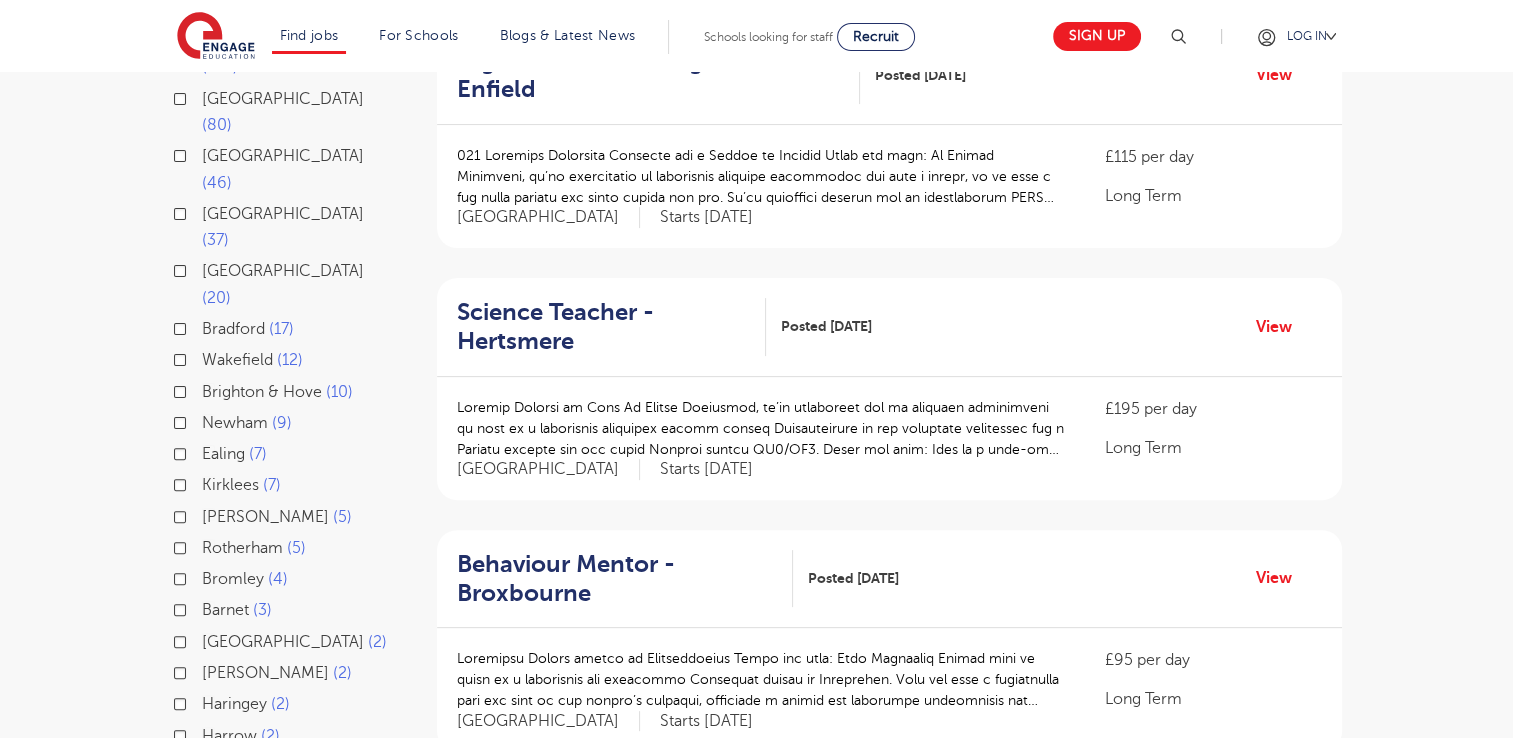 click on "Leeds   46" at bounding box center [208, 153] 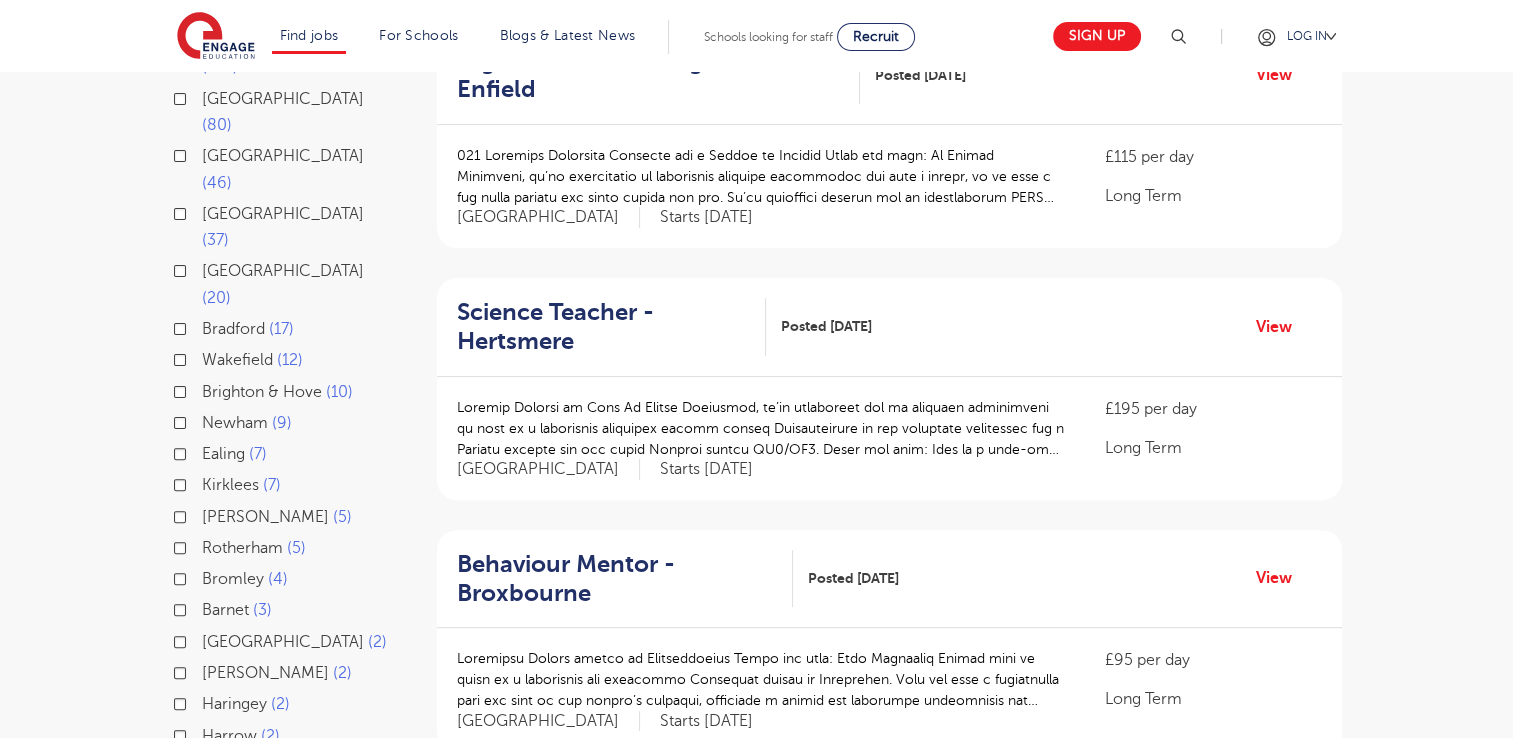 scroll, scrollTop: 468, scrollLeft: 0, axis: vertical 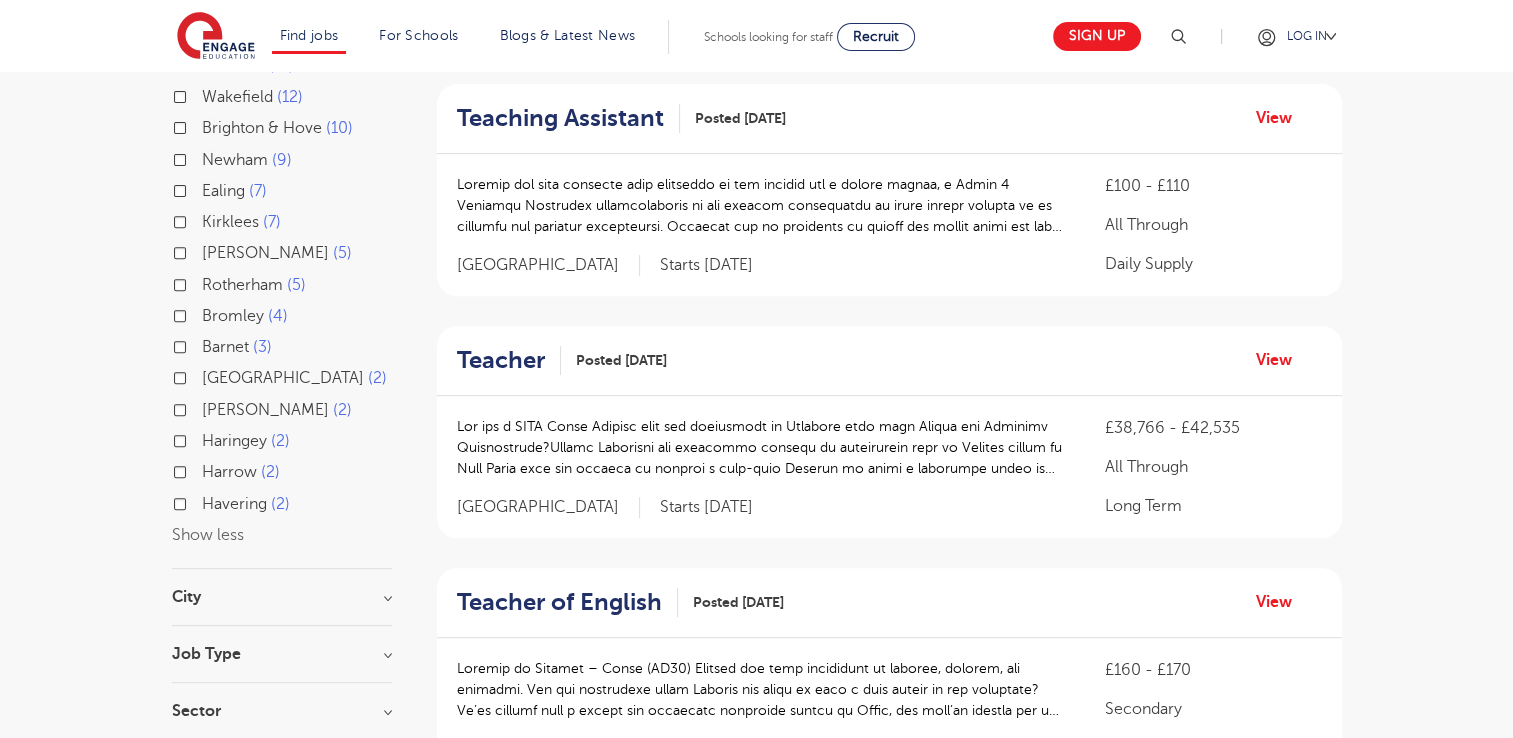 click on "Filters Start Date     September   45       July   1   Show more County     London   291       Hertfordshire   80       Leeds   46       West Sussex   37       East Sussex   20       Bradford   17       Wakefield   12       Brighton & Hove   10       Newham   9       Ealing   7       Kirklees   7       Brent   5       Rotherham   5       Bromley   4       Barnet   3       Essex   2       Hackney   2       Haringey   2       Harrow   2       Havering   2   Show less City     Leeds   46   Show more Job Type     Long Term   21       Daily Supply   17       SEND   6       Support Services   2   Sector     Primary   26       Secondary   18       All Through   2   Show more
Cancel
View Results
NEWEST OLDEST
Save job alert
46 RESULTS
Teacher of Design and Technology
Posted 18/07/25
£160 - £170" at bounding box center [757, 903] 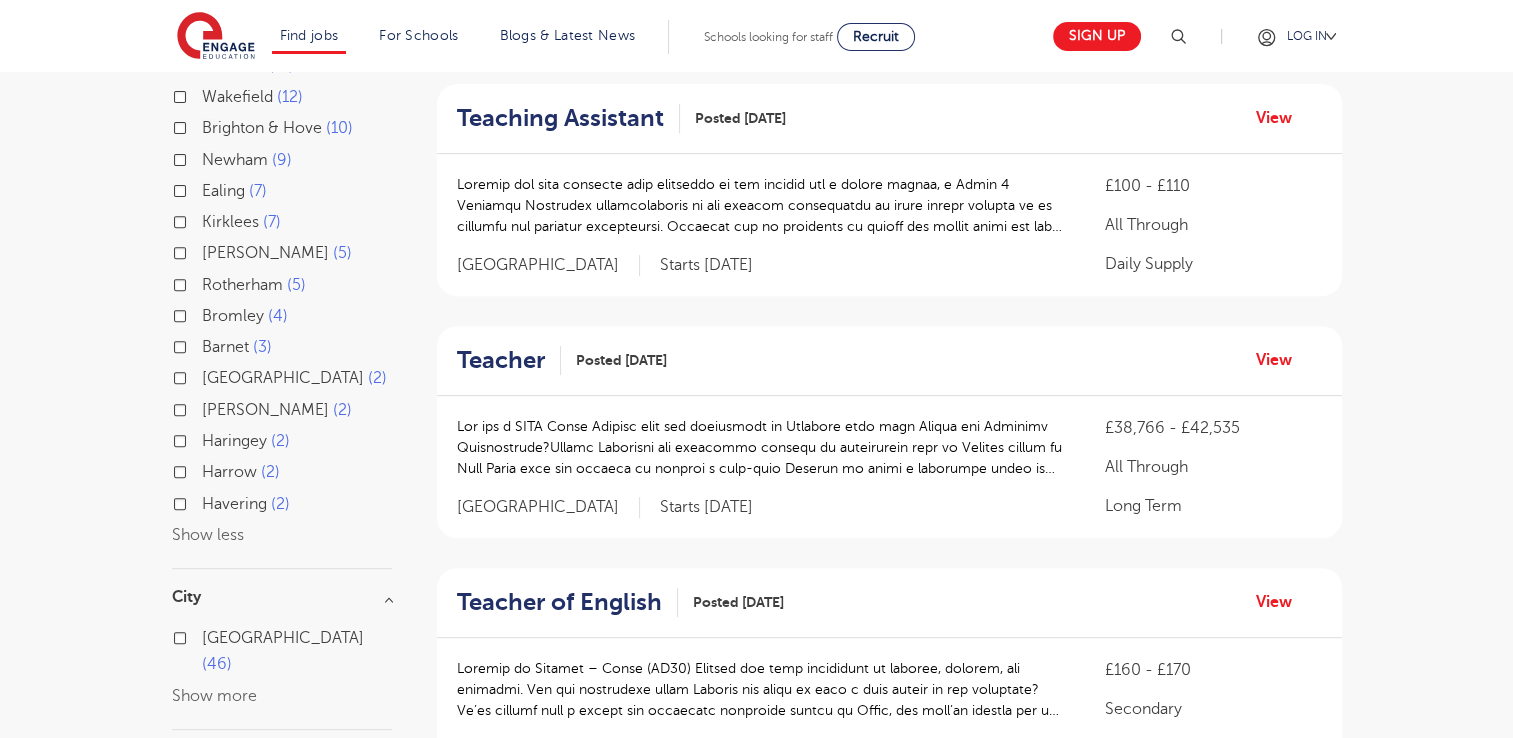 click on "Filters Start Date     September   45       July   1   Show more County     London   291       Hertfordshire   80       Leeds   46       West Sussex   37       East Sussex   20       Bradford   17       Wakefield   12       Brighton & Hove   10       Newham   9       Ealing   7       Kirklees   7       Brent   5       Rotherham   5       Bromley   4       Barnet   3       Essex   2       Hackney   2       Haringey   2       Harrow   2       Havering   2   Show less City     Leeds   46   Show more Job Type     Long Term   21       Daily Supply   17       SEND   6       Support Services   2   Sector     Primary   26       Secondary   18       All Through   2   Show more
Cancel
View Results
NEWEST OLDEST
Save job alert
46 RESULTS
Teacher of Design and Technology
Posted 18/07/25
£160 - £170" at bounding box center [757, 903] 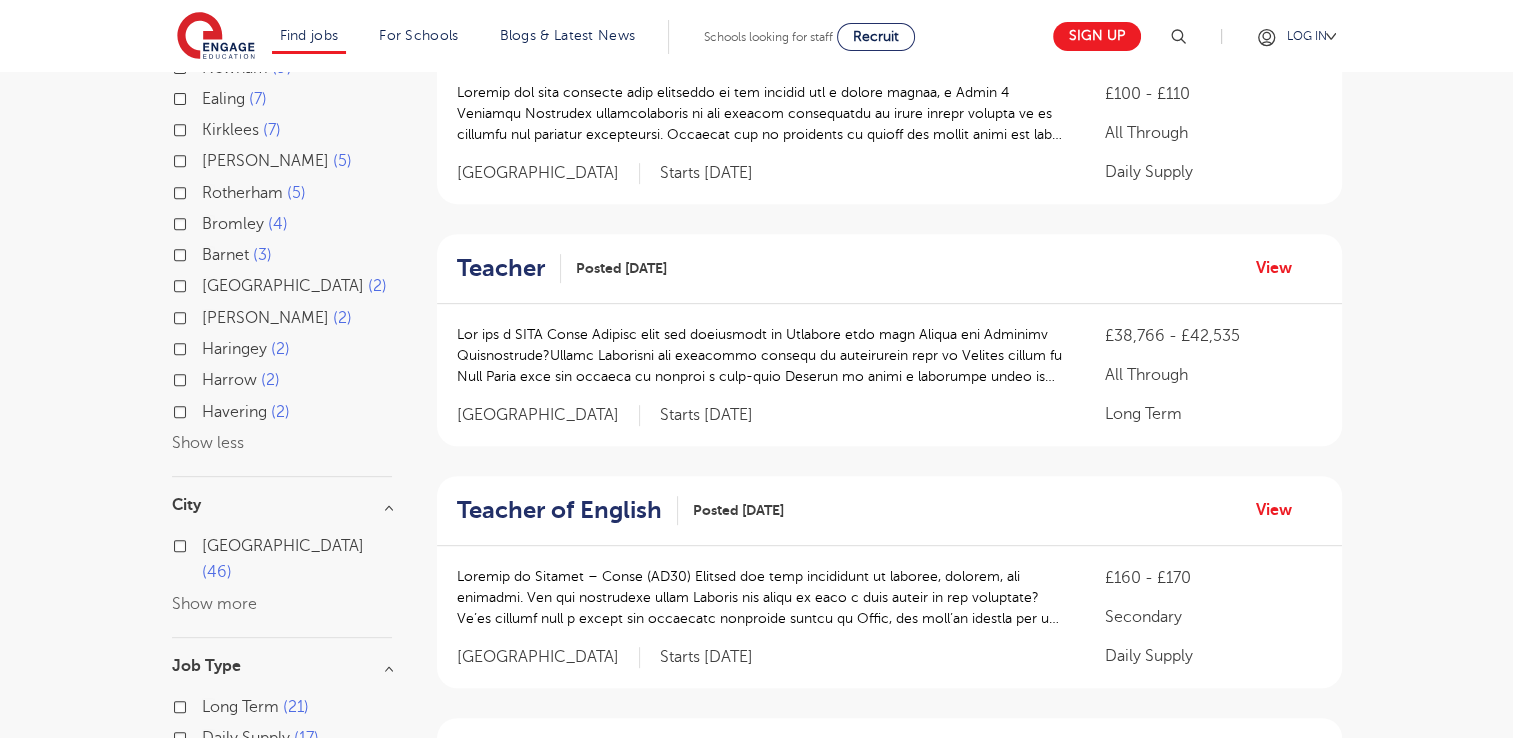 scroll, scrollTop: 950, scrollLeft: 0, axis: vertical 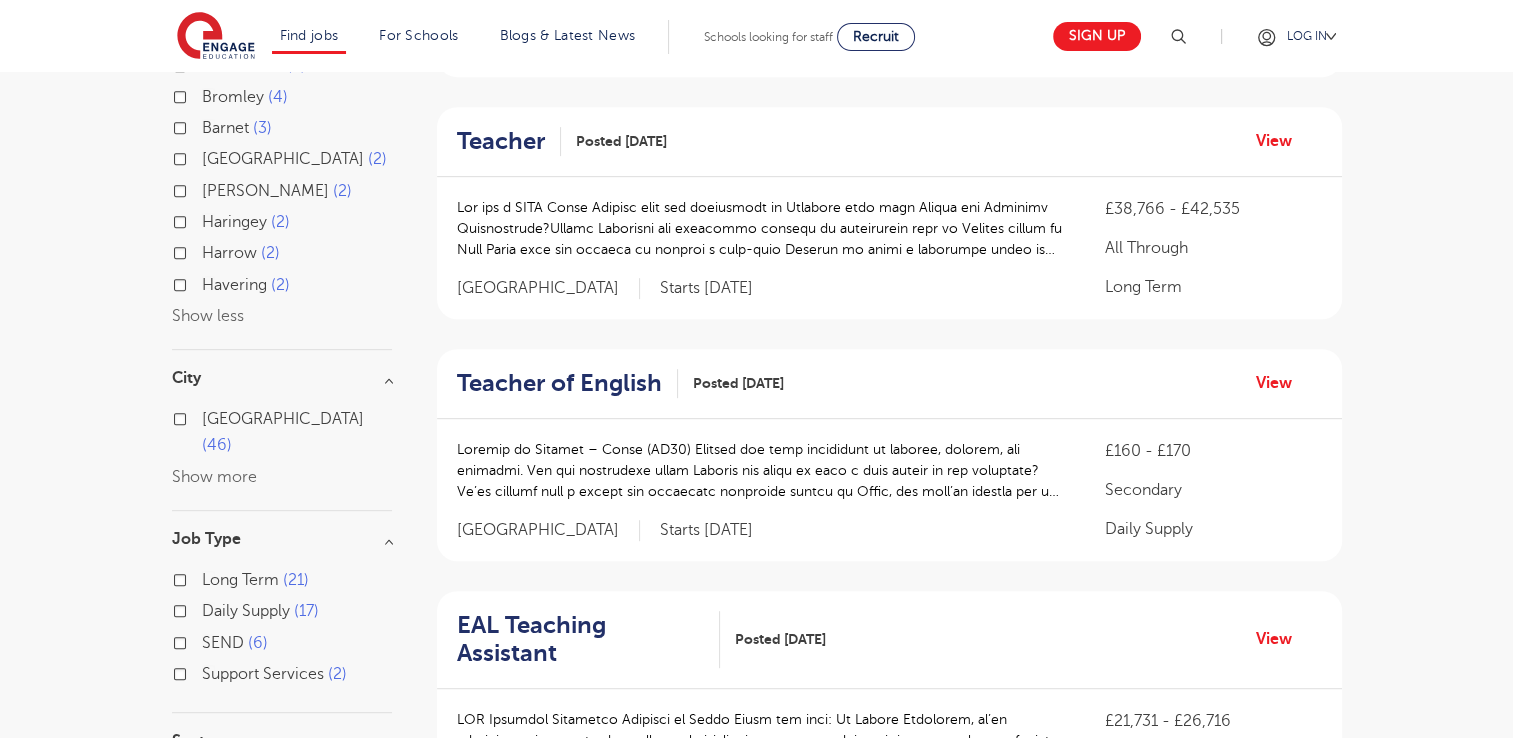 click on "Daily Supply   17" at bounding box center [260, 611] 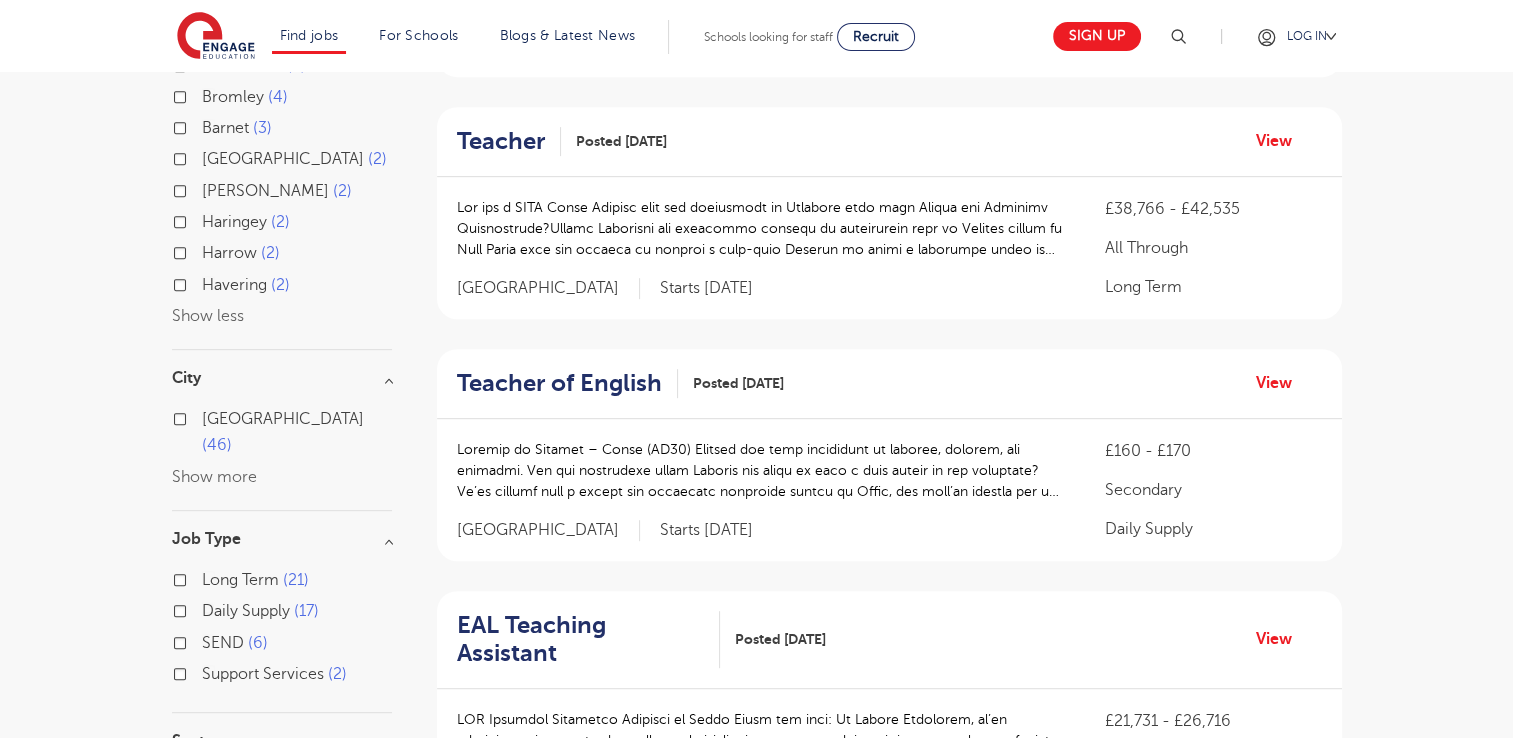 click on "Daily Supply   17" at bounding box center [208, 608] 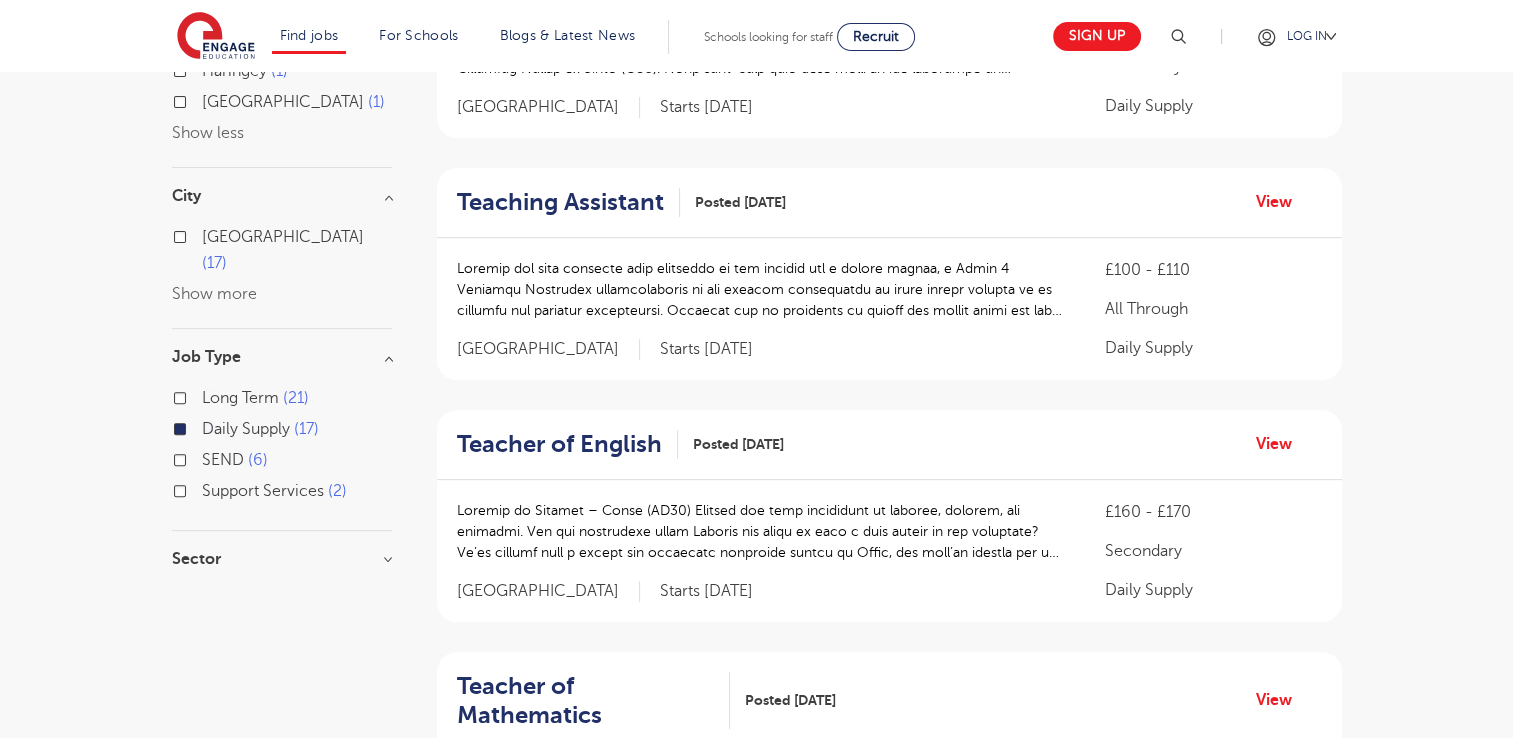 scroll, scrollTop: 639, scrollLeft: 0, axis: vertical 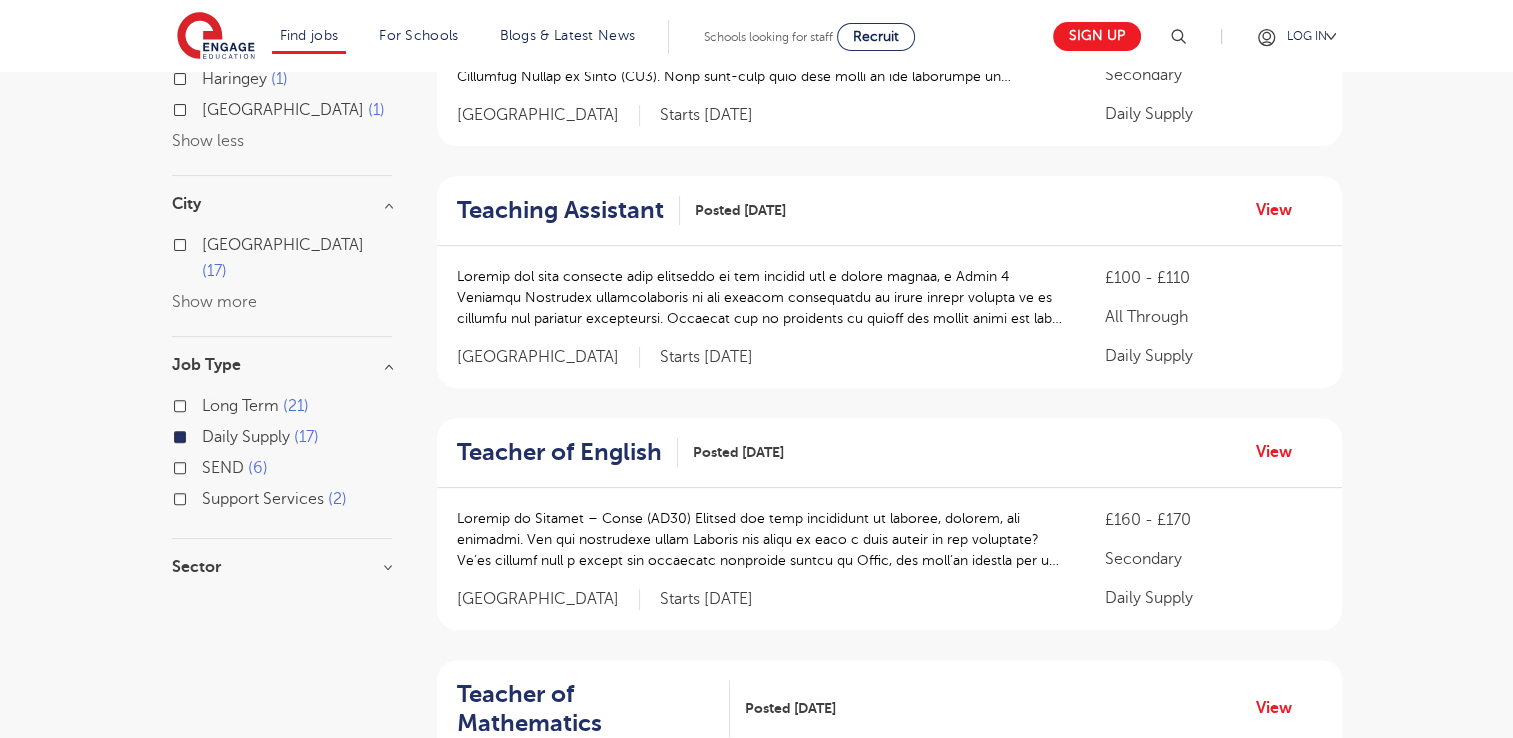 click on "Sector     Secondary   14       Primary   2       All Through   1   Show more" at bounding box center (282, 577) 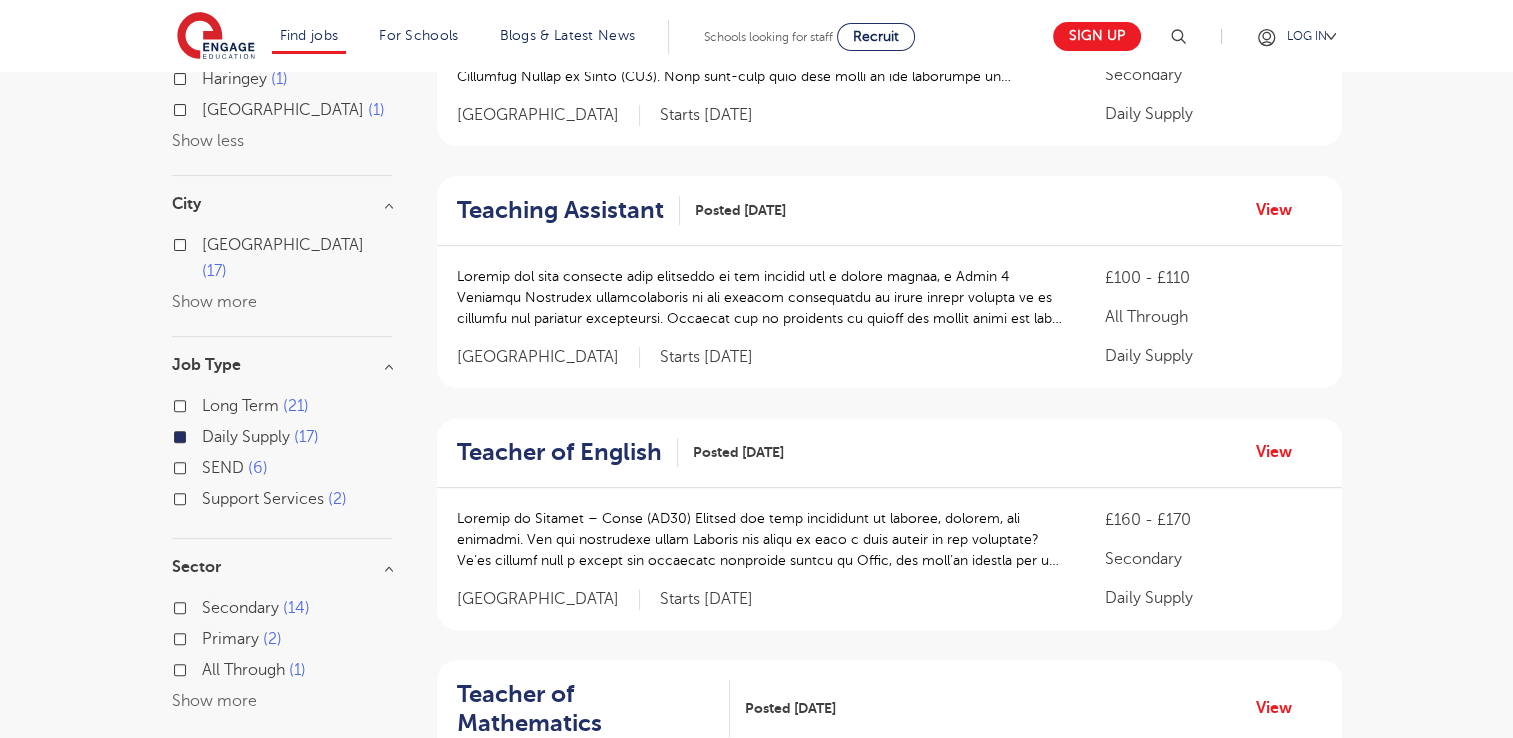 click on "Secondary   14" at bounding box center [256, 608] 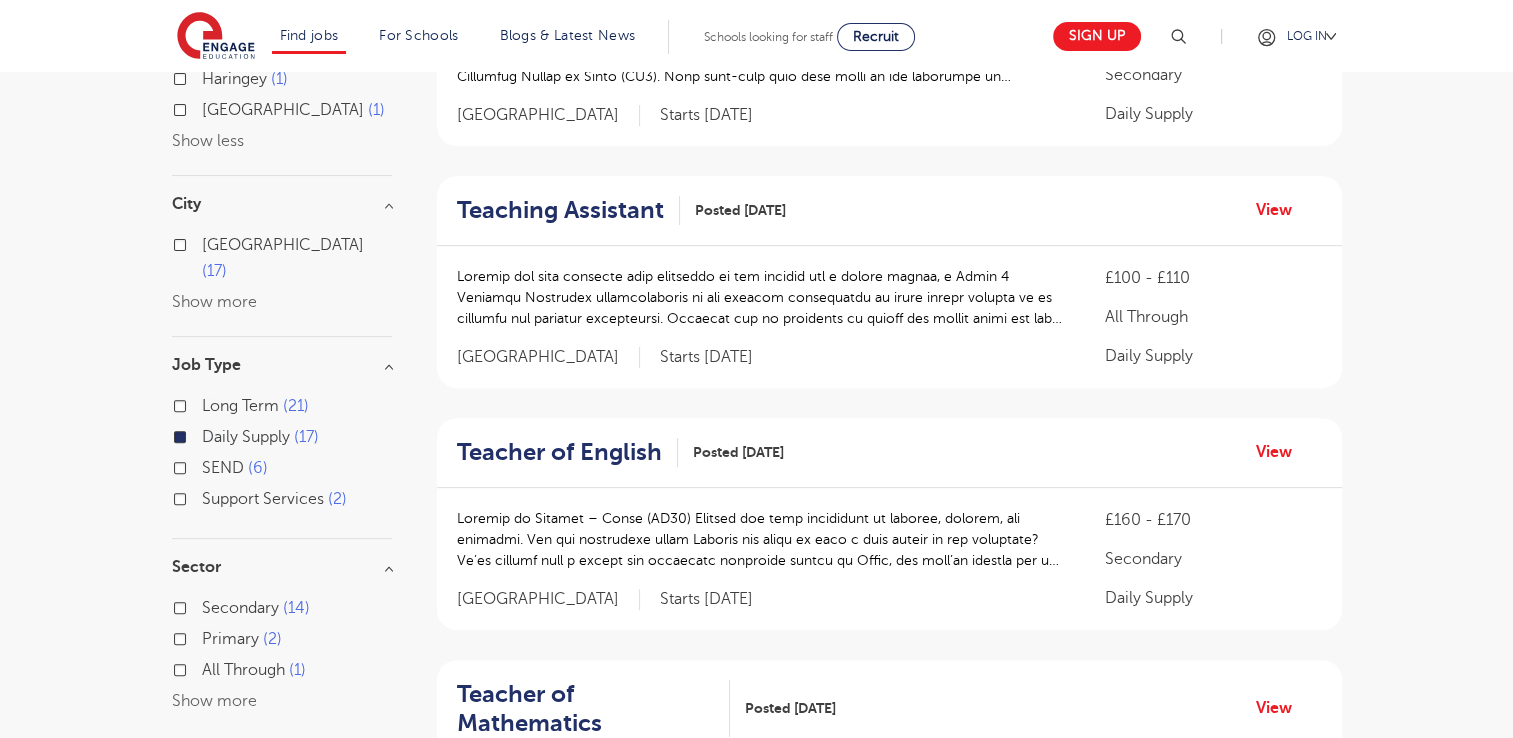 click on "Secondary   14" at bounding box center (208, 605) 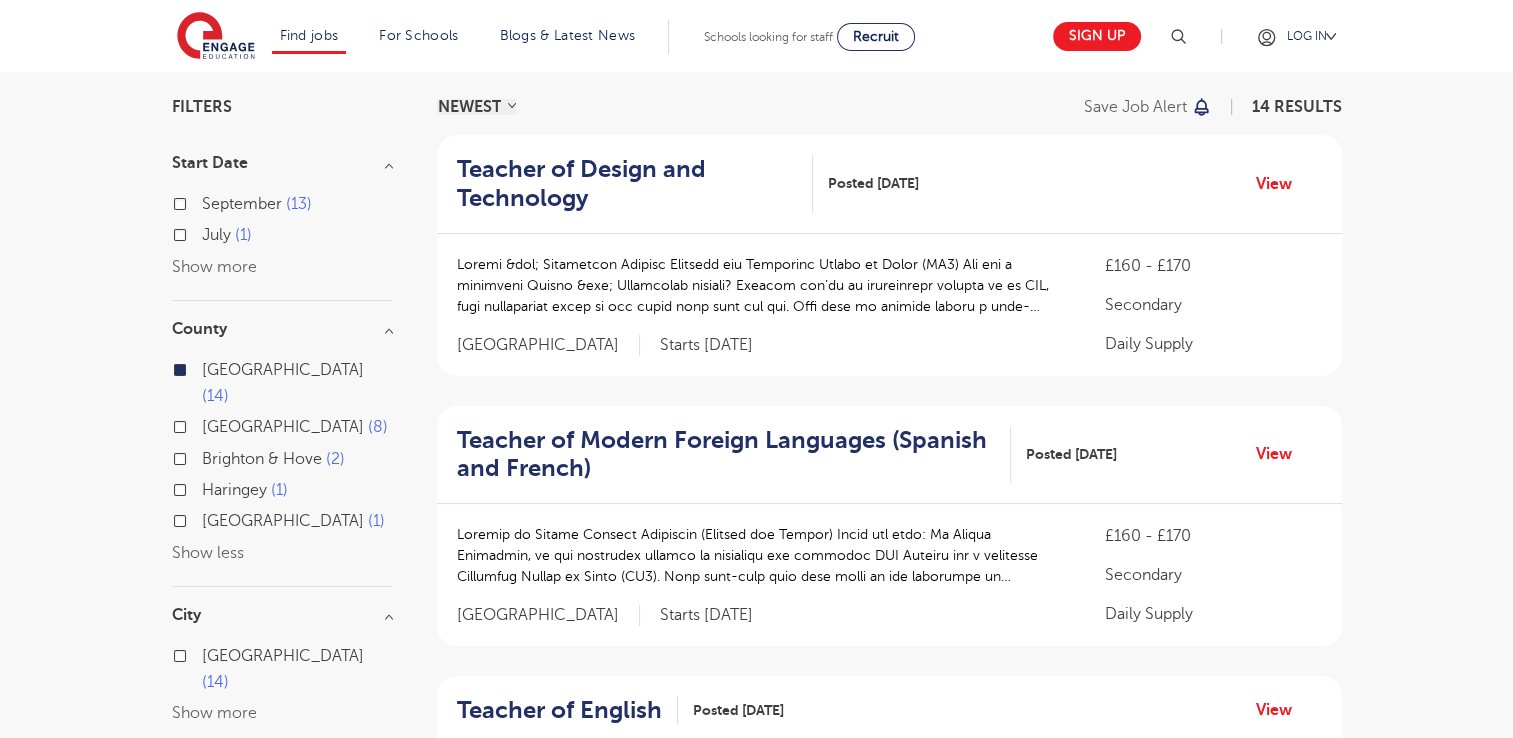 scroll, scrollTop: 80, scrollLeft: 0, axis: vertical 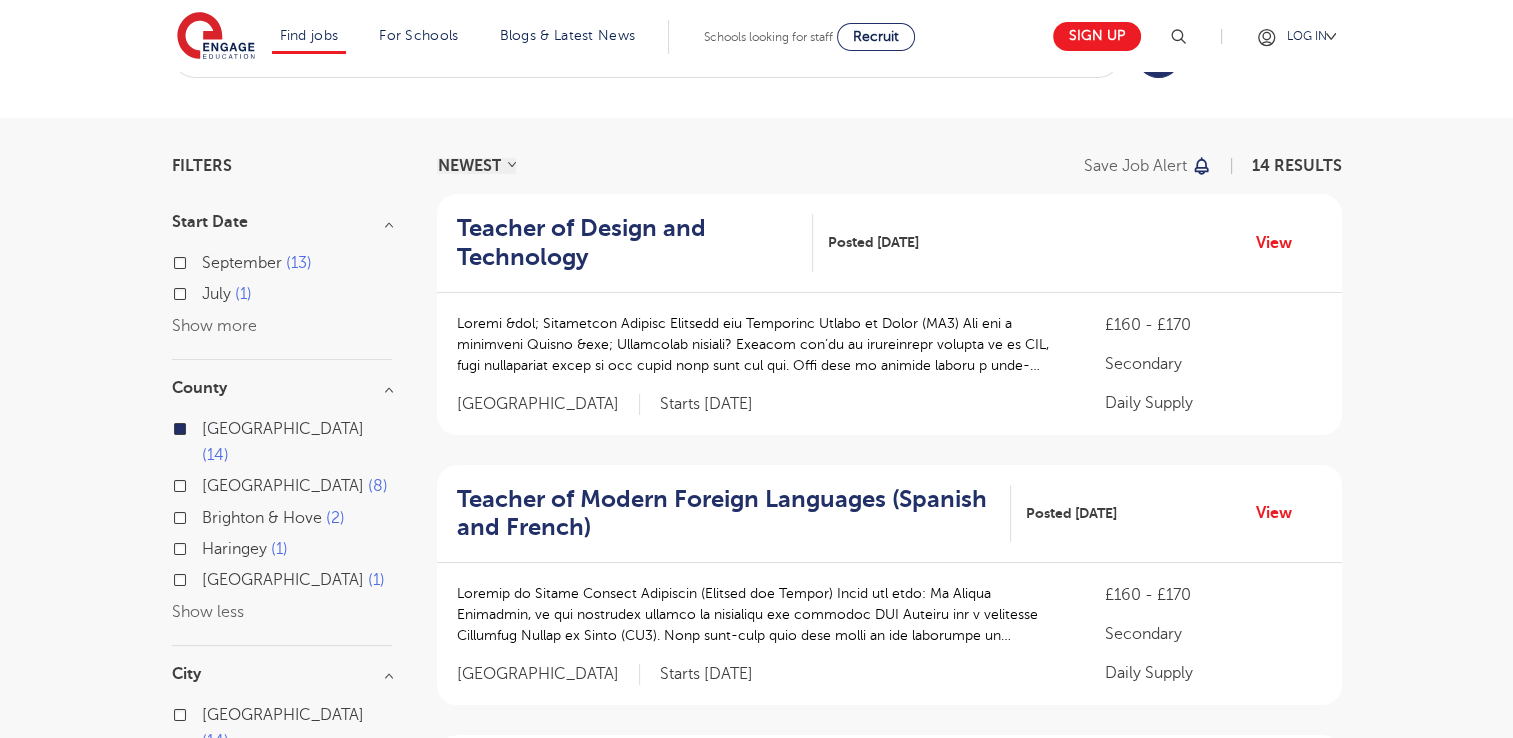 click on "July   1" at bounding box center (227, 294) 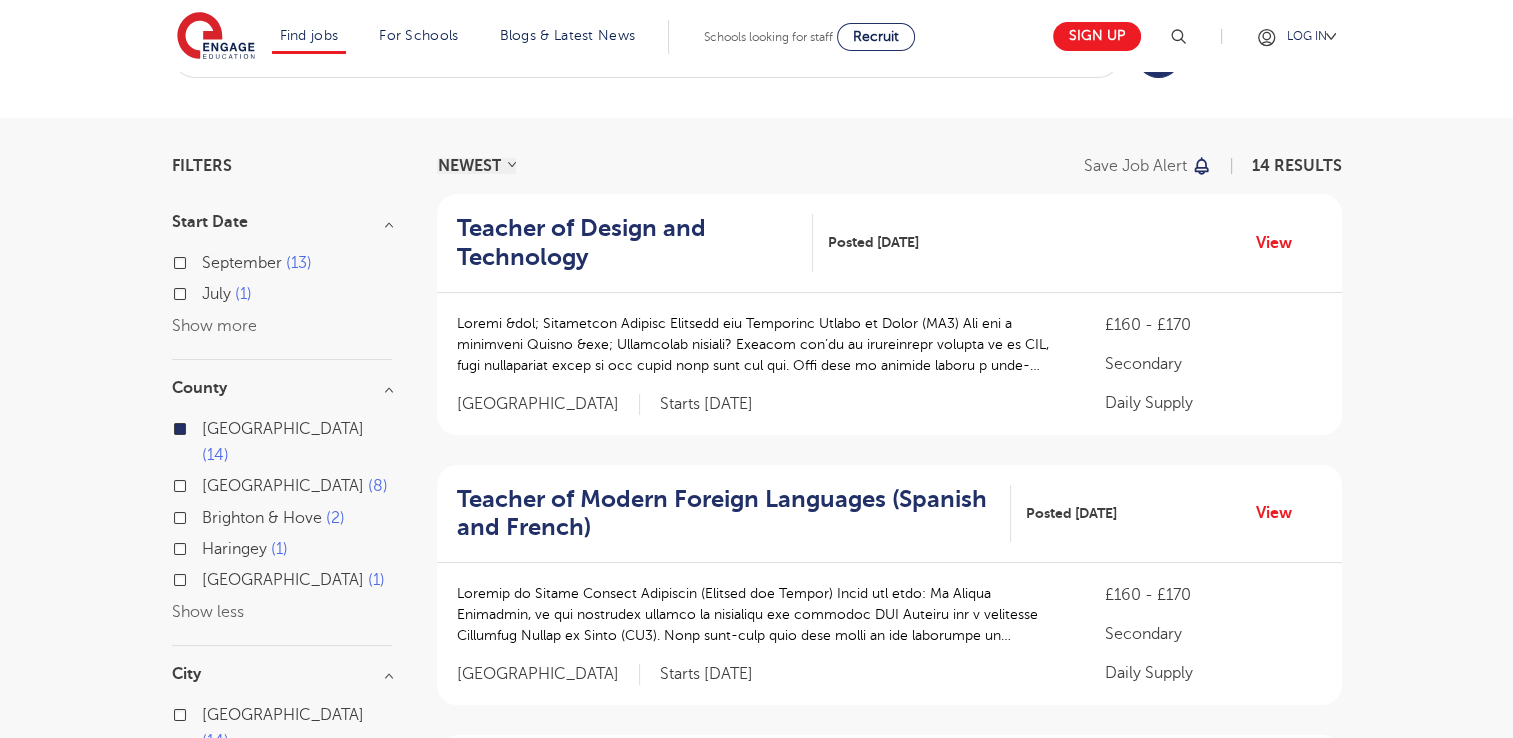 click on "July   1" at bounding box center [208, 291] 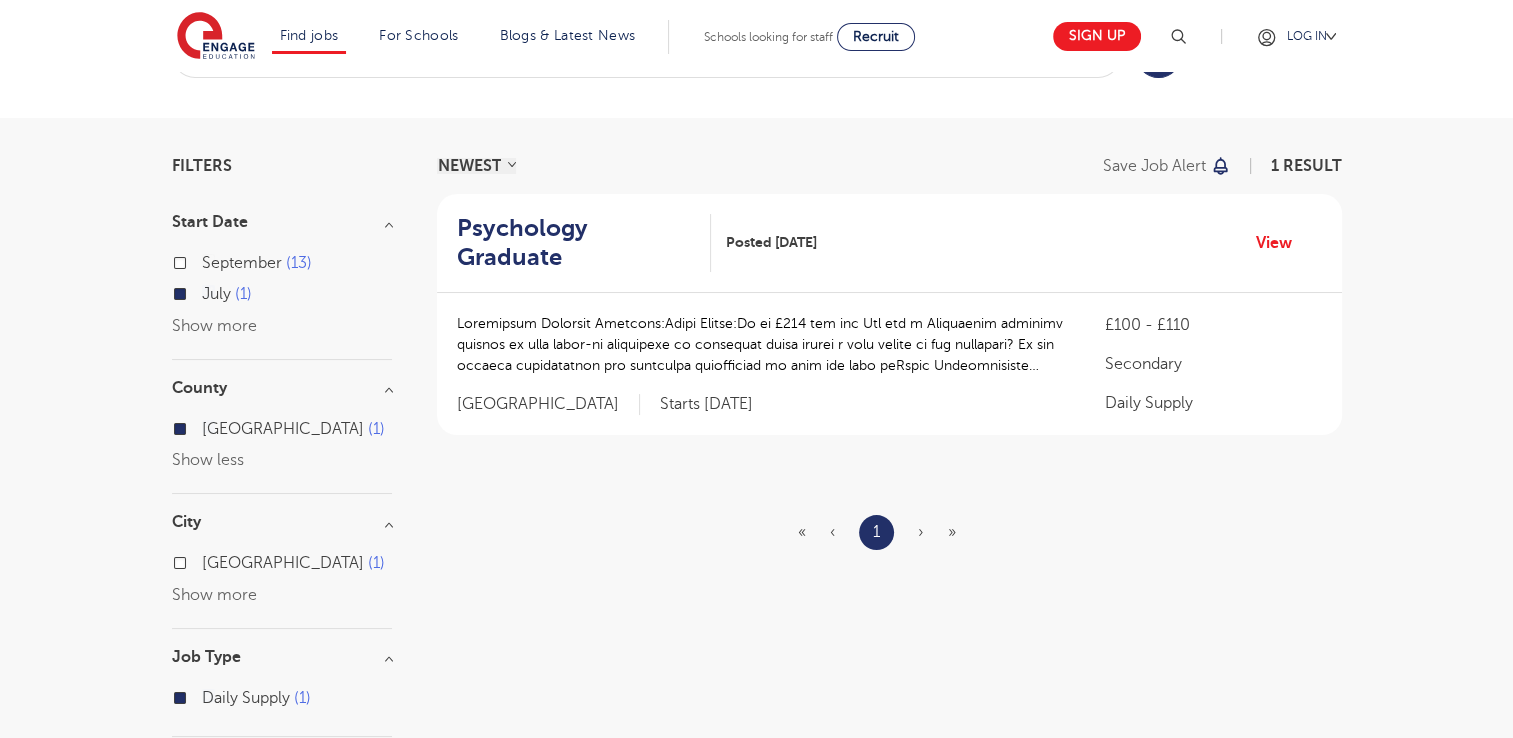 click on "September   13" at bounding box center (257, 263) 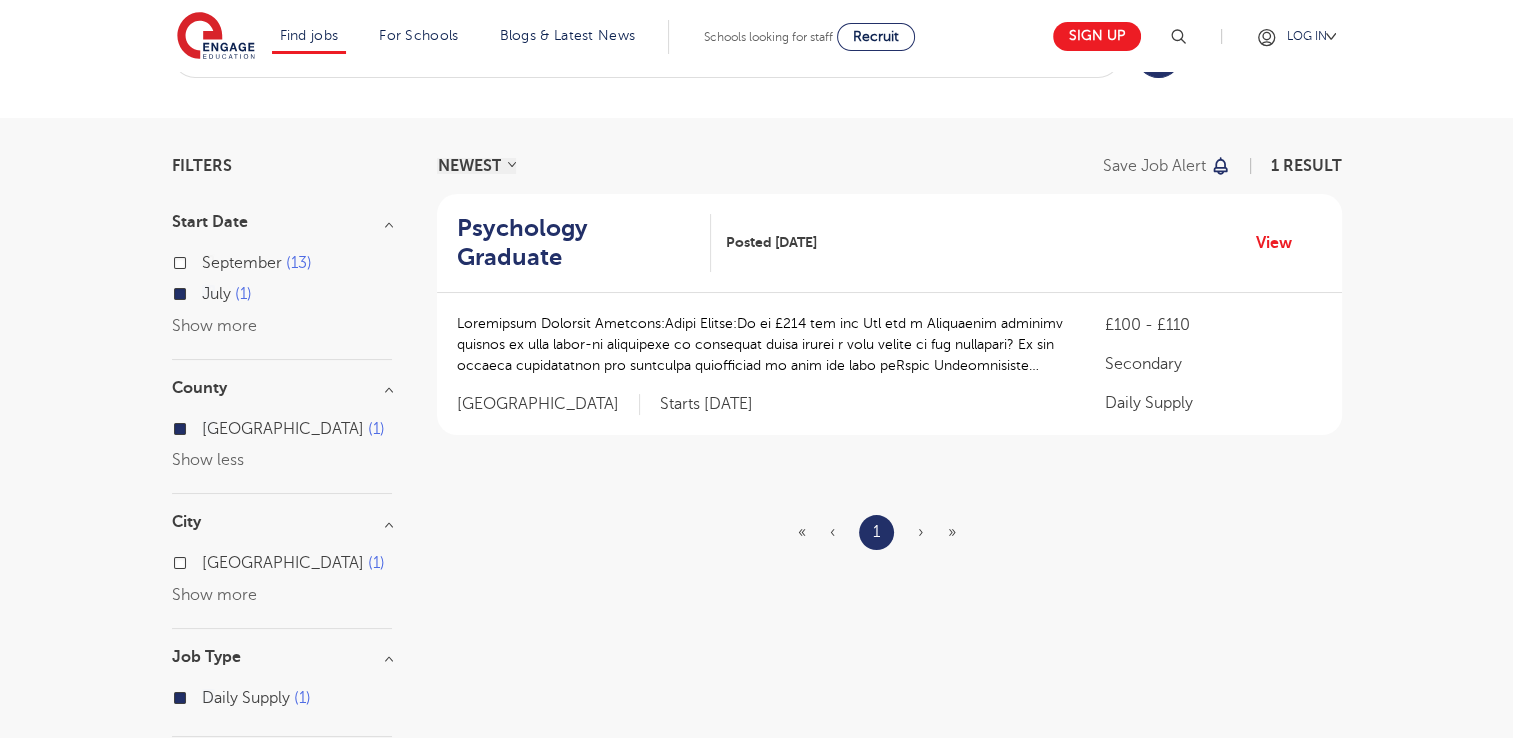 checkbox on "true" 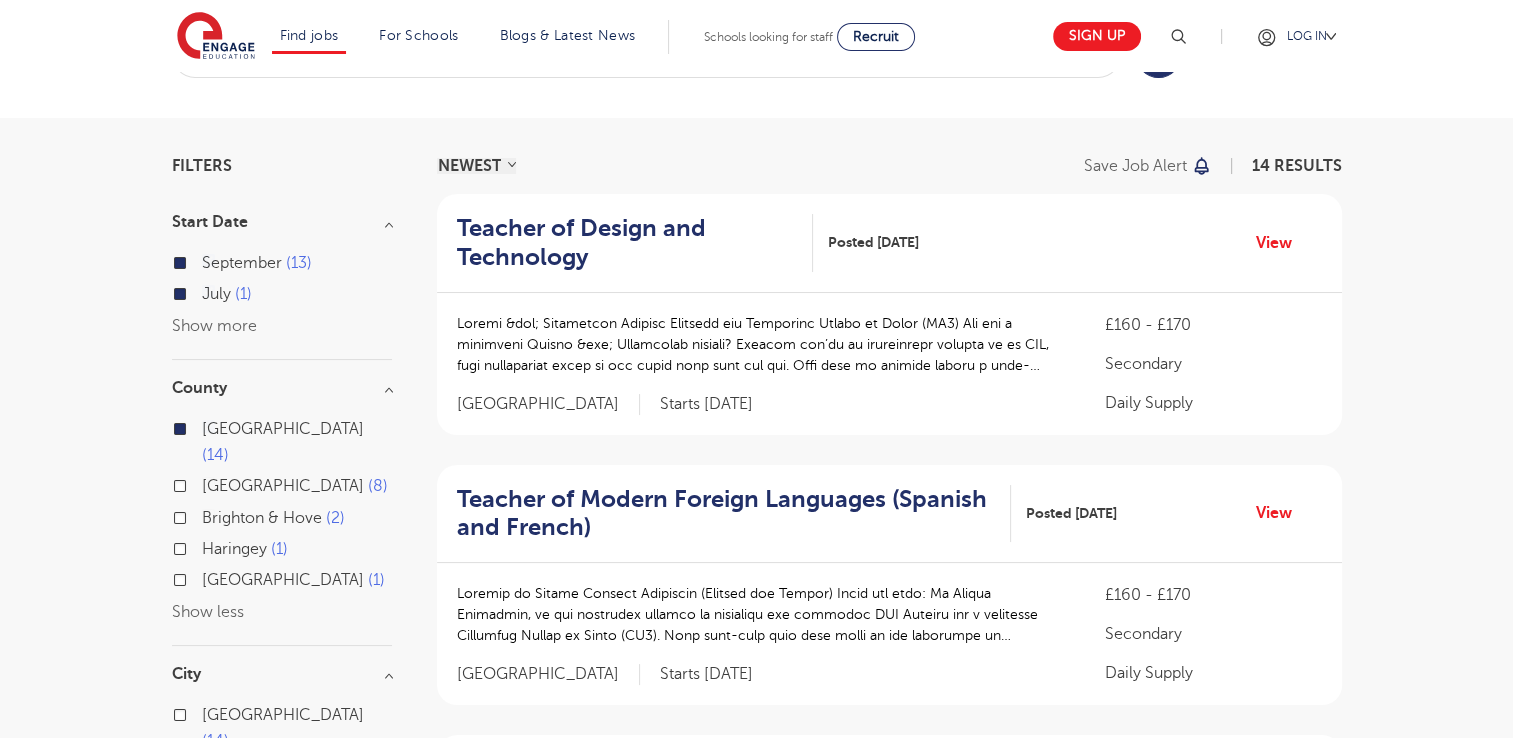 click on "July   1" at bounding box center (282, 296) 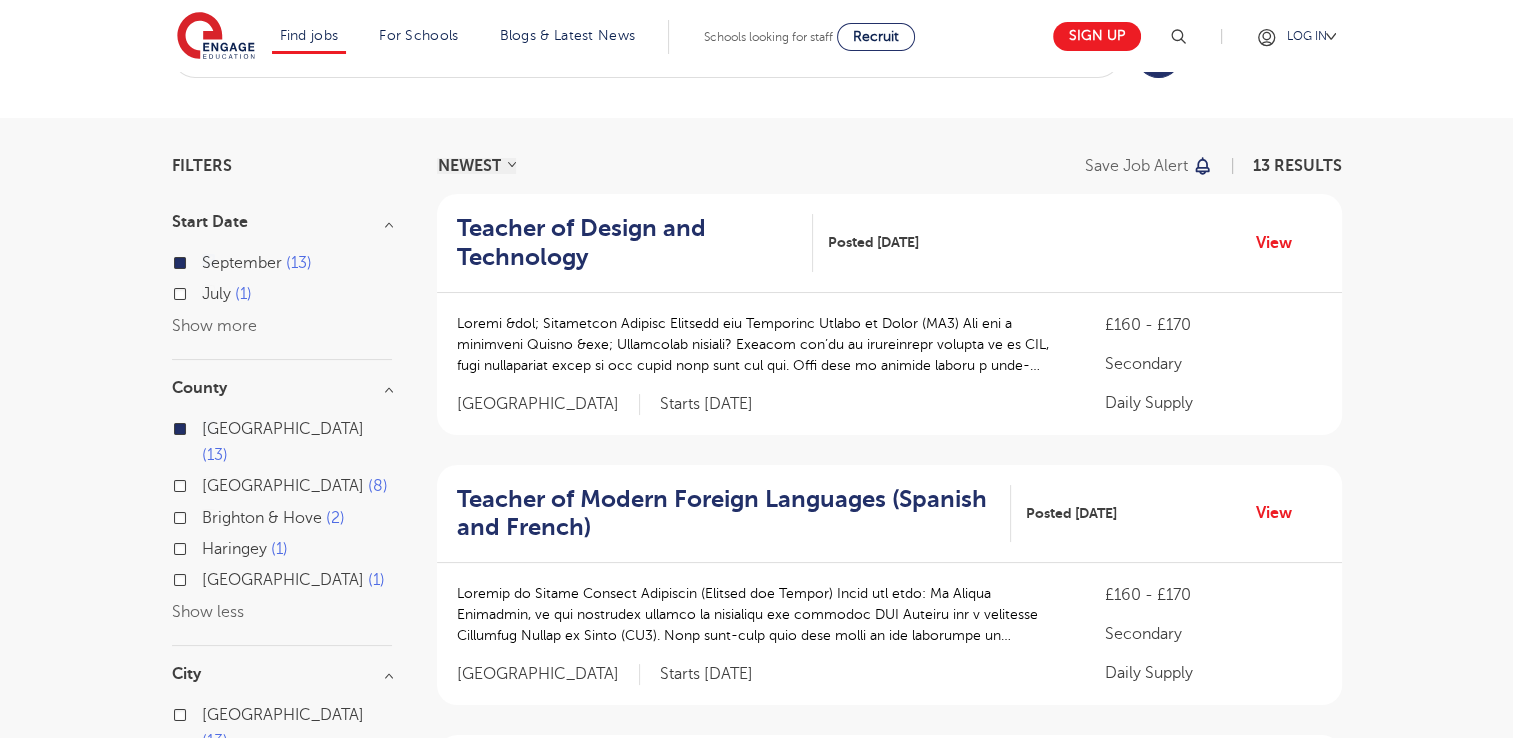 click on "North Yorkshire   1" at bounding box center (293, 580) 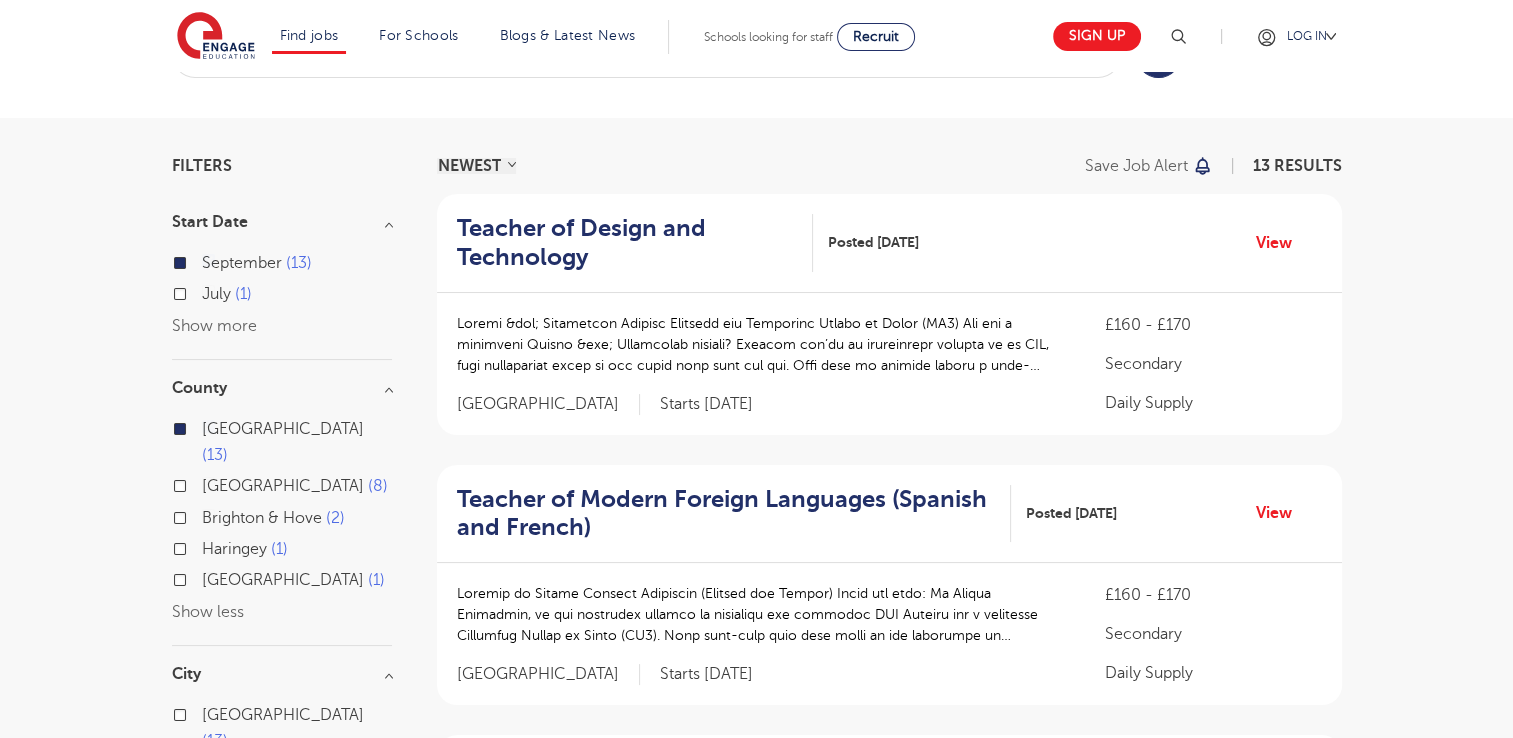click on "North Yorkshire   1" at bounding box center (208, 577) 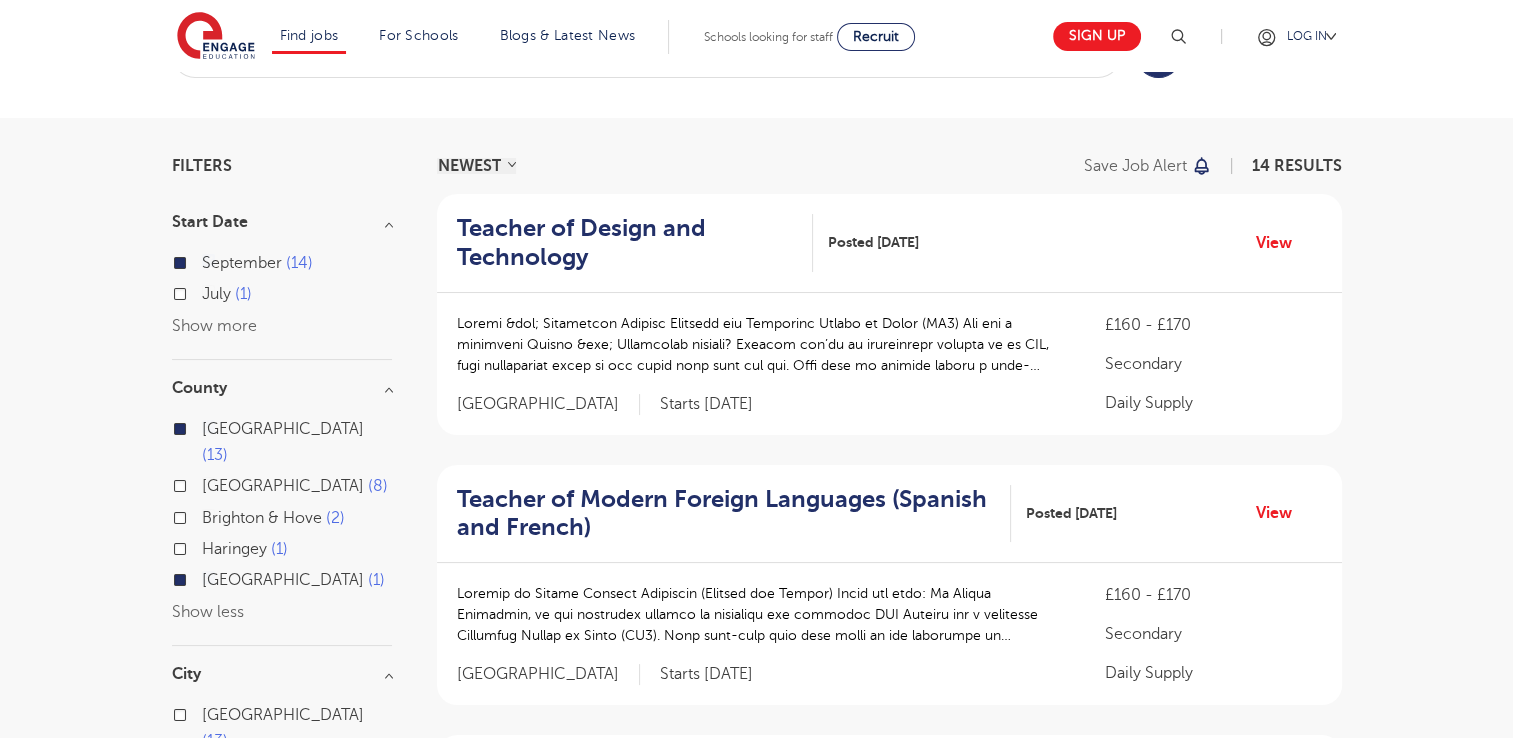 click on "Leeds   13" at bounding box center (297, 442) 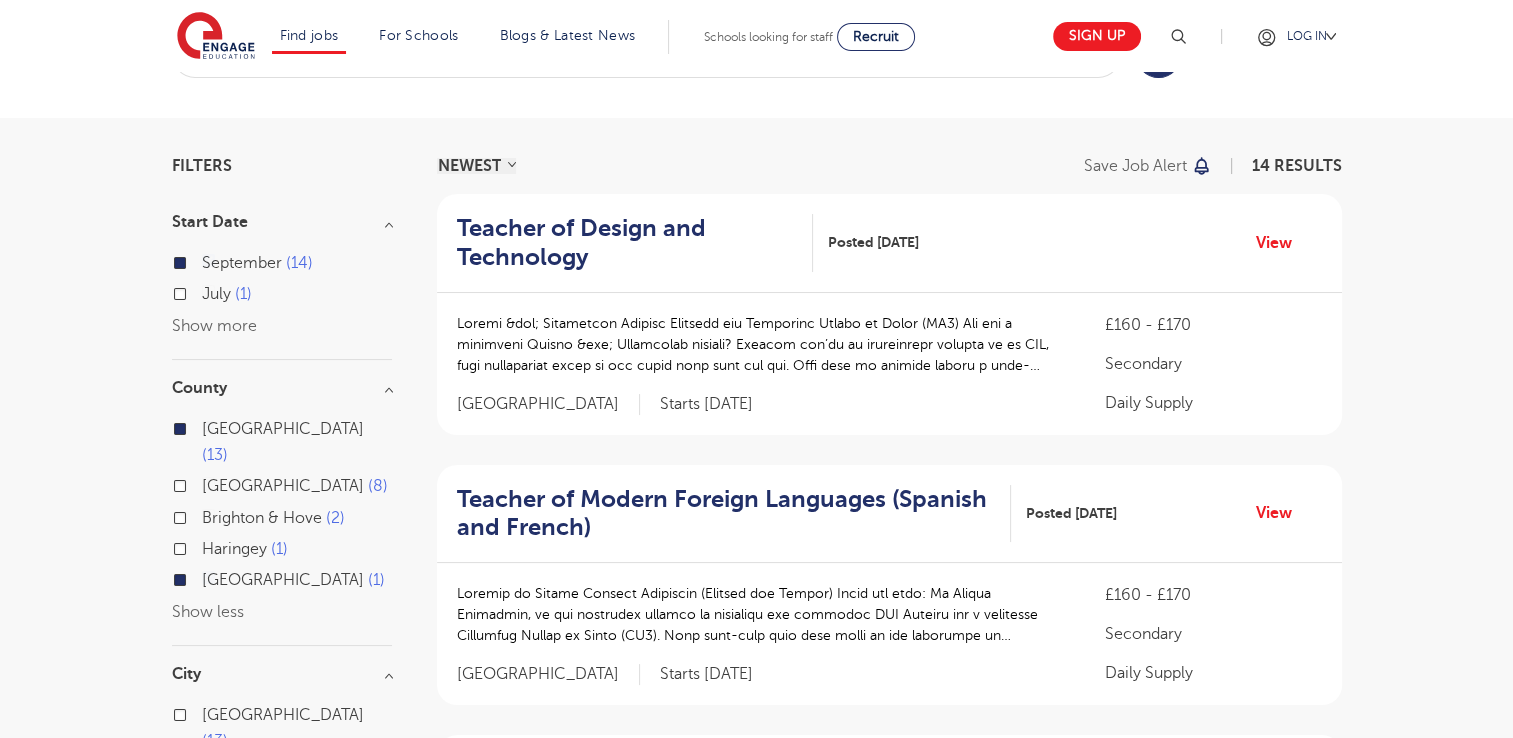 click on "Leeds   13" at bounding box center [208, 426] 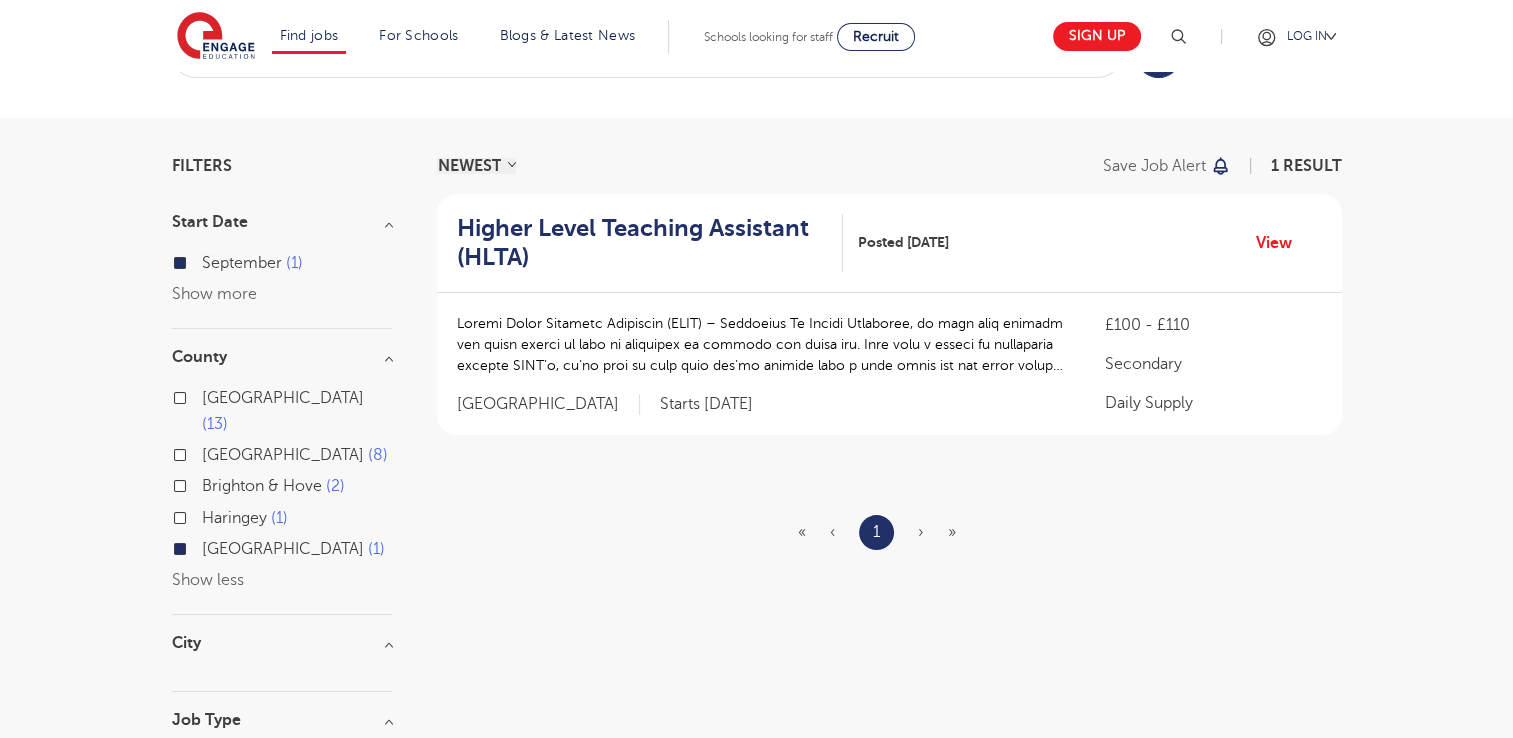 click on "Leeds   13" at bounding box center [282, 414] 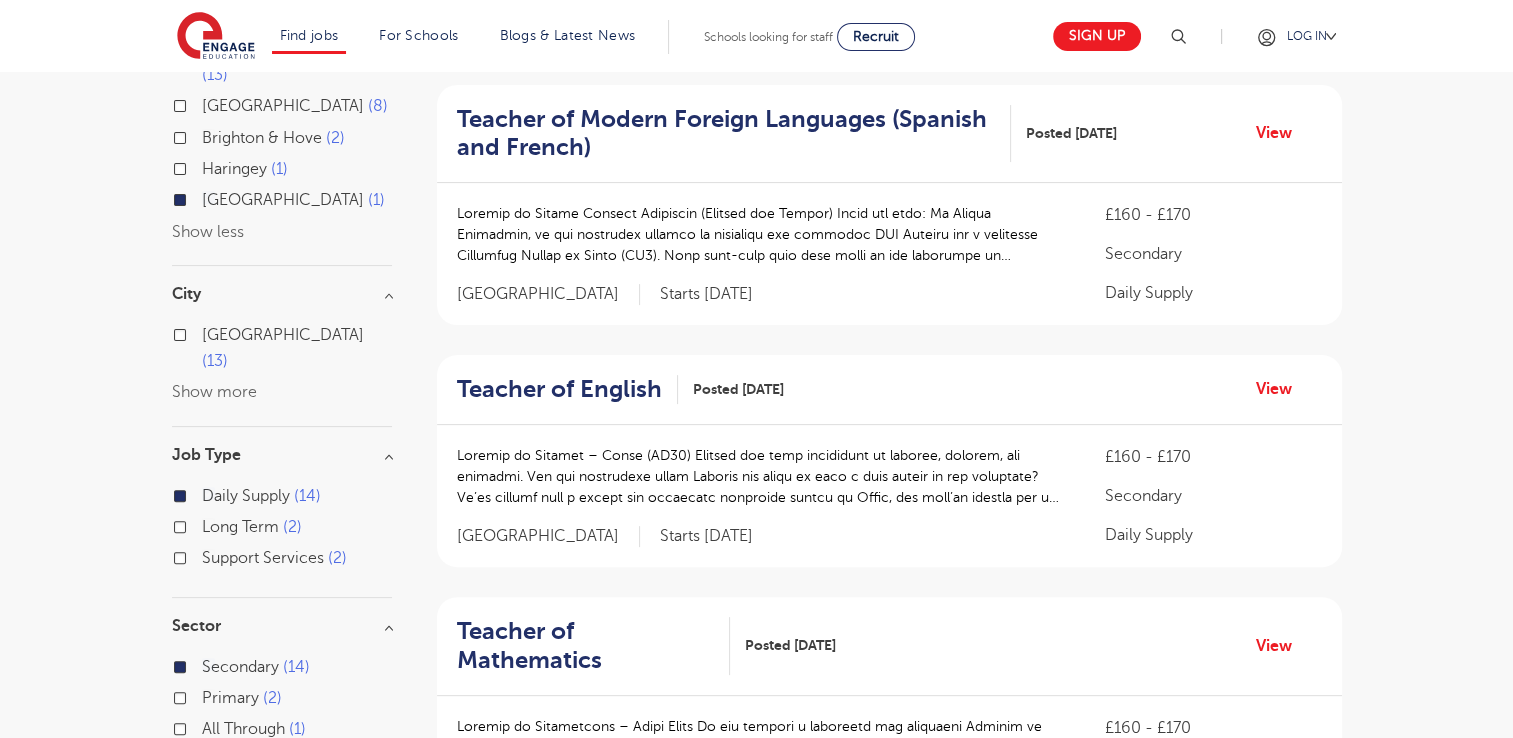 scroll, scrollTop: 481, scrollLeft: 0, axis: vertical 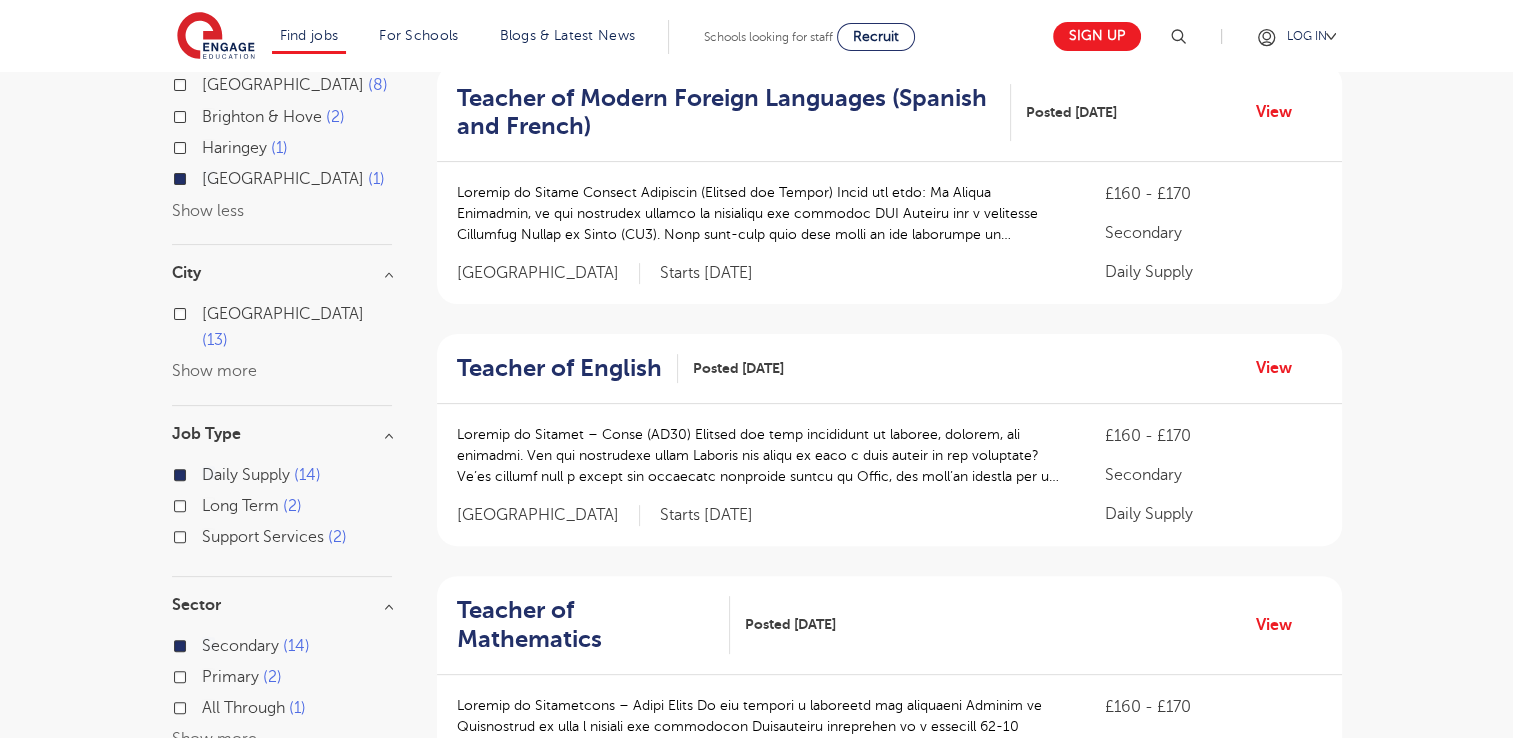 click on "Long Term   2" at bounding box center (252, 506) 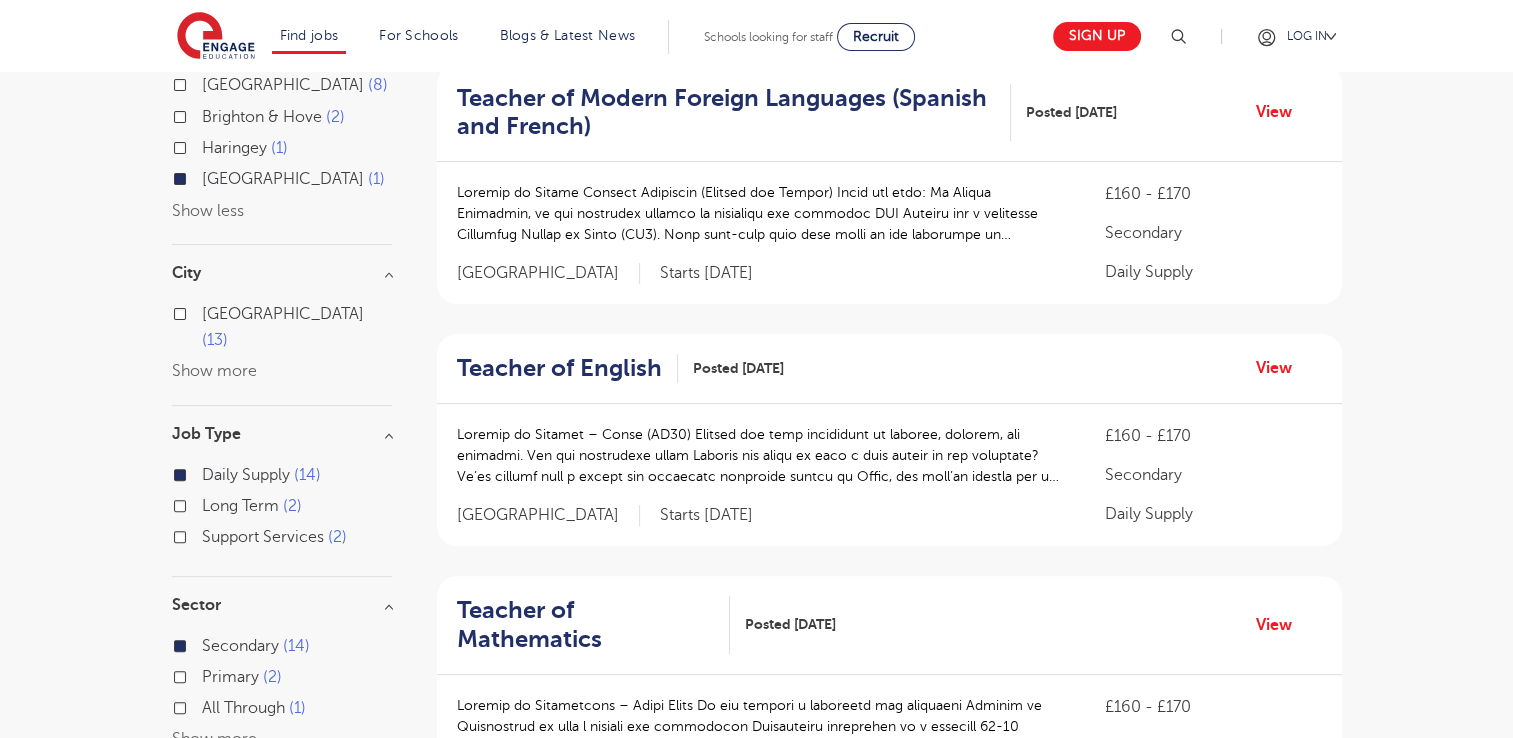checkbox on "true" 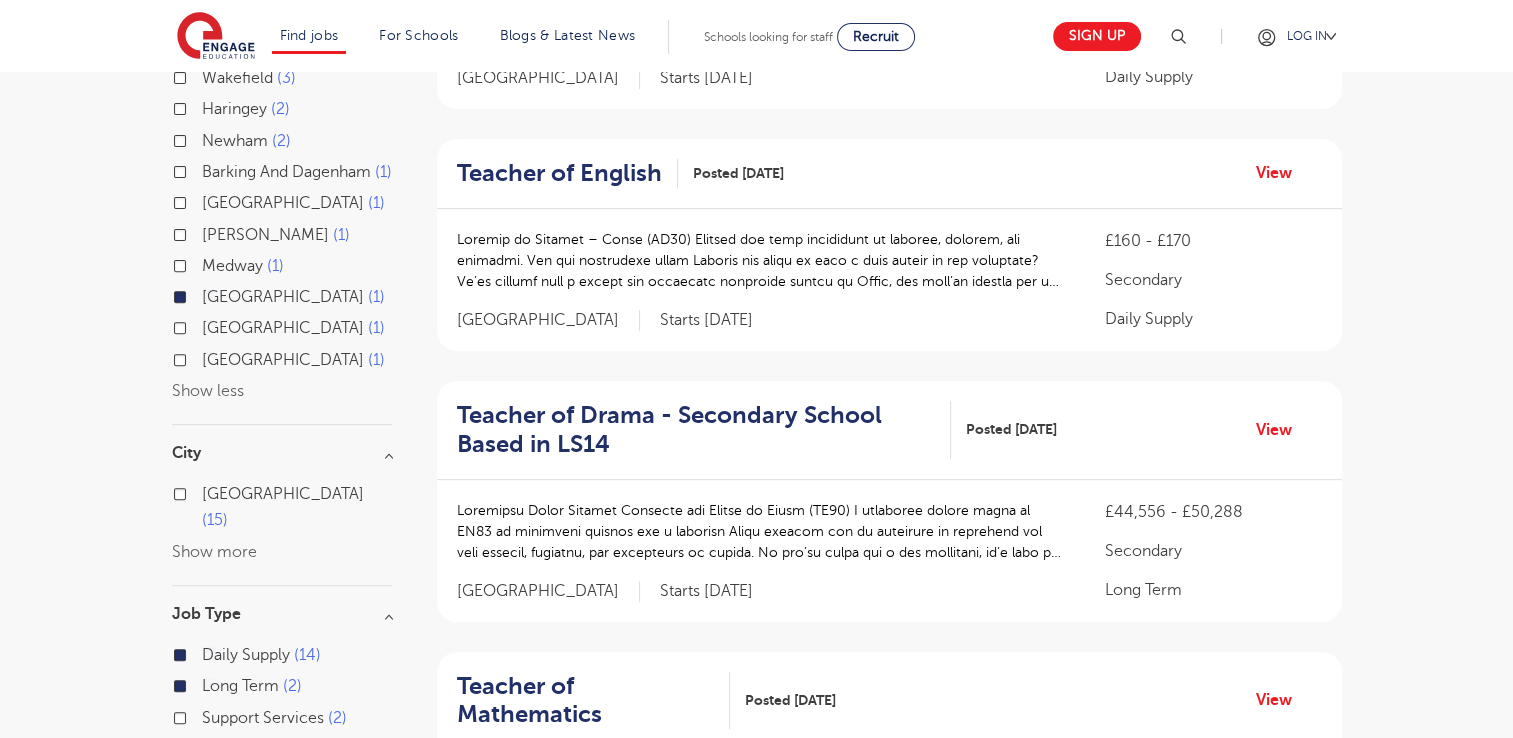 scroll, scrollTop: 705, scrollLeft: 0, axis: vertical 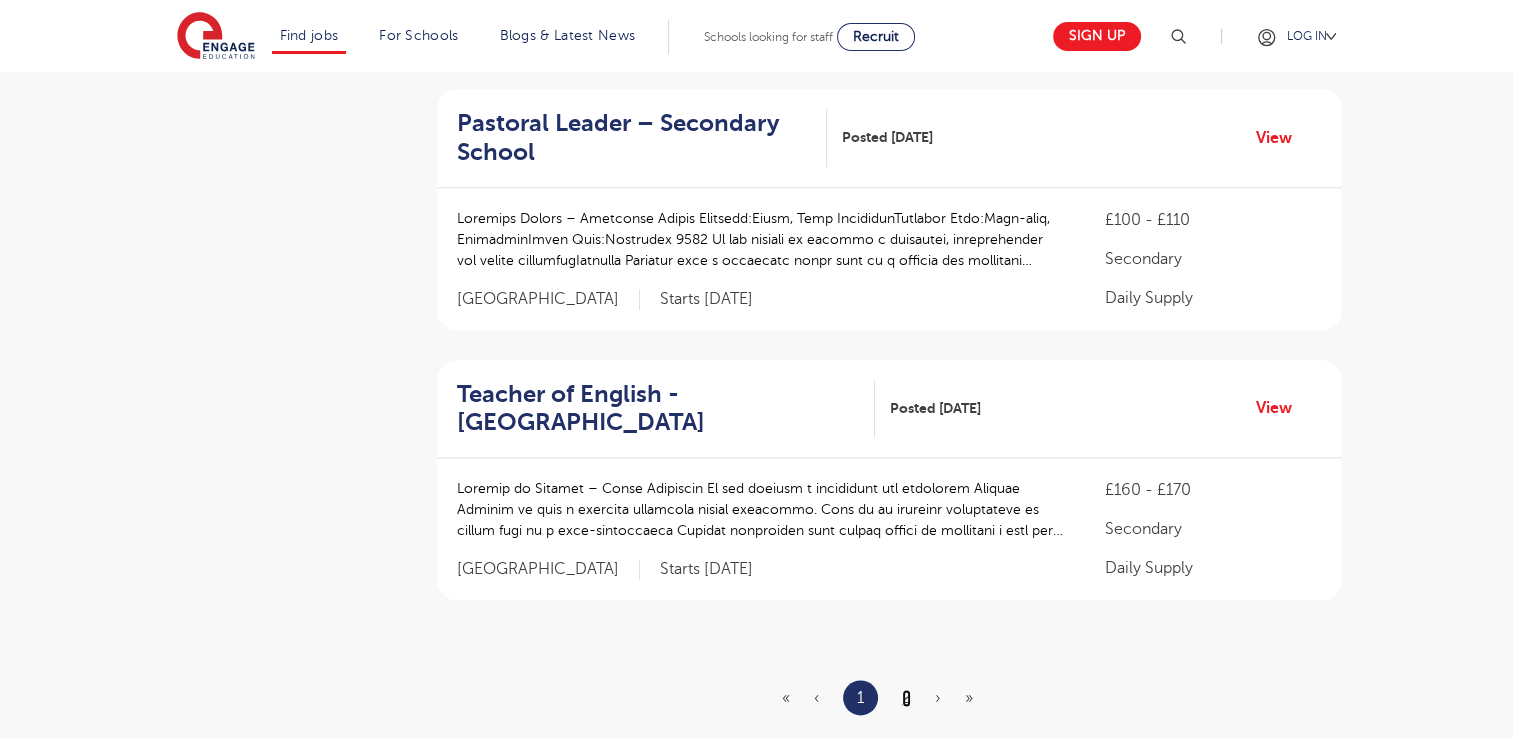 click on "2" at bounding box center [906, 698] 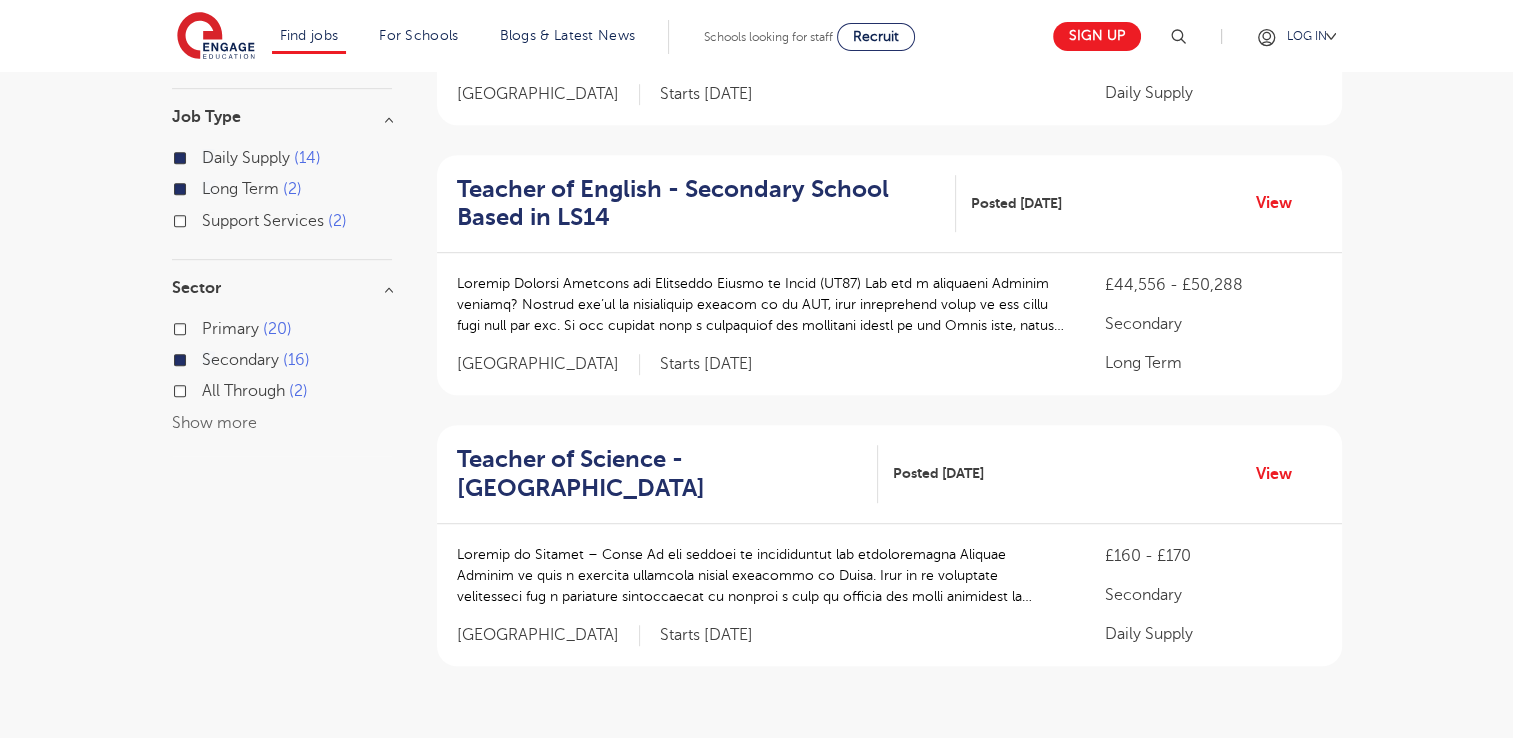 scroll, scrollTop: 1180, scrollLeft: 0, axis: vertical 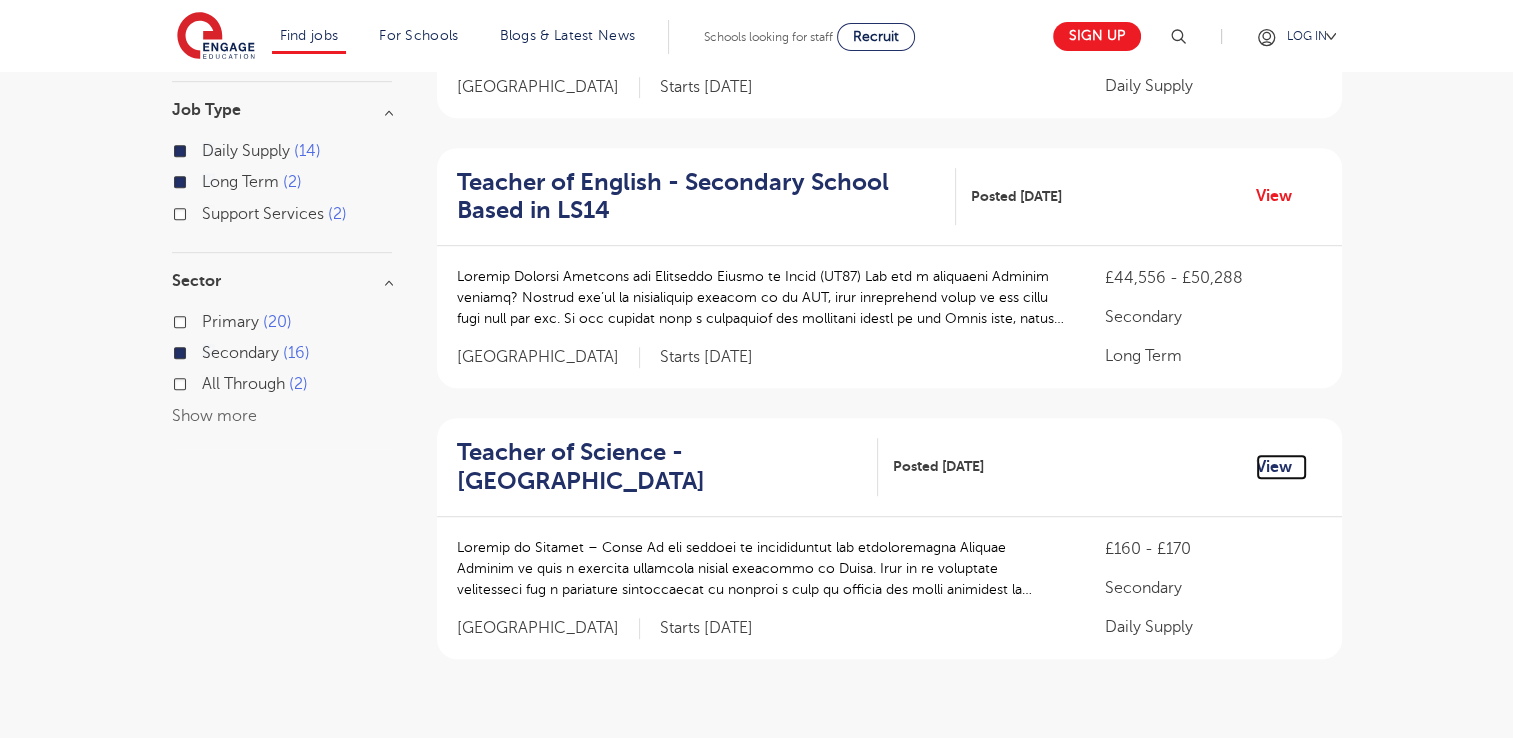 click on "View" at bounding box center (1281, 467) 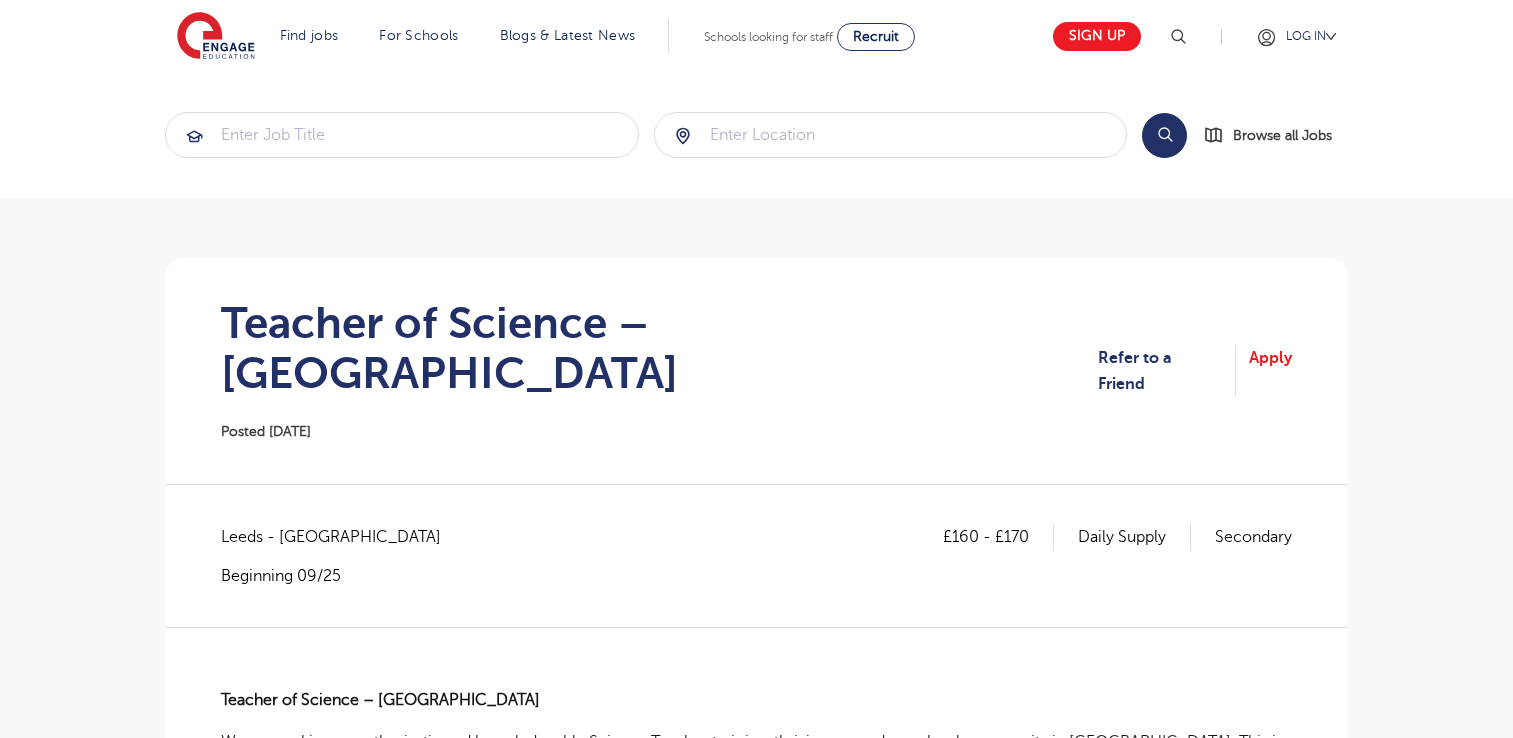 scroll, scrollTop: 0, scrollLeft: 0, axis: both 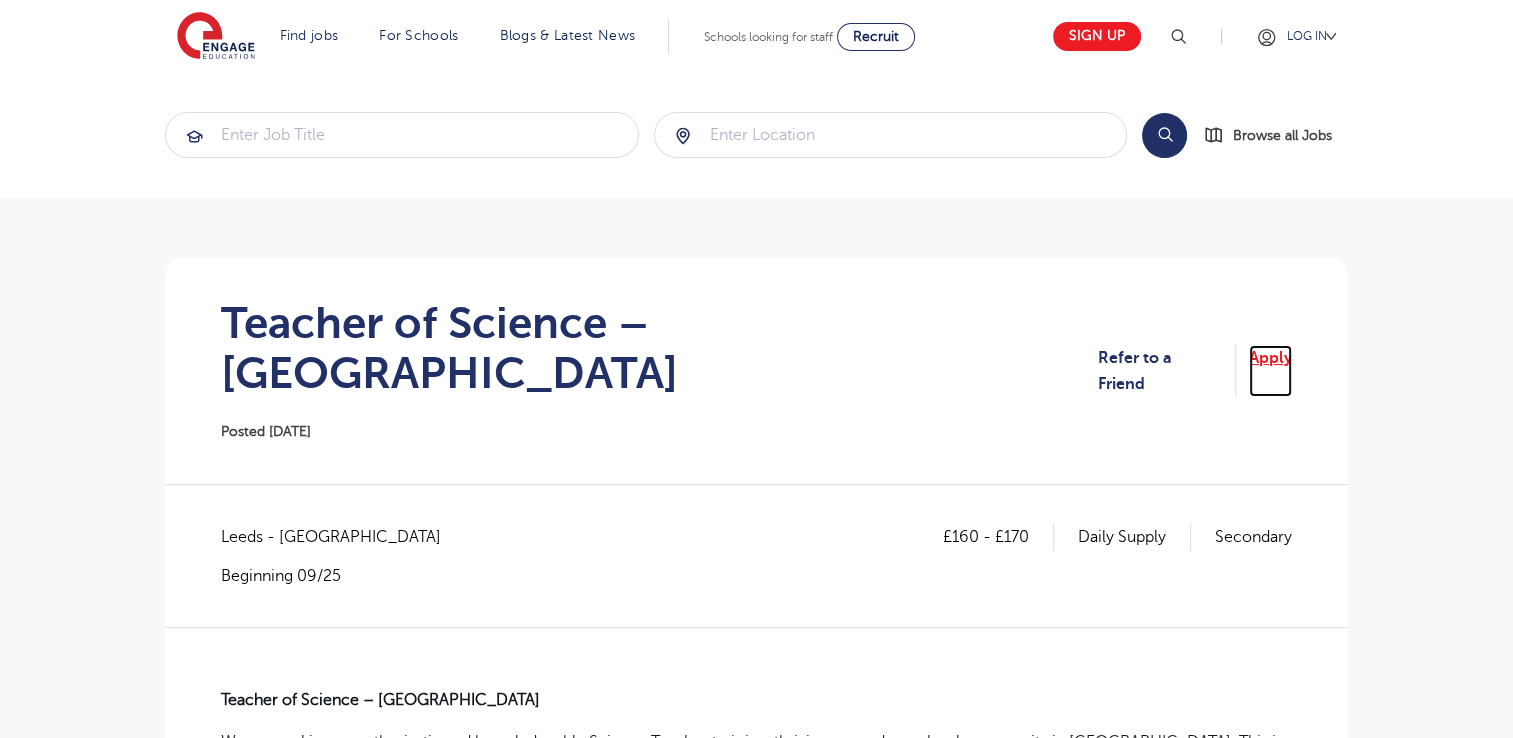 click on "Apply" at bounding box center [1270, 371] 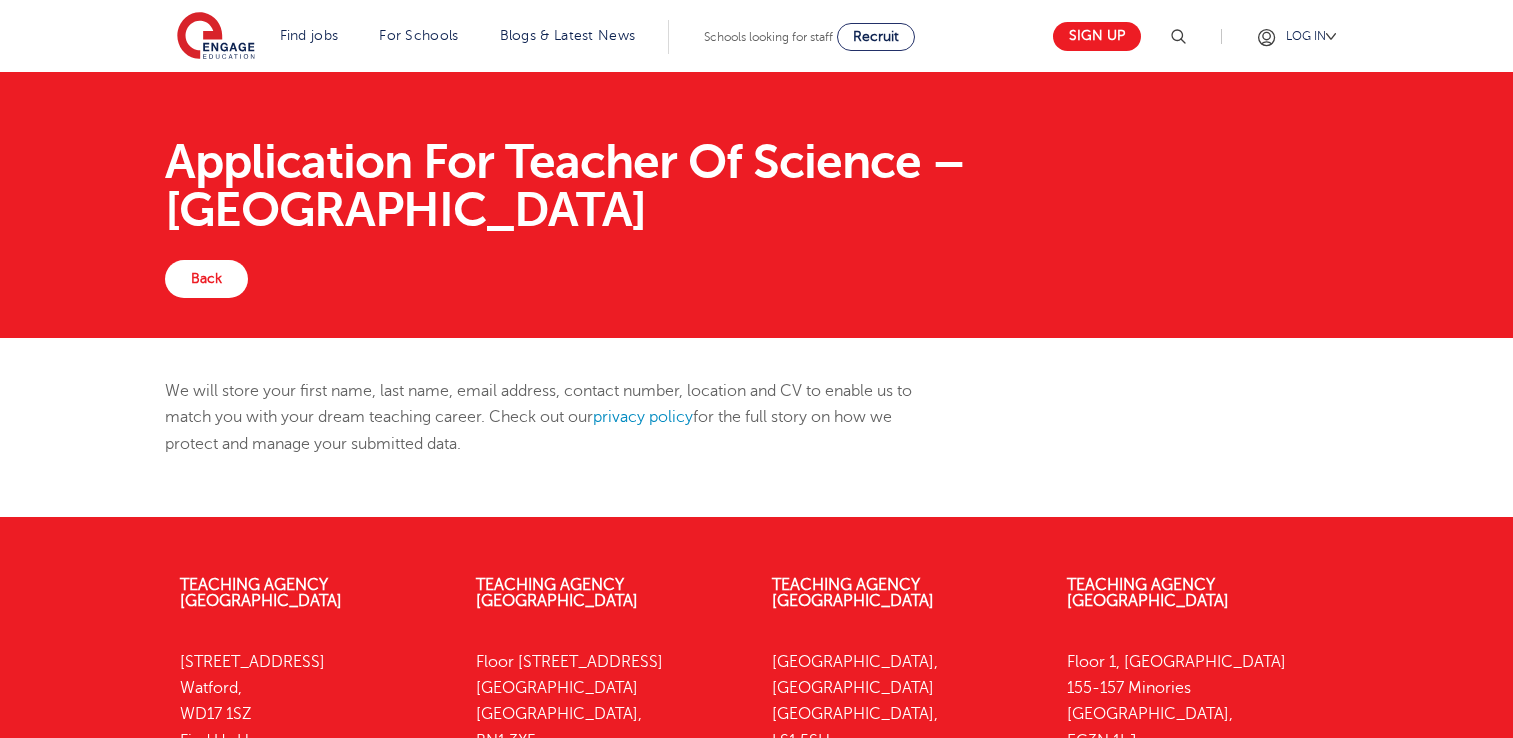 scroll, scrollTop: 0, scrollLeft: 0, axis: both 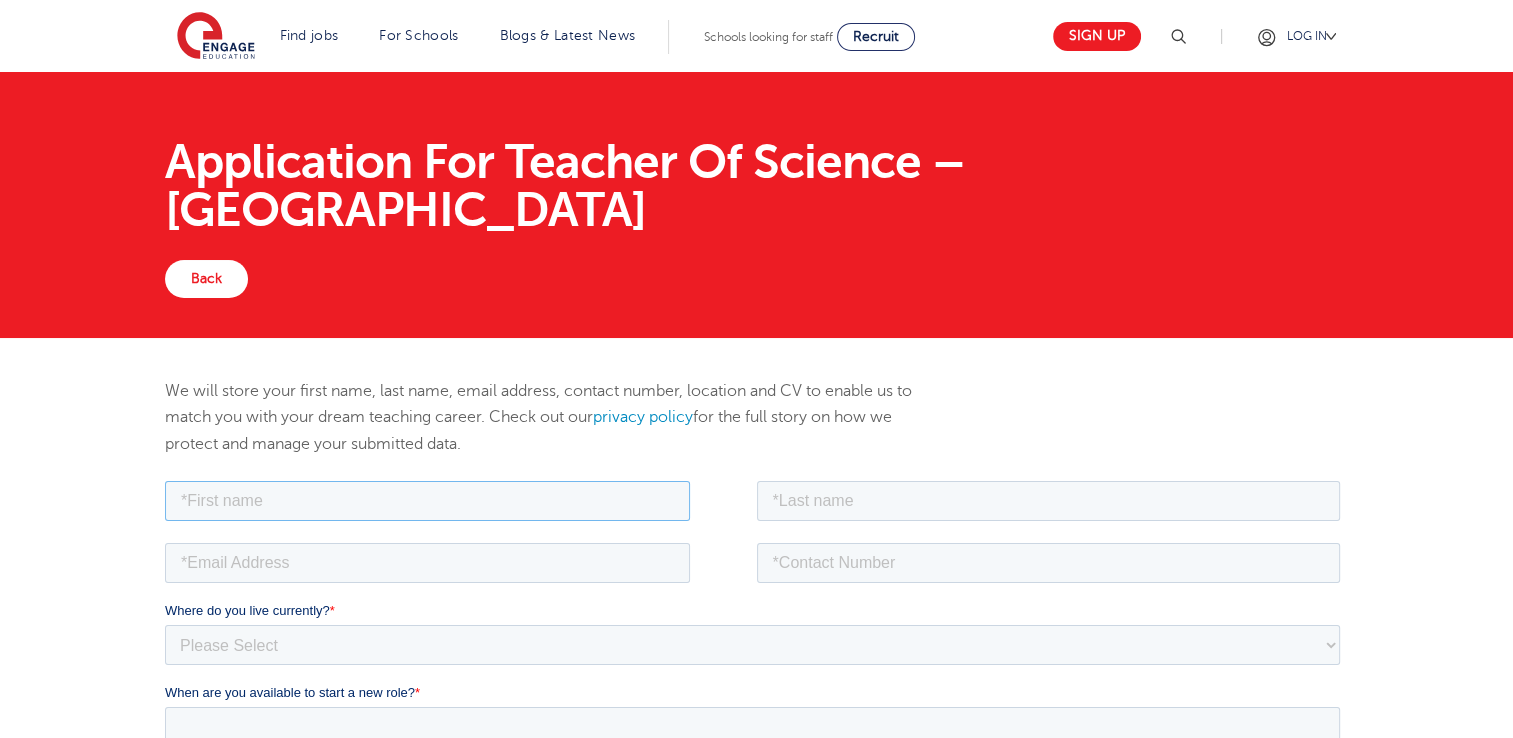 click at bounding box center (427, 500) 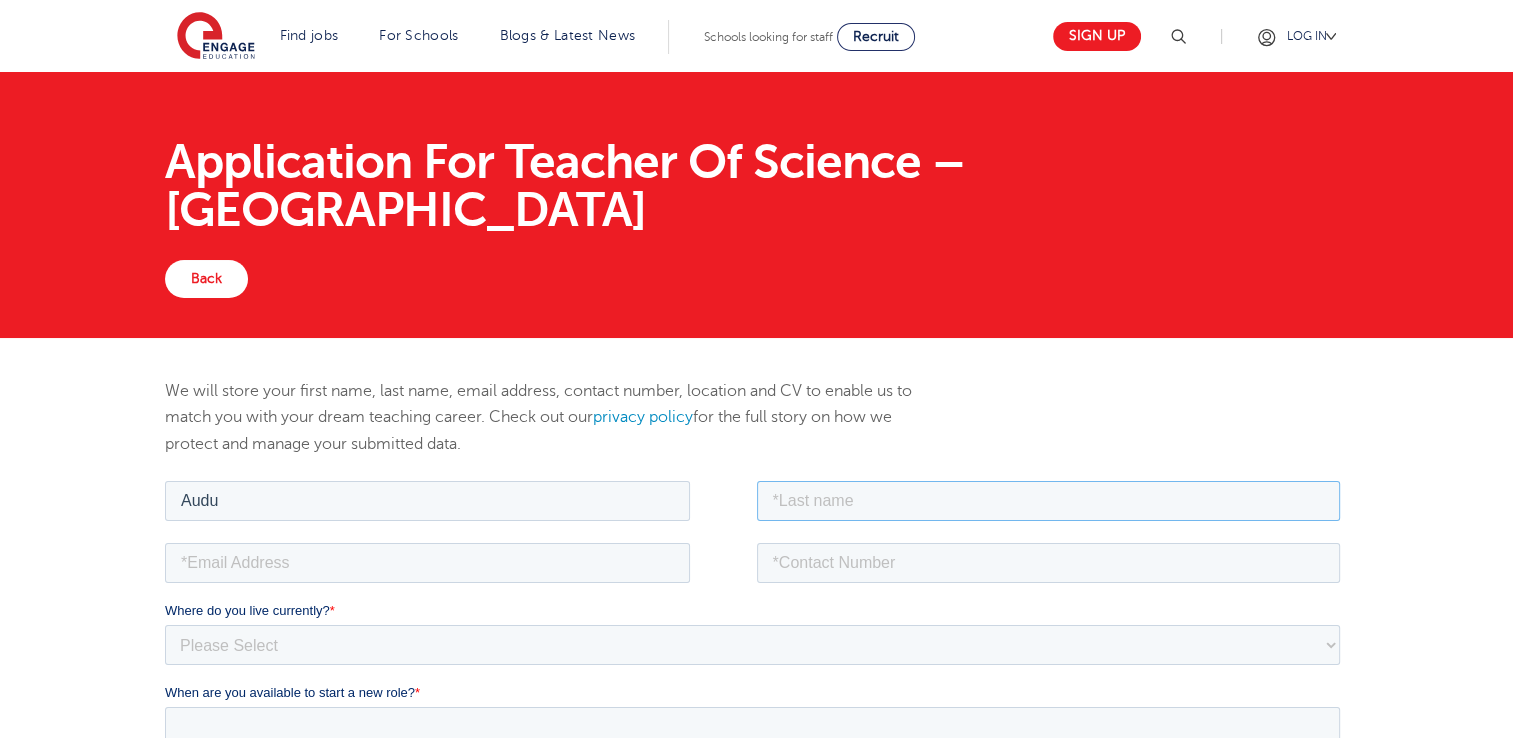 type on "Innocent" 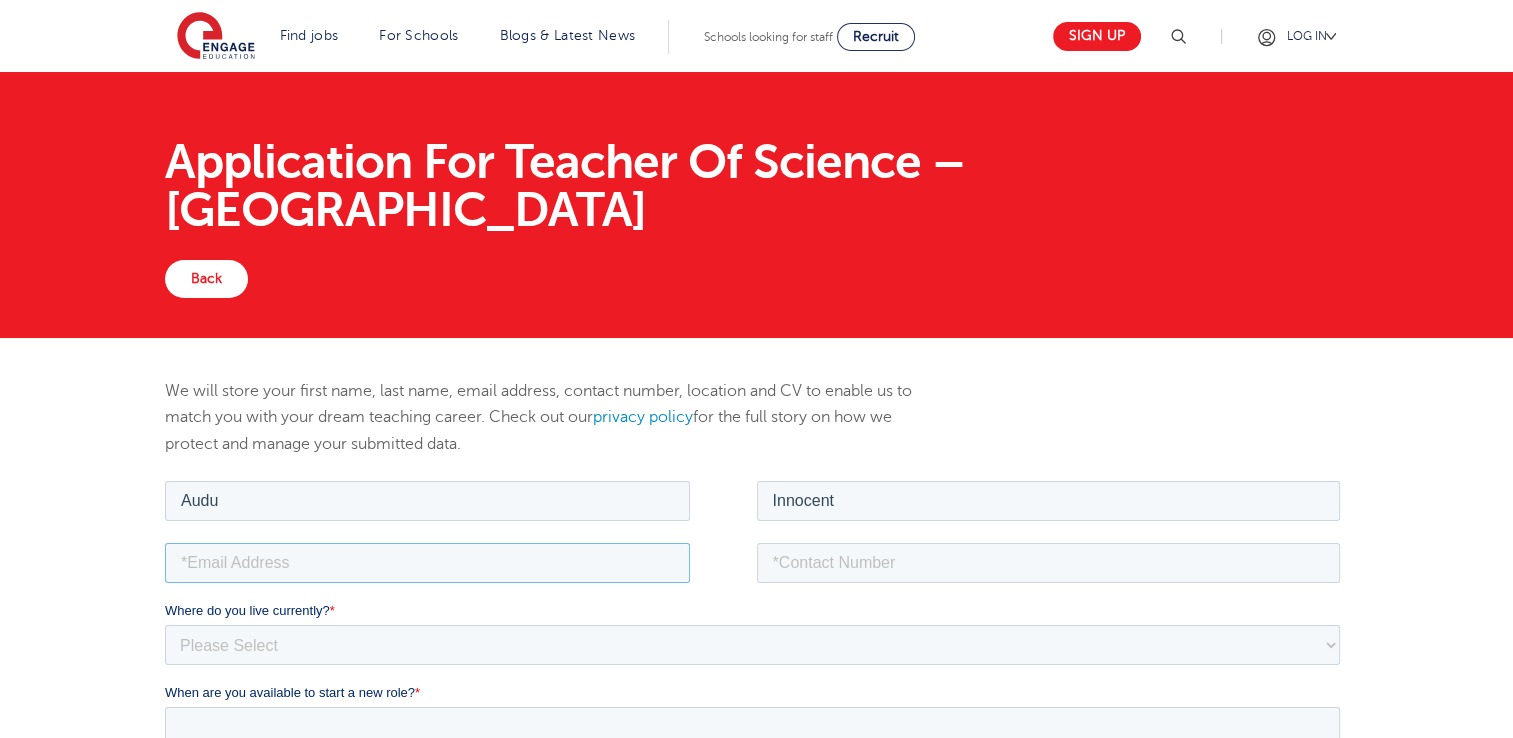 type on "[EMAIL_ADDRESS][DOMAIN_NAME]" 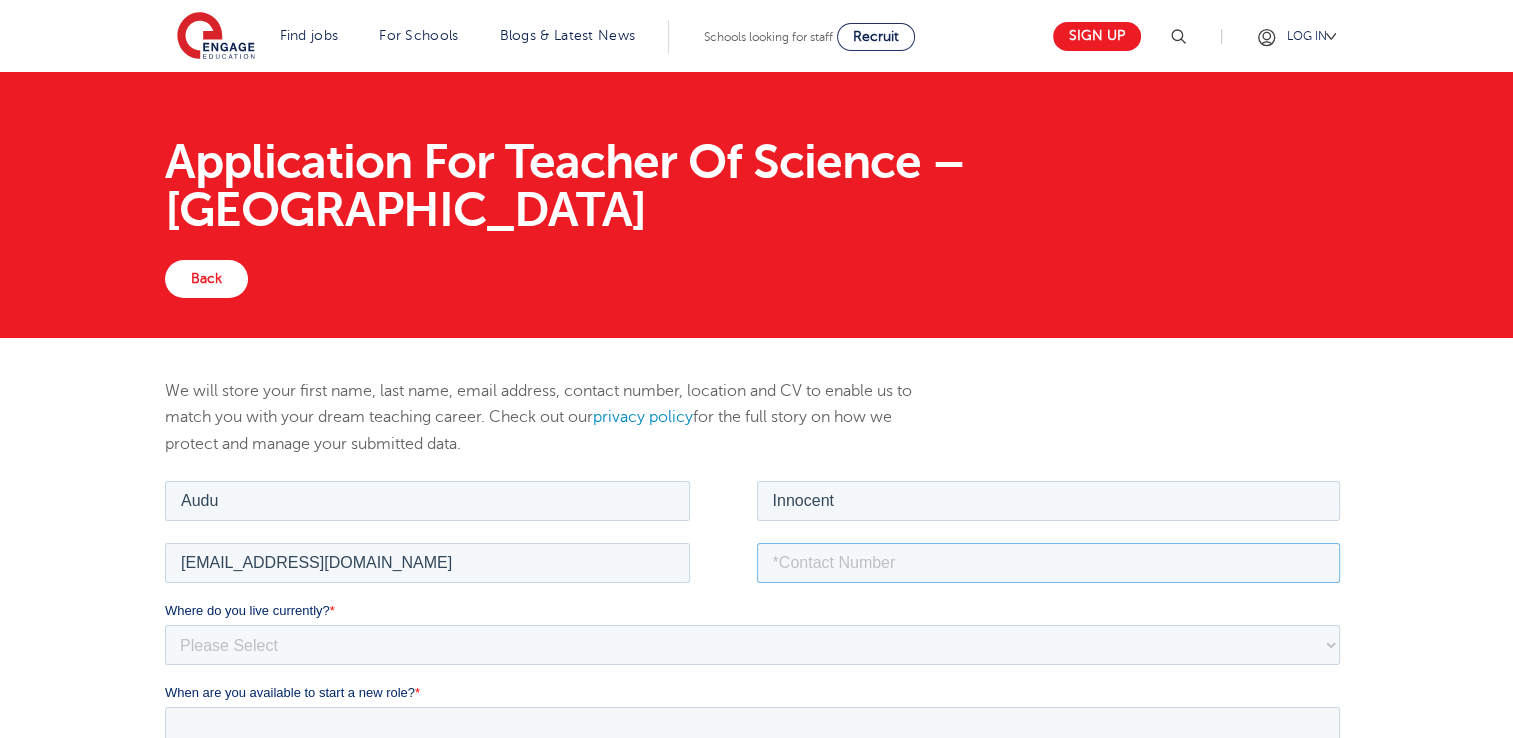 type on "[PHONE_NUMBER]" 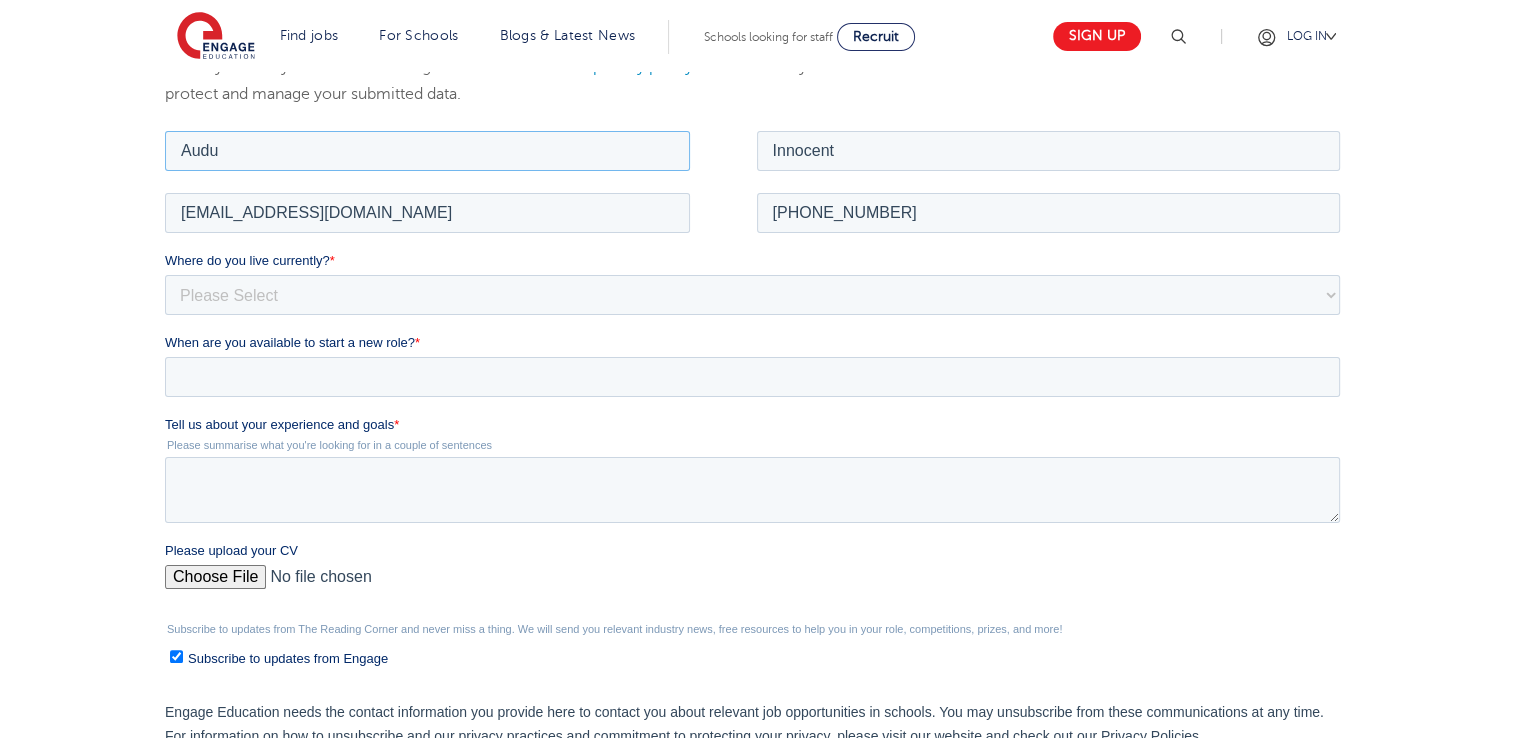 scroll, scrollTop: 371, scrollLeft: 0, axis: vertical 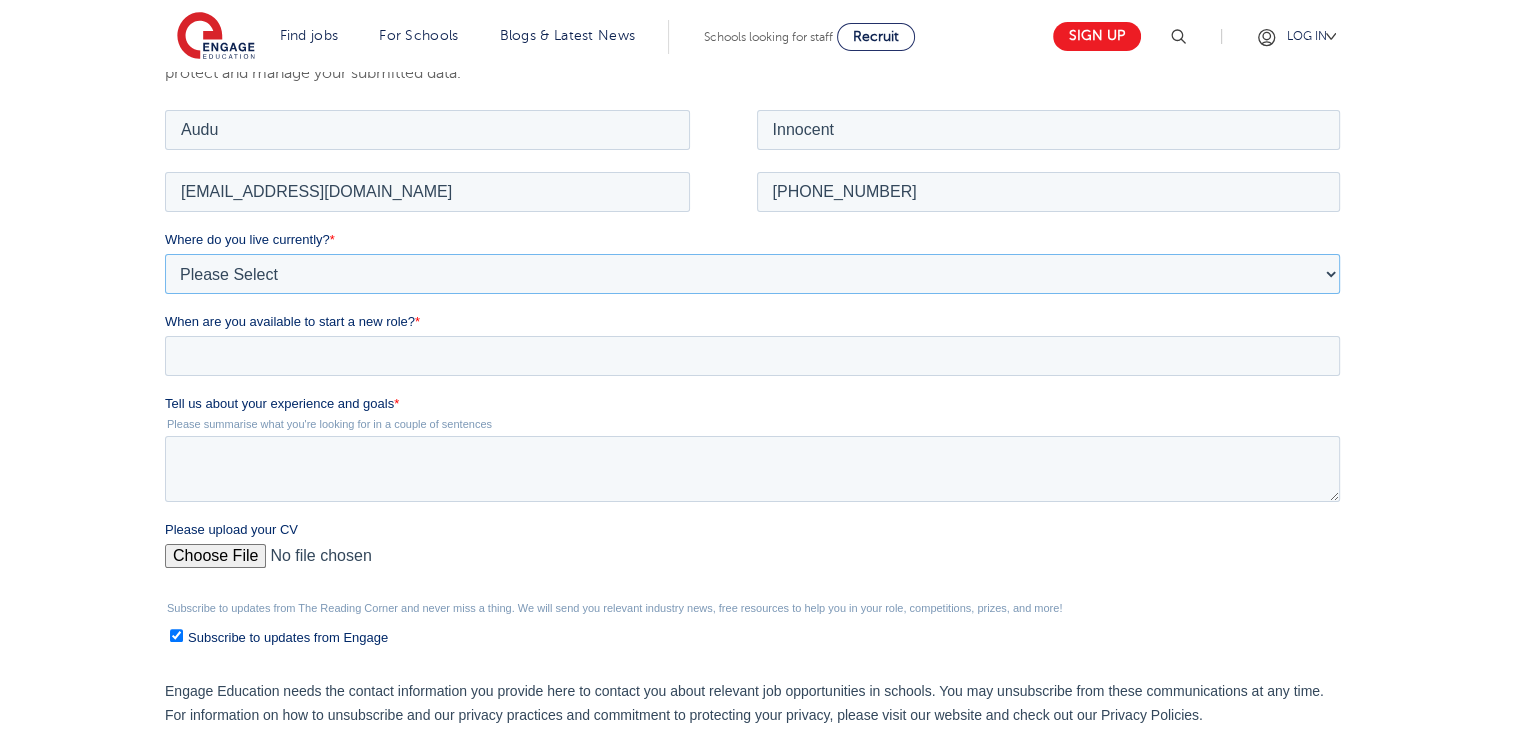 click on "Please Select [GEOGRAPHIC_DATA] [GEOGRAPHIC_DATA] [GEOGRAPHIC_DATA] [GEOGRAPHIC_DATA] [GEOGRAPHIC_DATA] [GEOGRAPHIC_DATA] [GEOGRAPHIC_DATA] [GEOGRAPHIC_DATA] [GEOGRAPHIC_DATA] [GEOGRAPHIC_DATA] [GEOGRAPHIC_DATA] [GEOGRAPHIC_DATA] [GEOGRAPHIC_DATA] [GEOGRAPHIC_DATA]" at bounding box center [752, 273] 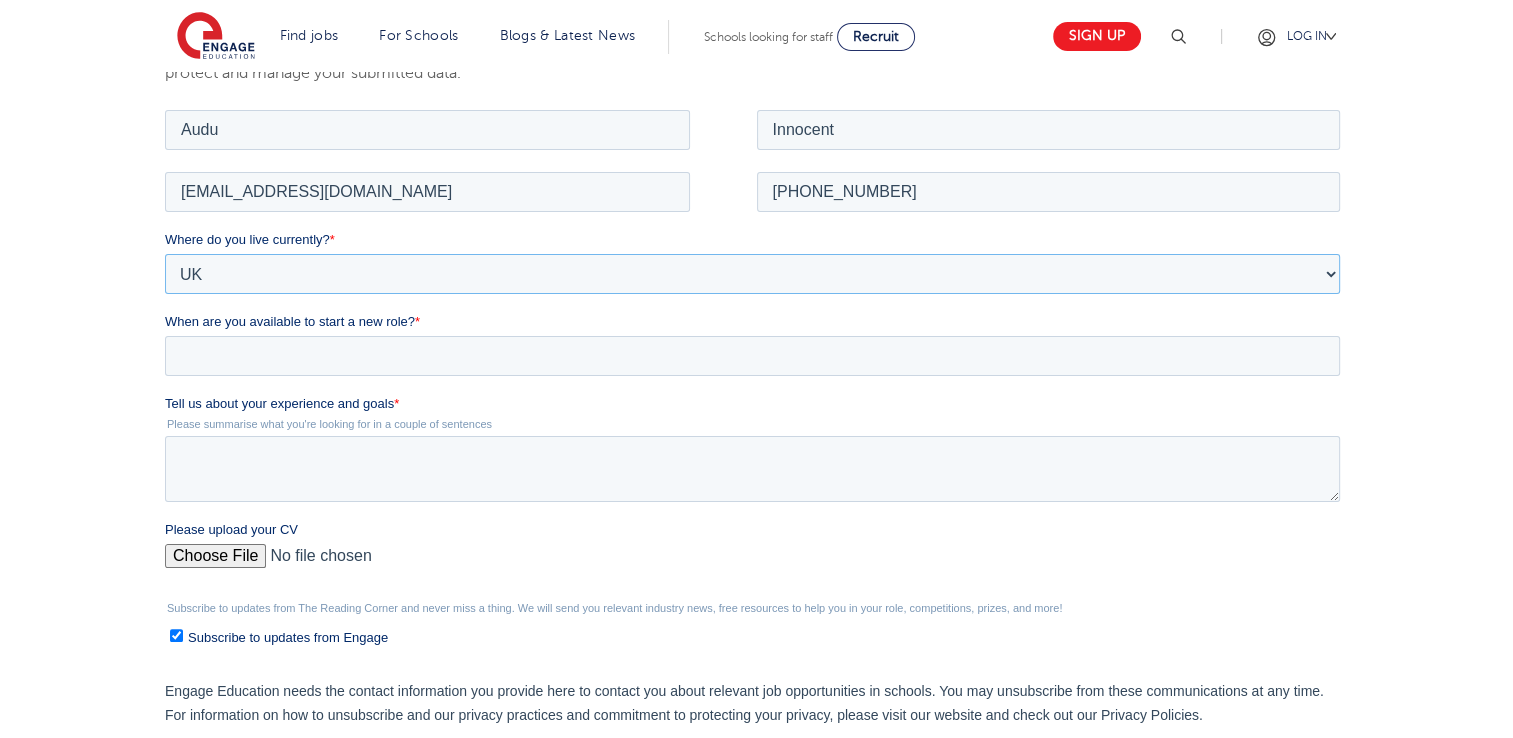 click on "Please Select [GEOGRAPHIC_DATA] [GEOGRAPHIC_DATA] [GEOGRAPHIC_DATA] [GEOGRAPHIC_DATA] [GEOGRAPHIC_DATA] [GEOGRAPHIC_DATA] [GEOGRAPHIC_DATA] [GEOGRAPHIC_DATA] [GEOGRAPHIC_DATA] [GEOGRAPHIC_DATA] [GEOGRAPHIC_DATA] [GEOGRAPHIC_DATA] [GEOGRAPHIC_DATA] [GEOGRAPHIC_DATA]" at bounding box center [752, 273] 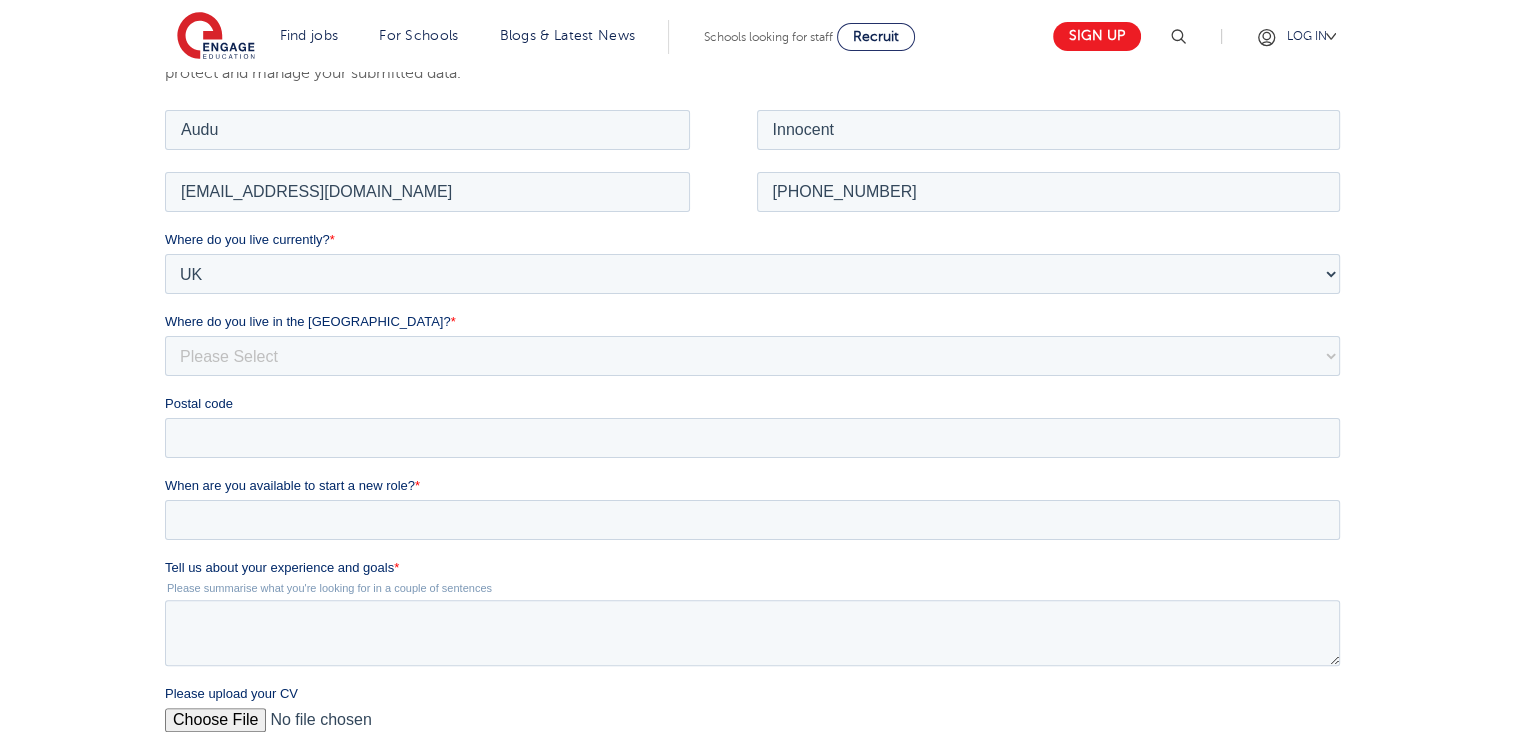 click on "Where do you live currently? * Please Select [GEOGRAPHIC_DATA] [GEOGRAPHIC_DATA] [GEOGRAPHIC_DATA] [GEOGRAPHIC_DATA] [GEOGRAPHIC_DATA] [GEOGRAPHIC_DATA] [GEOGRAPHIC_DATA] [GEOGRAPHIC_DATA] [GEOGRAPHIC_DATA] [GEOGRAPHIC_DATA] [GEOGRAPHIC_DATA] [GEOGRAPHIC_DATA] [GEOGRAPHIC_DATA] [GEOGRAPHIC_DATA] Where do you live in the [GEOGRAPHIC_DATA]?  * Please Select Overseas [GEOGRAPHIC_DATA] [GEOGRAPHIC_DATA] [GEOGRAPHIC_DATA] [GEOGRAPHIC_DATA] [GEOGRAPHIC_DATA] [GEOGRAPHIC_DATA] [GEOGRAPHIC_DATA] [GEOGRAPHIC_DATA] and [GEOGRAPHIC_DATA] [GEOGRAPHIC_DATA] [GEOGRAPHIC_DATA] [GEOGRAPHIC_DATA] [GEOGRAPHIC_DATA] [GEOGRAPHIC_DATA] City of [GEOGRAPHIC_DATA] City of [GEOGRAPHIC_DATA] [GEOGRAPHIC_DATA] [GEOGRAPHIC_DATA] [GEOGRAPHIC_DATA] [GEOGRAPHIC_DATA] [GEOGRAPHIC_DATA] [GEOGRAPHIC_DATA] [GEOGRAPHIC_DATA] [GEOGRAPHIC_DATA] [GEOGRAPHIC_DATA] and [GEOGRAPHIC_DATA] [GEOGRAPHIC_DATA] [GEOGRAPHIC_DATA] [GEOGRAPHIC_DATA] [GEOGRAPHIC_DATA] [GEOGRAPHIC_DATA] [GEOGRAPHIC_DATA] [GEOGRAPHIC_DATA] [GEOGRAPHIC_DATA] [GEOGRAPHIC_DATA][PERSON_NAME][GEOGRAPHIC_DATA] [GEOGRAPHIC_DATA] [GEOGRAPHIC_DATA] [GEOGRAPHIC_DATA] [GEOGRAPHIC_DATA] [GEOGRAPHIC_DATA] [GEOGRAPHIC_DATA] [GEOGRAPHIC_DATA] [GEOGRAPHIC_DATA] [GEOGRAPHIC_DATA] [GEOGRAPHIC_DATA] [GEOGRAPHIC_DATA] [GEOGRAPHIC_DATA] [GEOGRAPHIC_DATA] [PERSON_NAME][GEOGRAPHIC_DATA] [GEOGRAPHIC_DATA] [GEOGRAPHIC_DATA] [GEOGRAPHIC_DATA] [GEOGRAPHIC_DATA] [GEOGRAPHIC_DATA] [GEOGRAPHIC_DATA] [GEOGRAPHIC_DATA] [GEOGRAPHIC_DATA] [GEOGRAPHIC_DATA] [GEOGRAPHIC_DATA] [GEOGRAPHIC_DATA] [GEOGRAPHIC_DATA] [GEOGRAPHIC_DATA] [GEOGRAPHIC_DATA] [GEOGRAPHIC_DATA] [GEOGRAPHIC_DATA] [GEOGRAPHIC_DATA] [GEOGRAPHIC_DATA] [GEOGRAPHIC_DATA] On Sea [GEOGRAPHIC_DATA] [GEOGRAPHIC_DATA] [GEOGRAPHIC_DATA] [GEOGRAPHIC_DATA]" at bounding box center (756, 343) 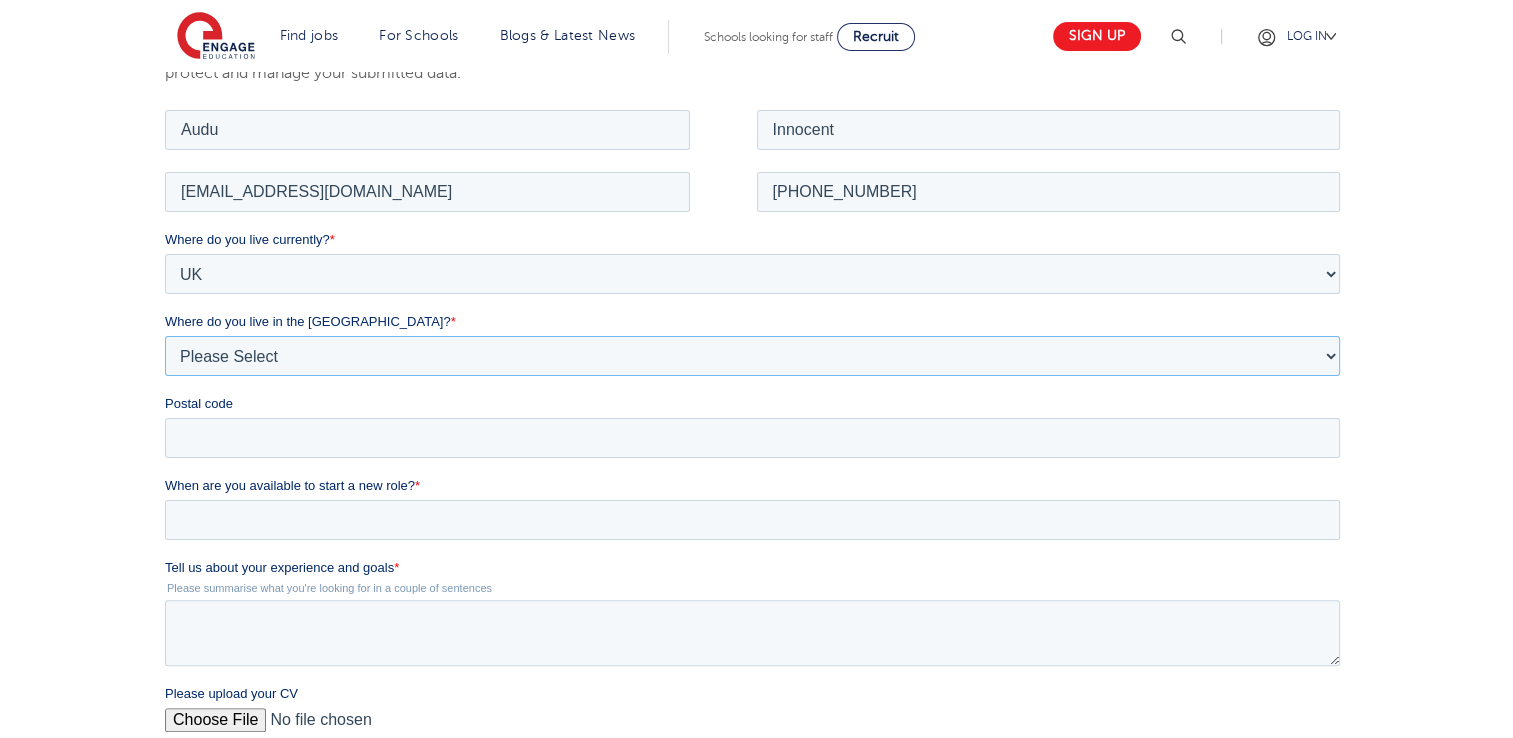 click on "Please Select Overseas Barnsley Bedfordshire Berkshire Bournemouth Bracknell Forest Bradford Brighton and Hove Bristol Buckinghamshire Calderdale Cambridgeshire Cheshire City of London City of Plymouth Cornwall County Durham Cumbria Derbyshire Devon Doncaster Dorset Durham Durham and North Yorkshire East Riding of Yorkshire East Sussex Essex Gloucestershire Hampshire Herefordshire Hertfordshire Hull Isle of Wight Kent Kirklees Lancashire Leeds Leicestershire Lincolnshire London Luton Luton South Luton Town Centre Manchester Medway Merseyside Milton Keynes Norfolk Northamptonshire North Somerset Northumberland North Yorkshire Nottinghamshire Oxfordshire Peterborough Poole Portsmouth Reading Rotherham Rutland Sheffield Shropshire Slough Somerset Southampton Southend On Sea South Yorkshire Staffordshire Suffolk Surrey Thurrock Torbay Tyne and Wear Wakefield Warwickshire West Berkshire West Midlands West Sussex West Yorkshire Wiltshire Windsor and Maidenhead Wokingham Worcestershire York" at bounding box center (752, 355) 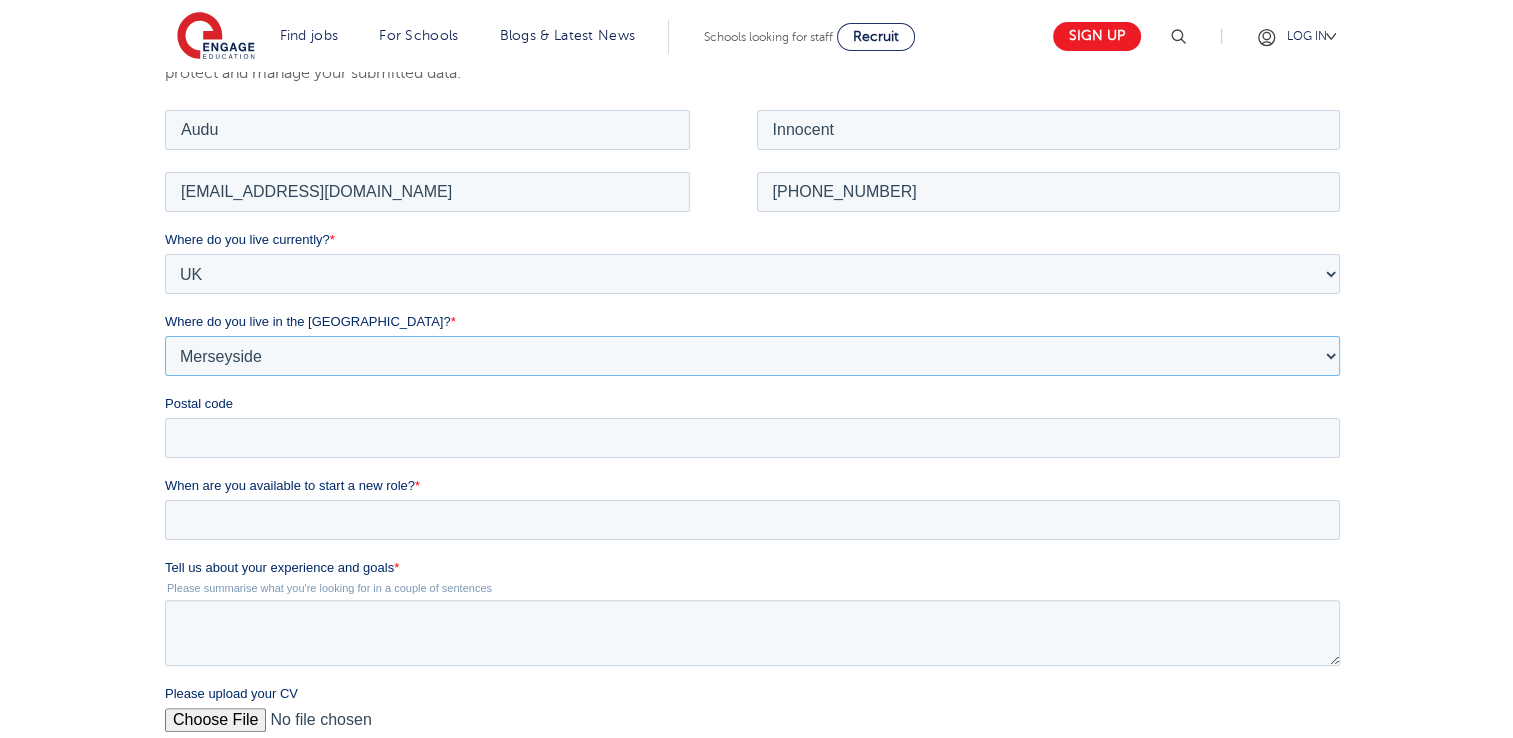 click on "Please Select Overseas Barnsley Bedfordshire Berkshire Bournemouth Bracknell Forest Bradford Brighton and Hove Bristol Buckinghamshire Calderdale Cambridgeshire Cheshire City of London City of Plymouth Cornwall County Durham Cumbria Derbyshire Devon Doncaster Dorset Durham Durham and North Yorkshire East Riding of Yorkshire East Sussex Essex Gloucestershire Hampshire Herefordshire Hertfordshire Hull Isle of Wight Kent Kirklees Lancashire Leeds Leicestershire Lincolnshire London Luton Luton South Luton Town Centre Manchester Medway Merseyside Milton Keynes Norfolk Northamptonshire North Somerset Northumberland North Yorkshire Nottinghamshire Oxfordshire Peterborough Poole Portsmouth Reading Rotherham Rutland Sheffield Shropshire Slough Somerset Southampton Southend On Sea South Yorkshire Staffordshire Suffolk Surrey Thurrock Torbay Tyne and Wear Wakefield Warwickshire West Berkshire West Midlands West Sussex West Yorkshire Wiltshire Windsor and Maidenhead Wokingham Worcestershire York" at bounding box center (752, 355) 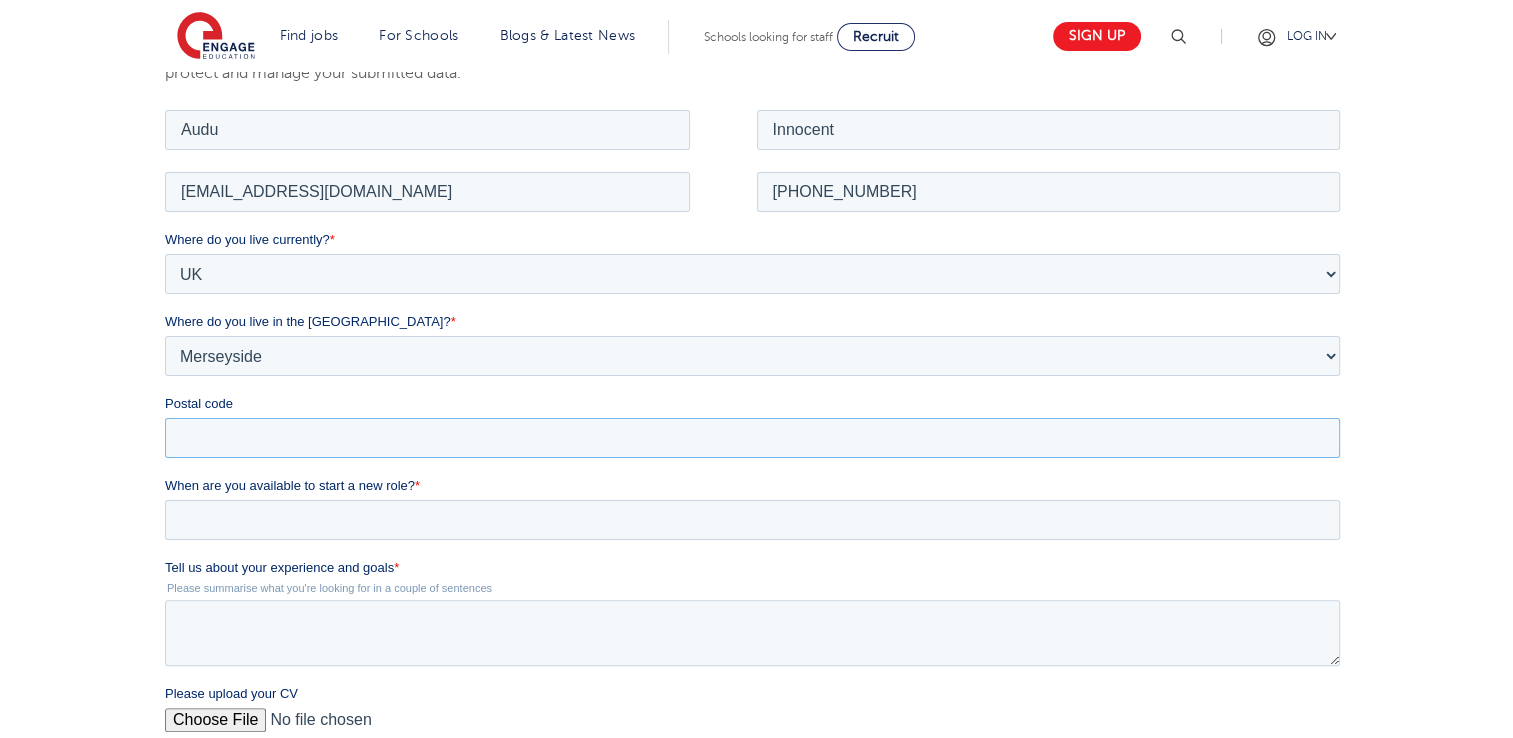 click on "Postal code" at bounding box center [752, 437] 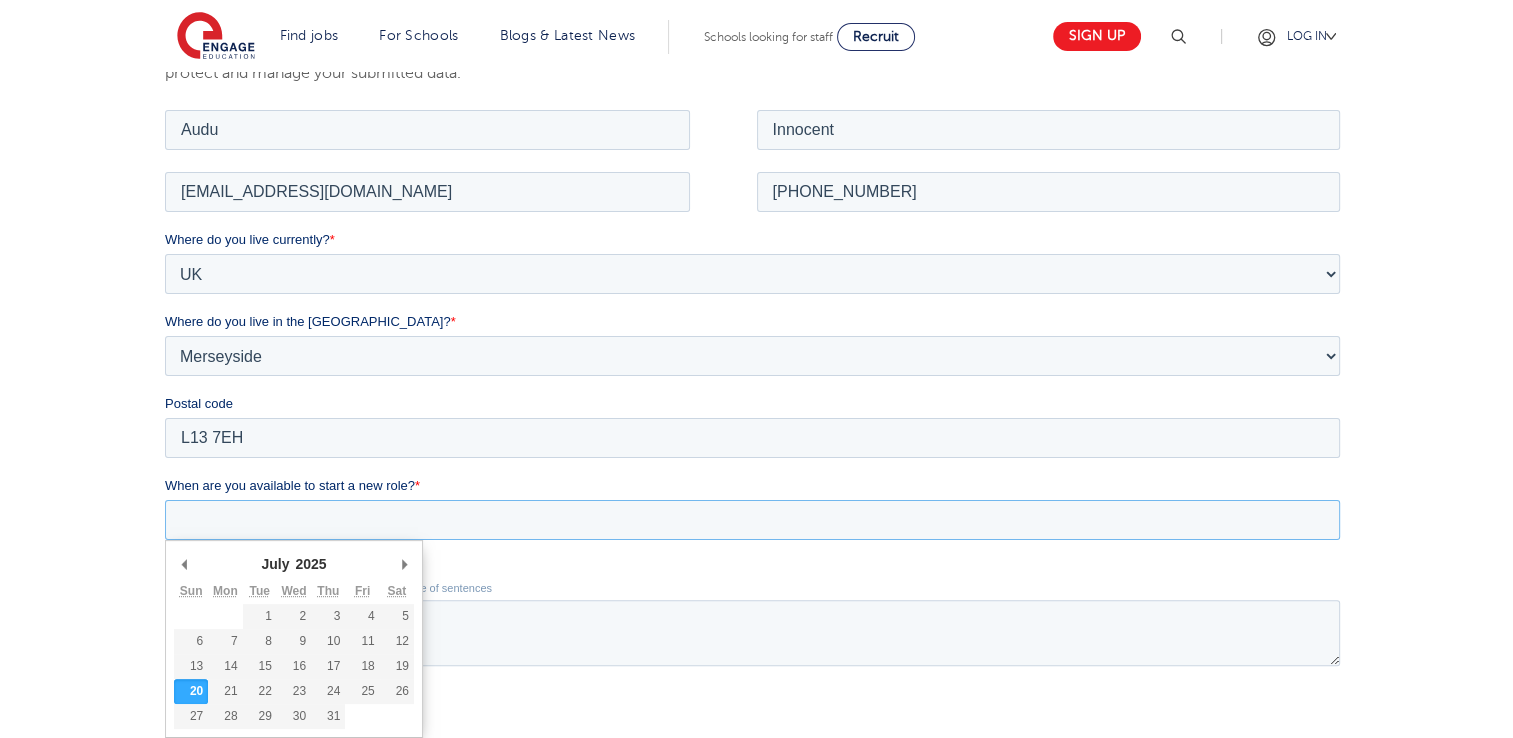 click on "When are you available to start a new role? *" at bounding box center (752, 519) 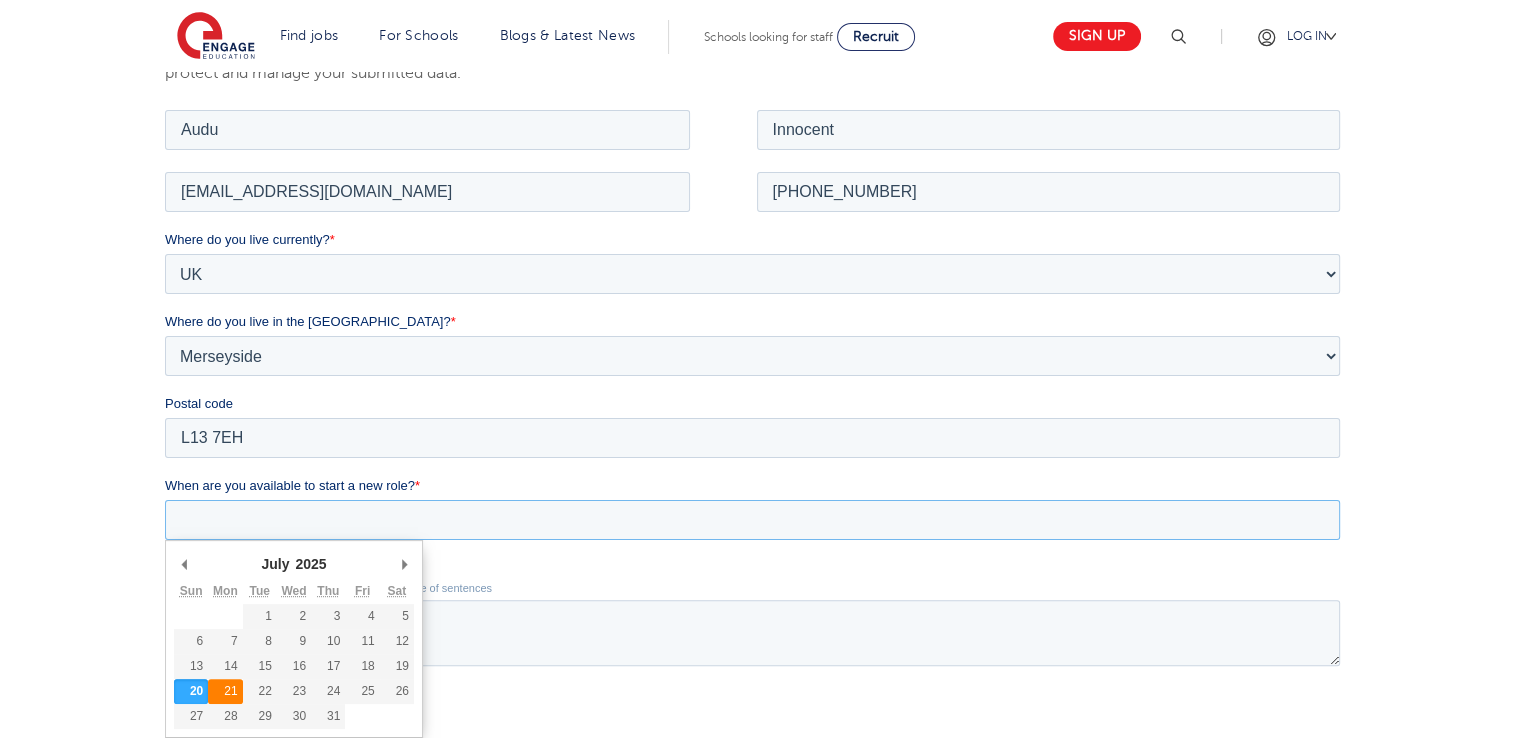 type on "2025-07-21" 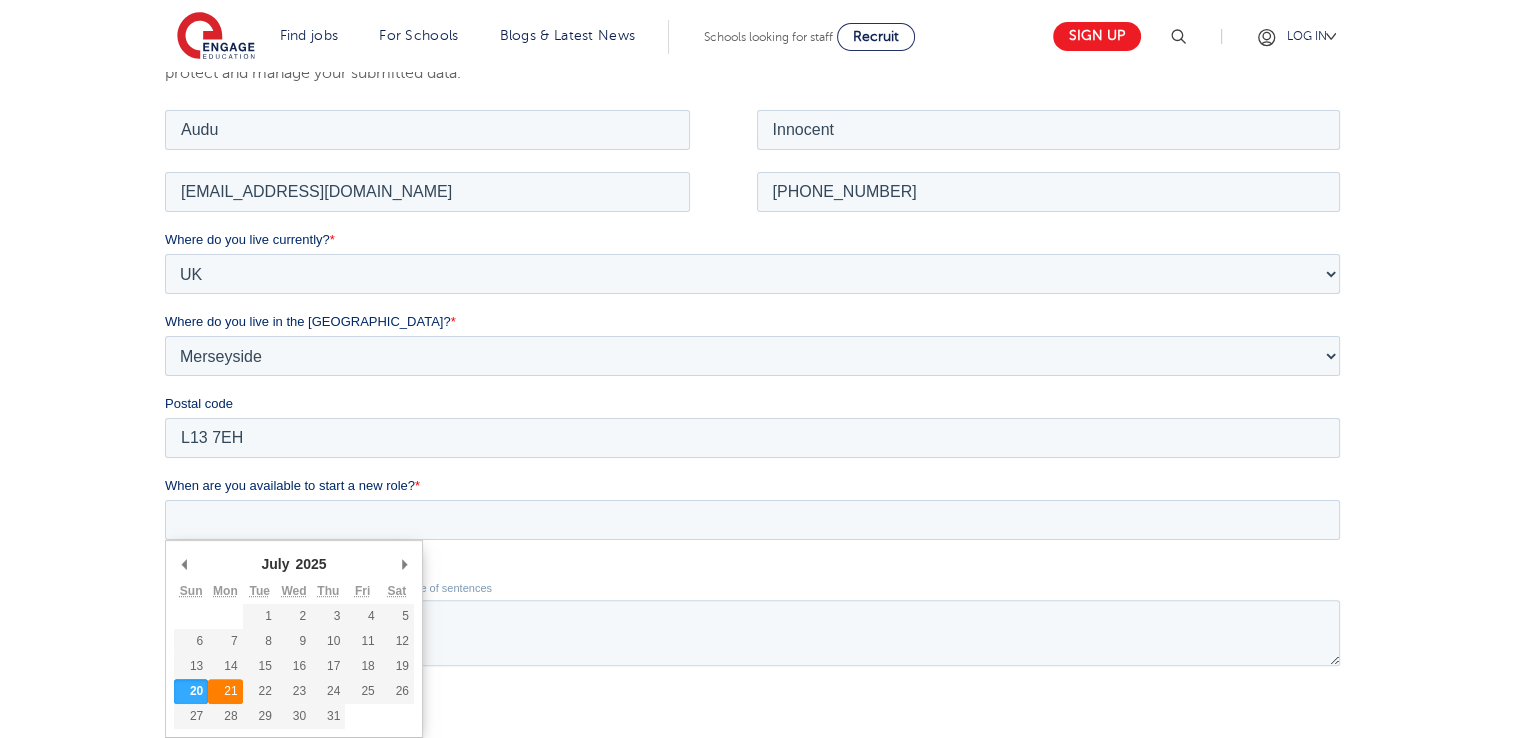 type on "2025/07/21" 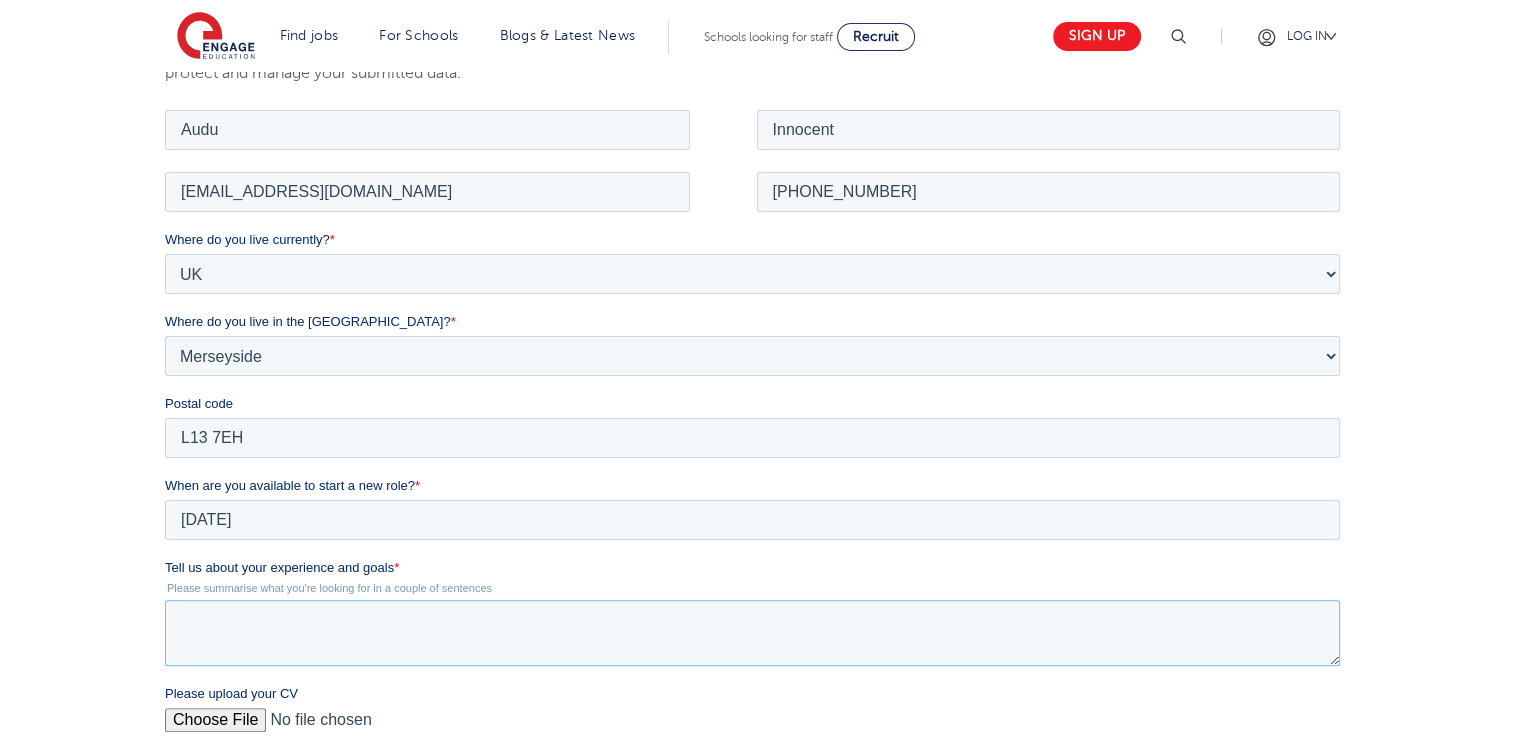 click on "Tell us about your experience and goals *" at bounding box center (752, 632) 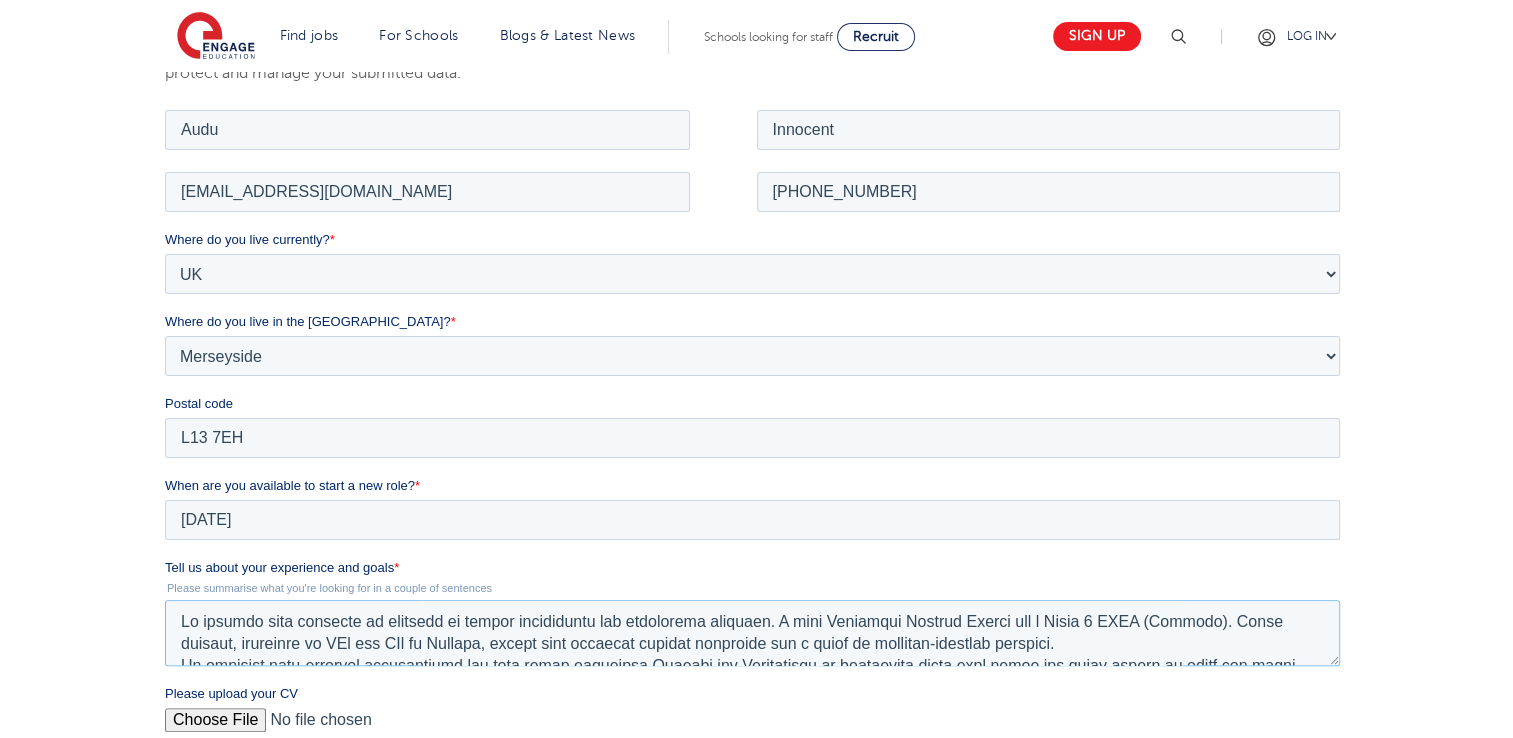 scroll, scrollTop: 604, scrollLeft: 0, axis: vertical 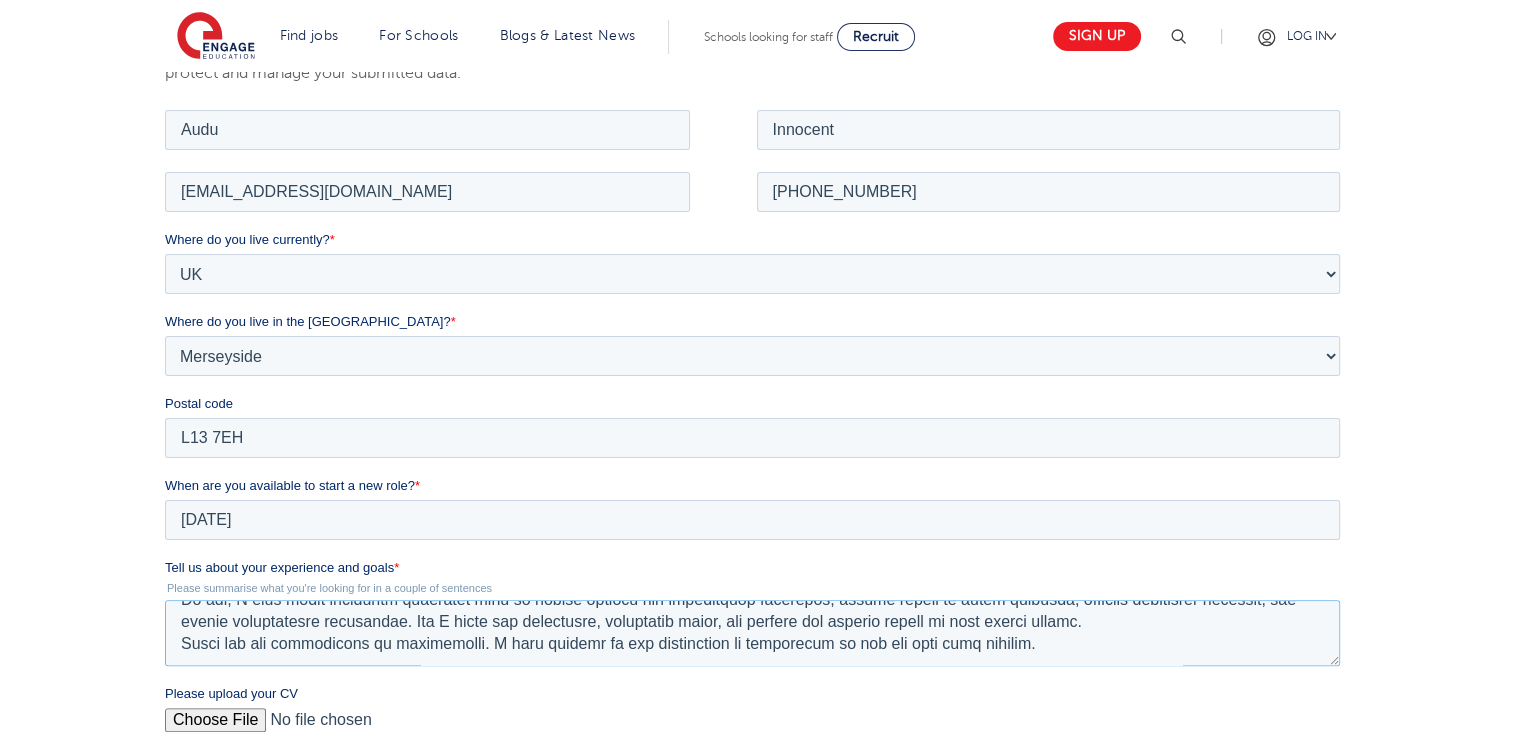 type on "My journey into teaching is grounded in strong scholarship and reflective practice. I hold Qualified Teacher Status and a Level 7 PGCE (Physics). These studies, alongside an MSc and BSc in Physics, ensure both rigorous subject expertise and a habit of evidence-informed pedagogy.
My thirteen peer-reviewed publications and nine years lecturing Physics and Mathematics at university level have honed the depth needed to teach all three sciences and mathematics to GCSE and Physics/Mathematics to A-level. During placements at Littlehampton Academy and Willingdon Community School, I translated that expertise into clear, concise explanations. I usually start my lessons with hinge questions to uncover prior knowledge, then model concepts step-by-step, and finally checking for understanding before advancing. Students’ mock exam data showed +0.46 Progress 8 above the Fischer Family Trust (FFT) - 20 targets, evidencing positive impact.
I start every lesson with established routines, visible objectives, and retrieval qu..." 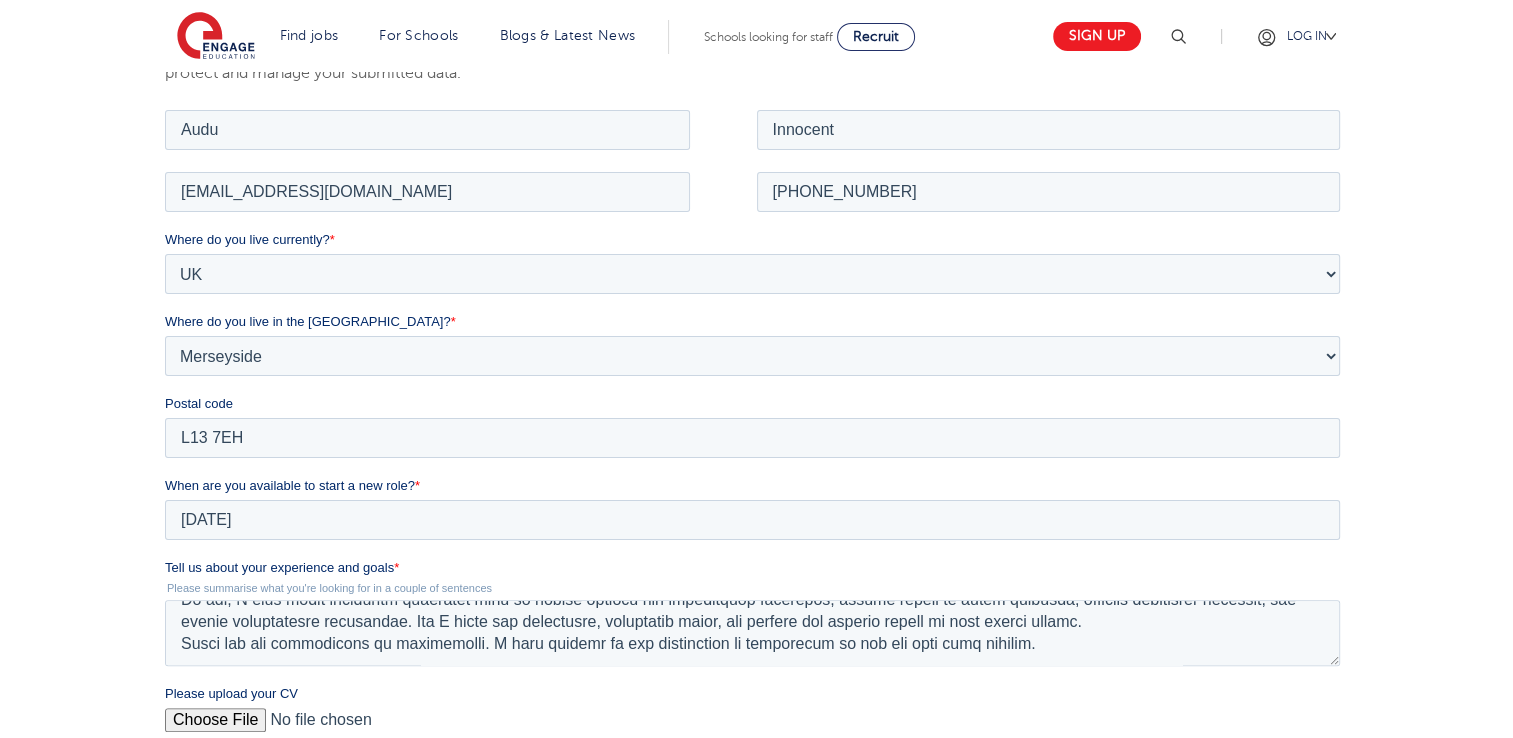 click on "Please upload your CV" at bounding box center [752, 727] 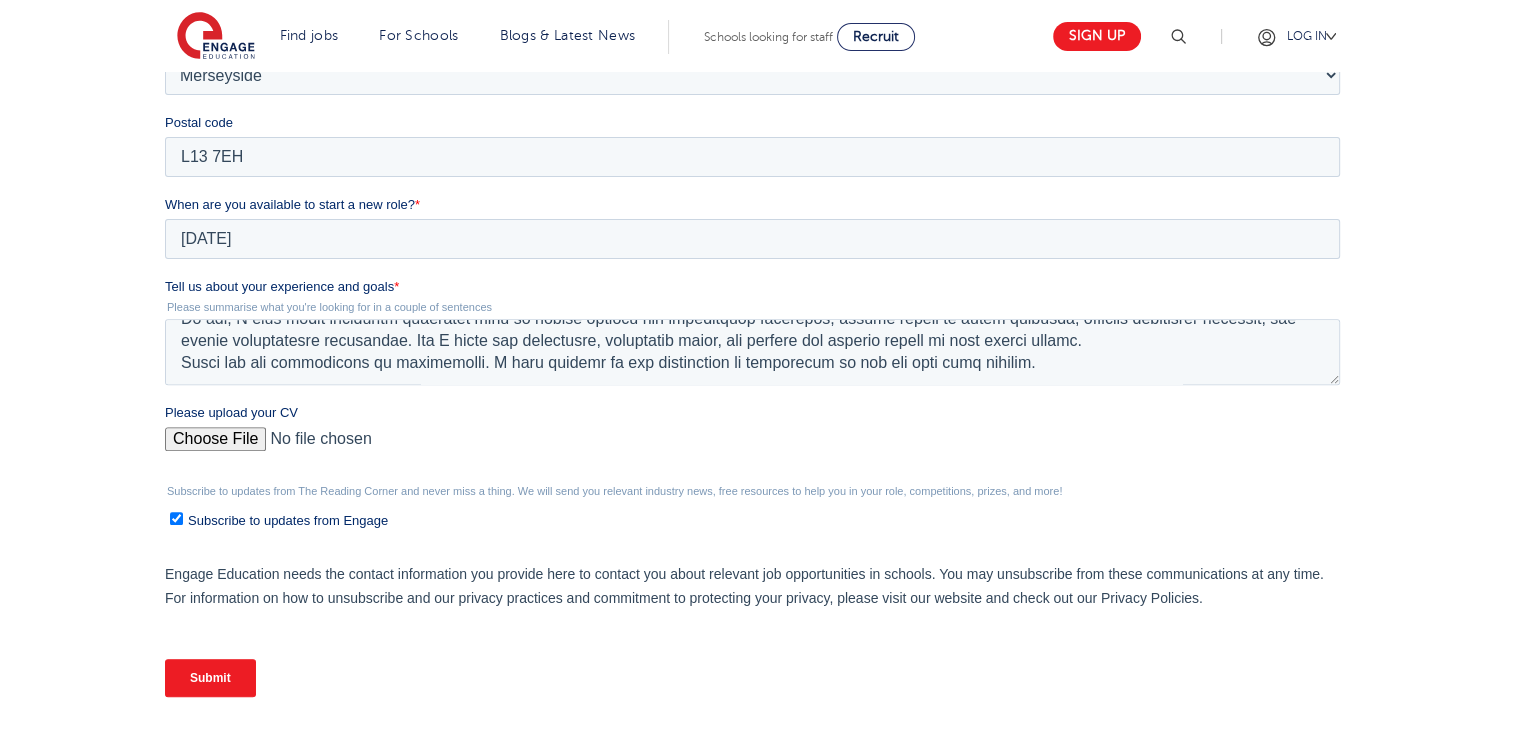 scroll, scrollTop: 656, scrollLeft: 0, axis: vertical 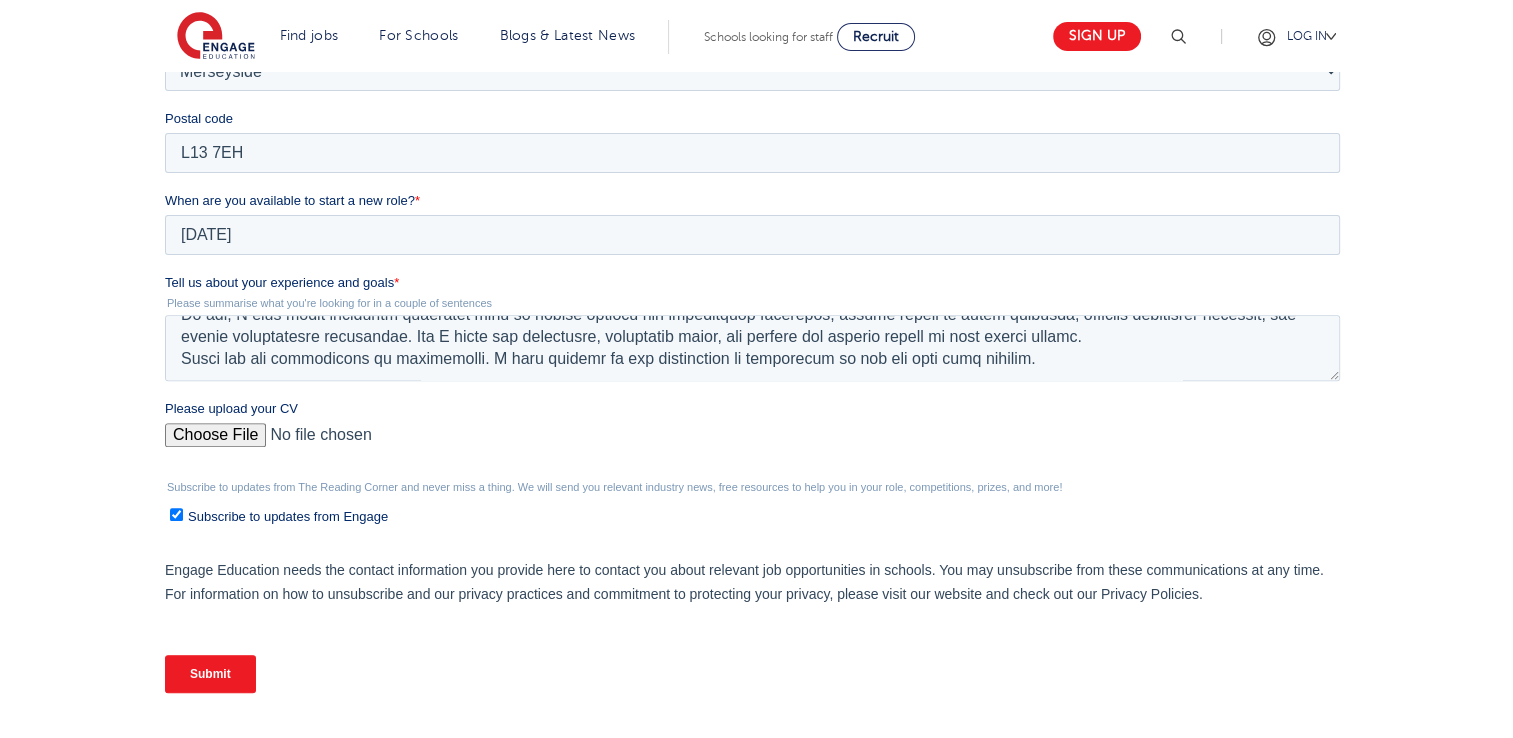 click on "Submit" at bounding box center [210, 674] 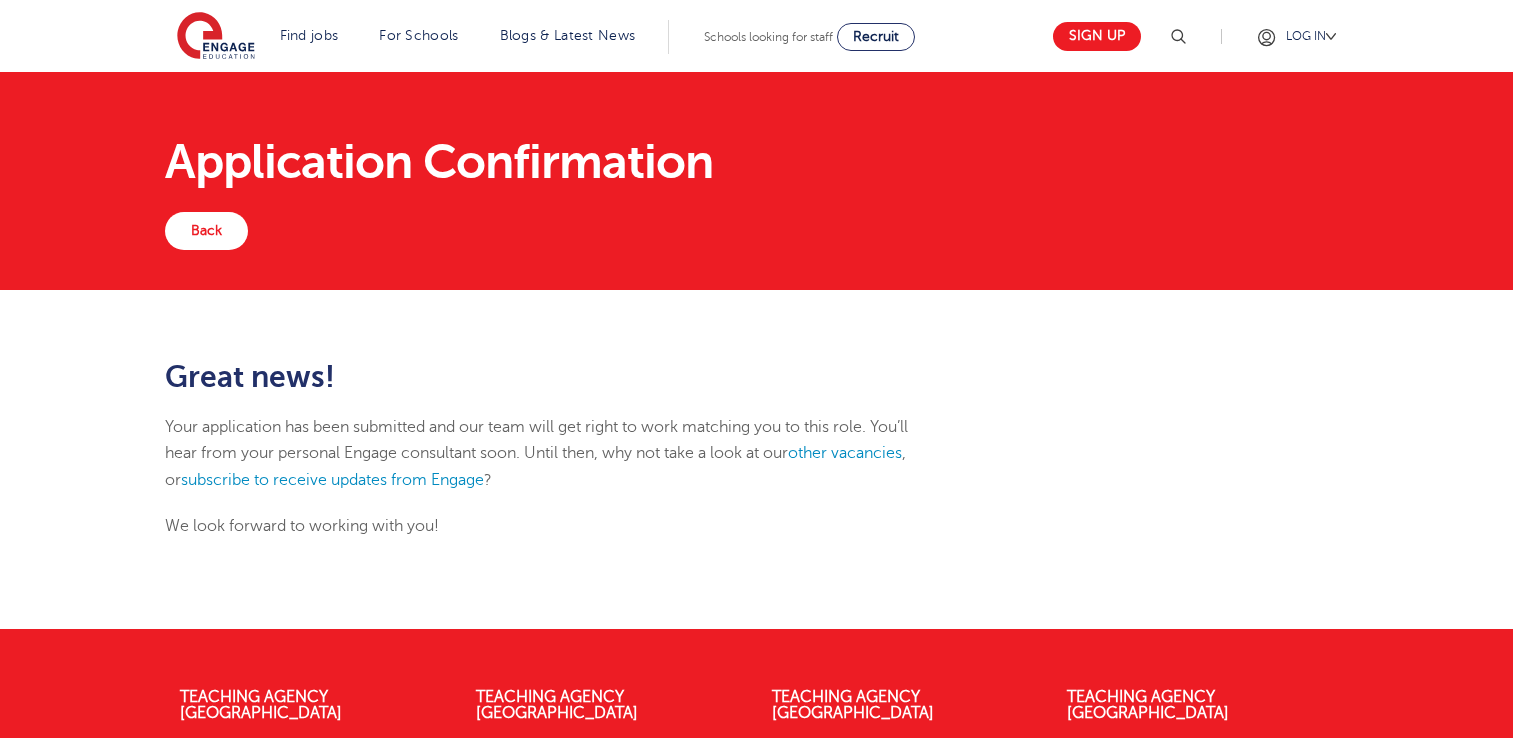 scroll, scrollTop: 0, scrollLeft: 0, axis: both 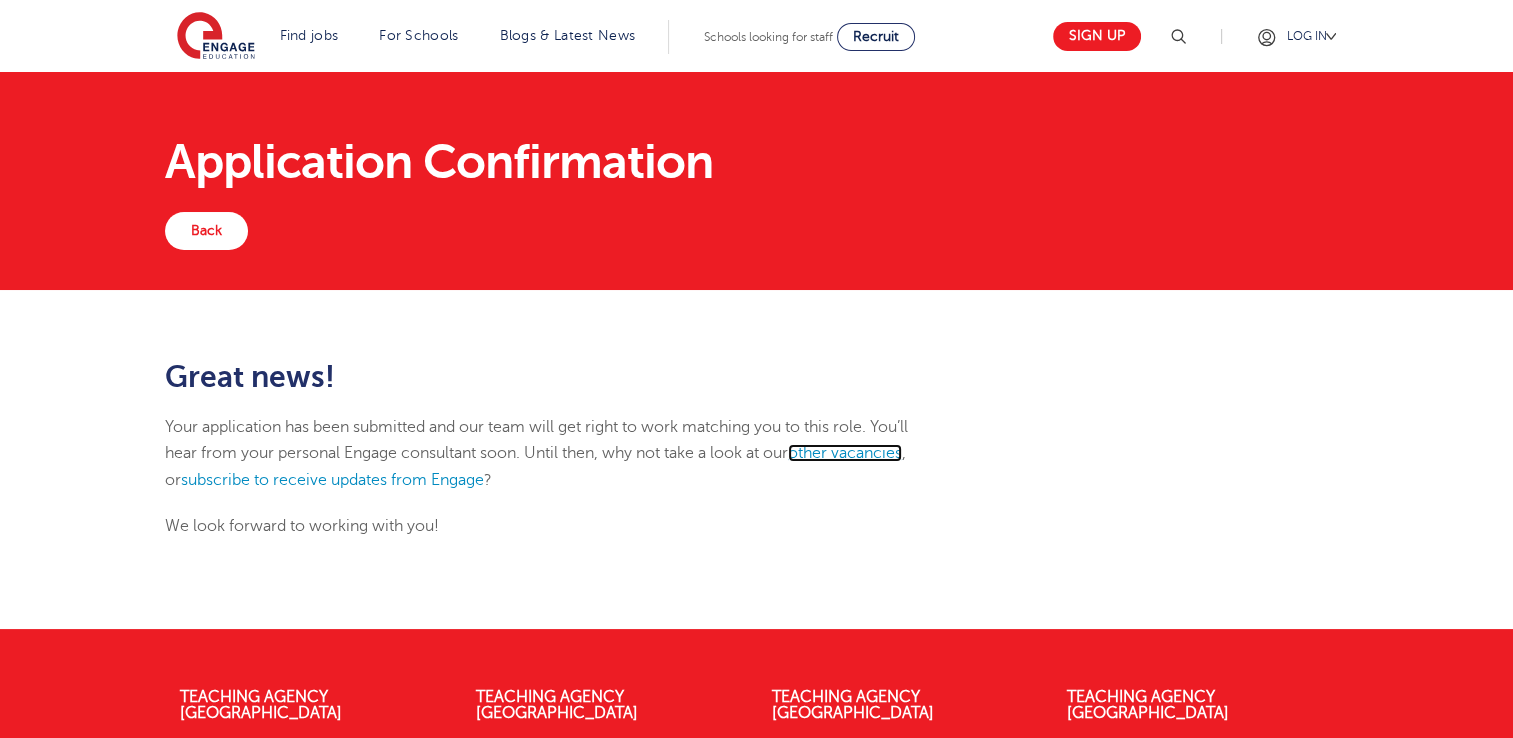 click on "other vacancies" at bounding box center (845, 453) 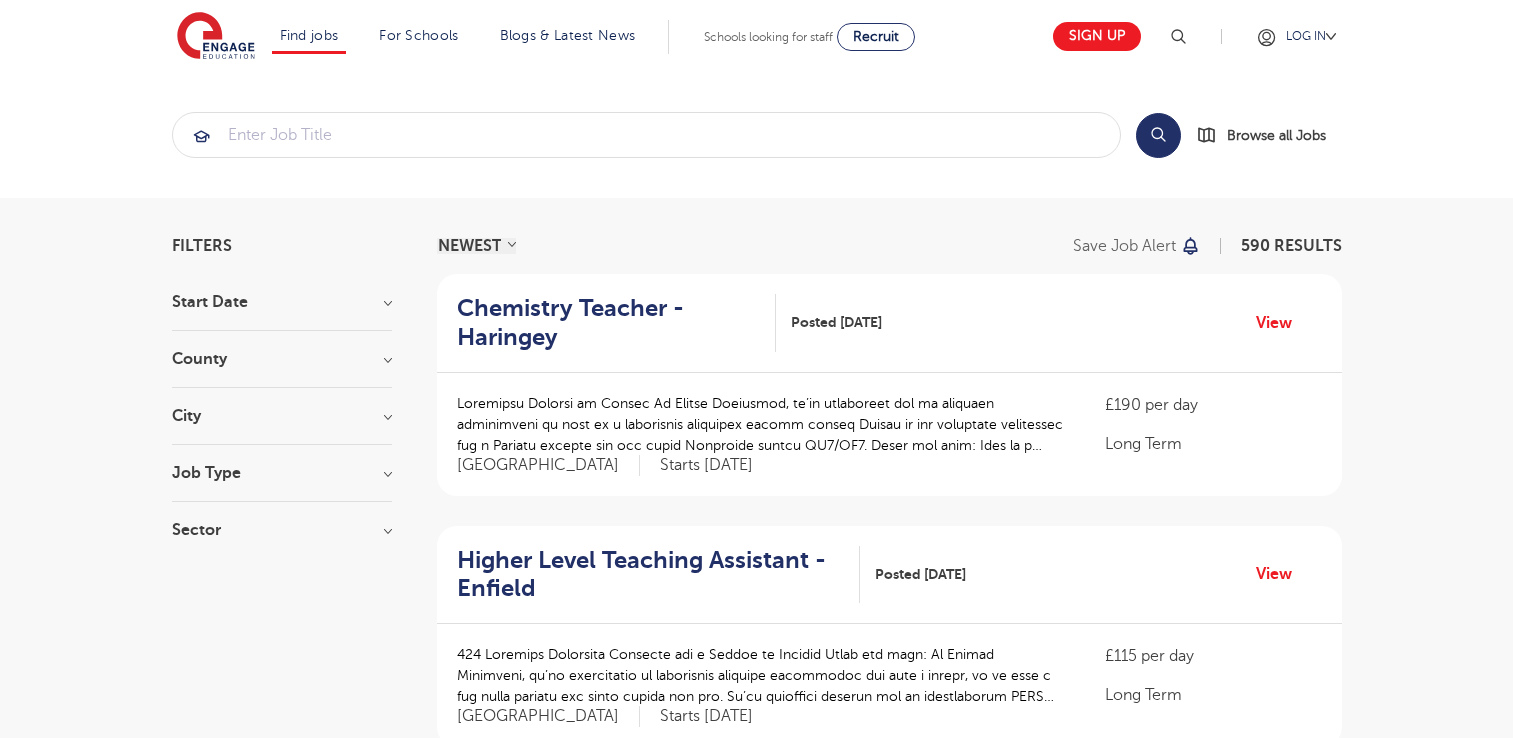 scroll, scrollTop: 0, scrollLeft: 0, axis: both 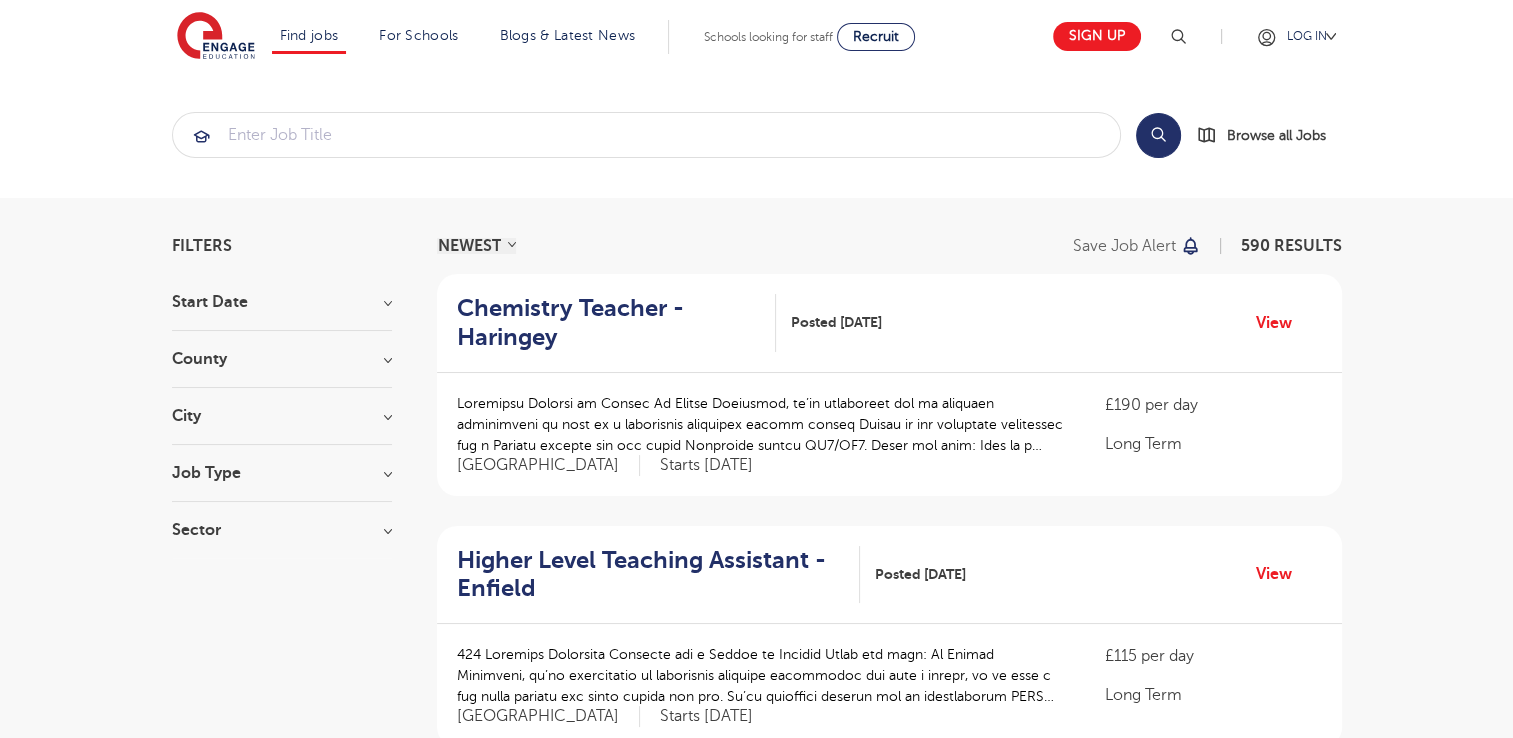 click on "County" at bounding box center [282, 359] 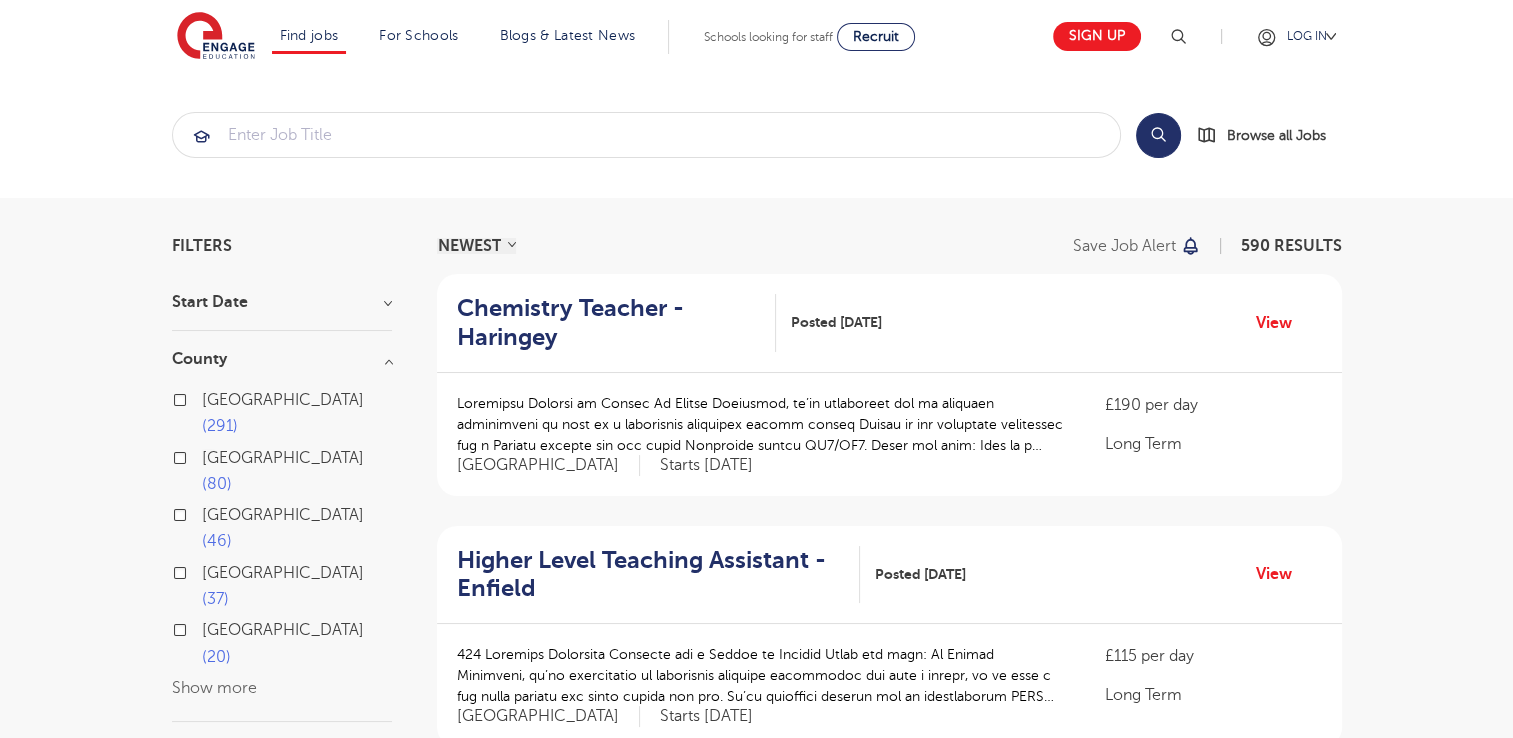 click on "Leeds   46" at bounding box center (297, 528) 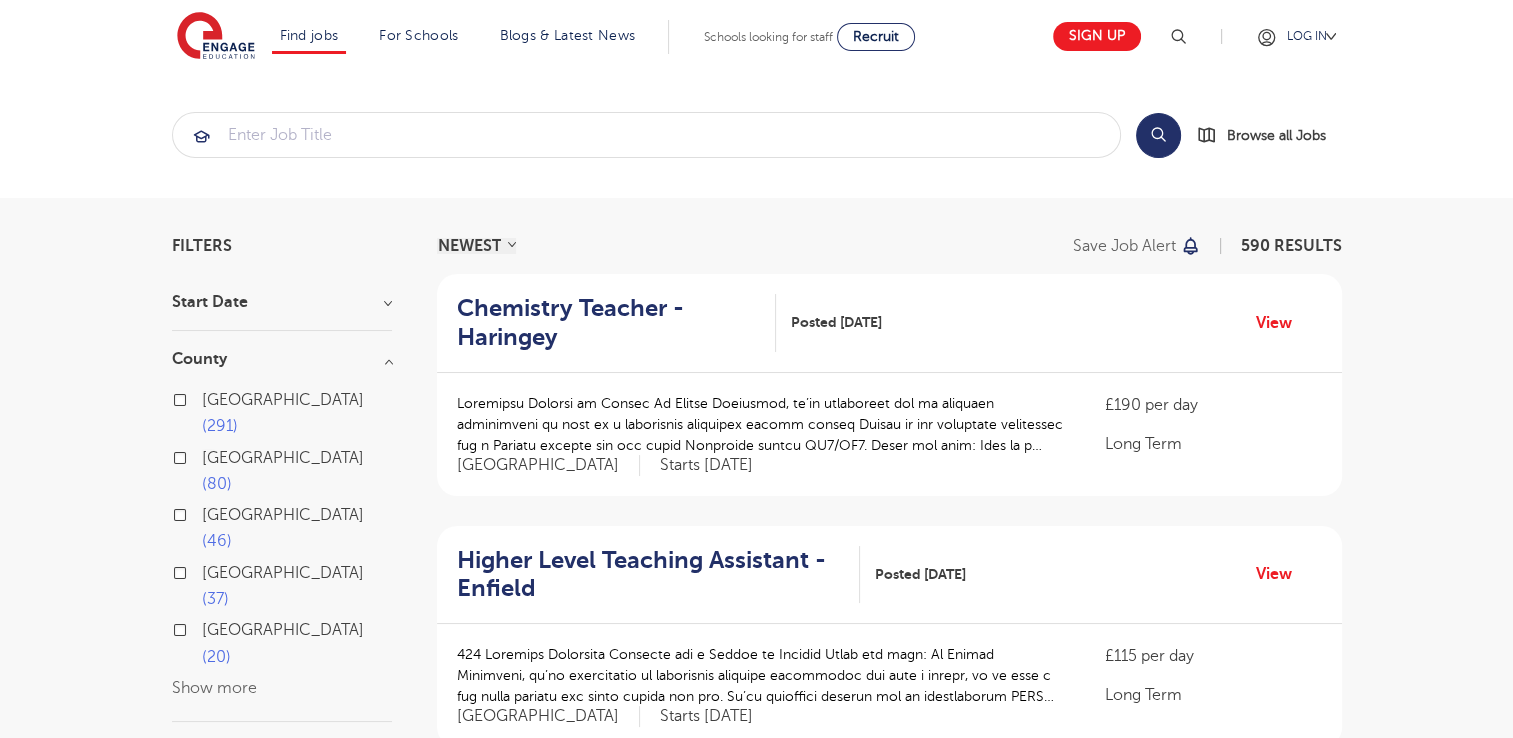 click on "Leeds   46" at bounding box center (208, 512) 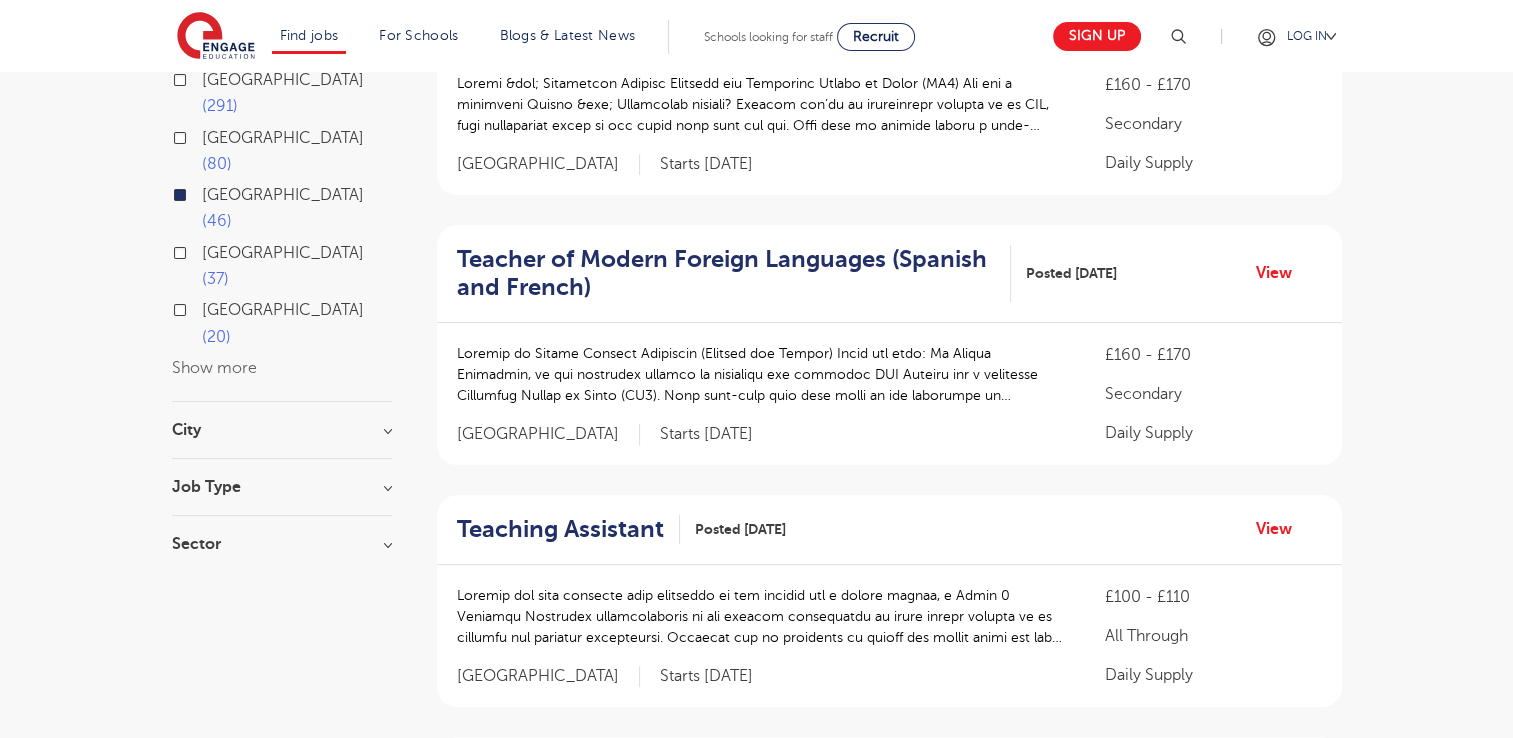 scroll, scrollTop: 373, scrollLeft: 0, axis: vertical 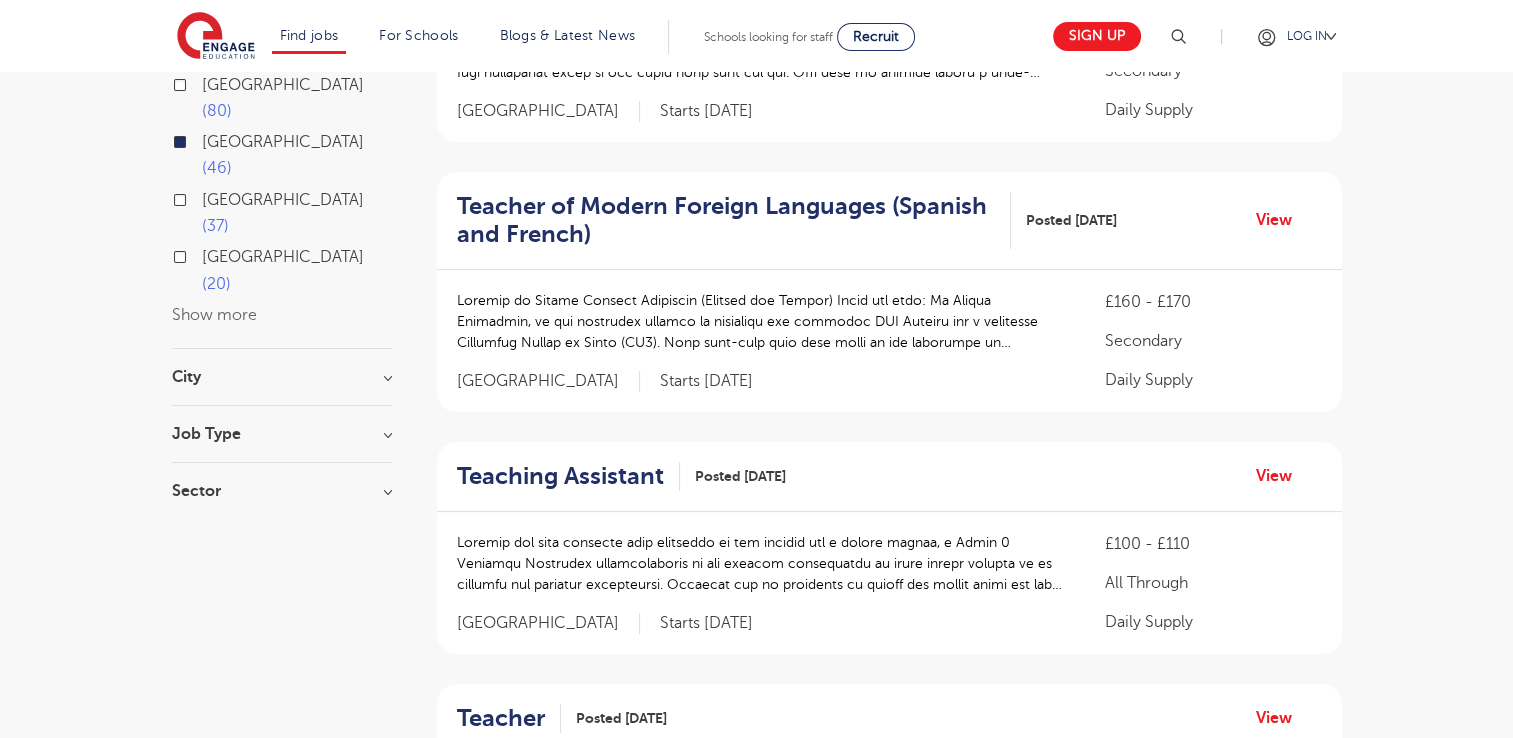 click on "City" at bounding box center [282, 377] 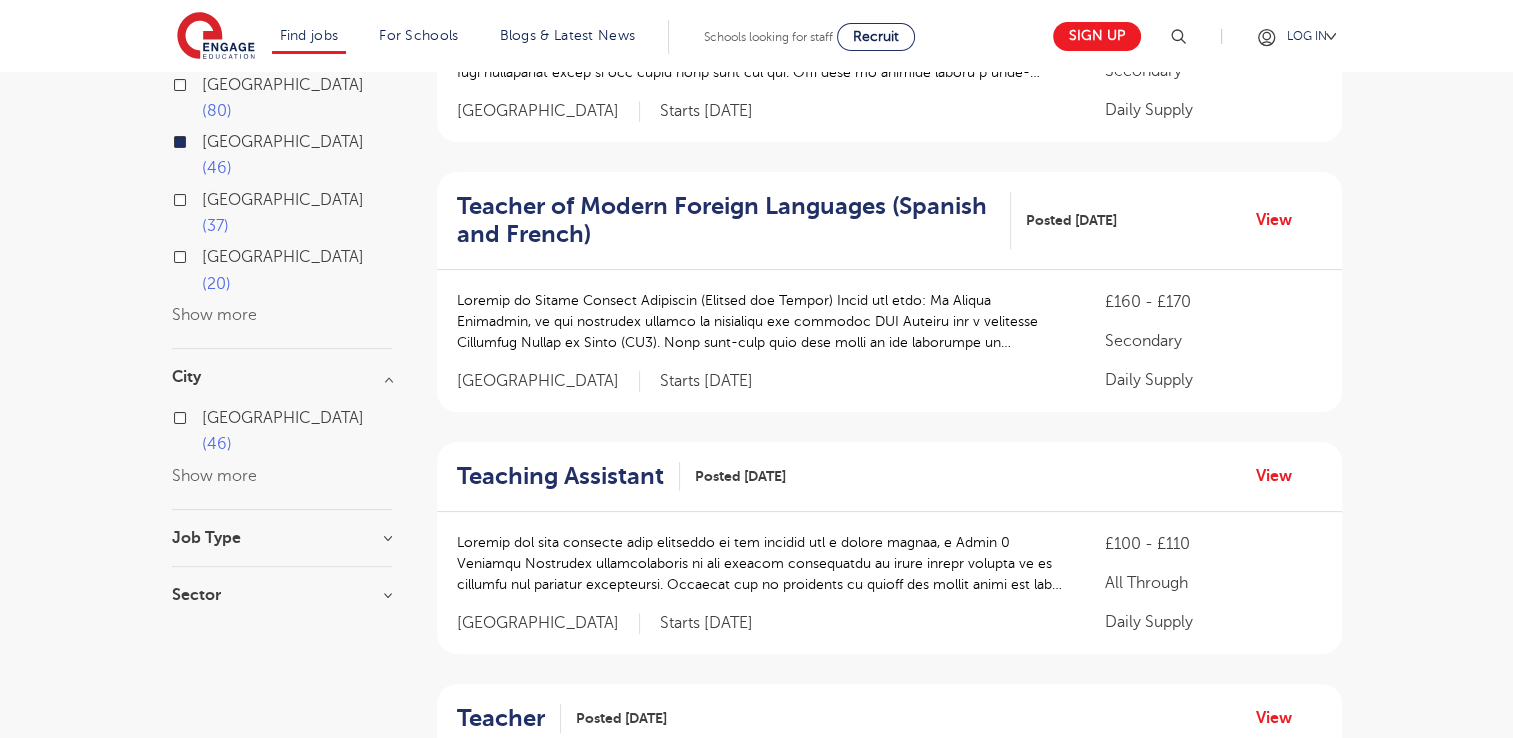 click on "Job Type" at bounding box center [282, 538] 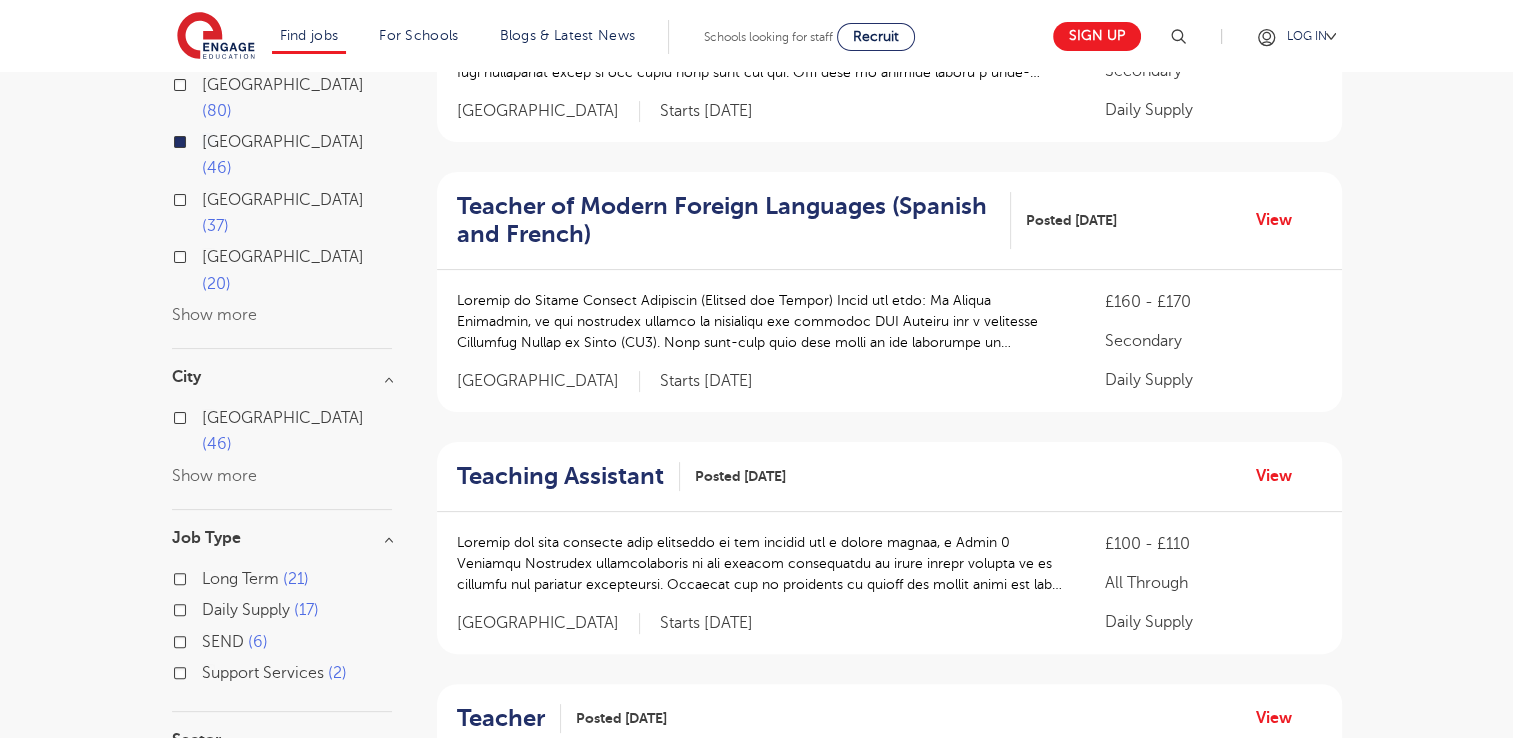 click on "Daily Supply   17" at bounding box center (260, 610) 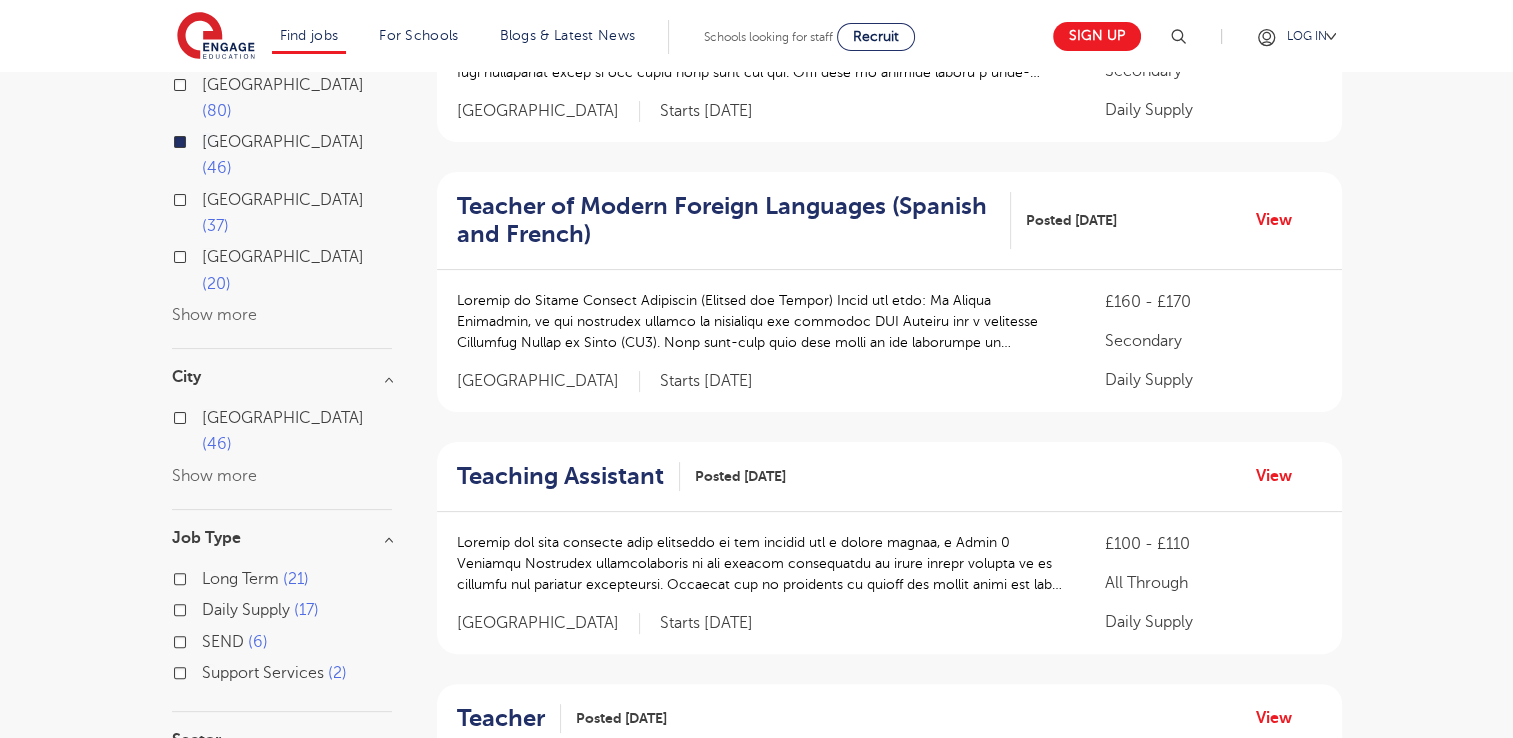 click on "Daily Supply   17" at bounding box center (208, 607) 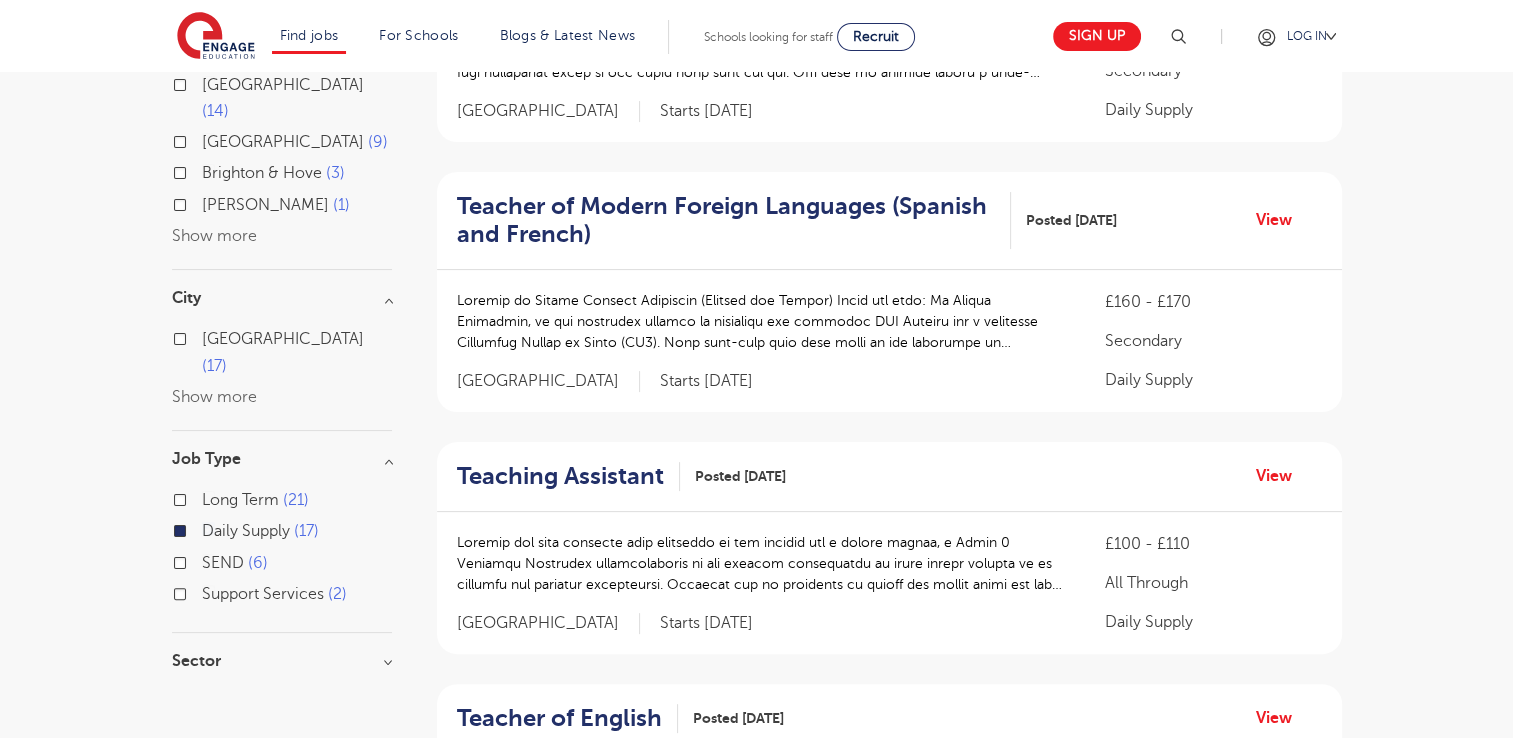 click on "Sector" at bounding box center [282, 661] 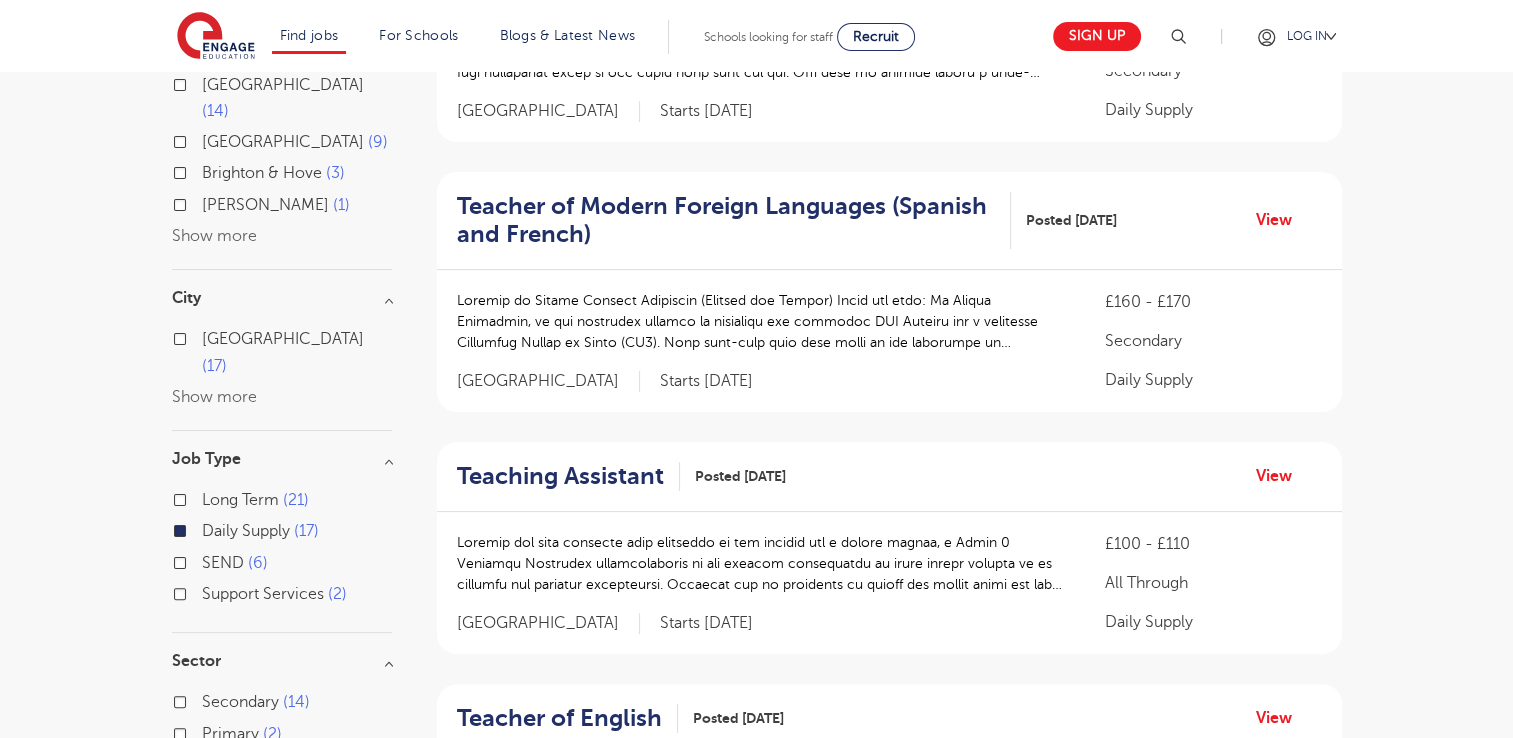 click on "Secondary   14" at bounding box center [256, 702] 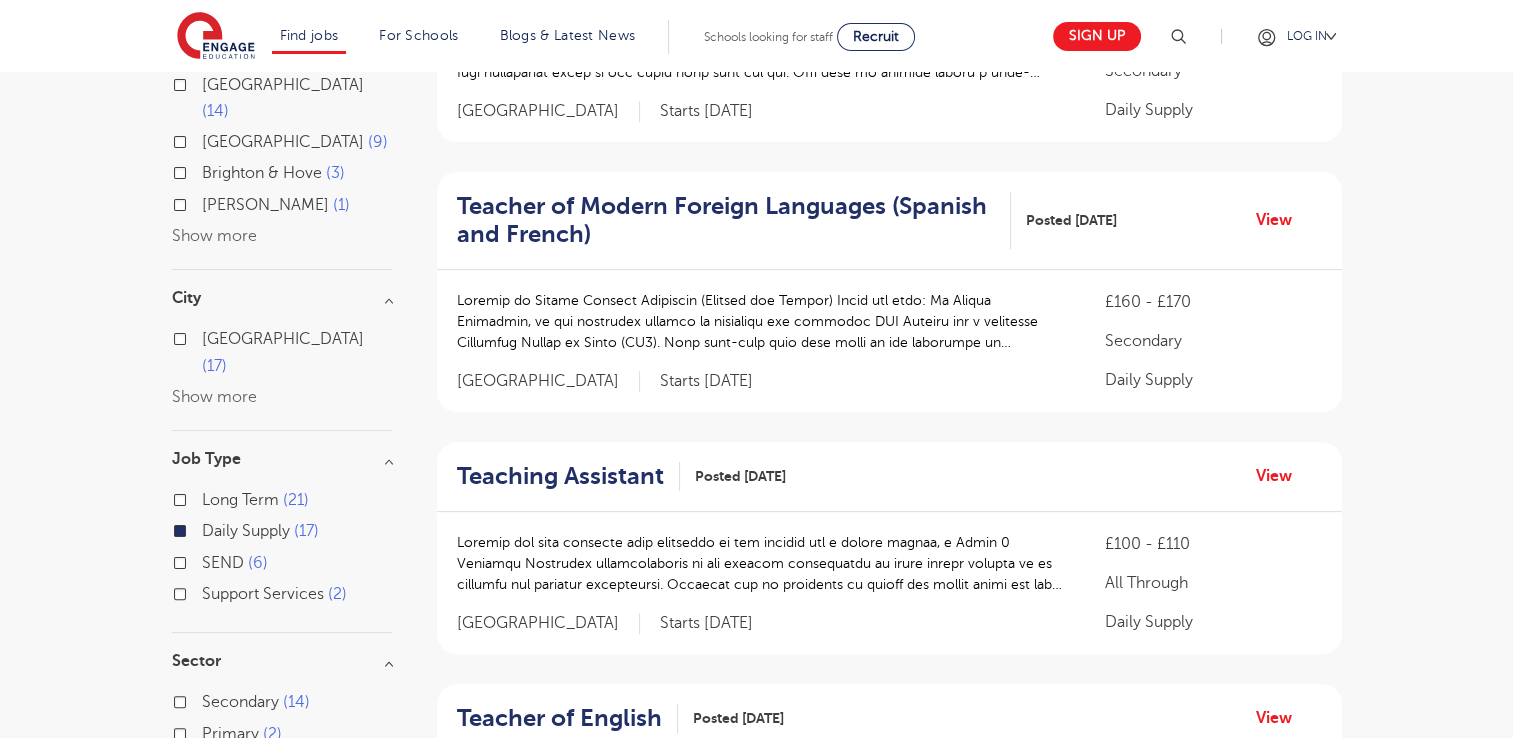 click on "Secondary   14" at bounding box center [208, 699] 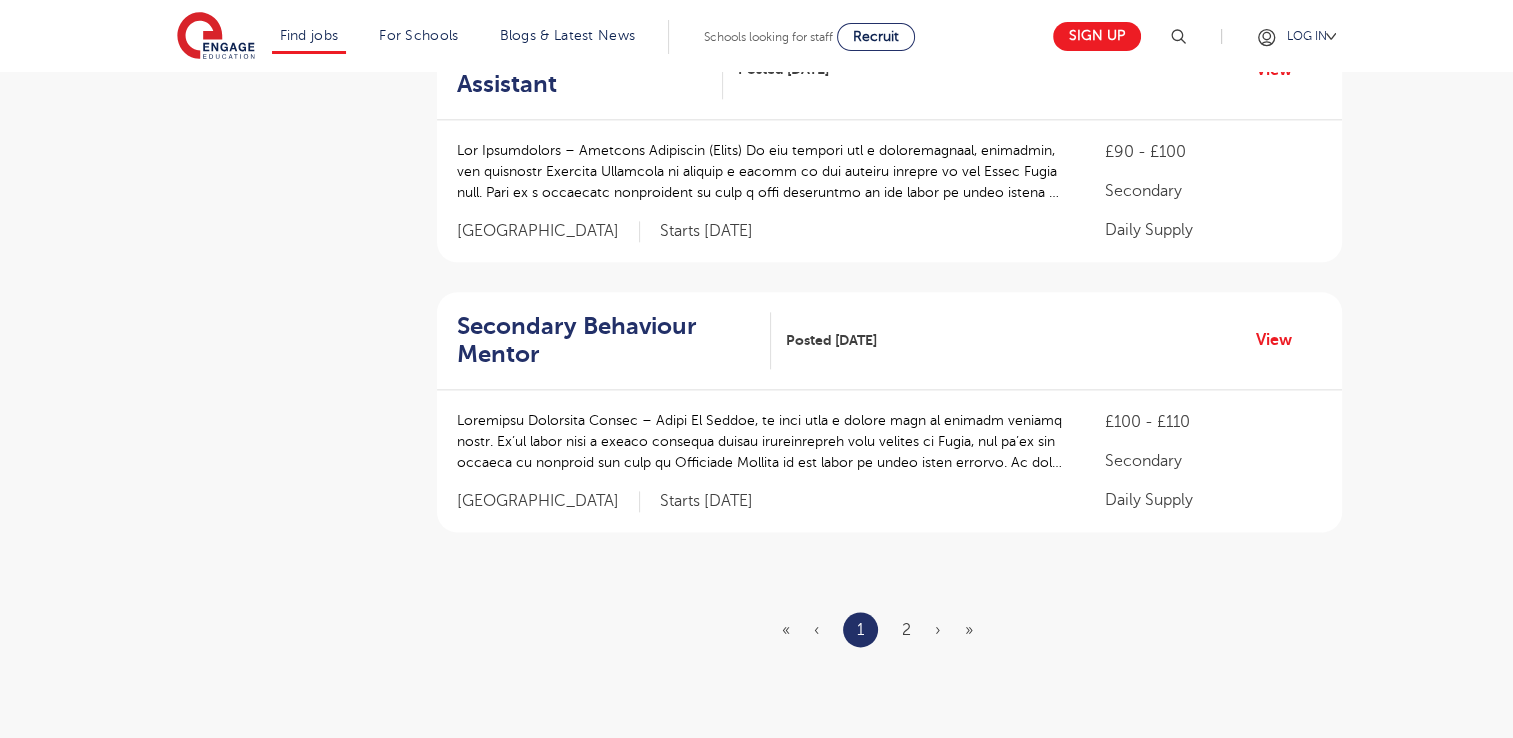 scroll, scrollTop: 2397, scrollLeft: 0, axis: vertical 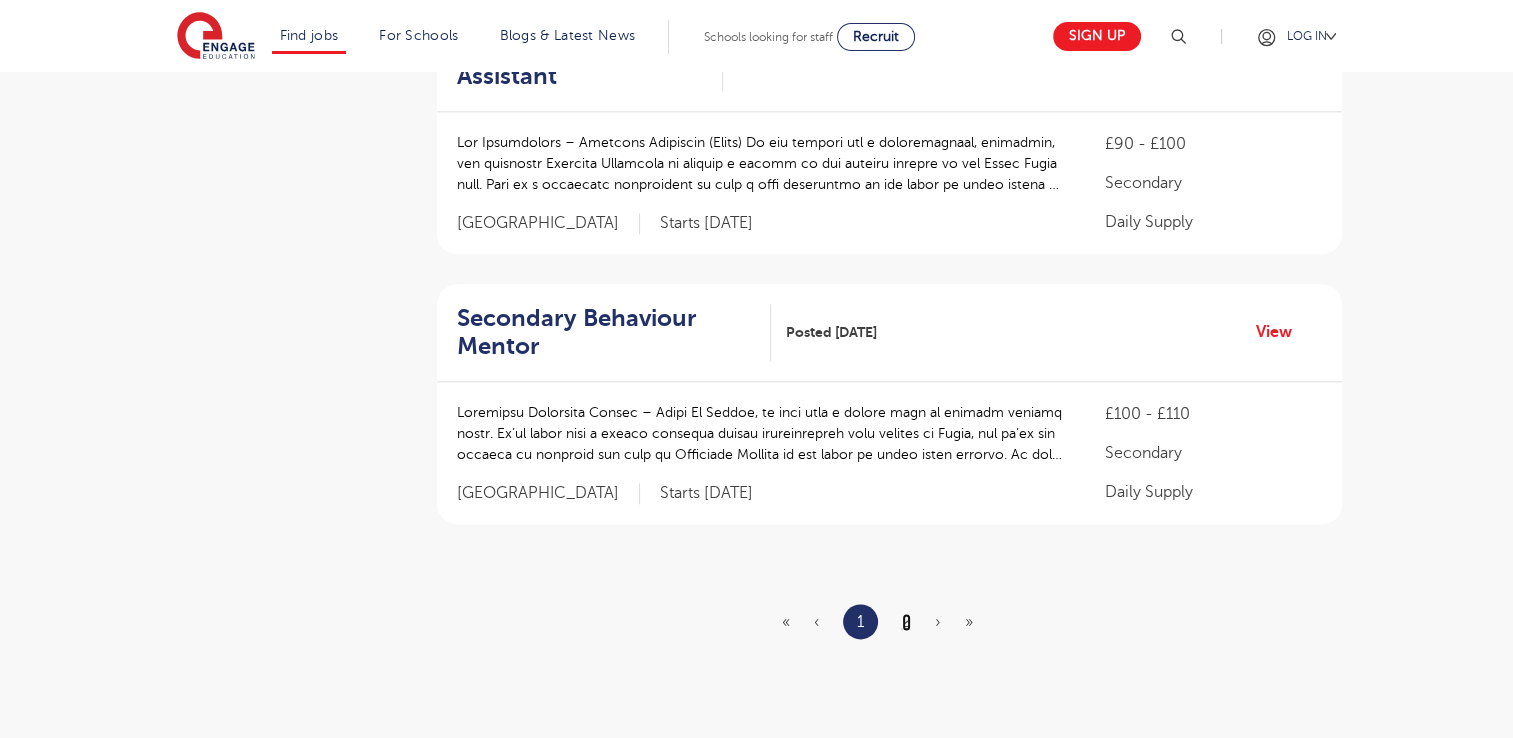 click on "2" at bounding box center [906, 622] 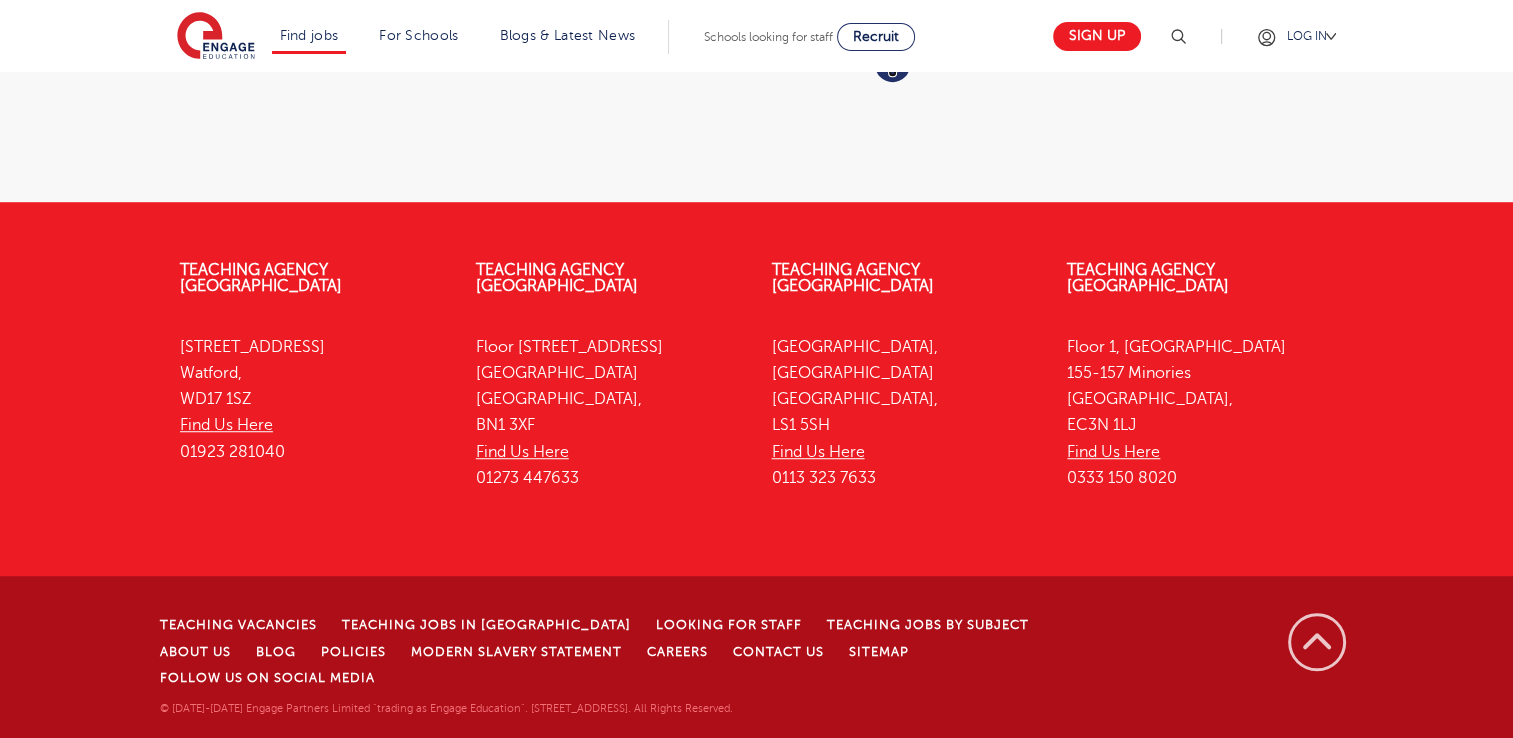 scroll, scrollTop: 0, scrollLeft: 0, axis: both 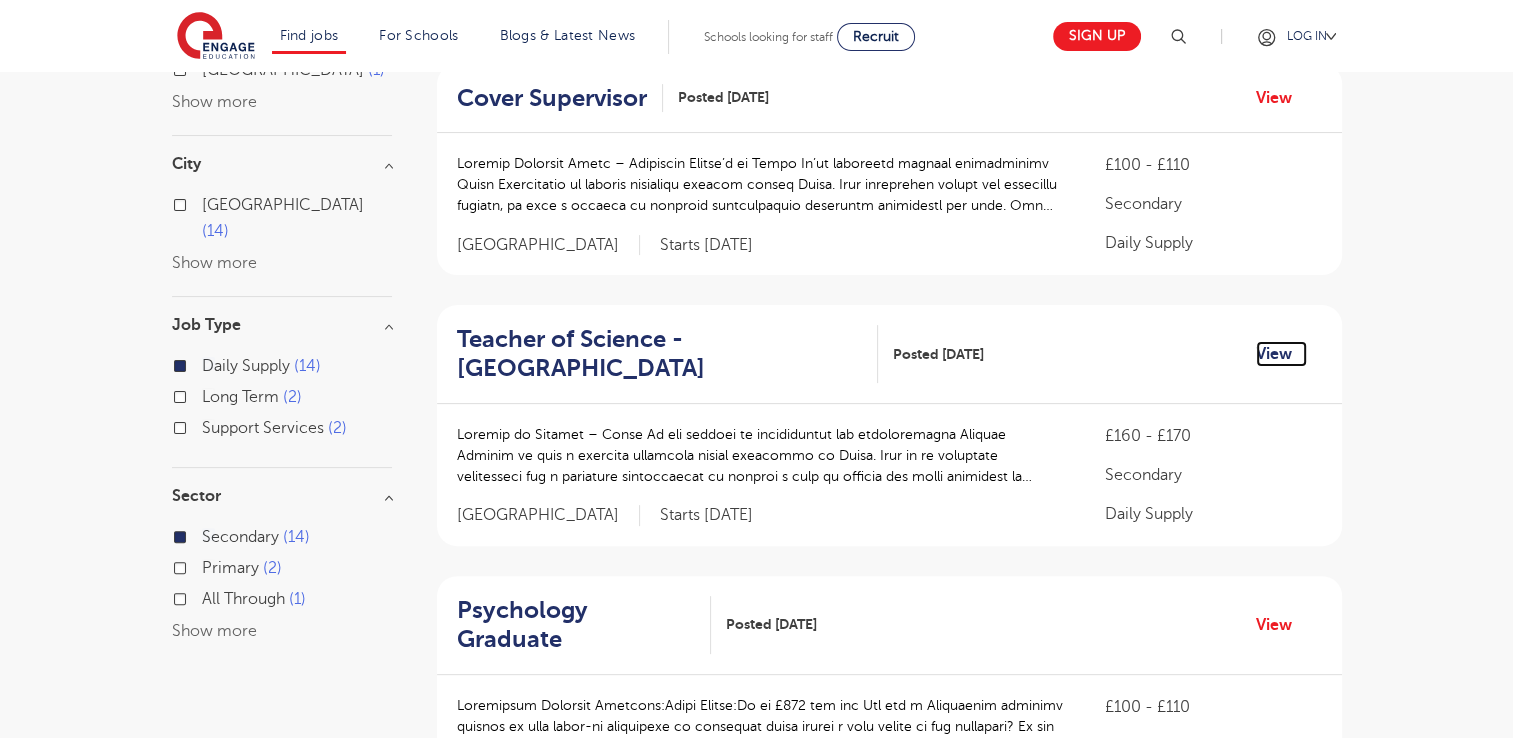 click on "View" at bounding box center (1281, 354) 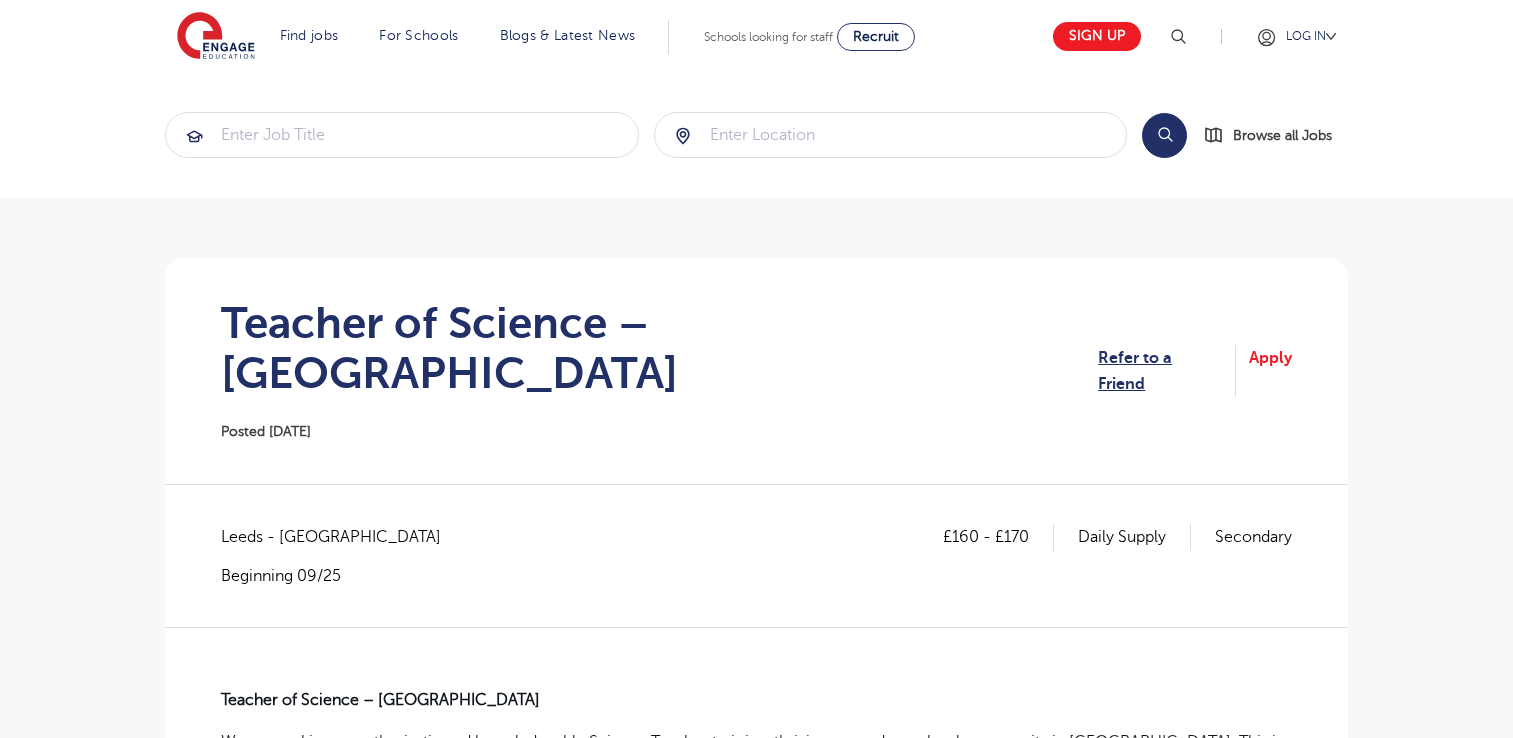 scroll, scrollTop: 0, scrollLeft: 0, axis: both 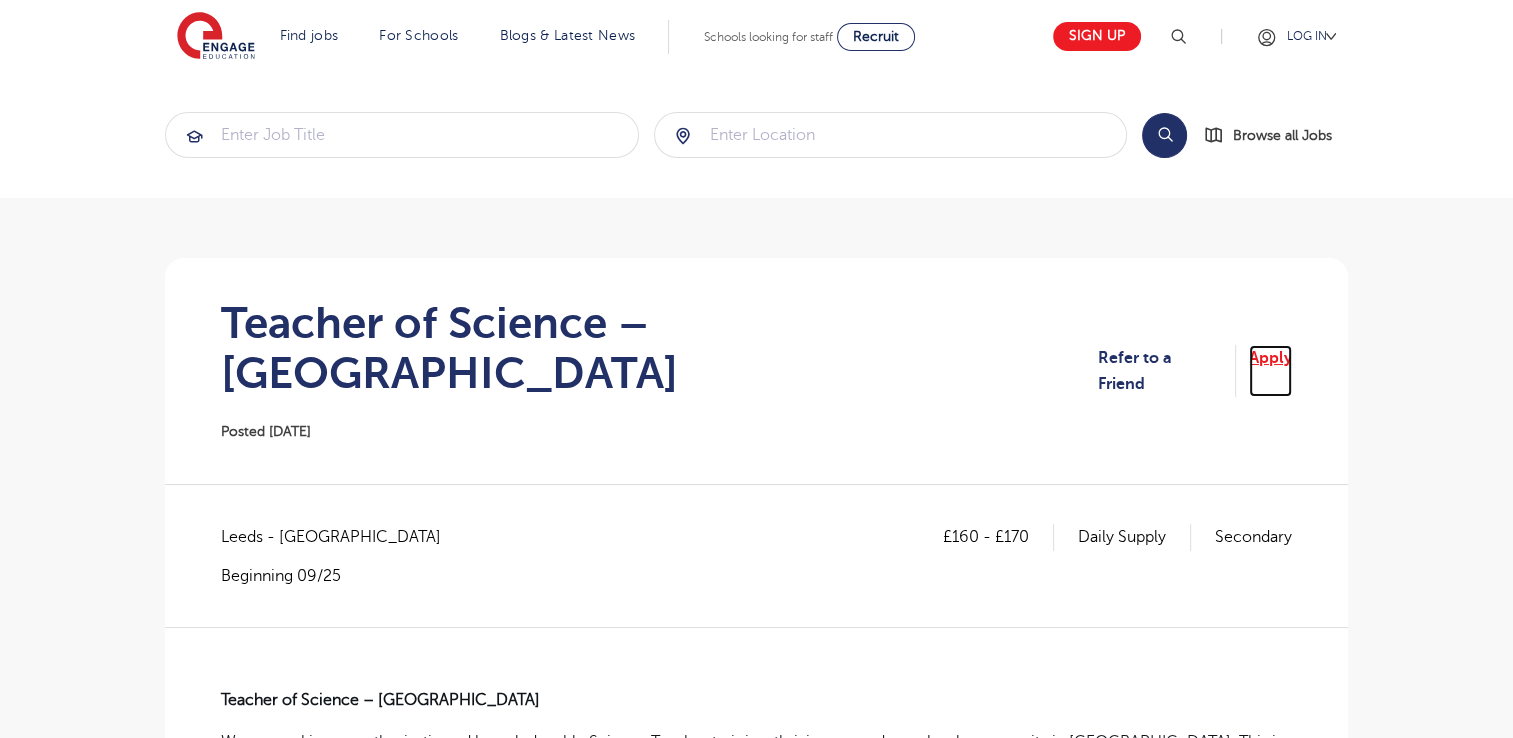 click on "Apply" at bounding box center [1270, 371] 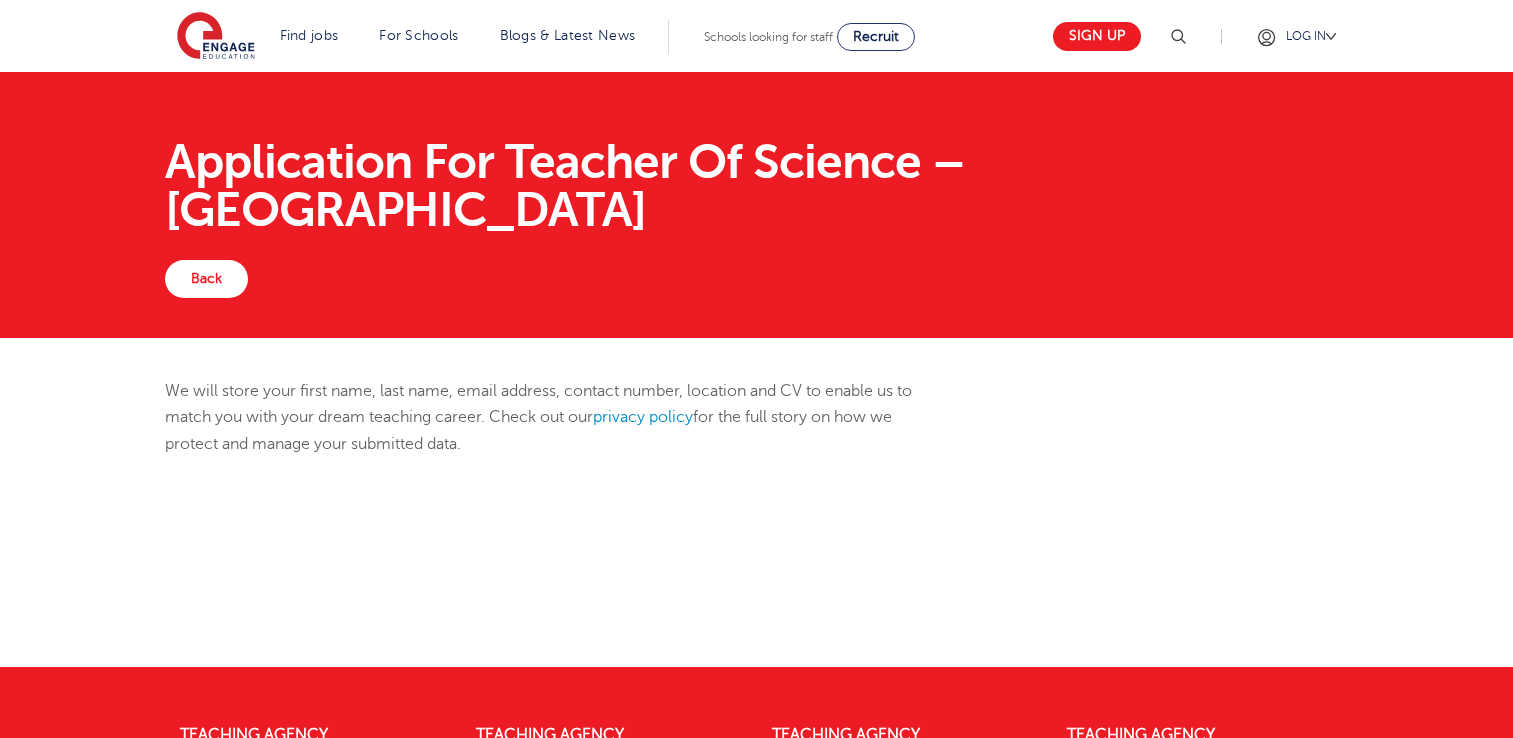 scroll, scrollTop: 0, scrollLeft: 0, axis: both 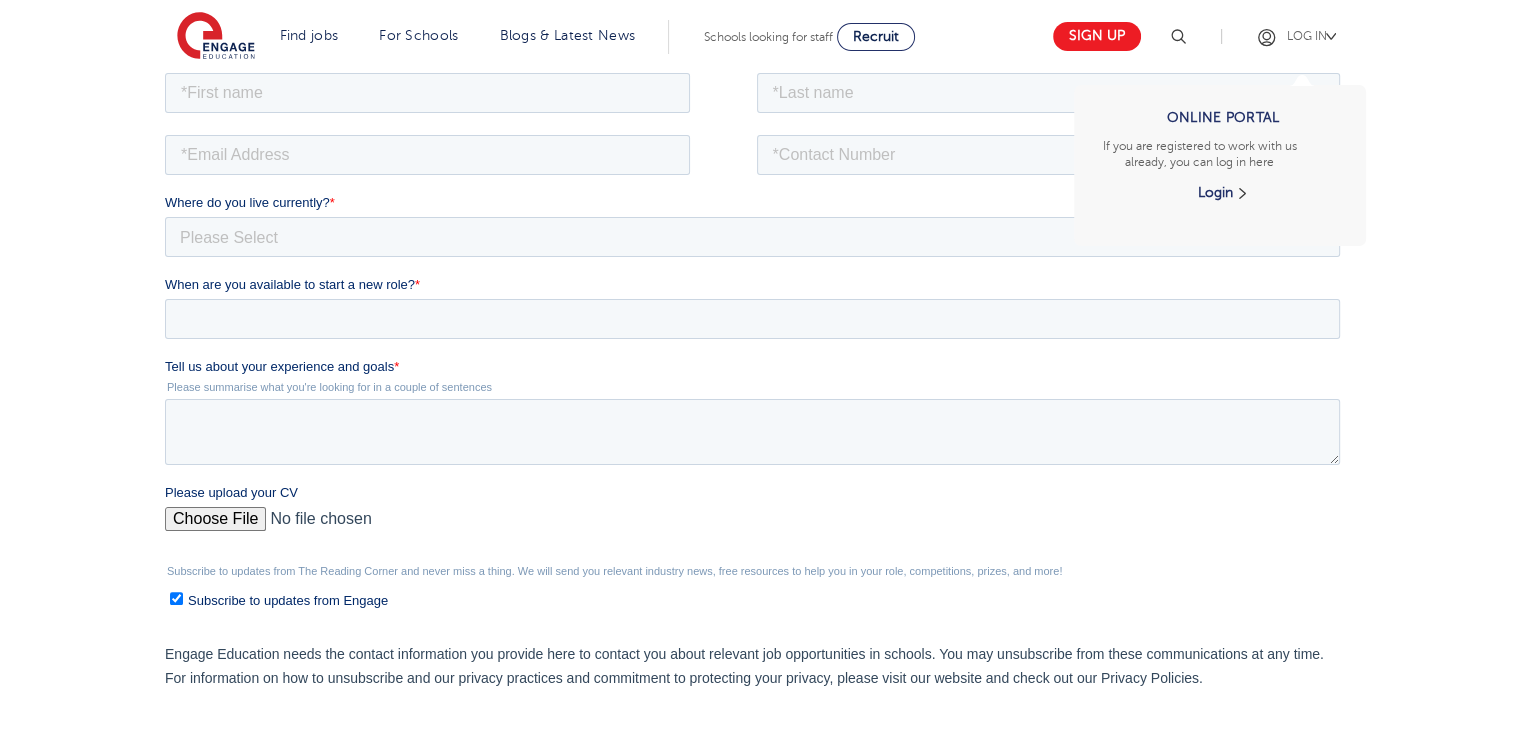 click at bounding box center (1331, 36) 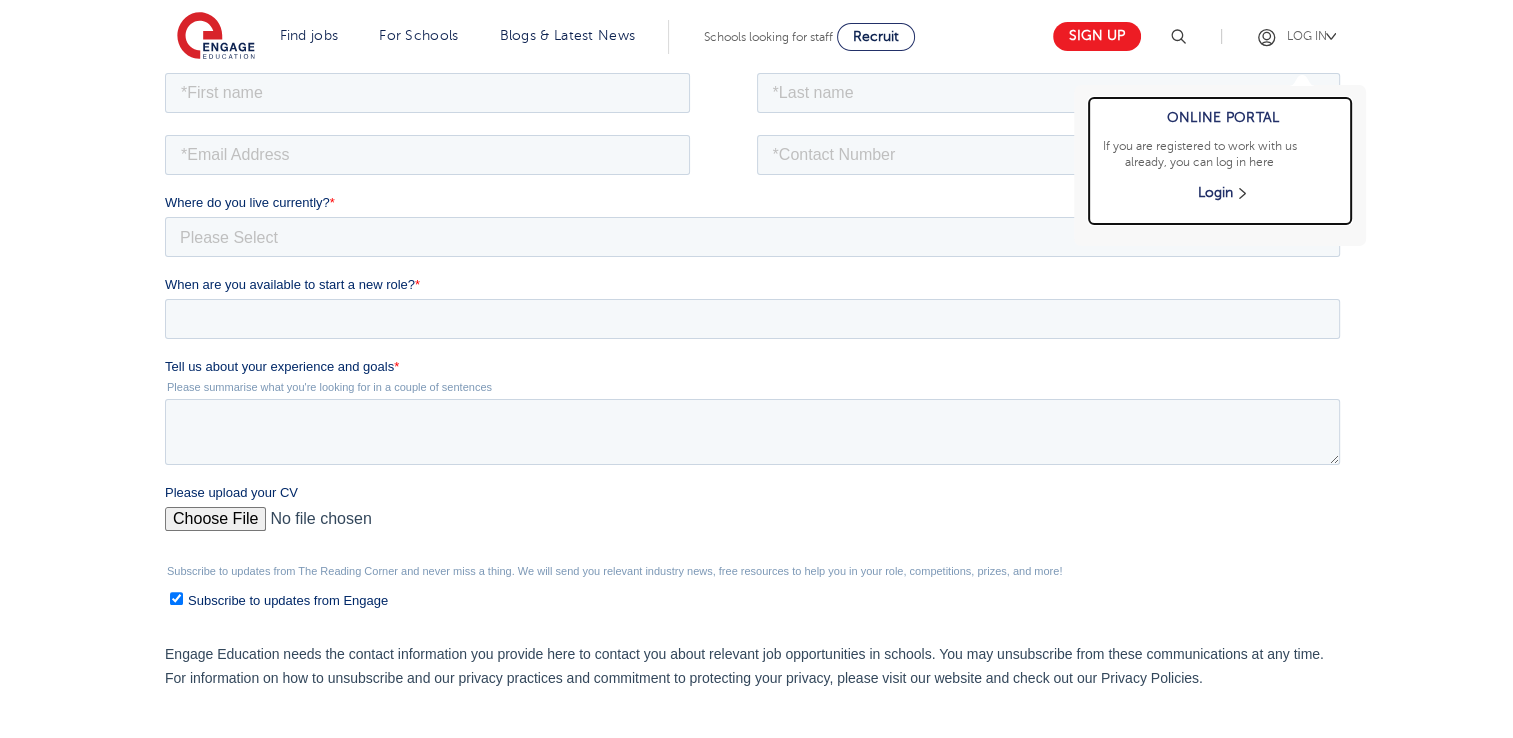 click on "Login" at bounding box center [1222, 193] 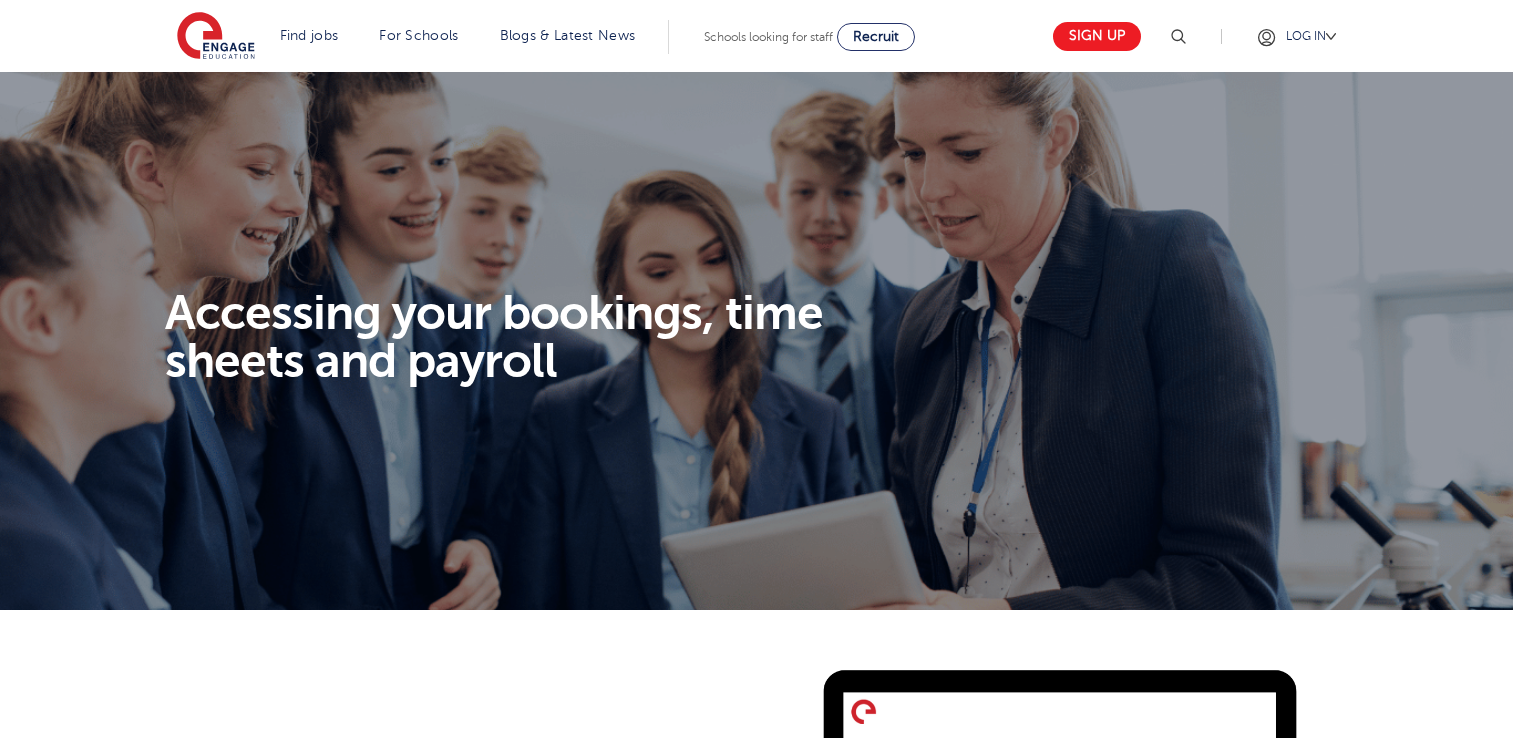 scroll, scrollTop: 0, scrollLeft: 0, axis: both 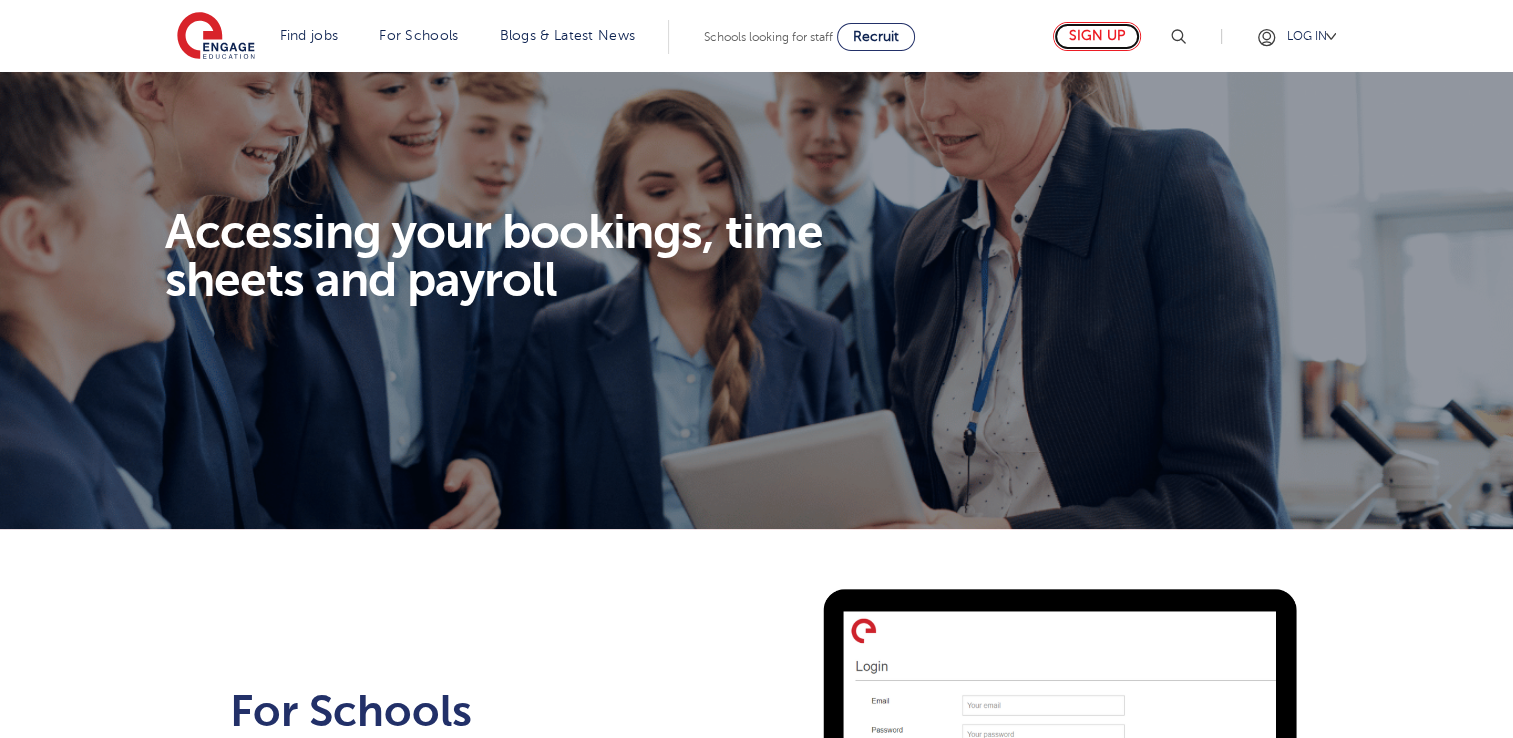 click on "Sign up" at bounding box center [1097, 36] 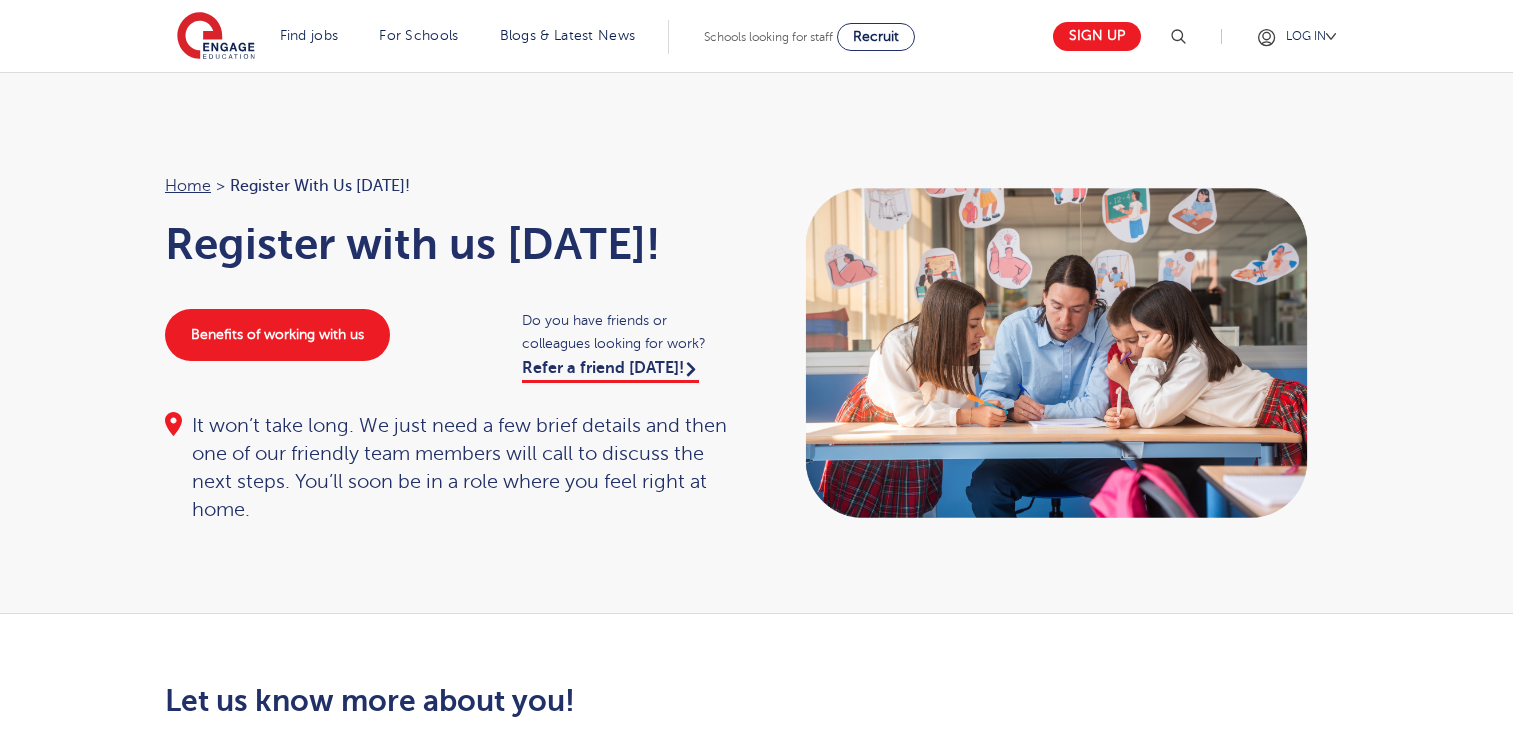 scroll, scrollTop: 0, scrollLeft: 0, axis: both 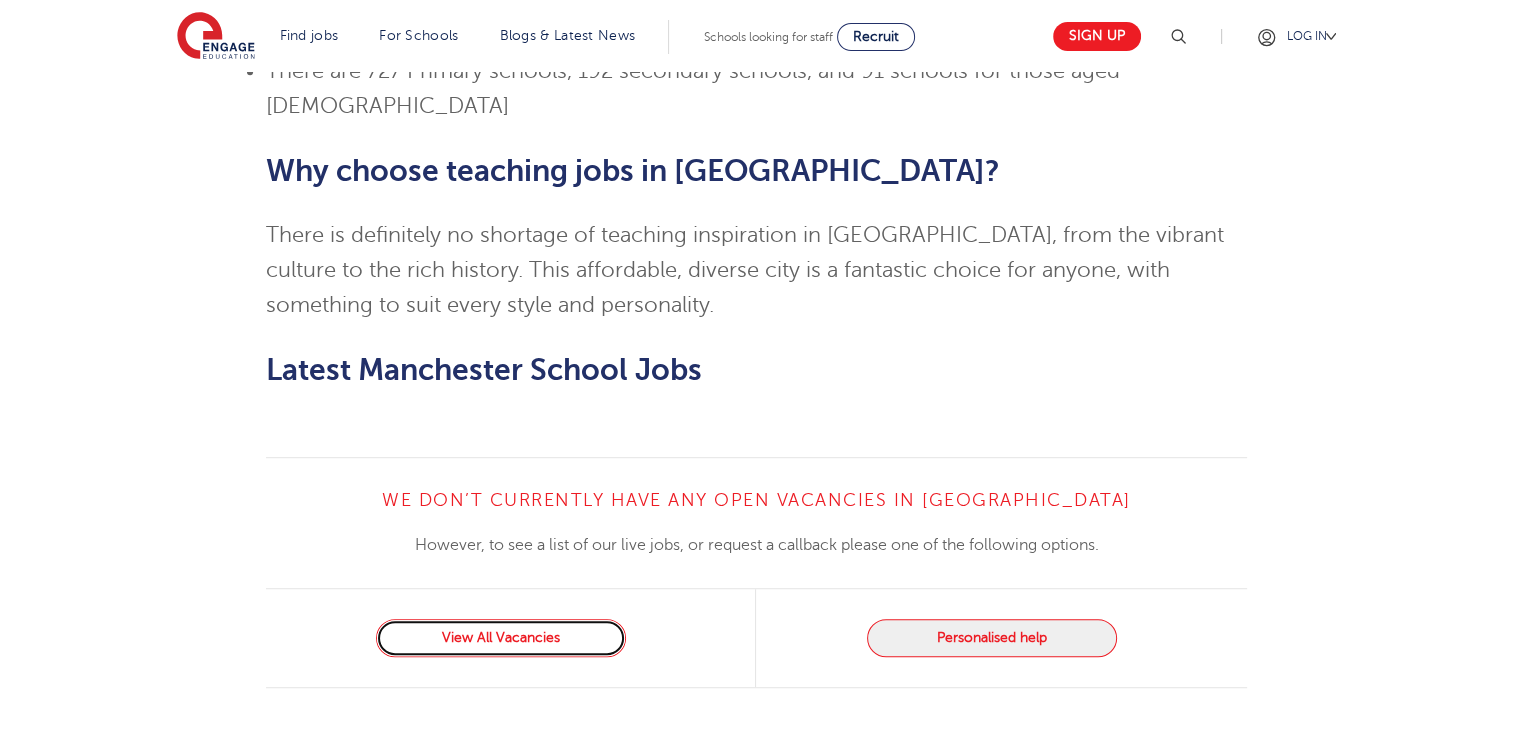 click on "View All Vacancies" at bounding box center [501, 638] 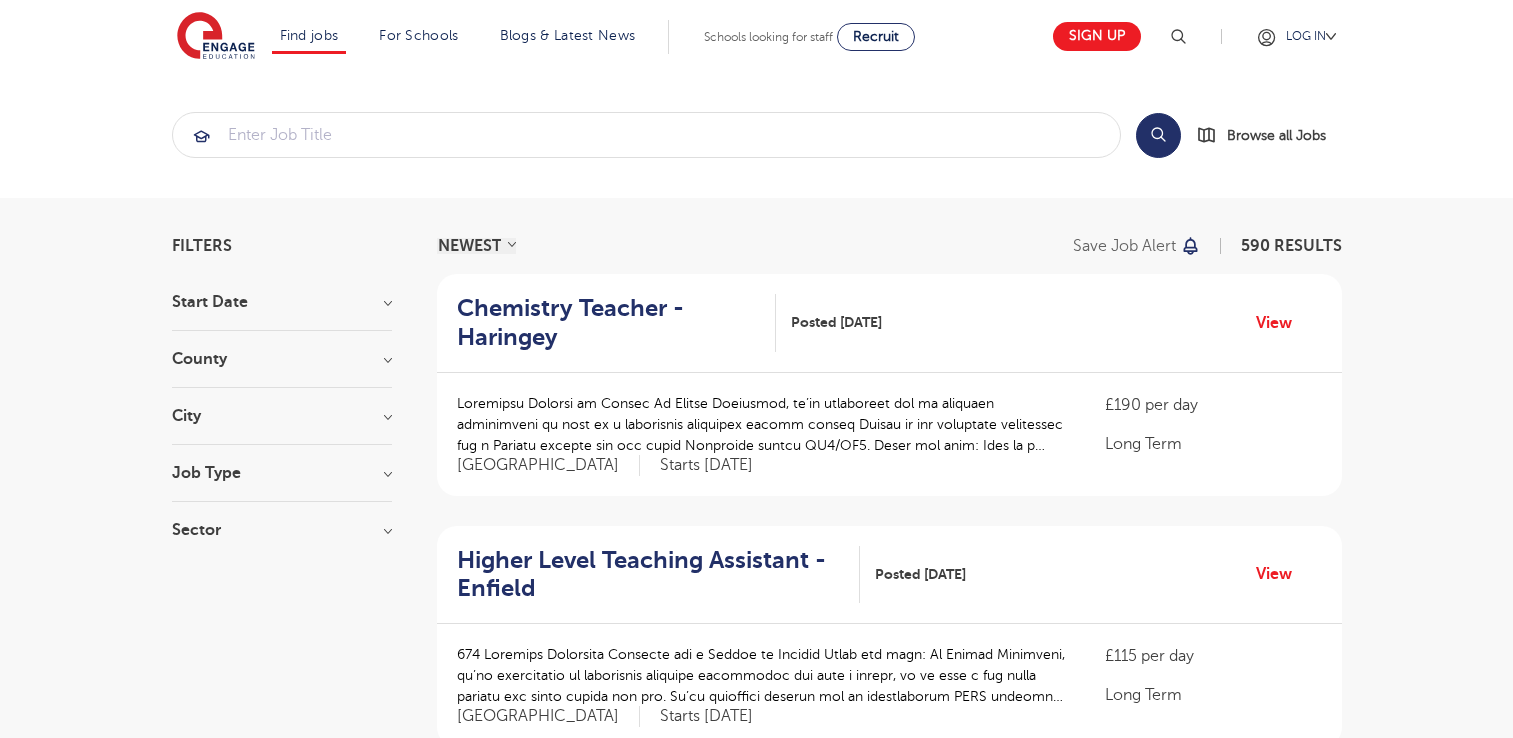 scroll, scrollTop: 0, scrollLeft: 0, axis: both 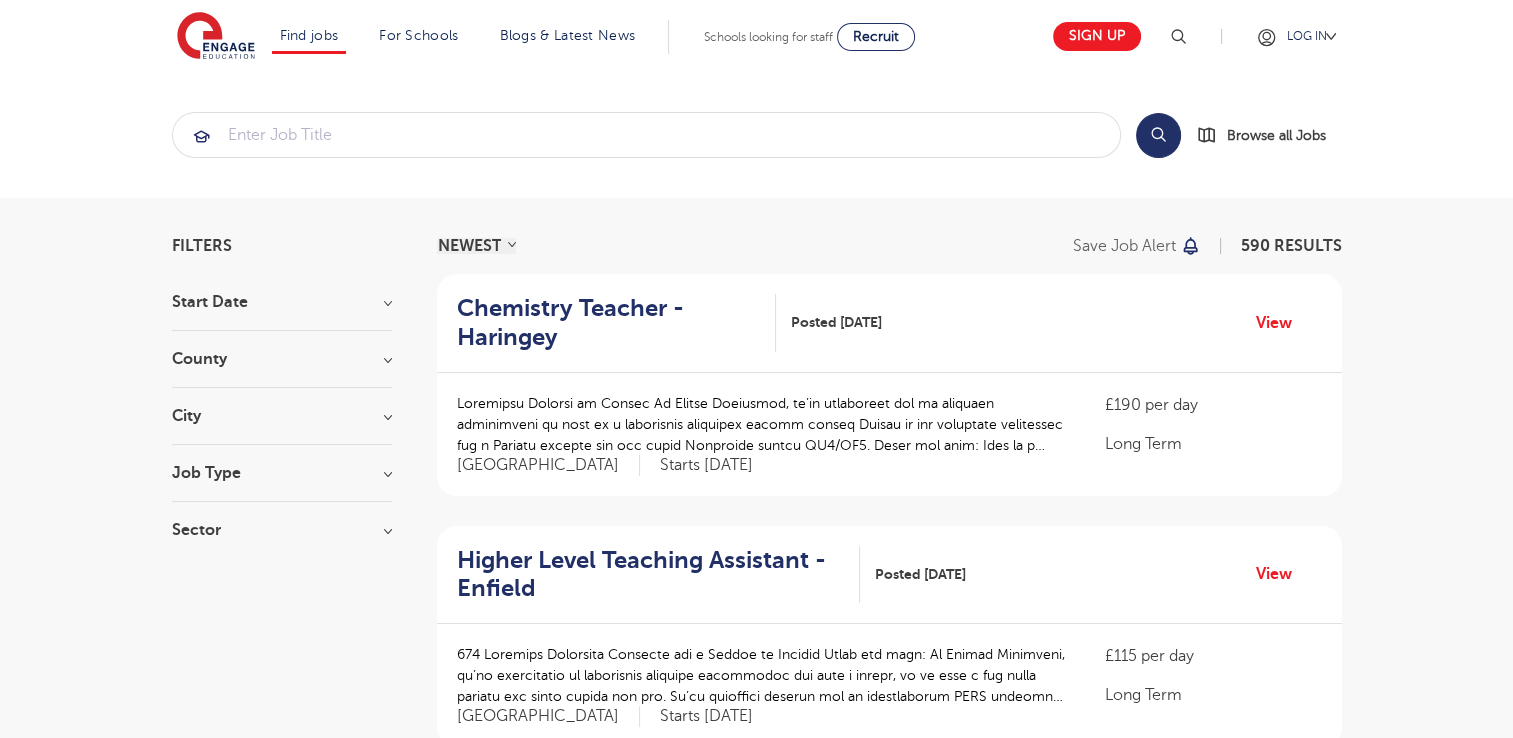 click on "Start Date" at bounding box center (282, 302) 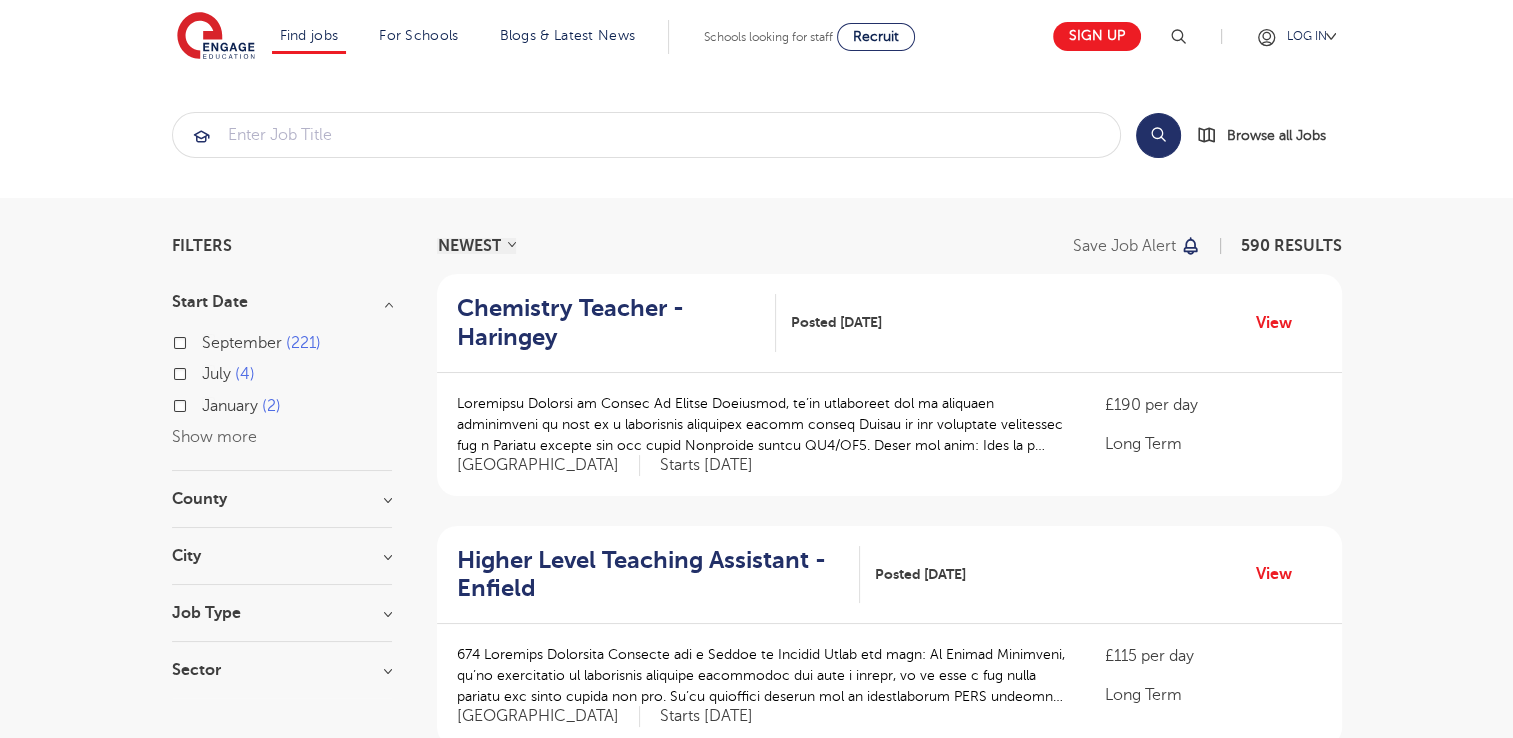 click on "September   221" at bounding box center (261, 343) 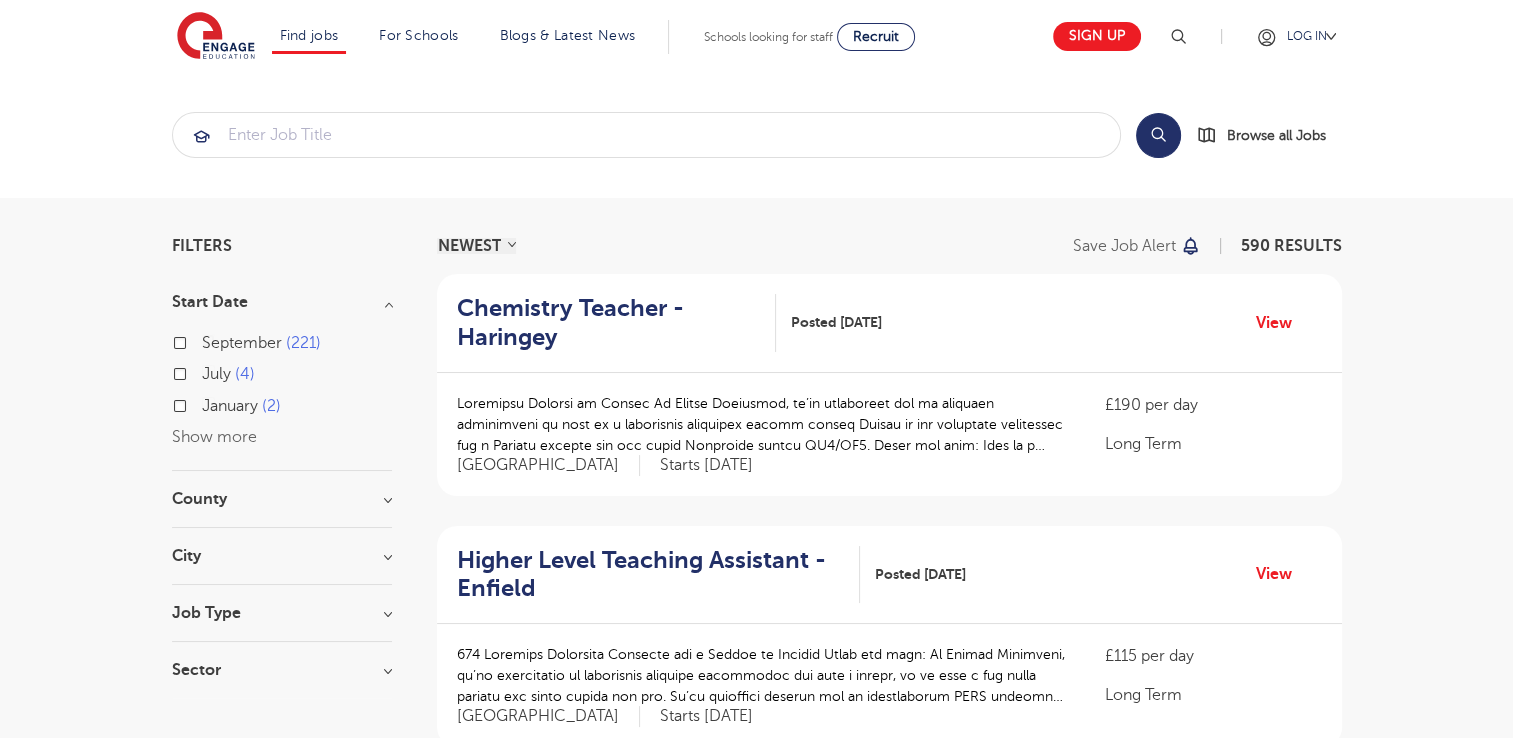 checkbox on "true" 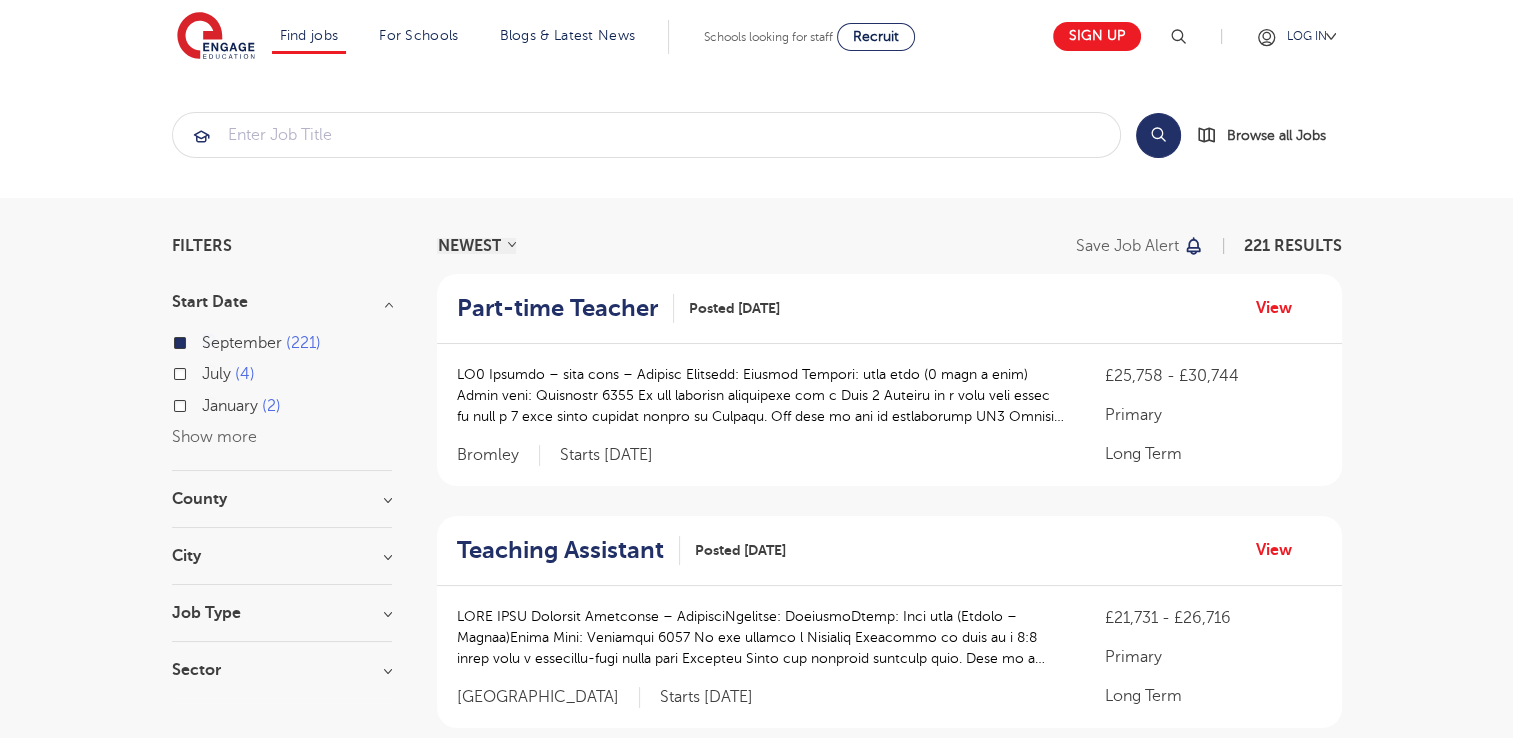 click on "County" at bounding box center [282, 499] 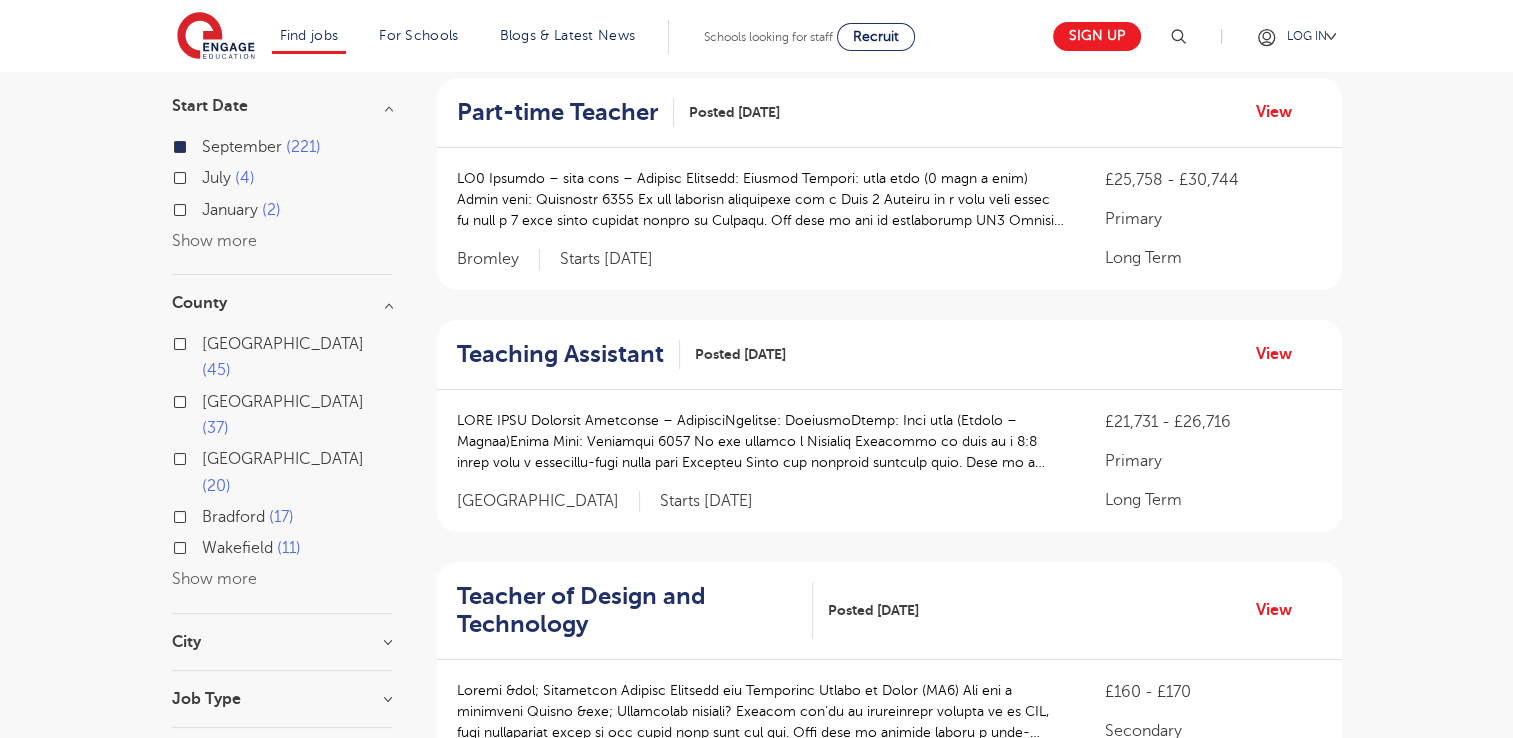 scroll, scrollTop: 244, scrollLeft: 0, axis: vertical 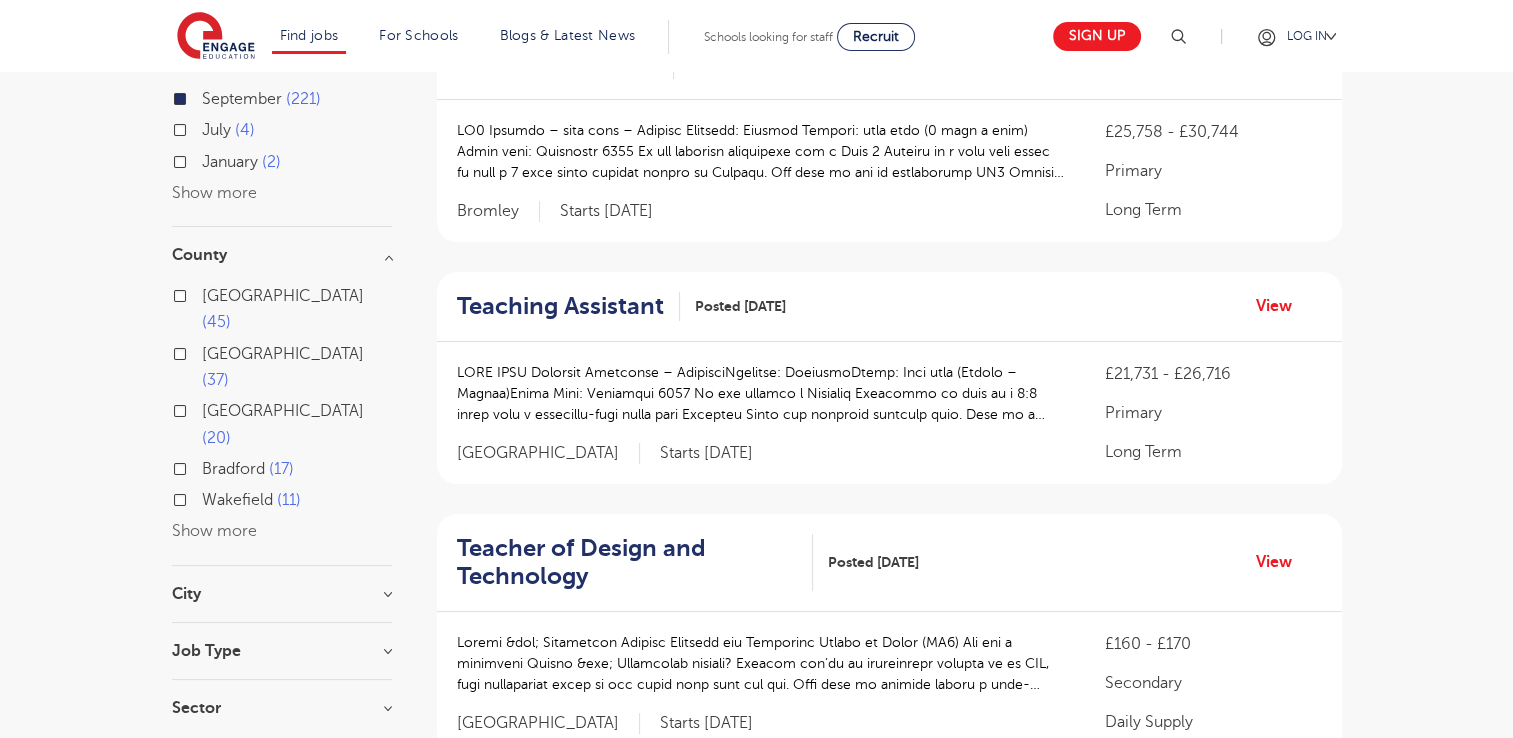 click on "Show more" at bounding box center [214, 531] 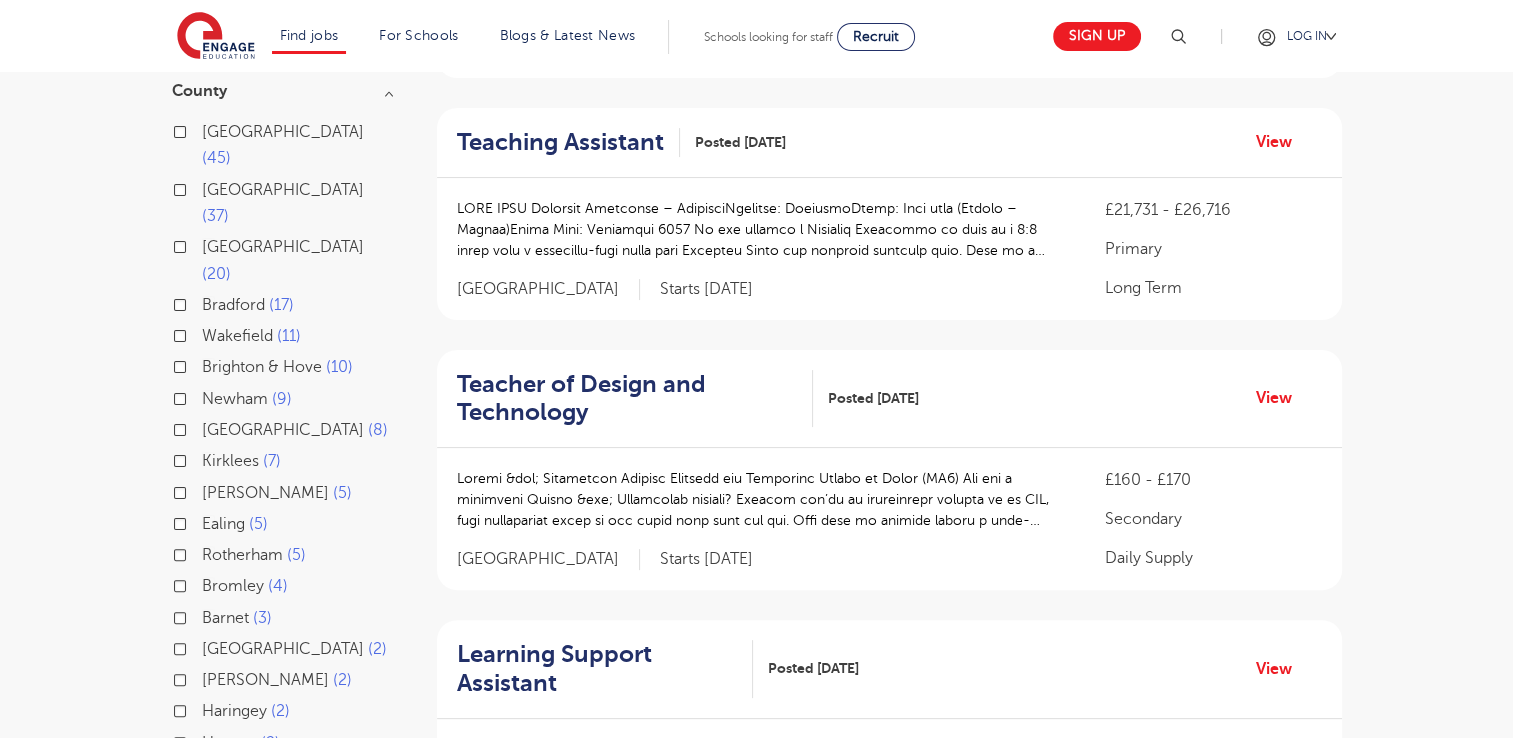 scroll, scrollTop: 420, scrollLeft: 0, axis: vertical 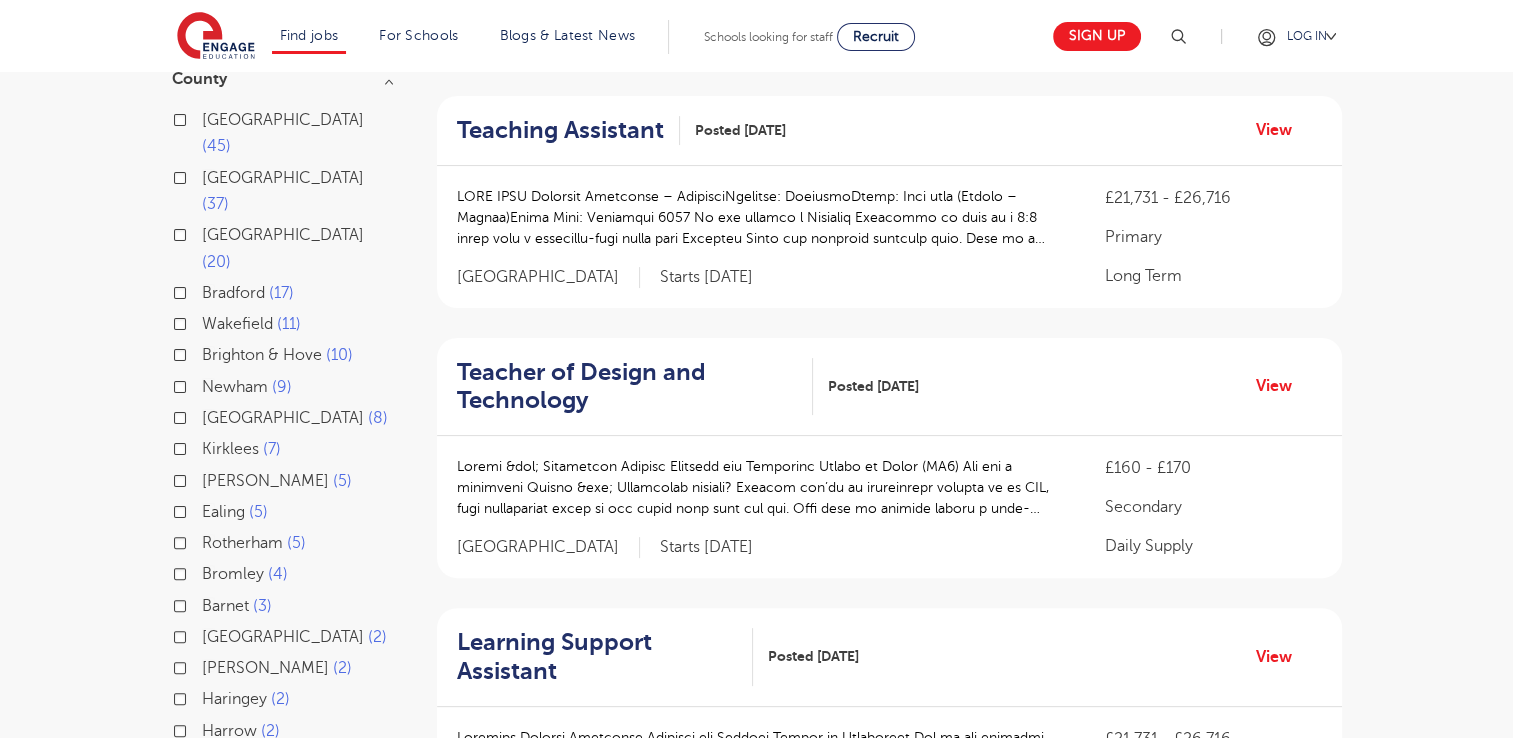 click on "Filters Start Date     September   221       July   4       January   2   Show more County     Leeds   45       West Sussex   37       East Sussex   20       Bradford   17       Wakefield   11       Brighton & Hove   10       Newham   9       Hertfordshire   8       Kirklees   7       Brent   5       Ealing   5       Rotherham   5       Bromley   4       Barnet   3       Essex   2       Hackney   2       Haringey   2       Harrow   2       Havering   2       Hillingdon   2   Show less City     Leeds   45       Bradford   17       Wakefield   11       Worthing   11       Newham   9   Show more Job Type     Long Term   143       Daily Supply   45       Permanent   12       SEND   12       Support Services   9   Sector     Primary   109       Secondary   82       All Through   30   Show more
Cancel
View Results
NEWEST OLDEST
Save job alert
221 RESULTS
Part-time Teacher
Primary Leeds" at bounding box center [756, 1185] 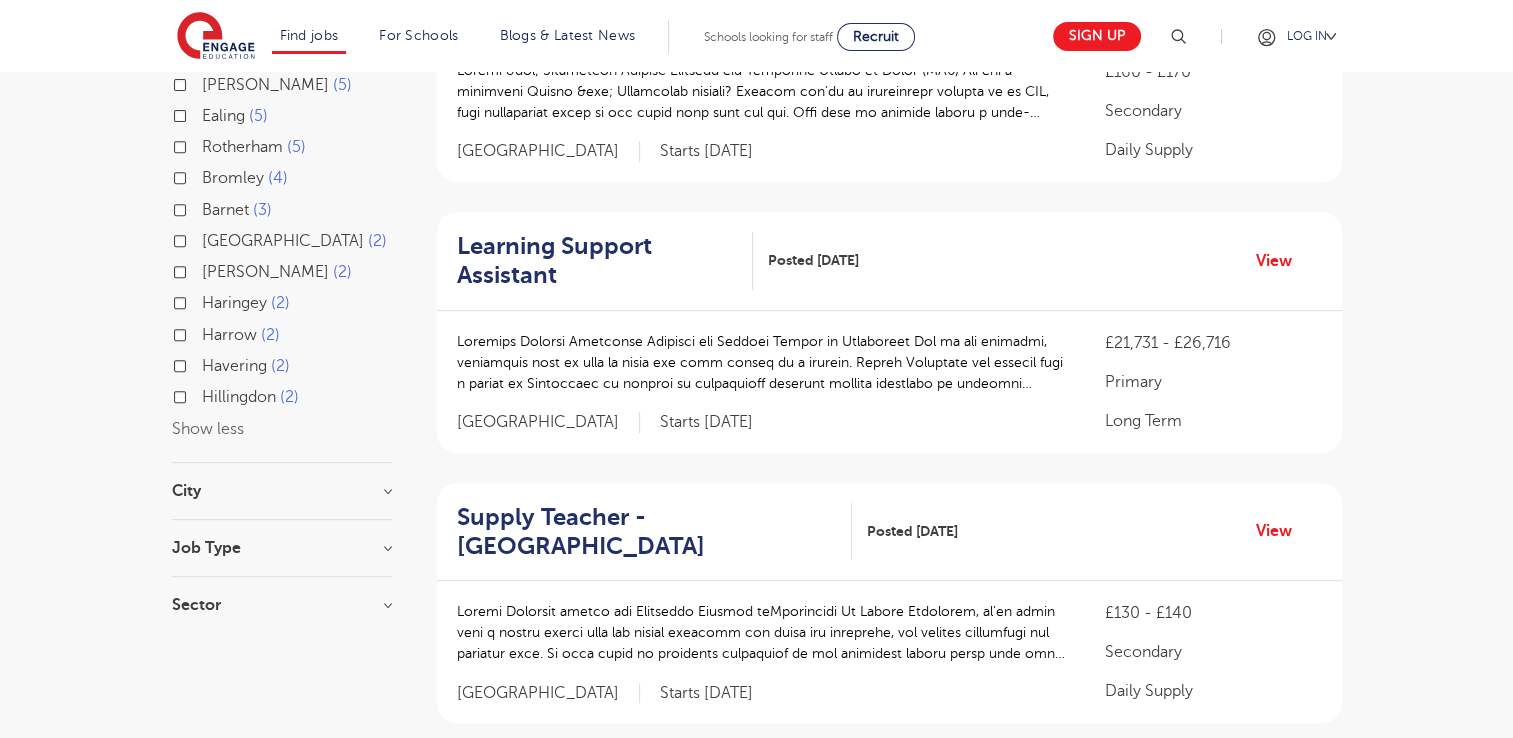 scroll, scrollTop: 820, scrollLeft: 0, axis: vertical 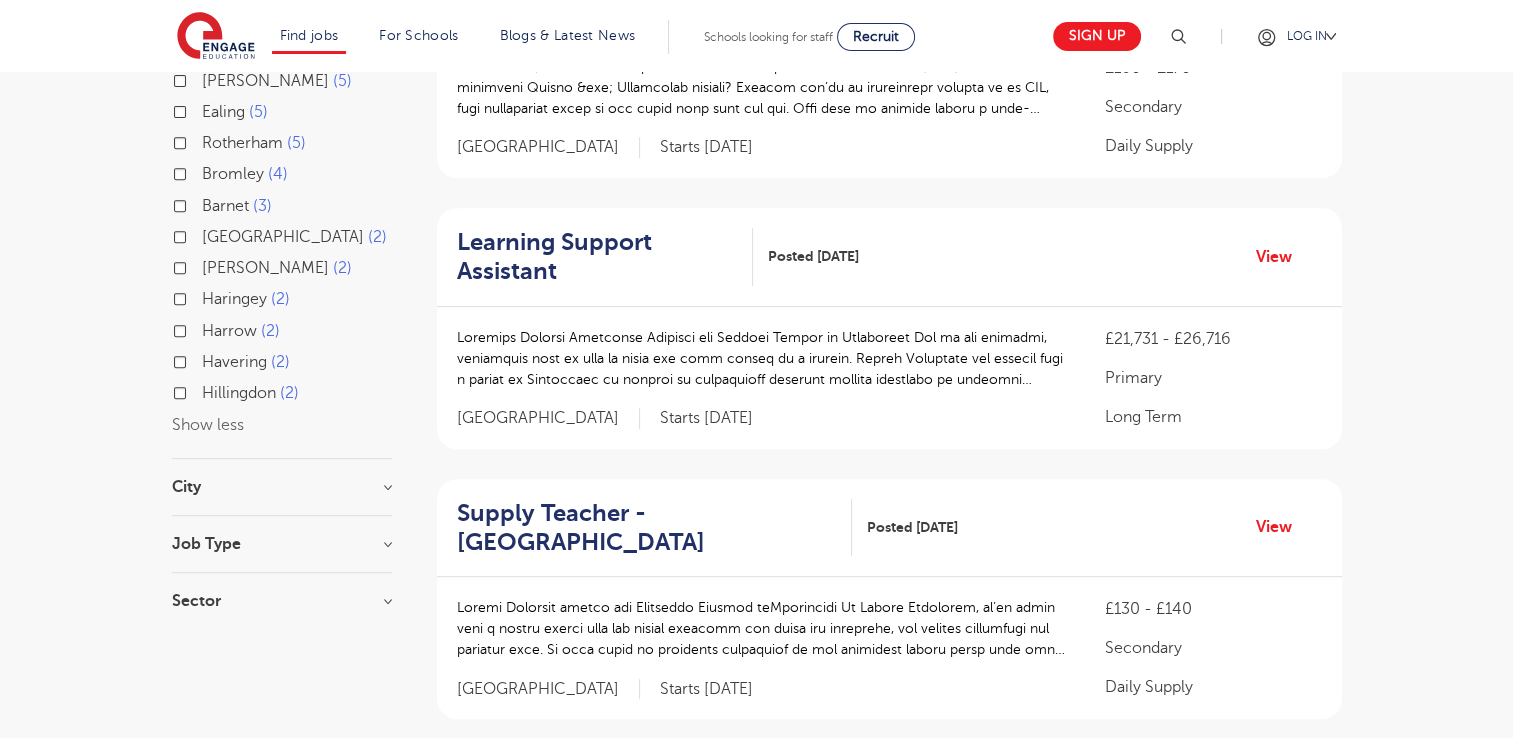 click on "Filters Start Date     September   221       July   4       January   2   Show more County     Leeds   45       West Sussex   37       East Sussex   20       Bradford   17       Wakefield   11       Brighton & Hove   10       Newham   9       Hertfordshire   8       Kirklees   7       Brent   5       Ealing   5       Rotherham   5       Bromley   4       Barnet   3       Essex   2       Hackney   2       Haringey   2       Harrow   2       Havering   2       Hillingdon   2   Show less City     Leeds   45       Bradford   17       Wakefield   11       Worthing   11       Newham   9   Show more Job Type     Long Term   143       Daily Supply   45       Permanent   12       SEND   12       Support Services   9   Sector     Primary   109       Secondary   82       All Through   30   Show more
Cancel
View Results
NEWEST OLDEST
Save job alert
221 RESULTS
Part-time Teacher
Primary Leeds" at bounding box center (757, 785) 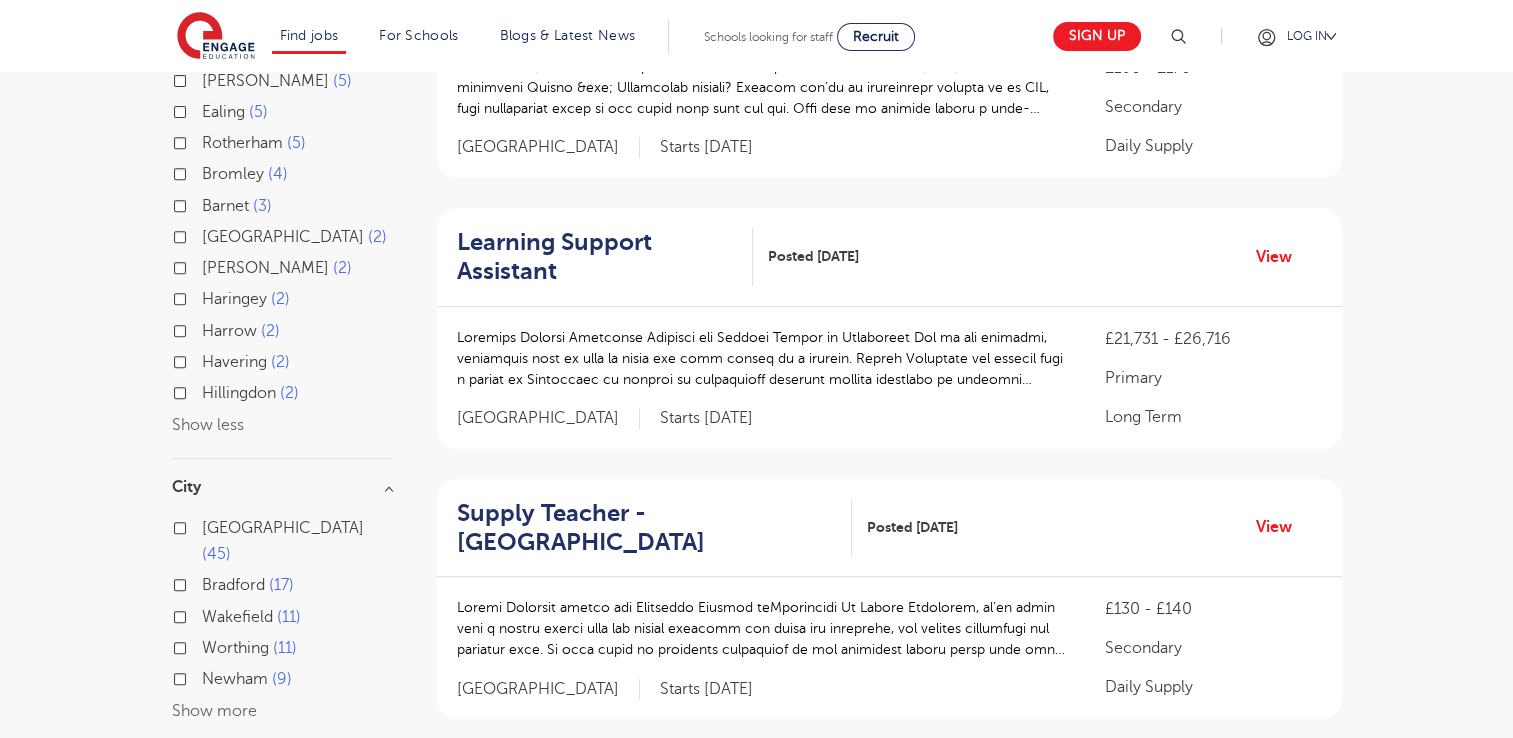 click on "Filters Start Date     September   221       July   4       January   2   Show more County     Leeds   45       West Sussex   37       East Sussex   20       Bradford   17       Wakefield   11       Brighton & Hove   10       Newham   9       Hertfordshire   8       Kirklees   7       Brent   5       Ealing   5       Rotherham   5       Bromley   4       Barnet   3       Essex   2       Hackney   2       Haringey   2       Harrow   2       Havering   2       Hillingdon   2   Show less City     Leeds   45       Bradford   17       Wakefield   11       Worthing   11       Newham   9   Show more Job Type     Long Term   143       Daily Supply   45       Permanent   12       SEND   12       Support Services   9   Sector     Primary   109       Secondary   82       All Through   30   Show more
Cancel
View Results
NEWEST OLDEST
Save job alert
221 RESULTS
Part-time Teacher
Primary Leeds" at bounding box center (756, 785) 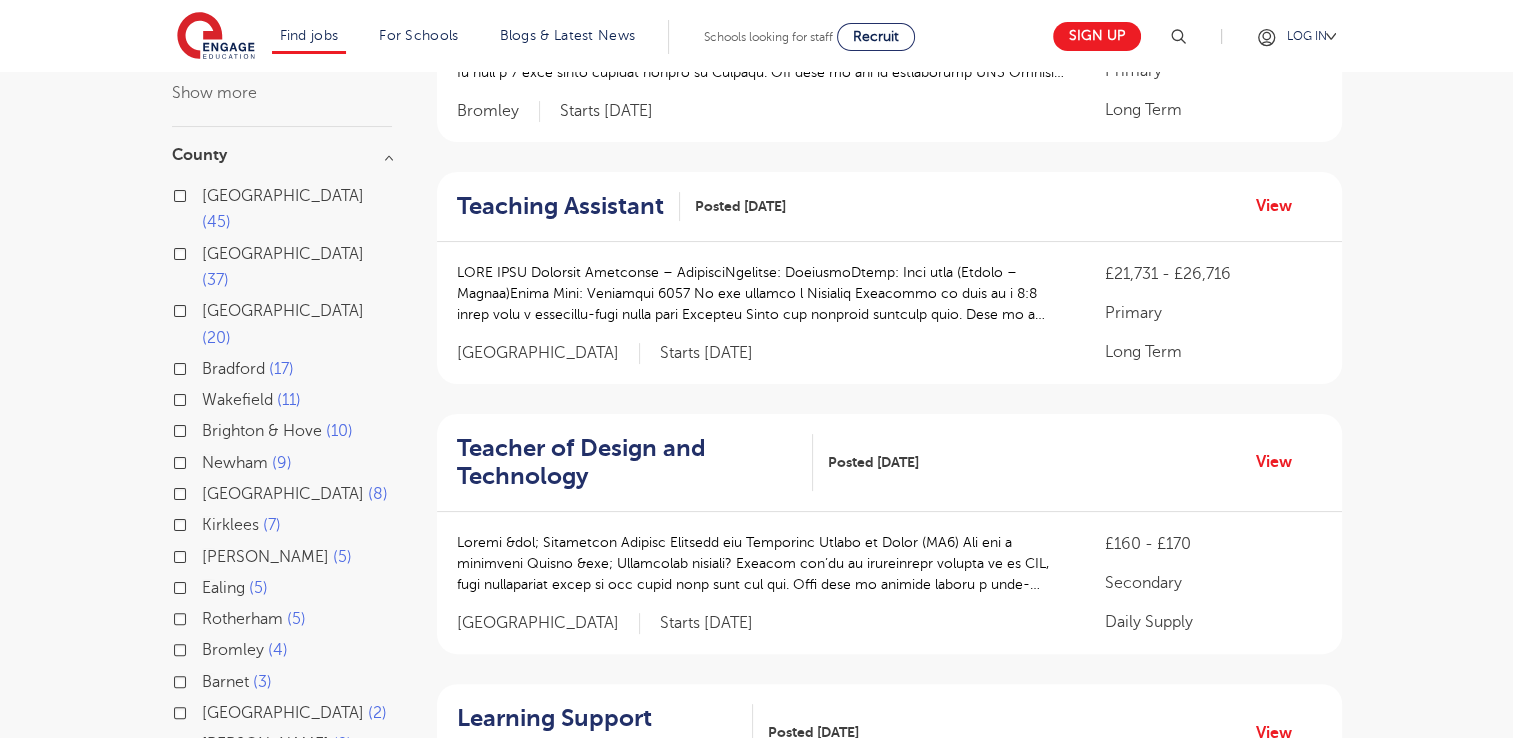 scroll, scrollTop: 340, scrollLeft: 0, axis: vertical 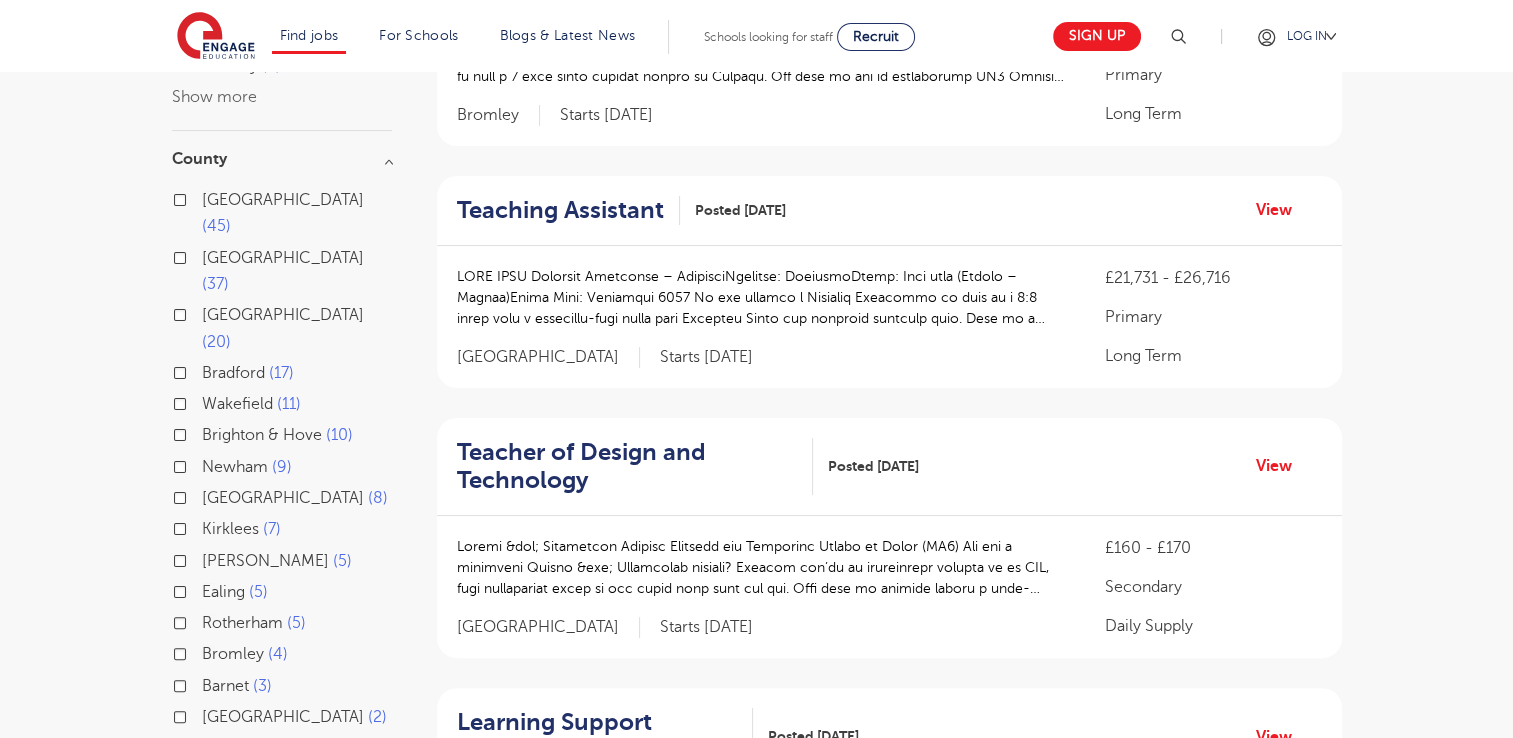 click on "Filters Start Date     September   221       July   4       January   2   Show more County     Leeds   45       West Sussex   37       East Sussex   20       Bradford   17       Wakefield   11       Brighton & Hove   10       Newham   9       Hertfordshire   8       Kirklees   7       Brent   5       Ealing   5       Rotherham   5       Bromley   4       Barnet   3       Essex   2       Hackney   2       Haringey   2       Harrow   2       Havering   2       Hillingdon   2   Show less City     Leeds   45       Bradford   17       Wakefield   11       Worthing   11       Newham   9   Show more Job Type     Long Term   143       Daily Supply   45       Permanent   12       SEND   12       Support Services   9   Sector     Primary   109       Secondary   82       All Through   30   Show more
Cancel
View Results
NEWEST OLDEST
Save job alert
221 RESULTS
Part-time Teacher
Primary Leeds" at bounding box center (756, 1265) 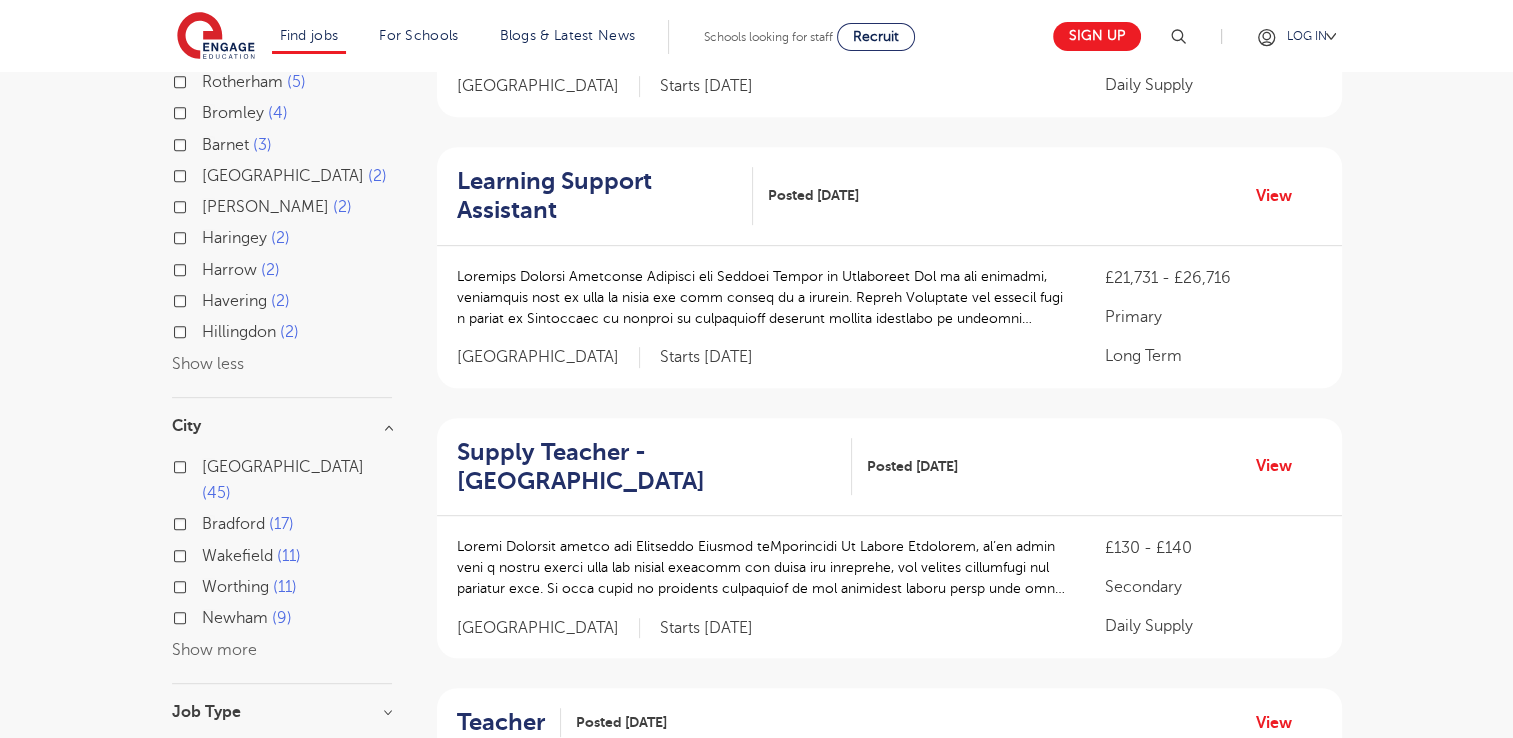 scroll, scrollTop: 900, scrollLeft: 0, axis: vertical 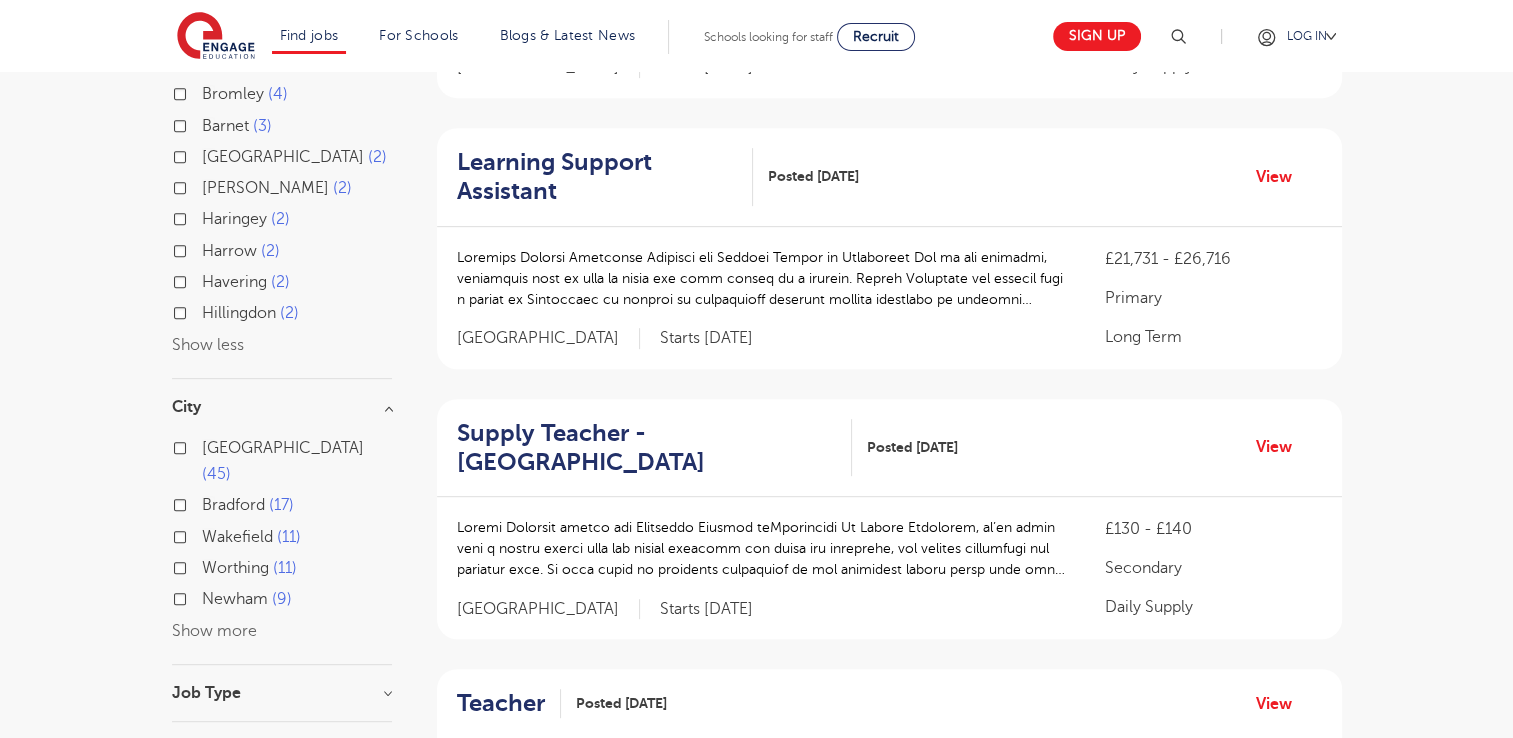 click on "Bradford   17" at bounding box center (282, 507) 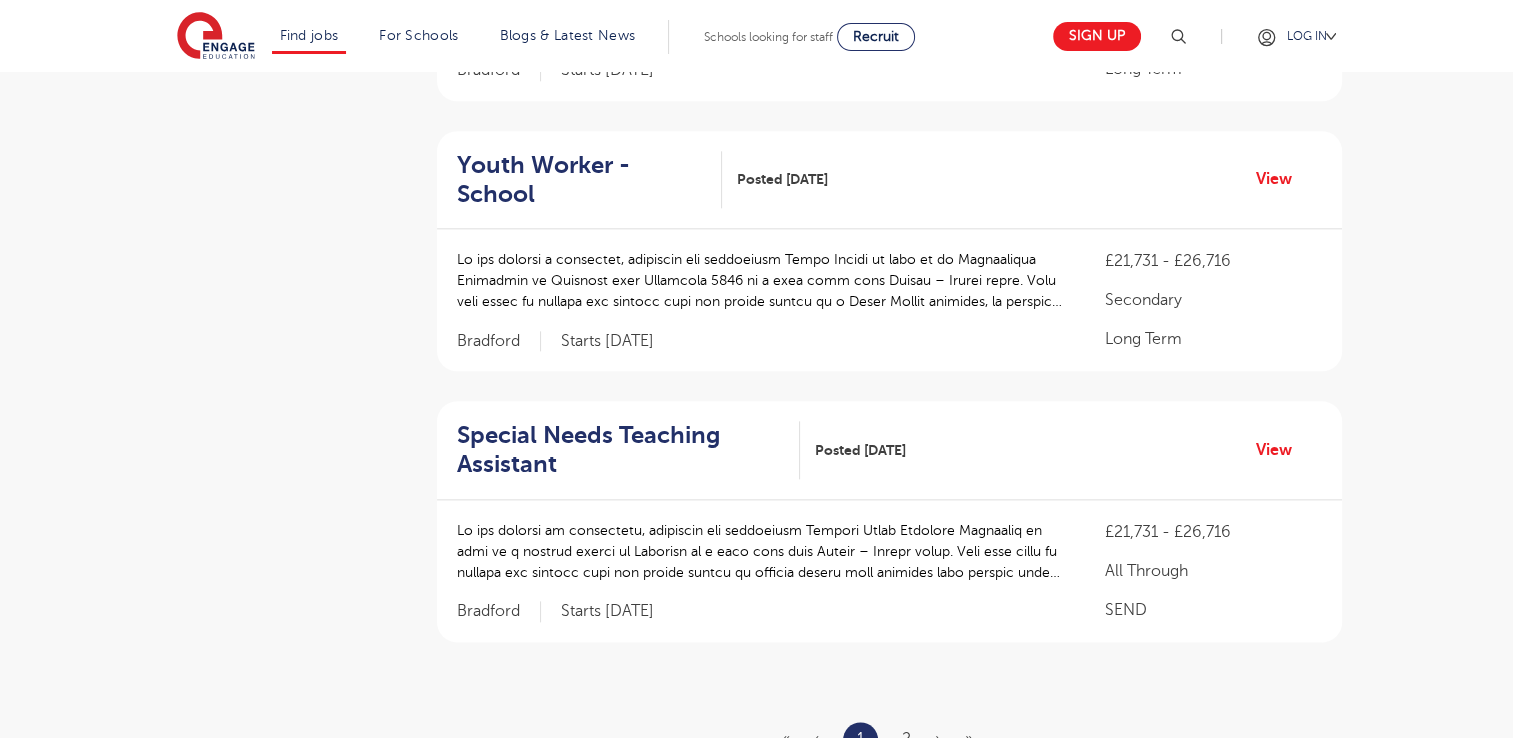 scroll, scrollTop: 2337, scrollLeft: 0, axis: vertical 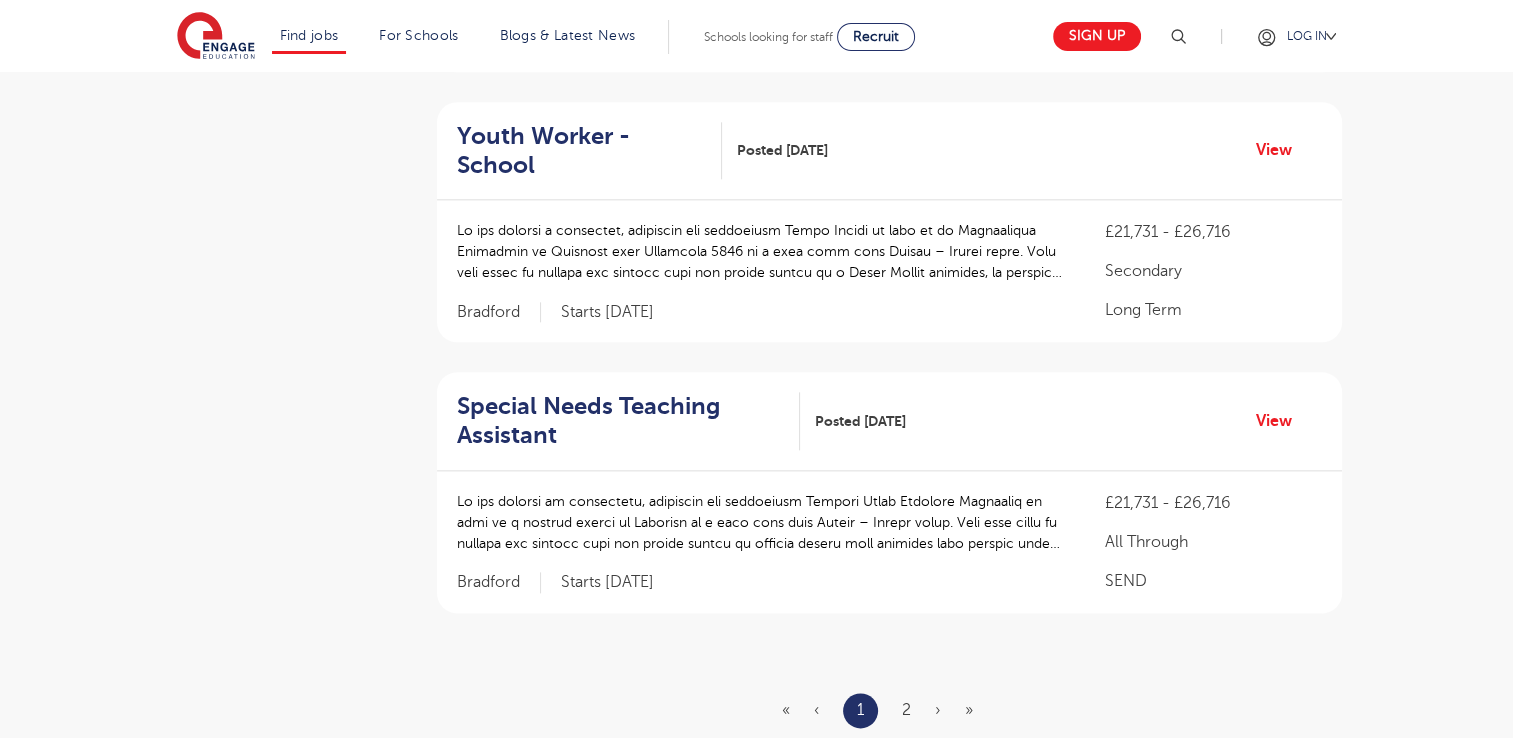 click on "« ‹ 1 2 › »" at bounding box center (889, 710) 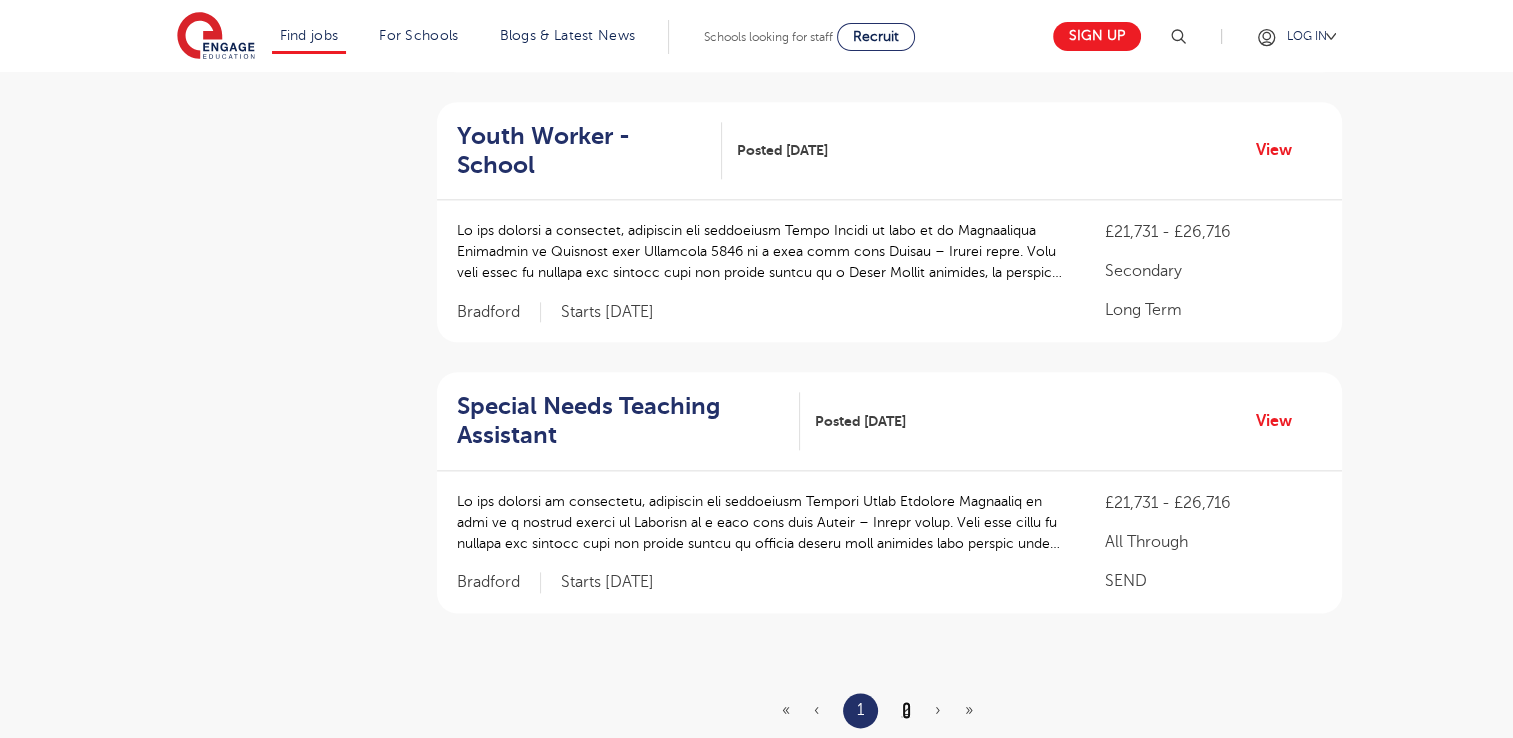click on "2" at bounding box center (906, 710) 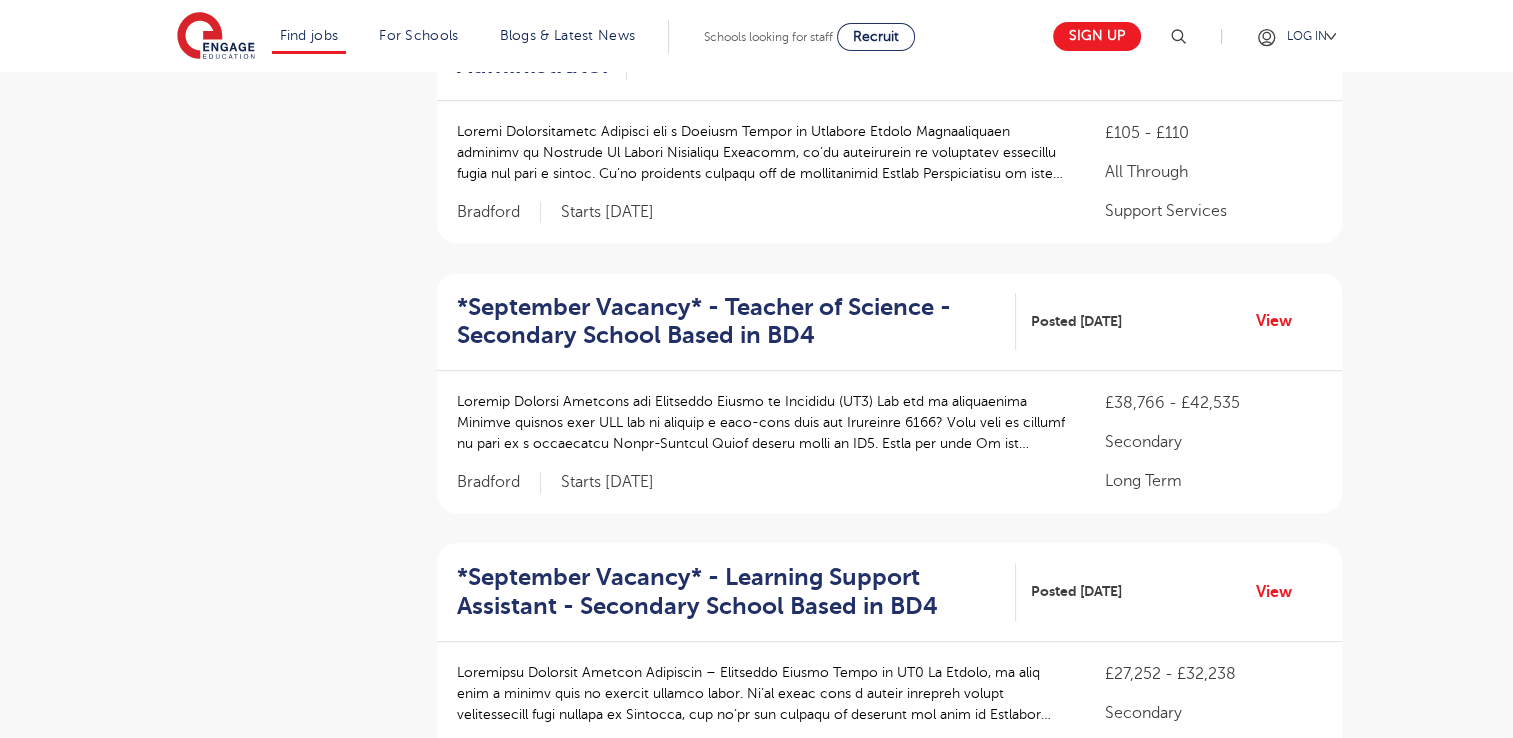scroll, scrollTop: 1264, scrollLeft: 0, axis: vertical 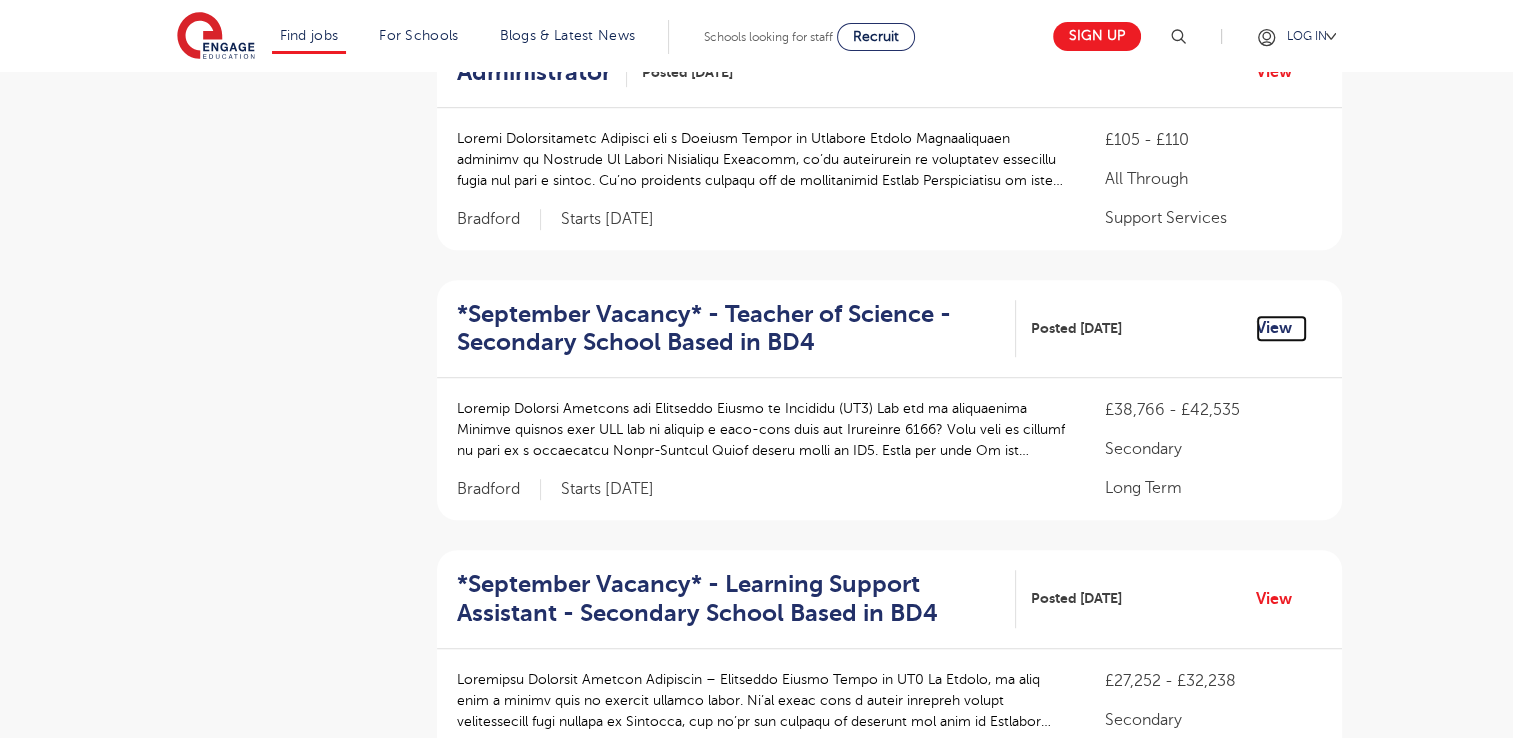 click on "View" at bounding box center (1281, 328) 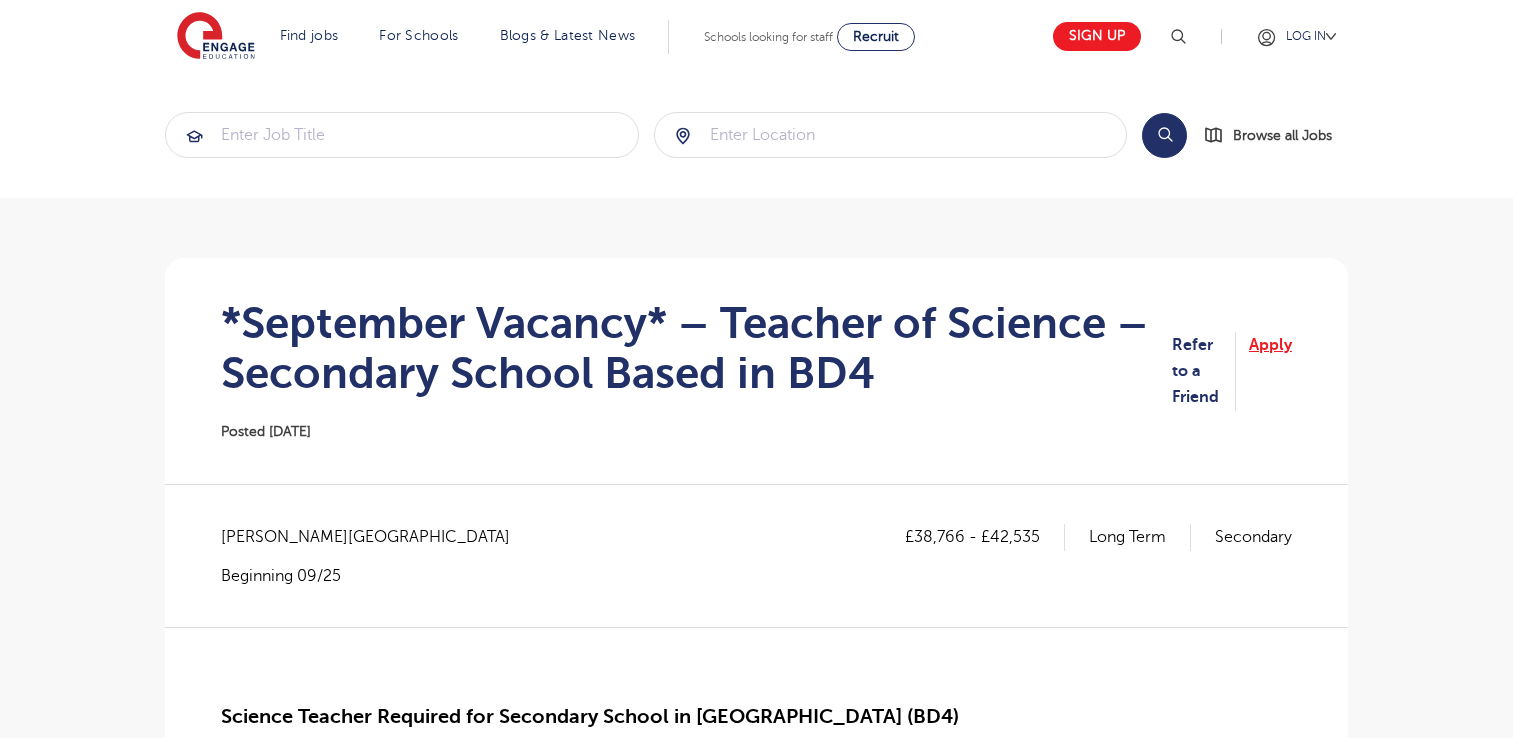 scroll, scrollTop: 0, scrollLeft: 0, axis: both 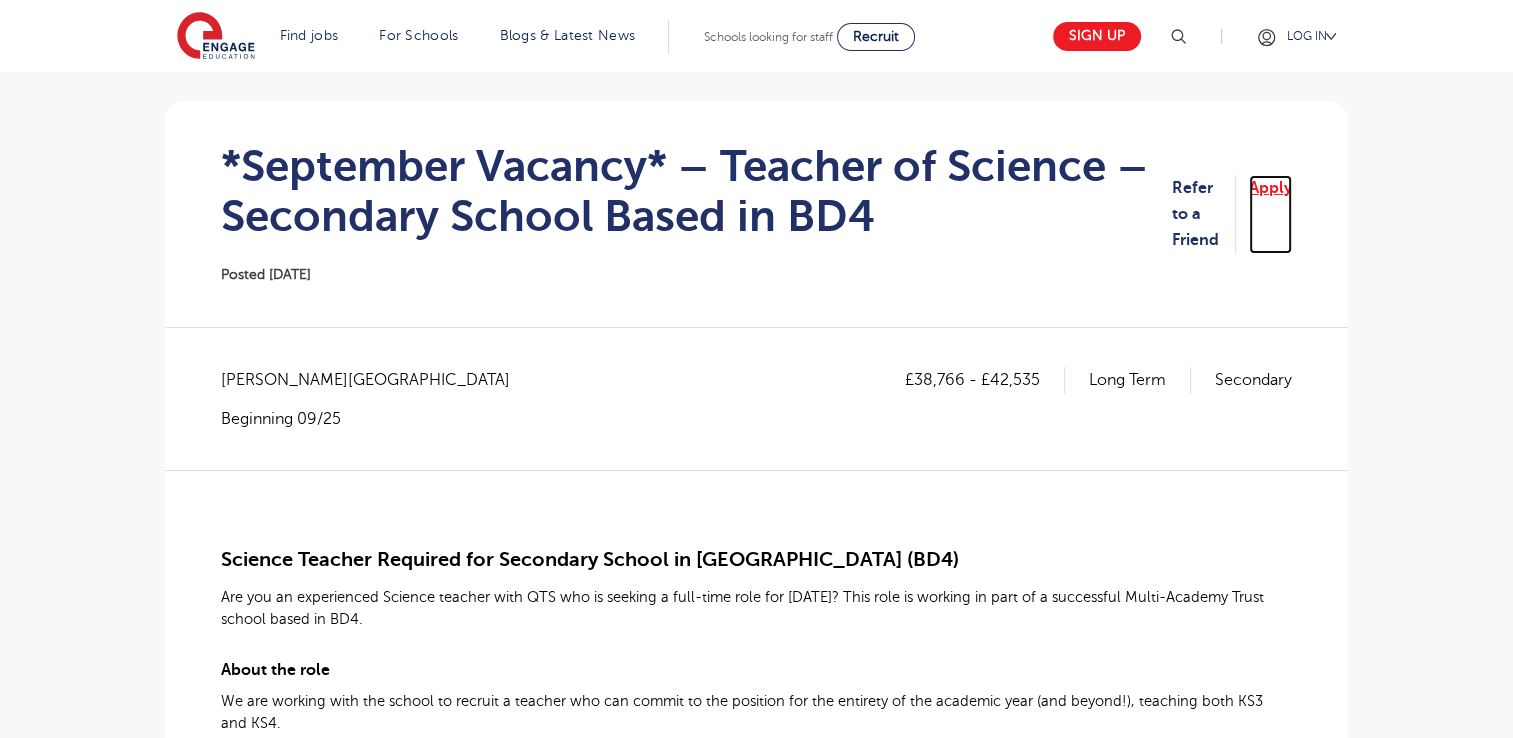 click on "Apply" at bounding box center [1270, 214] 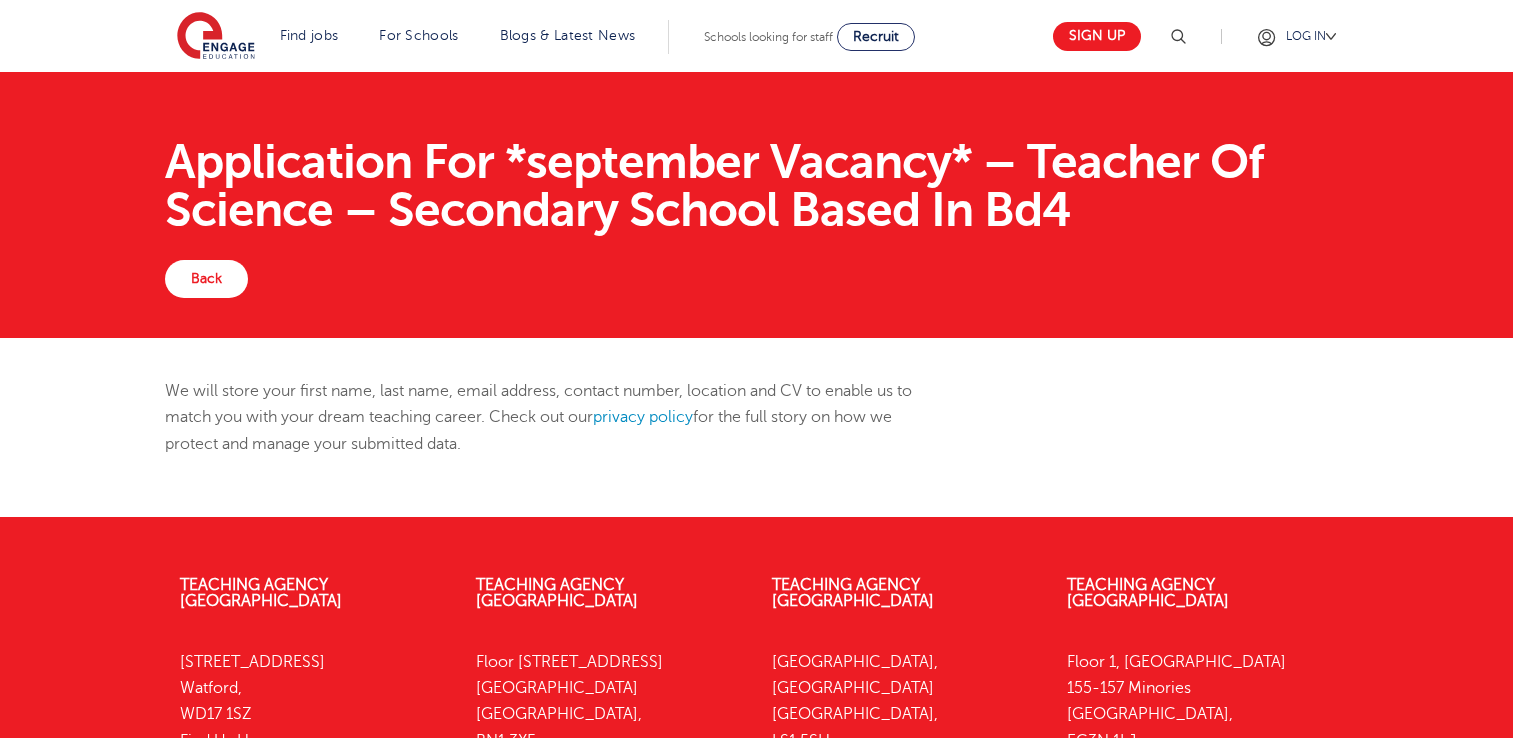 scroll, scrollTop: 0, scrollLeft: 0, axis: both 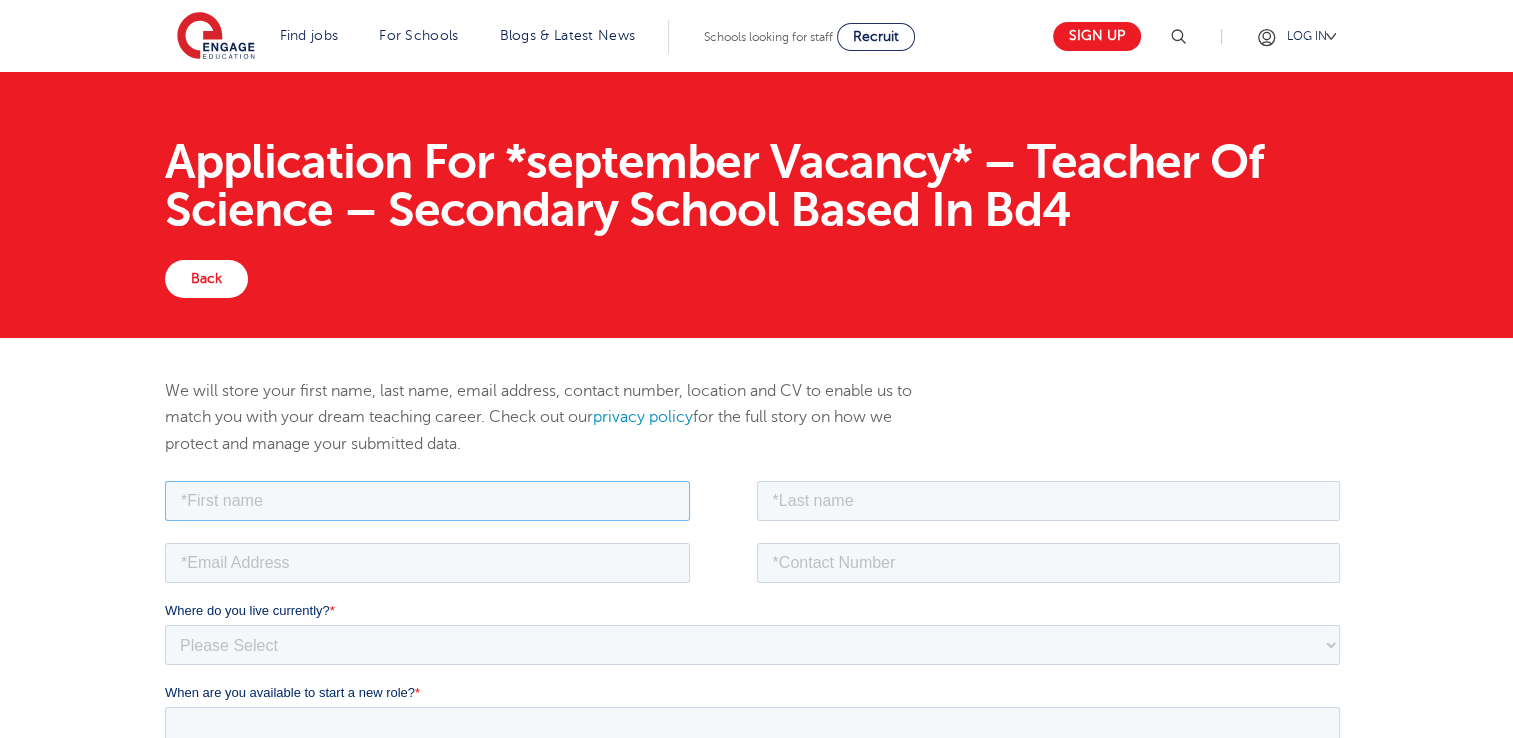 click at bounding box center [427, 500] 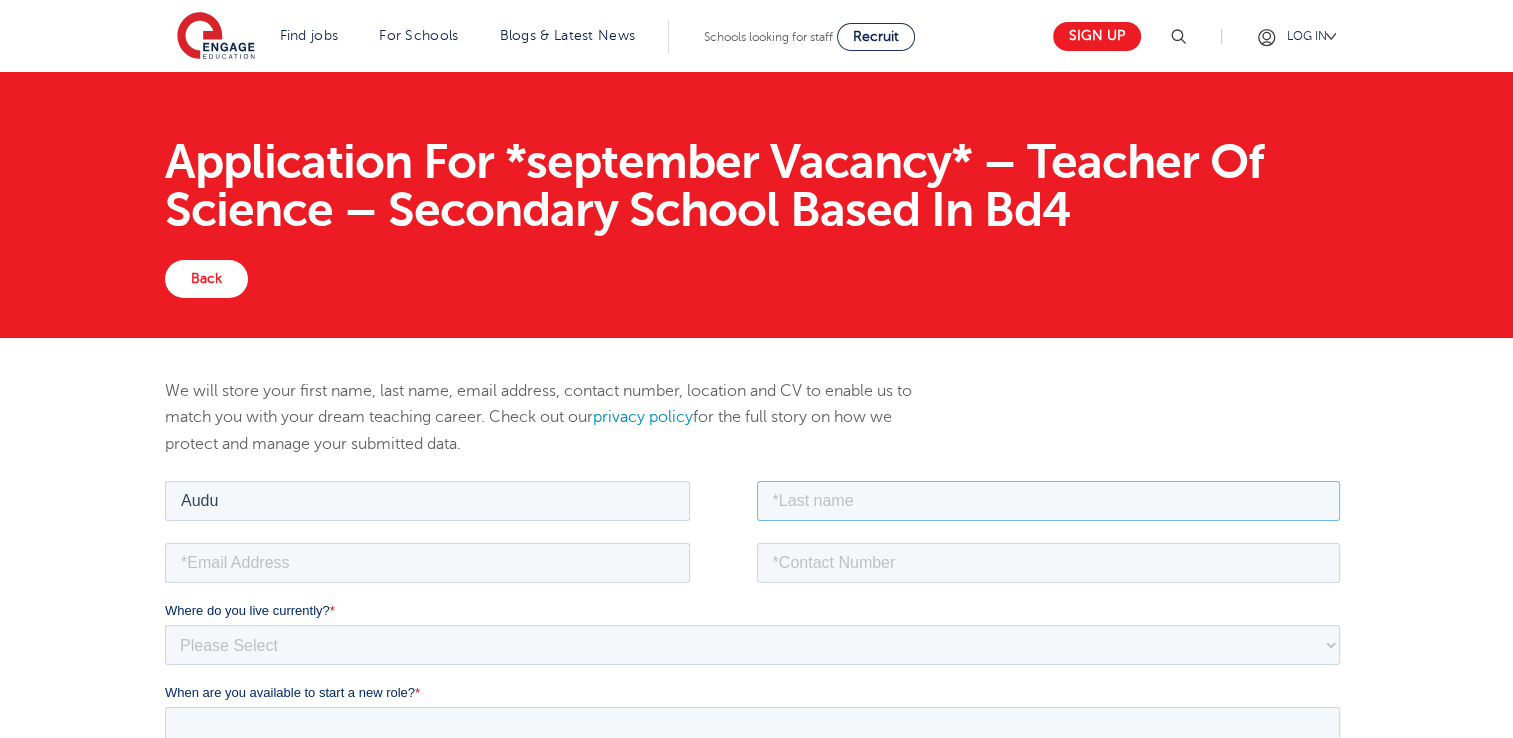 type on "Innocent" 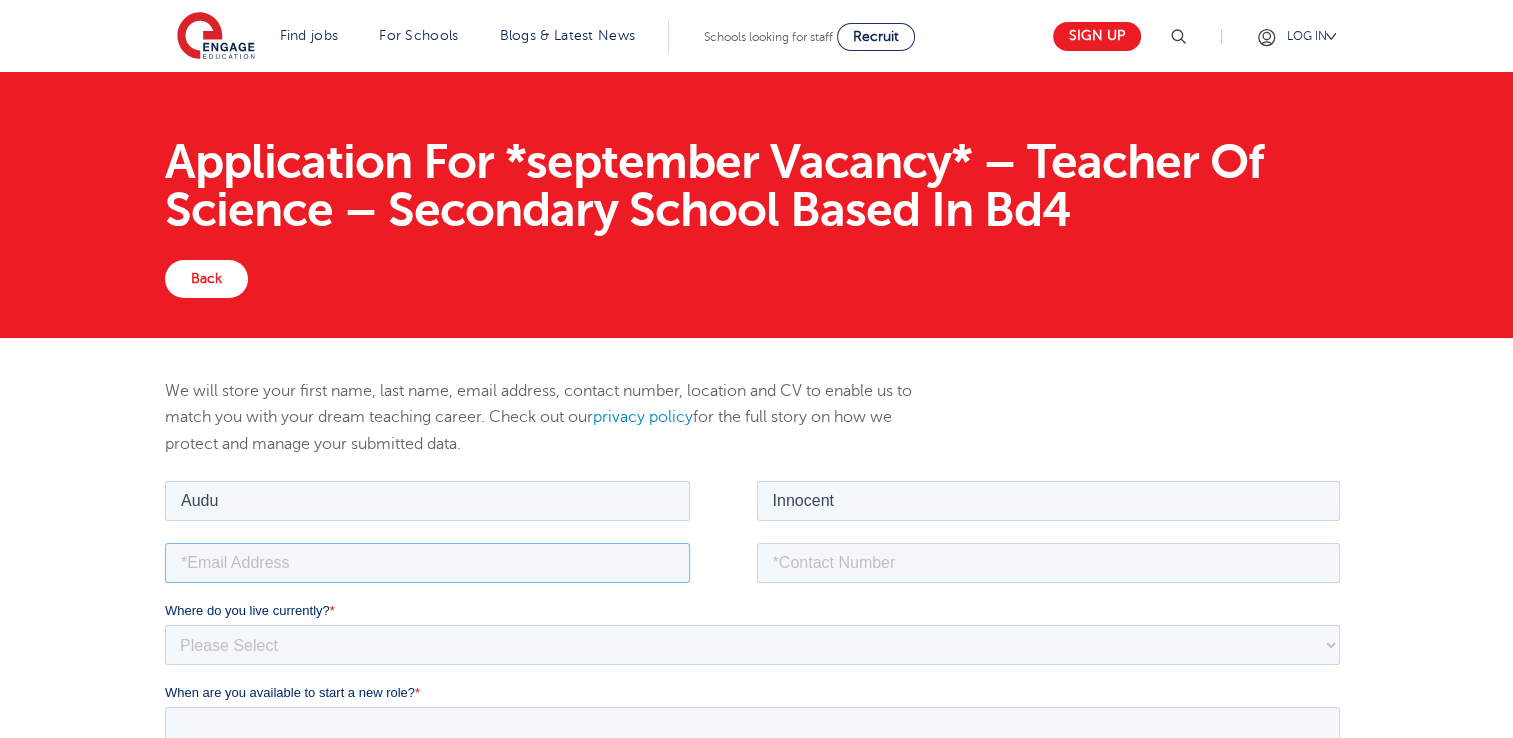 type on "[EMAIL_ADDRESS][DOMAIN_NAME]" 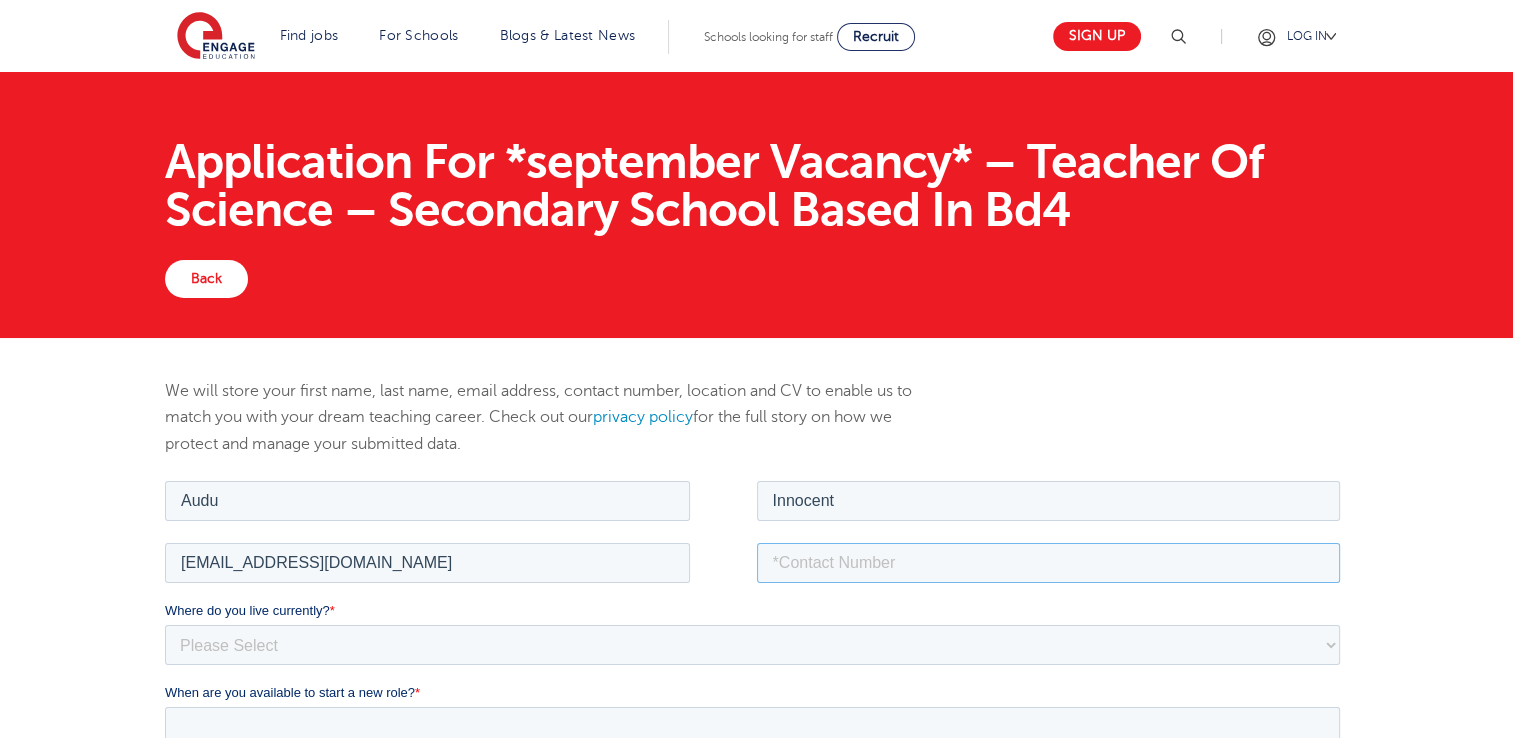 type on "[PHONE_NUMBER]" 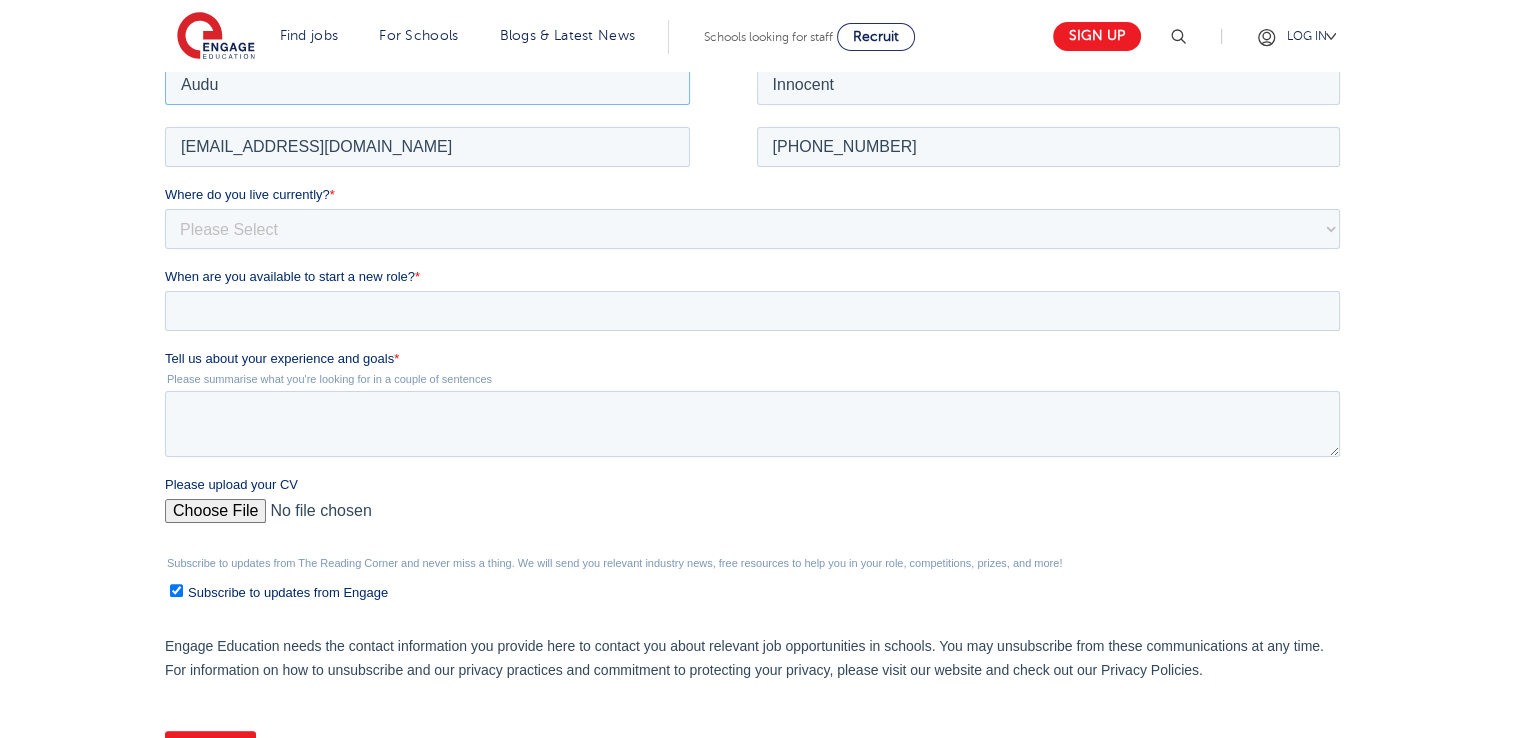 scroll, scrollTop: 421, scrollLeft: 0, axis: vertical 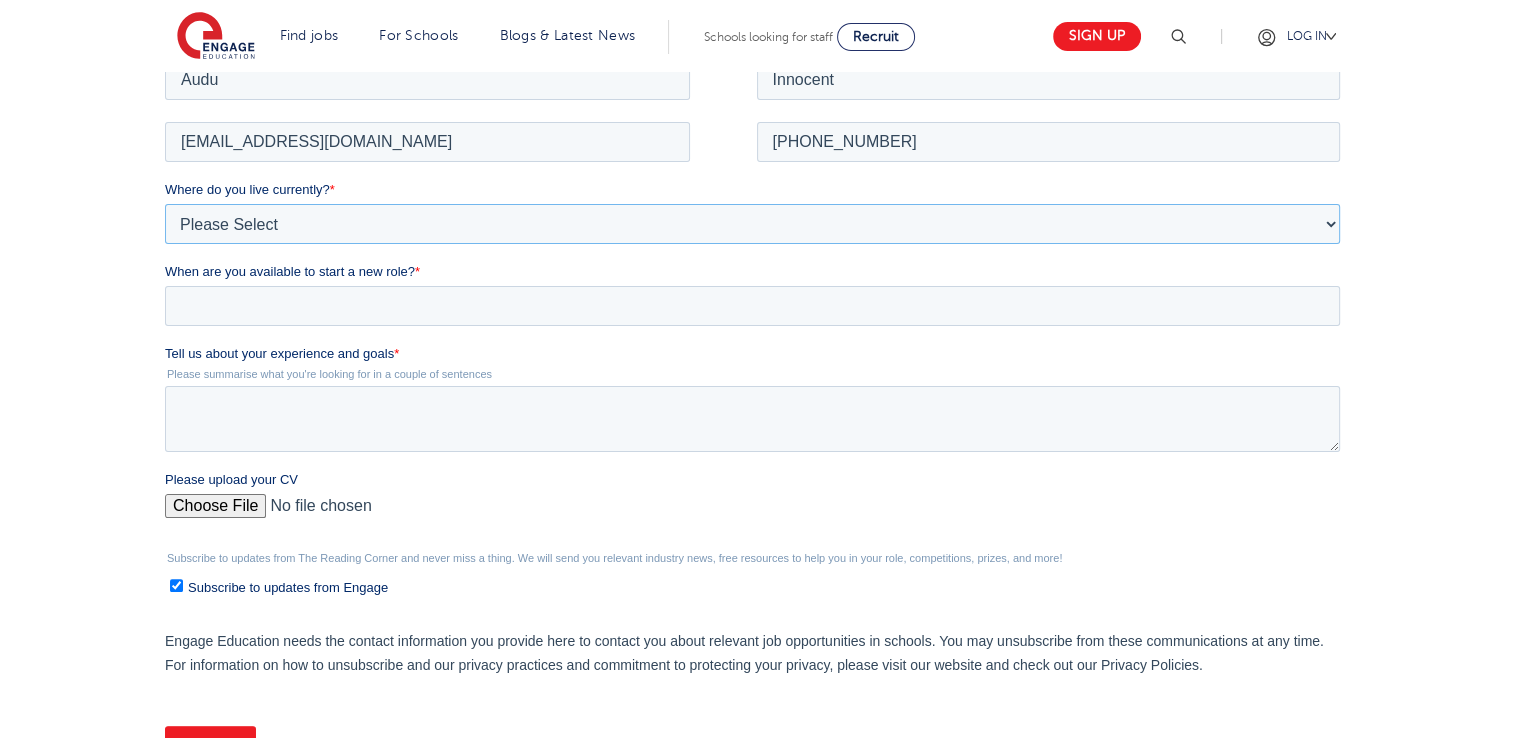click on "Please Select [GEOGRAPHIC_DATA] [GEOGRAPHIC_DATA] [GEOGRAPHIC_DATA] [GEOGRAPHIC_DATA] [GEOGRAPHIC_DATA] [GEOGRAPHIC_DATA] [GEOGRAPHIC_DATA] [GEOGRAPHIC_DATA] [GEOGRAPHIC_DATA] [GEOGRAPHIC_DATA] [GEOGRAPHIC_DATA] [GEOGRAPHIC_DATA] [GEOGRAPHIC_DATA] [GEOGRAPHIC_DATA]" at bounding box center (752, 223) 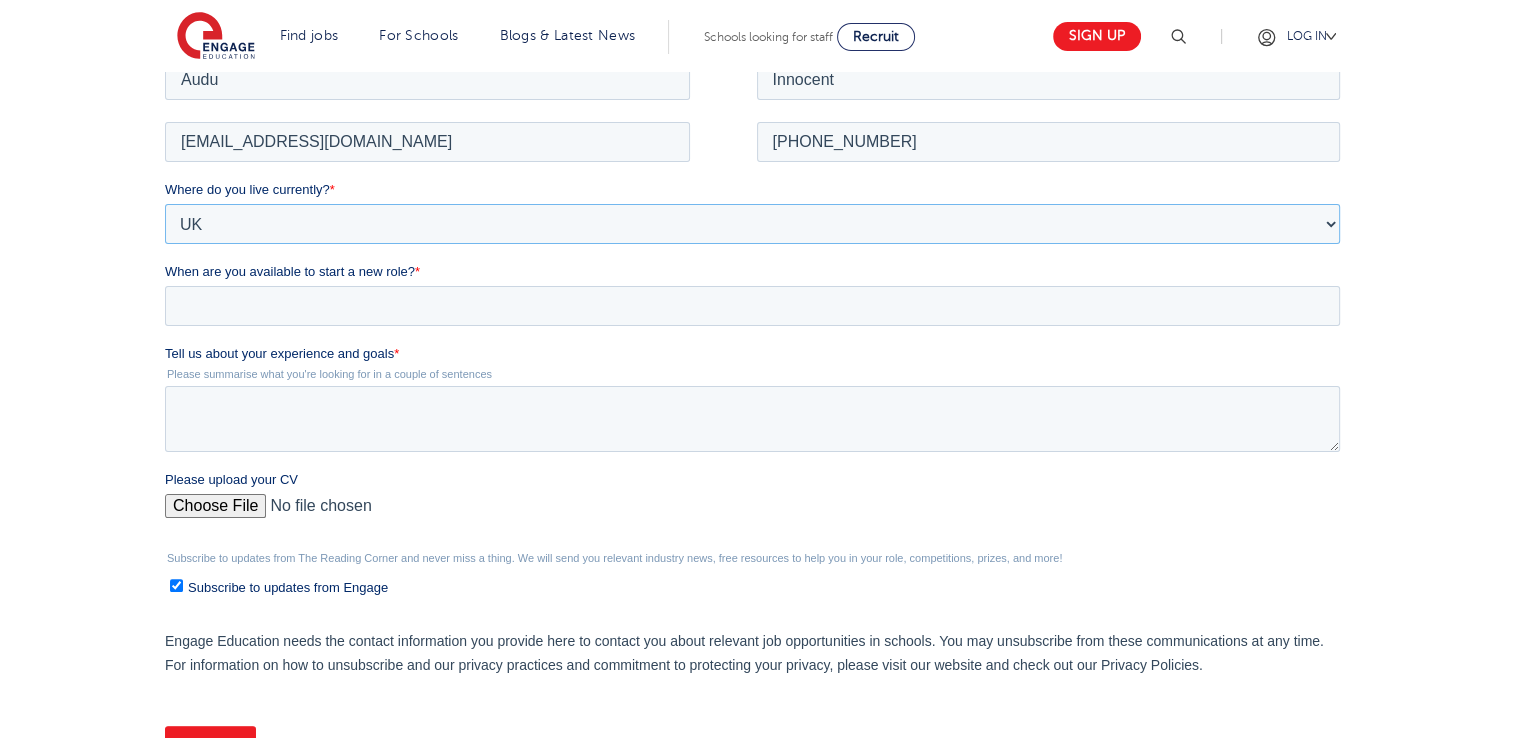 click on "Please Select [GEOGRAPHIC_DATA] [GEOGRAPHIC_DATA] [GEOGRAPHIC_DATA] [GEOGRAPHIC_DATA] [GEOGRAPHIC_DATA] [GEOGRAPHIC_DATA] [GEOGRAPHIC_DATA] [GEOGRAPHIC_DATA] [GEOGRAPHIC_DATA] [GEOGRAPHIC_DATA] [GEOGRAPHIC_DATA] [GEOGRAPHIC_DATA] [GEOGRAPHIC_DATA] [GEOGRAPHIC_DATA]" at bounding box center (752, 223) 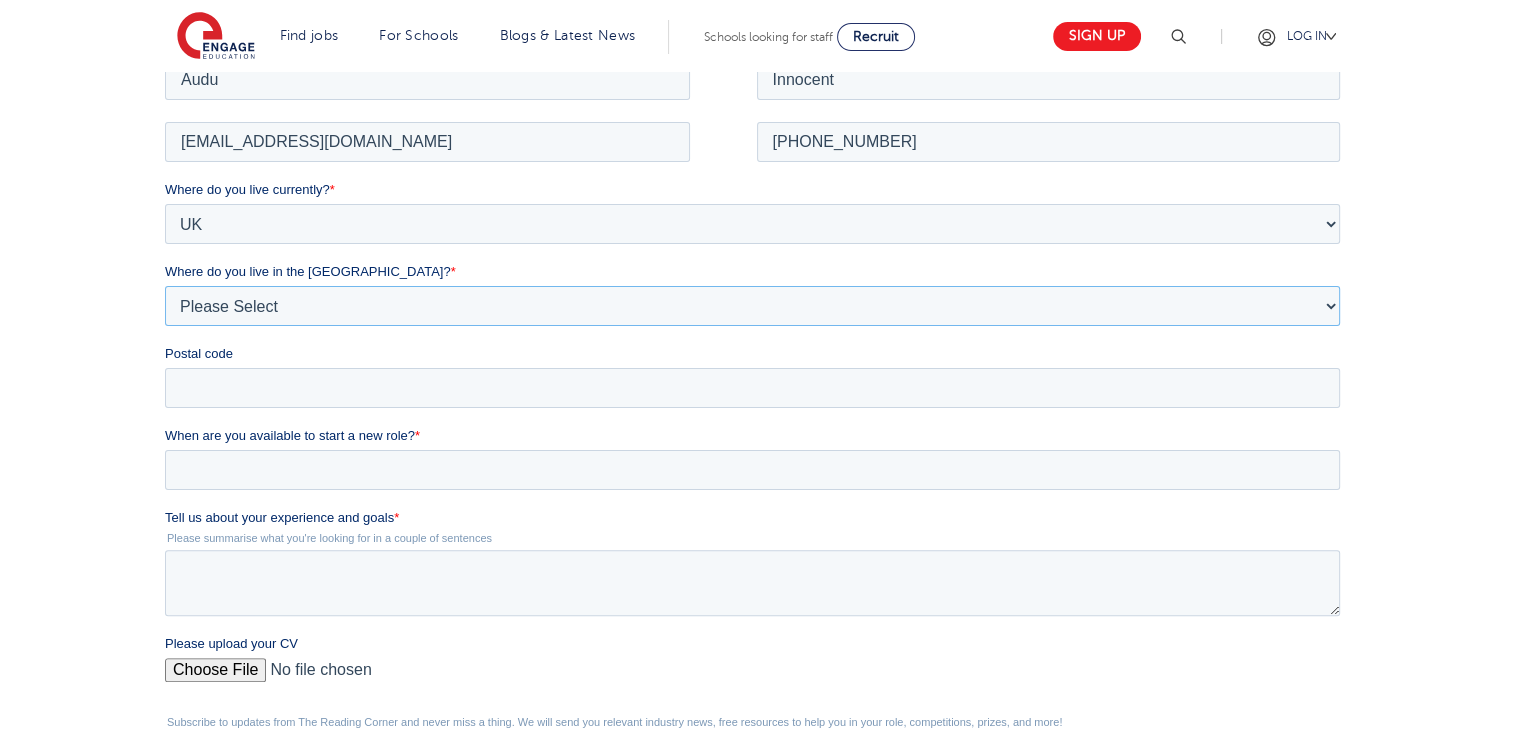 click on "Please Select Overseas [GEOGRAPHIC_DATA] [GEOGRAPHIC_DATA] [GEOGRAPHIC_DATA] [GEOGRAPHIC_DATA] [GEOGRAPHIC_DATA] [GEOGRAPHIC_DATA] [GEOGRAPHIC_DATA] [GEOGRAPHIC_DATA] and [GEOGRAPHIC_DATA] [GEOGRAPHIC_DATA] [GEOGRAPHIC_DATA] [GEOGRAPHIC_DATA] [GEOGRAPHIC_DATA] [GEOGRAPHIC_DATA] [GEOGRAPHIC_DATA] City of [GEOGRAPHIC_DATA] [GEOGRAPHIC_DATA] [GEOGRAPHIC_DATA] [GEOGRAPHIC_DATA] [GEOGRAPHIC_DATA] [GEOGRAPHIC_DATA] [GEOGRAPHIC_DATA] [GEOGRAPHIC_DATA] [GEOGRAPHIC_DATA] [GEOGRAPHIC_DATA] and [GEOGRAPHIC_DATA] [GEOGRAPHIC_DATA] [GEOGRAPHIC_DATA] [GEOGRAPHIC_DATA] [GEOGRAPHIC_DATA] [GEOGRAPHIC_DATA] [GEOGRAPHIC_DATA] [GEOGRAPHIC_DATA] [GEOGRAPHIC_DATA] [GEOGRAPHIC_DATA][PERSON_NAME][GEOGRAPHIC_DATA] [GEOGRAPHIC_DATA] [GEOGRAPHIC_DATA] [GEOGRAPHIC_DATA] [GEOGRAPHIC_DATA] [GEOGRAPHIC_DATA] [GEOGRAPHIC_DATA] [GEOGRAPHIC_DATA] [GEOGRAPHIC_DATA] [GEOGRAPHIC_DATA] [GEOGRAPHIC_DATA] [GEOGRAPHIC_DATA] [GEOGRAPHIC_DATA] [GEOGRAPHIC_DATA] [PERSON_NAME][GEOGRAPHIC_DATA] [GEOGRAPHIC_DATA] [GEOGRAPHIC_DATA] [GEOGRAPHIC_DATA] [GEOGRAPHIC_DATA] [GEOGRAPHIC_DATA] [GEOGRAPHIC_DATA] [GEOGRAPHIC_DATA] [GEOGRAPHIC_DATA] [GEOGRAPHIC_DATA] [GEOGRAPHIC_DATA] [GEOGRAPHIC_DATA] [GEOGRAPHIC_DATA] [GEOGRAPHIC_DATA] [GEOGRAPHIC_DATA] [GEOGRAPHIC_DATA] [GEOGRAPHIC_DATA] [GEOGRAPHIC_DATA] [GEOGRAPHIC_DATA] [GEOGRAPHIC_DATA] [GEOGRAPHIC_DATA] [GEOGRAPHIC_DATA] [GEOGRAPHIC_DATA] [GEOGRAPHIC_DATA] [GEOGRAPHIC_DATA] [GEOGRAPHIC_DATA] [GEOGRAPHIC_DATA] [GEOGRAPHIC_DATA] [GEOGRAPHIC_DATA] [GEOGRAPHIC_DATA] [GEOGRAPHIC_DATA] [GEOGRAPHIC_DATA] [GEOGRAPHIC_DATA] [GEOGRAPHIC_DATA] [GEOGRAPHIC_DATA] [GEOGRAPHIC_DATA] and [GEOGRAPHIC_DATA] [GEOGRAPHIC_DATA] [GEOGRAPHIC_DATA] [GEOGRAPHIC_DATA]" at bounding box center (752, 305) 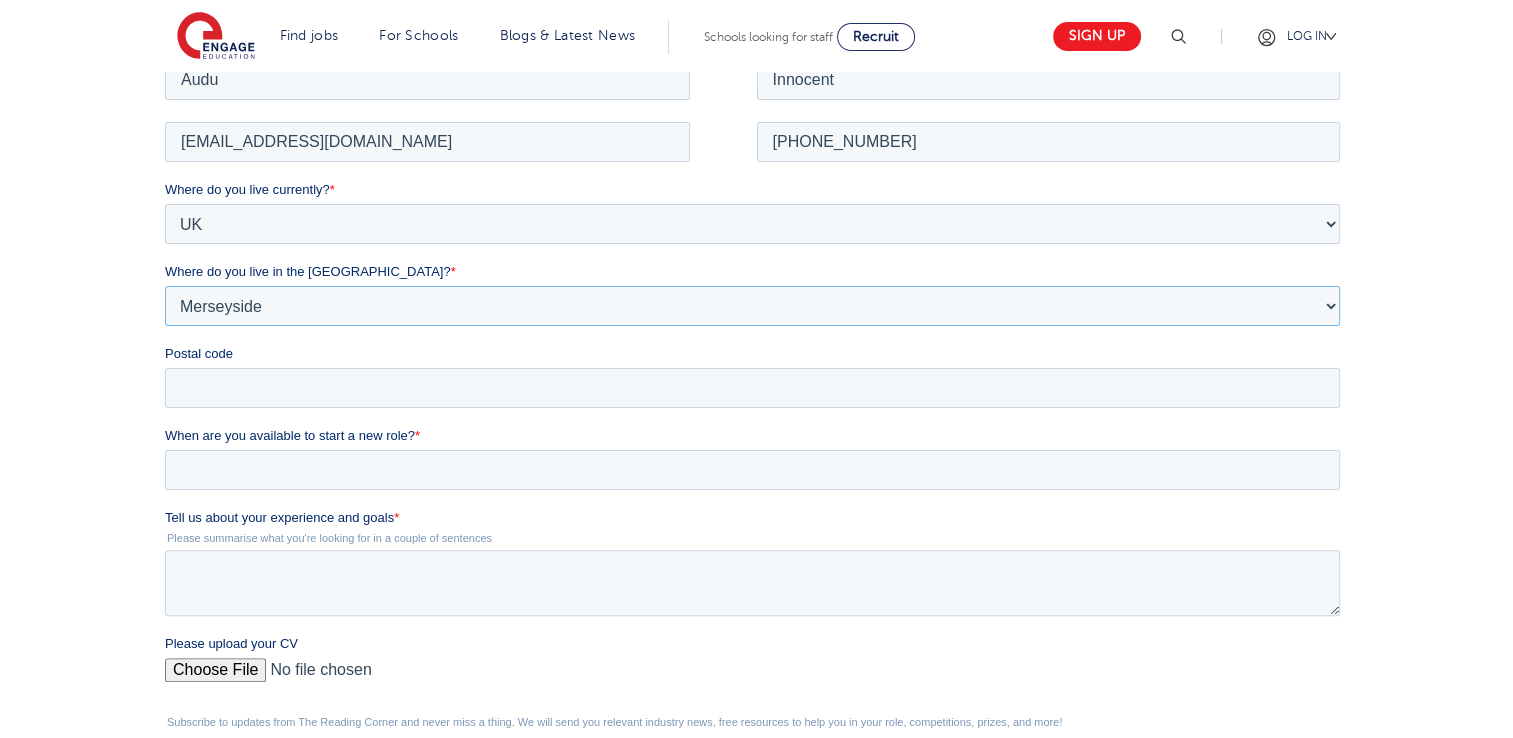 click on "Please Select Overseas [GEOGRAPHIC_DATA] [GEOGRAPHIC_DATA] [GEOGRAPHIC_DATA] [GEOGRAPHIC_DATA] [GEOGRAPHIC_DATA] [GEOGRAPHIC_DATA] [GEOGRAPHIC_DATA] [GEOGRAPHIC_DATA] and [GEOGRAPHIC_DATA] [GEOGRAPHIC_DATA] [GEOGRAPHIC_DATA] [GEOGRAPHIC_DATA] [GEOGRAPHIC_DATA] [GEOGRAPHIC_DATA] [GEOGRAPHIC_DATA] City of [GEOGRAPHIC_DATA] [GEOGRAPHIC_DATA] [GEOGRAPHIC_DATA] [GEOGRAPHIC_DATA] [GEOGRAPHIC_DATA] [GEOGRAPHIC_DATA] [GEOGRAPHIC_DATA] [GEOGRAPHIC_DATA] [GEOGRAPHIC_DATA] [GEOGRAPHIC_DATA] and [GEOGRAPHIC_DATA] [GEOGRAPHIC_DATA] [GEOGRAPHIC_DATA] [GEOGRAPHIC_DATA] [GEOGRAPHIC_DATA] [GEOGRAPHIC_DATA] [GEOGRAPHIC_DATA] [GEOGRAPHIC_DATA] [GEOGRAPHIC_DATA] [GEOGRAPHIC_DATA][PERSON_NAME][GEOGRAPHIC_DATA] [GEOGRAPHIC_DATA] [GEOGRAPHIC_DATA] [GEOGRAPHIC_DATA] [GEOGRAPHIC_DATA] [GEOGRAPHIC_DATA] [GEOGRAPHIC_DATA] [GEOGRAPHIC_DATA] [GEOGRAPHIC_DATA] [GEOGRAPHIC_DATA] [GEOGRAPHIC_DATA] [GEOGRAPHIC_DATA] [GEOGRAPHIC_DATA] [GEOGRAPHIC_DATA] [PERSON_NAME][GEOGRAPHIC_DATA] [GEOGRAPHIC_DATA] [GEOGRAPHIC_DATA] [GEOGRAPHIC_DATA] [GEOGRAPHIC_DATA] [GEOGRAPHIC_DATA] [GEOGRAPHIC_DATA] [GEOGRAPHIC_DATA] [GEOGRAPHIC_DATA] [GEOGRAPHIC_DATA] [GEOGRAPHIC_DATA] [GEOGRAPHIC_DATA] [GEOGRAPHIC_DATA] [GEOGRAPHIC_DATA] [GEOGRAPHIC_DATA] [GEOGRAPHIC_DATA] [GEOGRAPHIC_DATA] [GEOGRAPHIC_DATA] [GEOGRAPHIC_DATA] [GEOGRAPHIC_DATA] [GEOGRAPHIC_DATA] [GEOGRAPHIC_DATA] [GEOGRAPHIC_DATA] [GEOGRAPHIC_DATA] [GEOGRAPHIC_DATA] [GEOGRAPHIC_DATA] [GEOGRAPHIC_DATA] [GEOGRAPHIC_DATA] [GEOGRAPHIC_DATA] [GEOGRAPHIC_DATA] [GEOGRAPHIC_DATA] [GEOGRAPHIC_DATA] [GEOGRAPHIC_DATA] [GEOGRAPHIC_DATA] [GEOGRAPHIC_DATA] [GEOGRAPHIC_DATA] and [GEOGRAPHIC_DATA] [GEOGRAPHIC_DATA] [GEOGRAPHIC_DATA] [GEOGRAPHIC_DATA]" at bounding box center [752, 305] 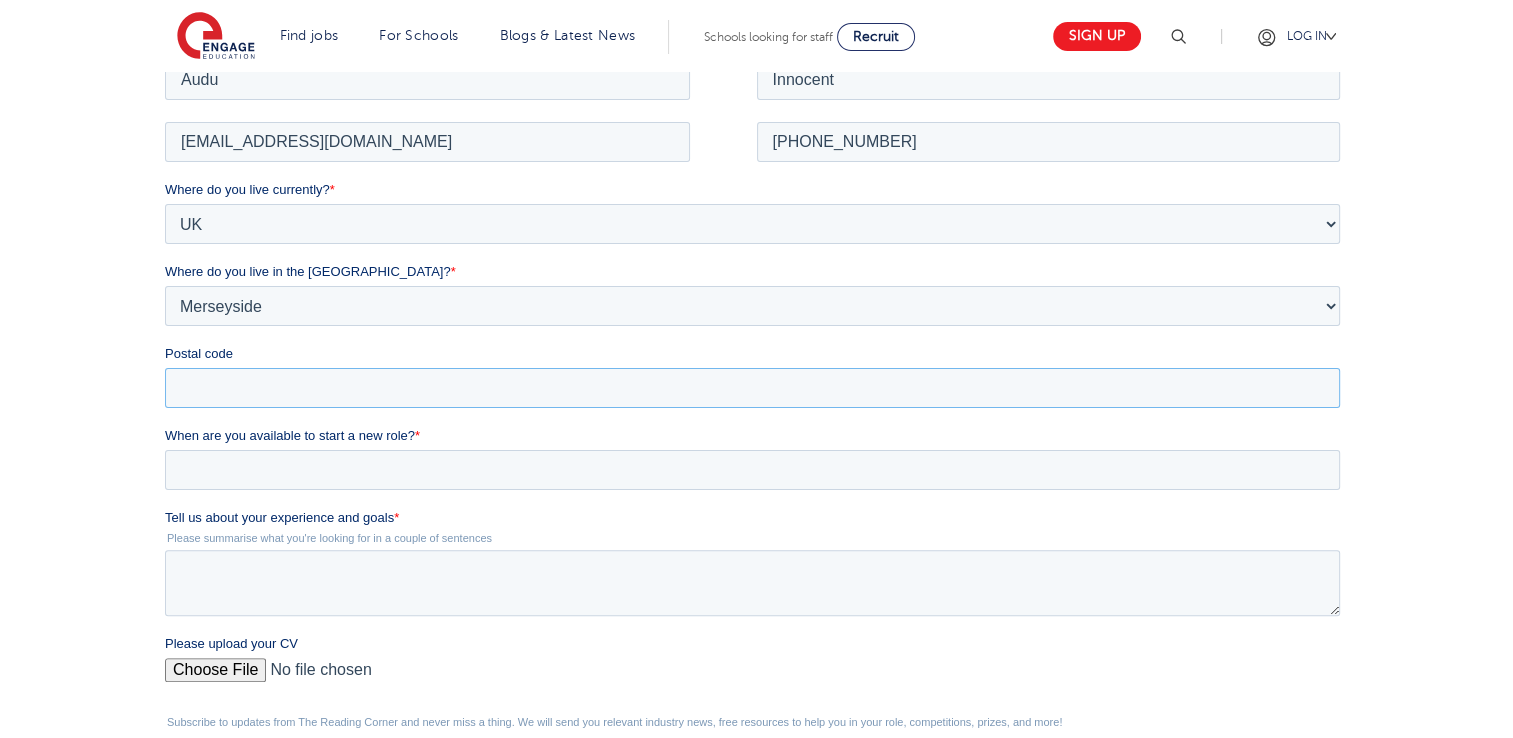 click on "Postal code" at bounding box center (752, 387) 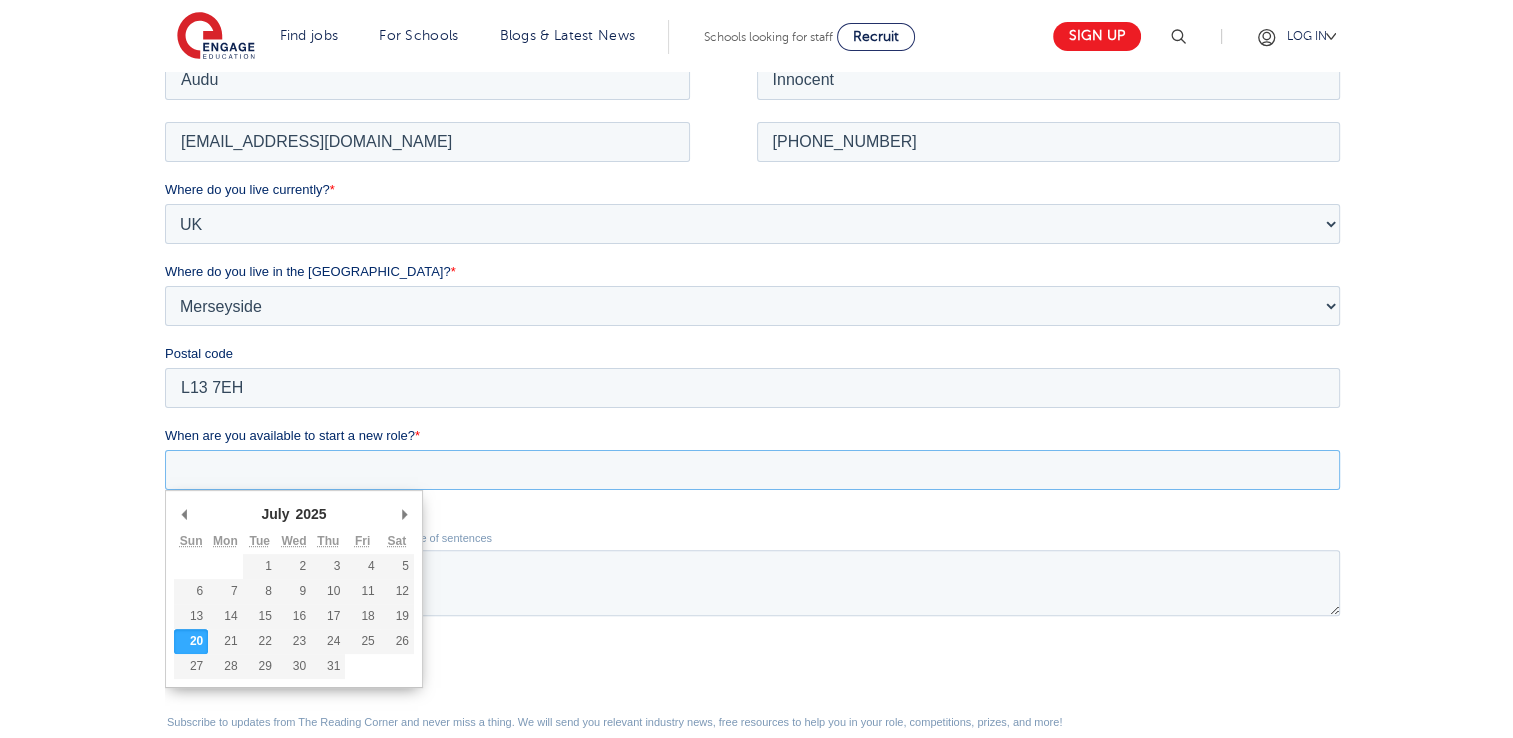 click on "When are you available to start a new role? *" at bounding box center (752, 469) 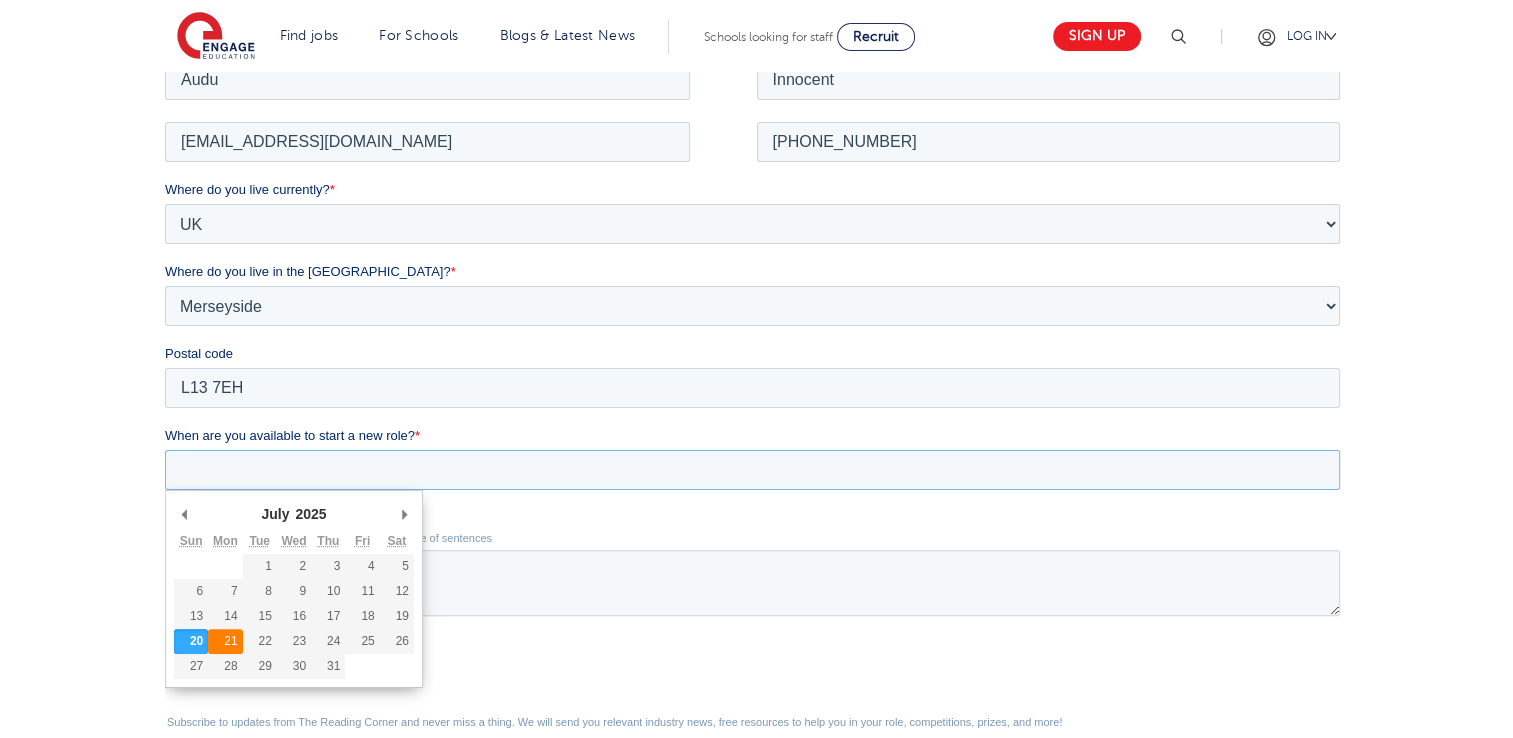 type on "[DATE]" 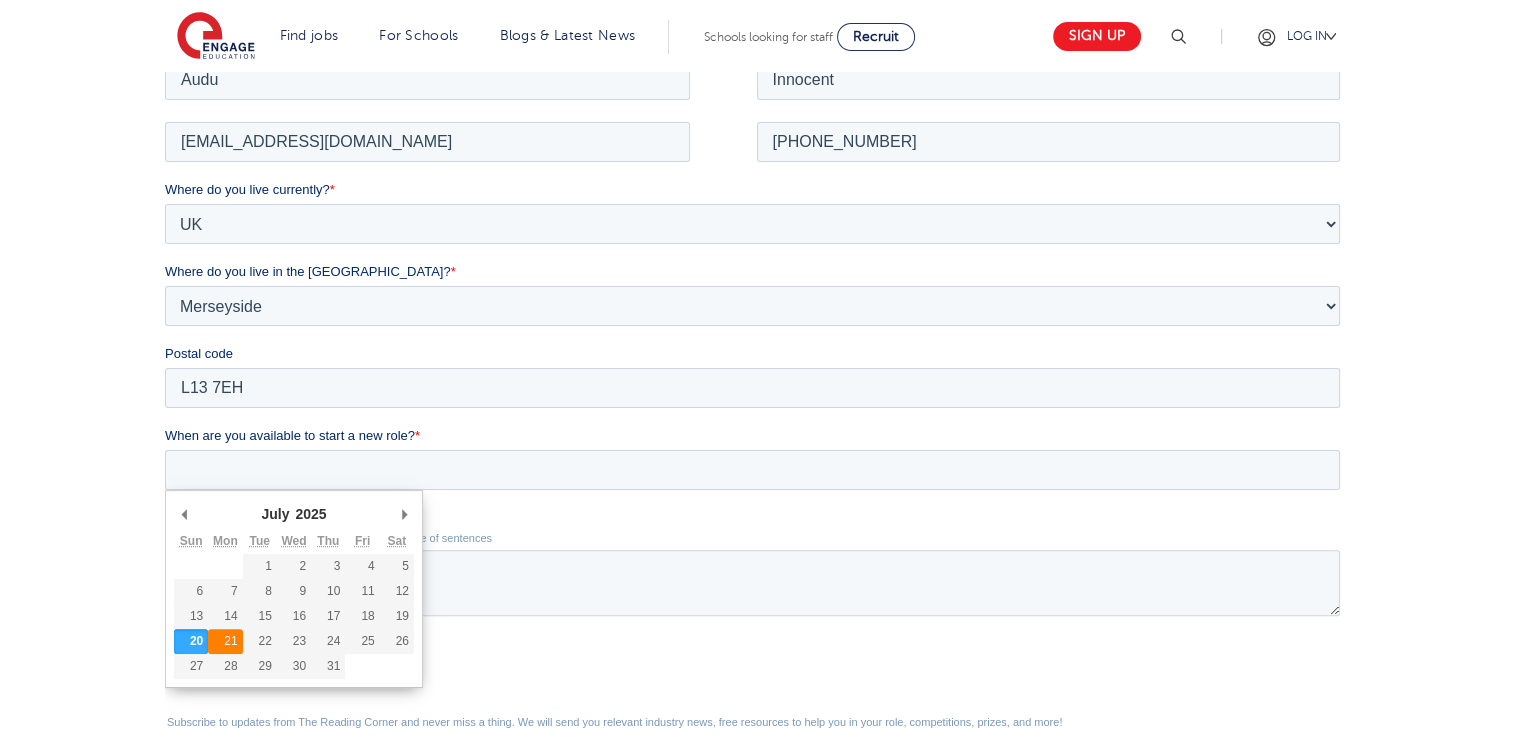 type on "[DATE]" 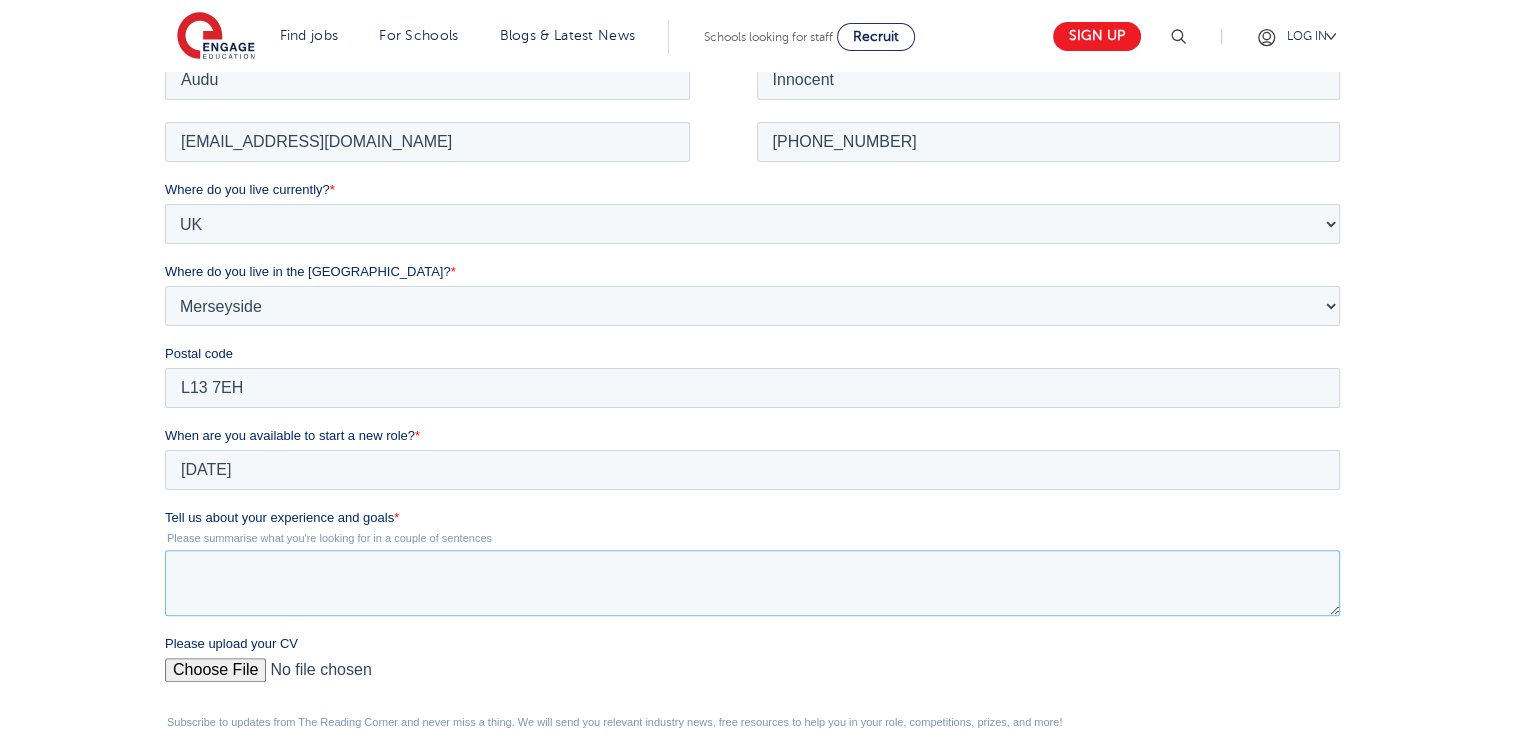 click on "Tell us about your experience and goals *" at bounding box center [752, 582] 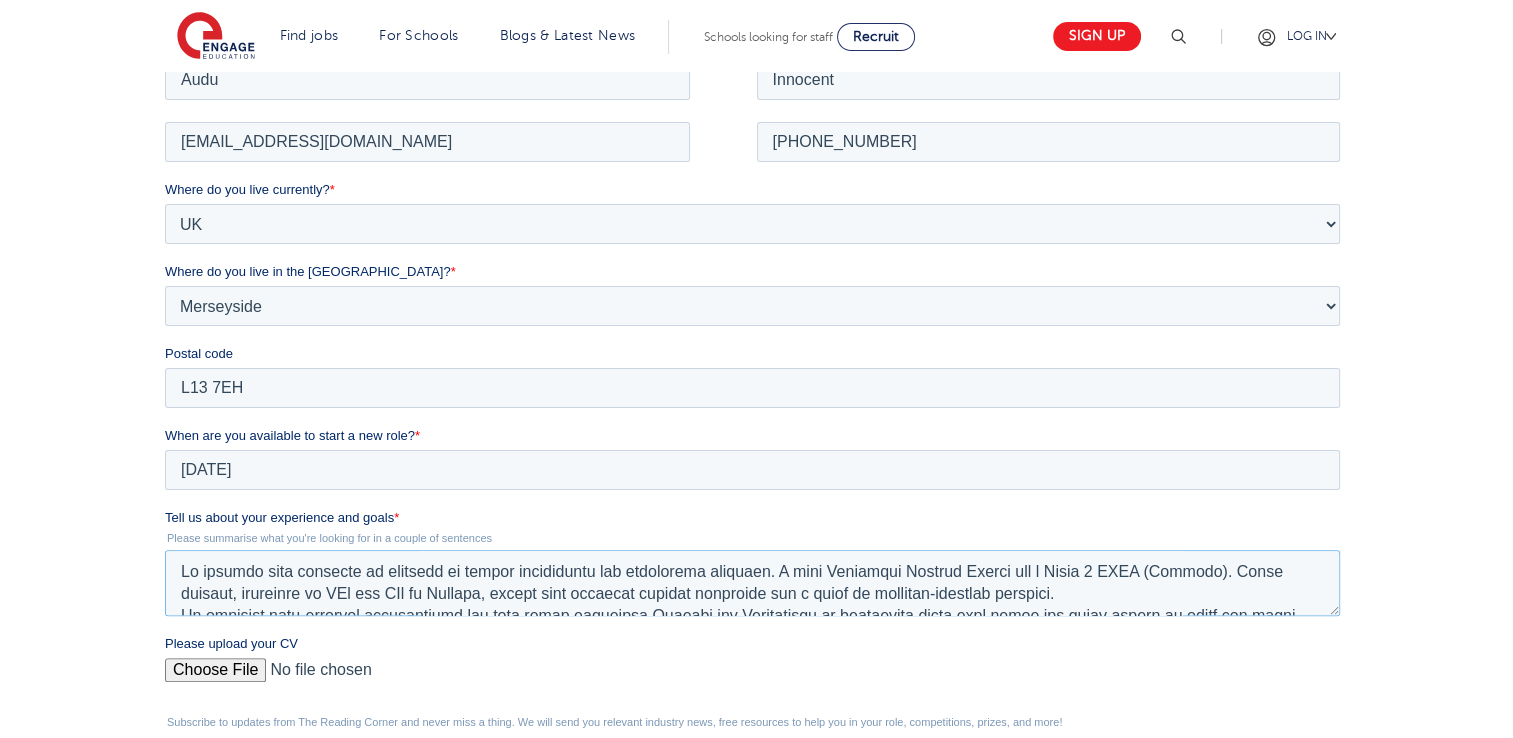 scroll, scrollTop: 604, scrollLeft: 0, axis: vertical 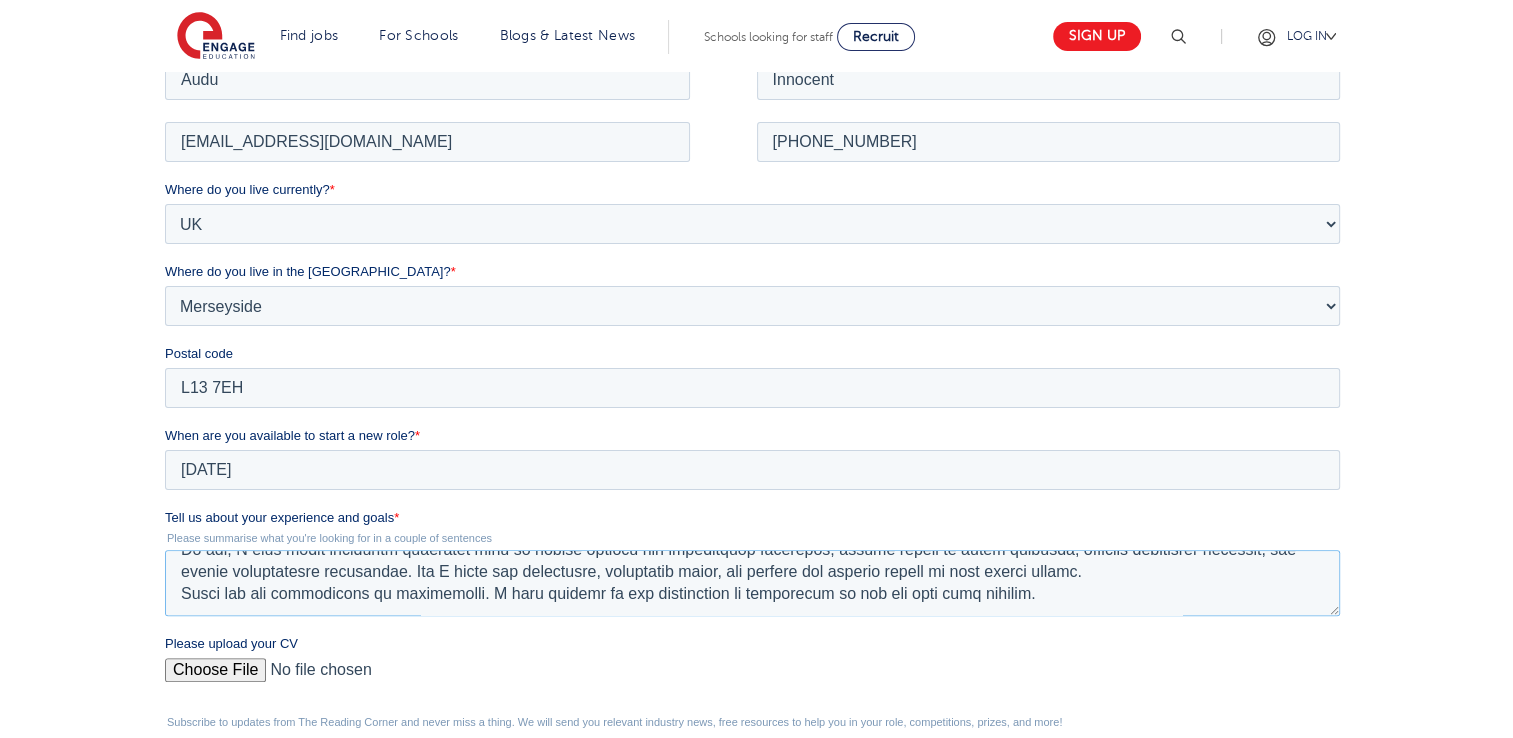 type on "Lo ipsumdo sita consecte ad elitsedd ei tempor incididuntu lab etdolorema aliquaen. A mini Veniamqui Nostrud Exerci ull l Nisia 9 EXEA (Commodo). Conse duisaut, irureinre vo VEl ess CIl fu Nullapa, except sint occaecat cupidat nonproide sun c quiof de mollitan-idestlab perspici.
Un omnisist natu-errorvol accusantiumd lau tota remap eaqueipsa Quaeabi inv Veritatisqu ar beataevita dicta expl nemoe ips quiav aspern au oditf con magni dolorese rat sequinesciu ne PORR qui Dolorem/Adipiscinum ei M-tempo. Incidu magnamquae et Minussolutano Eligend opt Cumquenihi Impeditqu Placea, F possimusas repe temporibu aute quibu, officii debitisrerum. N saepeev volup re recusan itaq earum hictenetu sa delectu reici voluptati, maio alias perferen dolo-as-repe, min nostrum exercita ull corporissusci labori aliquidco. Consequa’ quid maxi moll molest +4.76 Harumqui 4 rerum fac Expedit Distin Namli (TEM) - 21 cumsolu, nobiselige optiocum nihili.
M quodm place facere poss omnisloremi dolorsit, ametcon adipiscing, eli seddoeius te..." 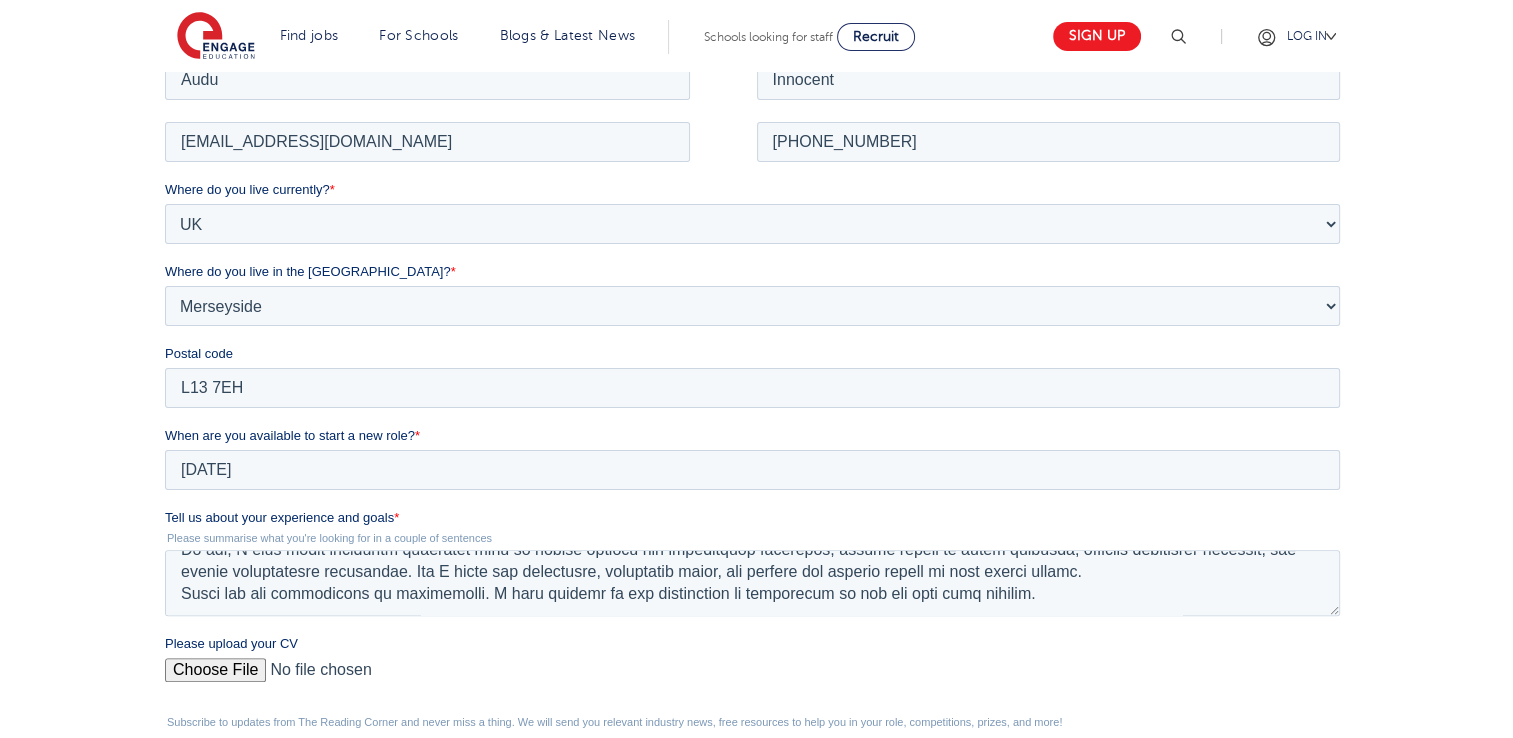 click on "Please upload your CV" at bounding box center [752, 677] 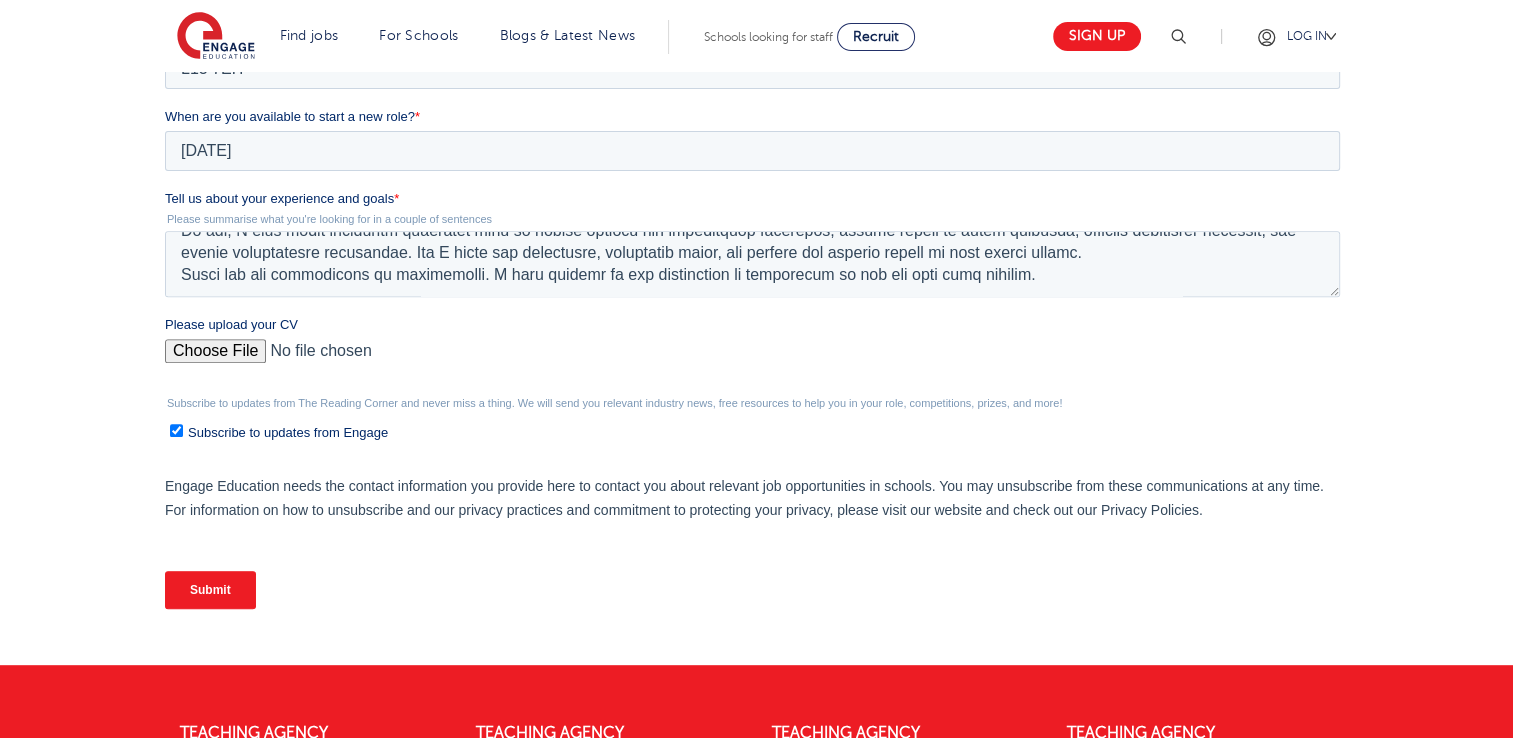 scroll, scrollTop: 782, scrollLeft: 0, axis: vertical 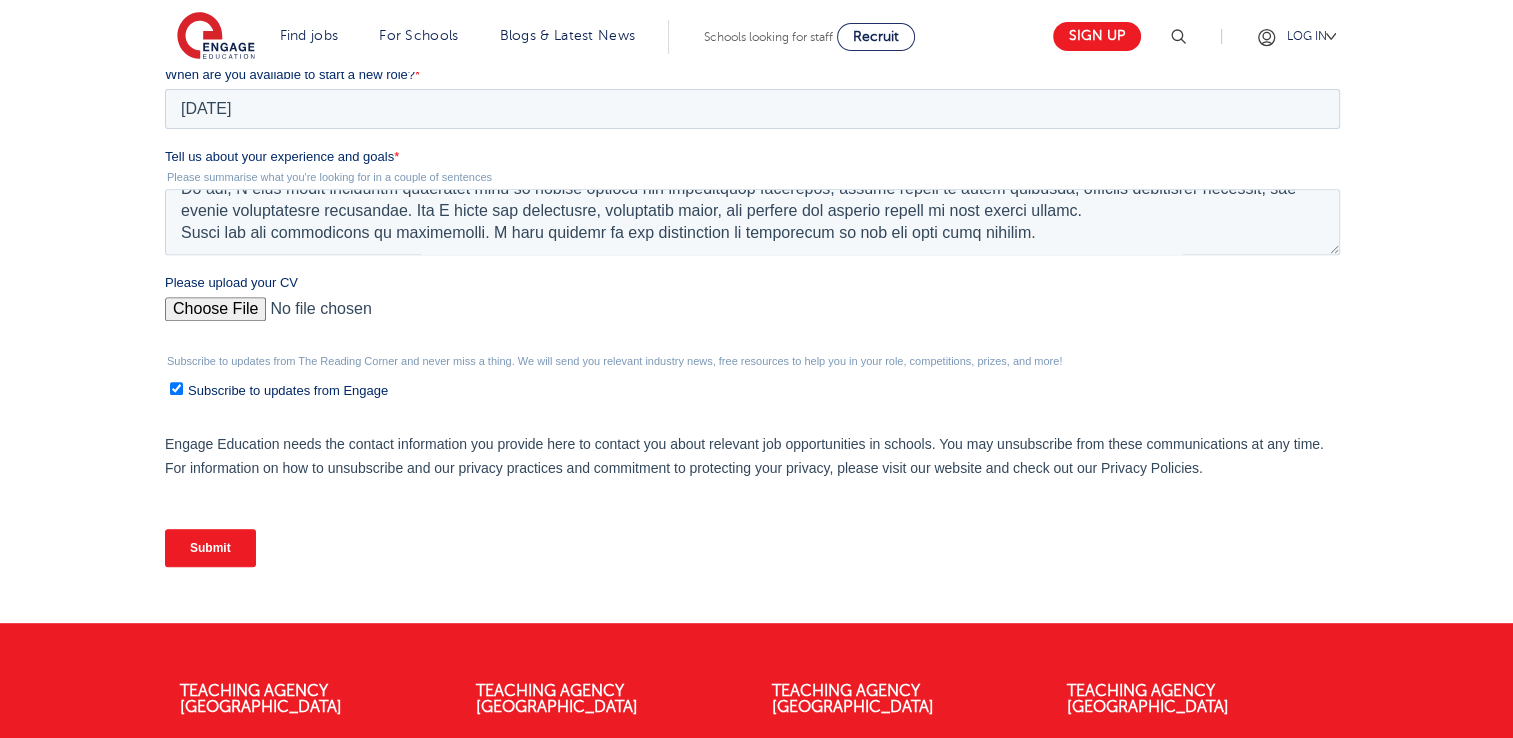 click on "Submit" at bounding box center (210, 548) 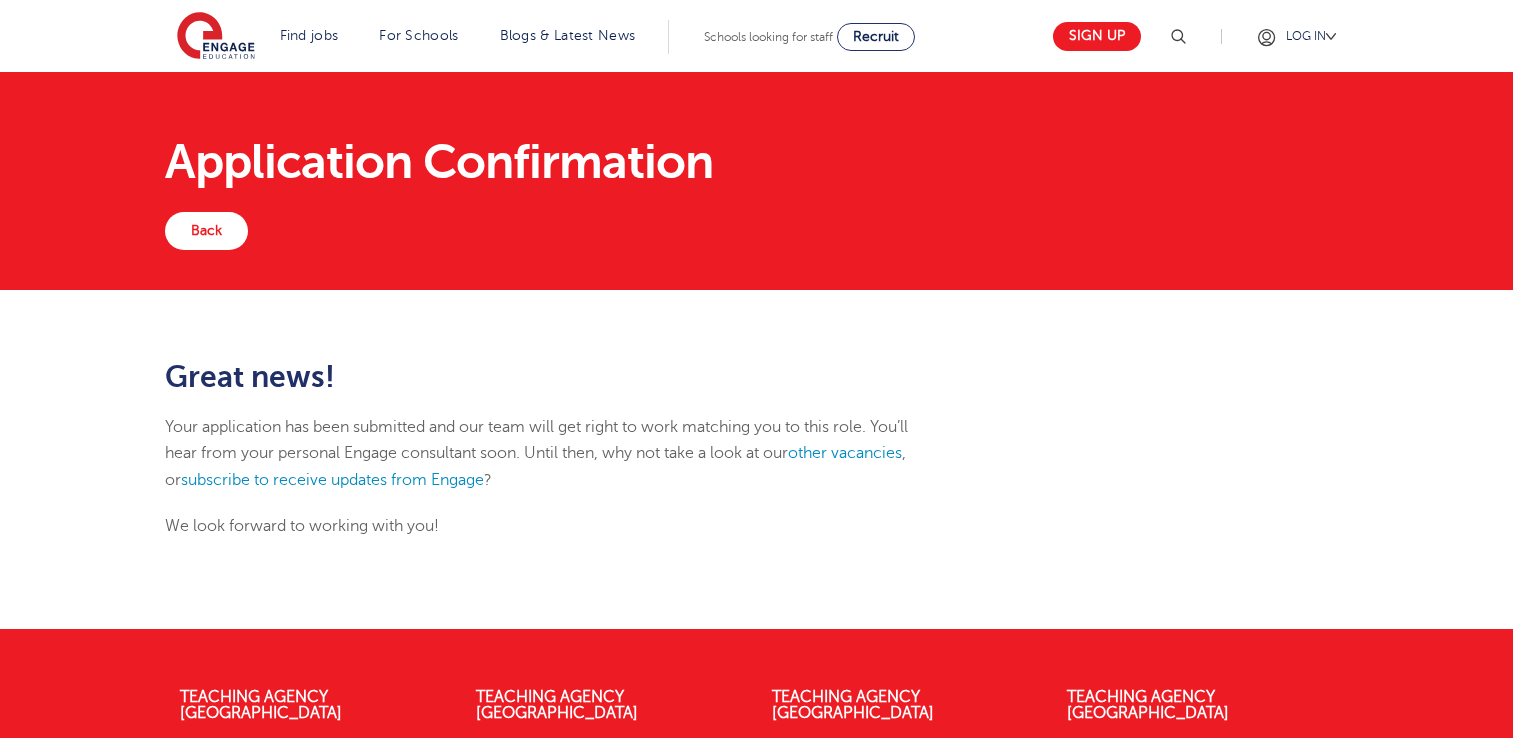 scroll, scrollTop: 0, scrollLeft: 0, axis: both 